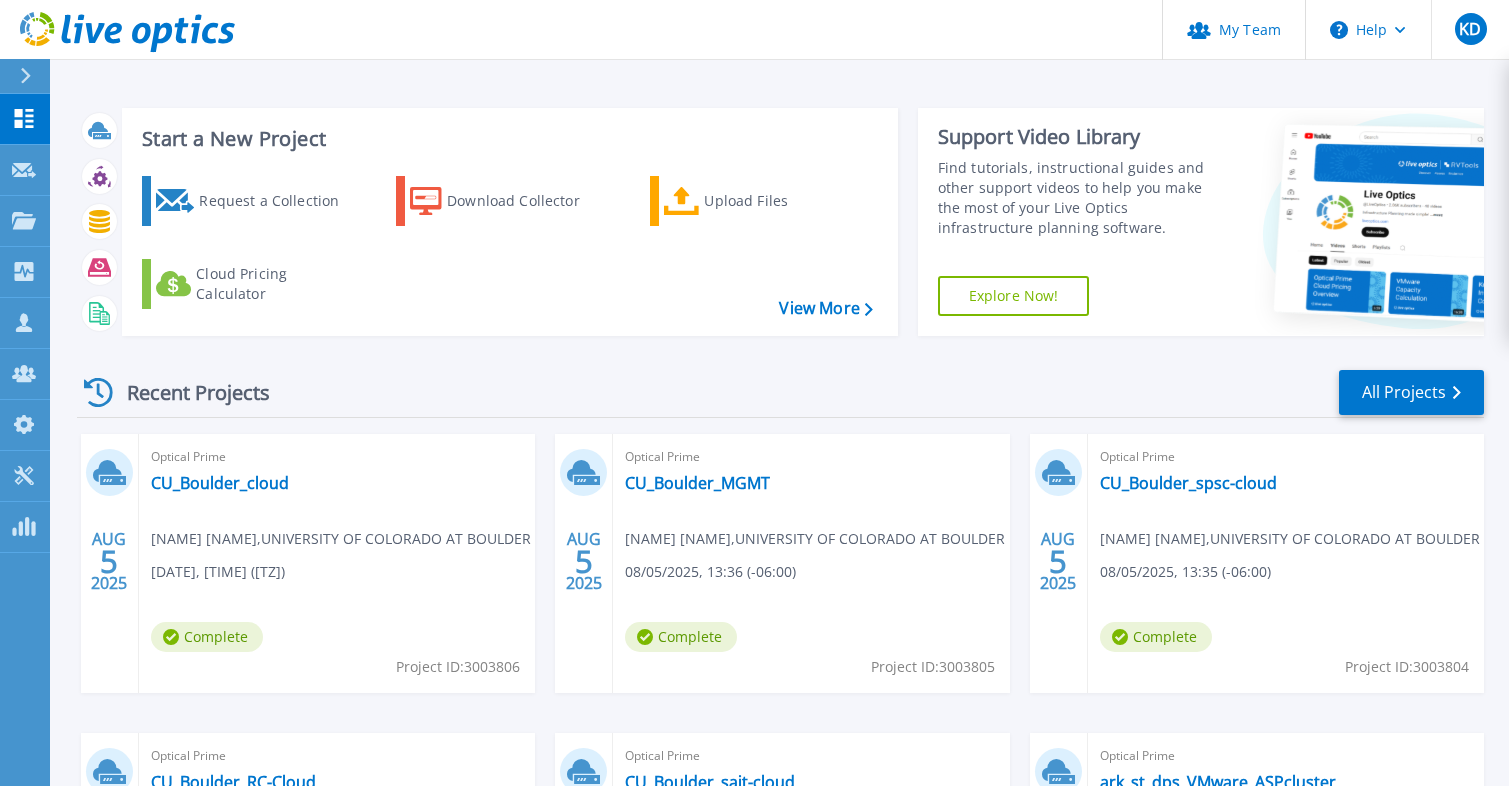 scroll, scrollTop: 208, scrollLeft: 0, axis: vertical 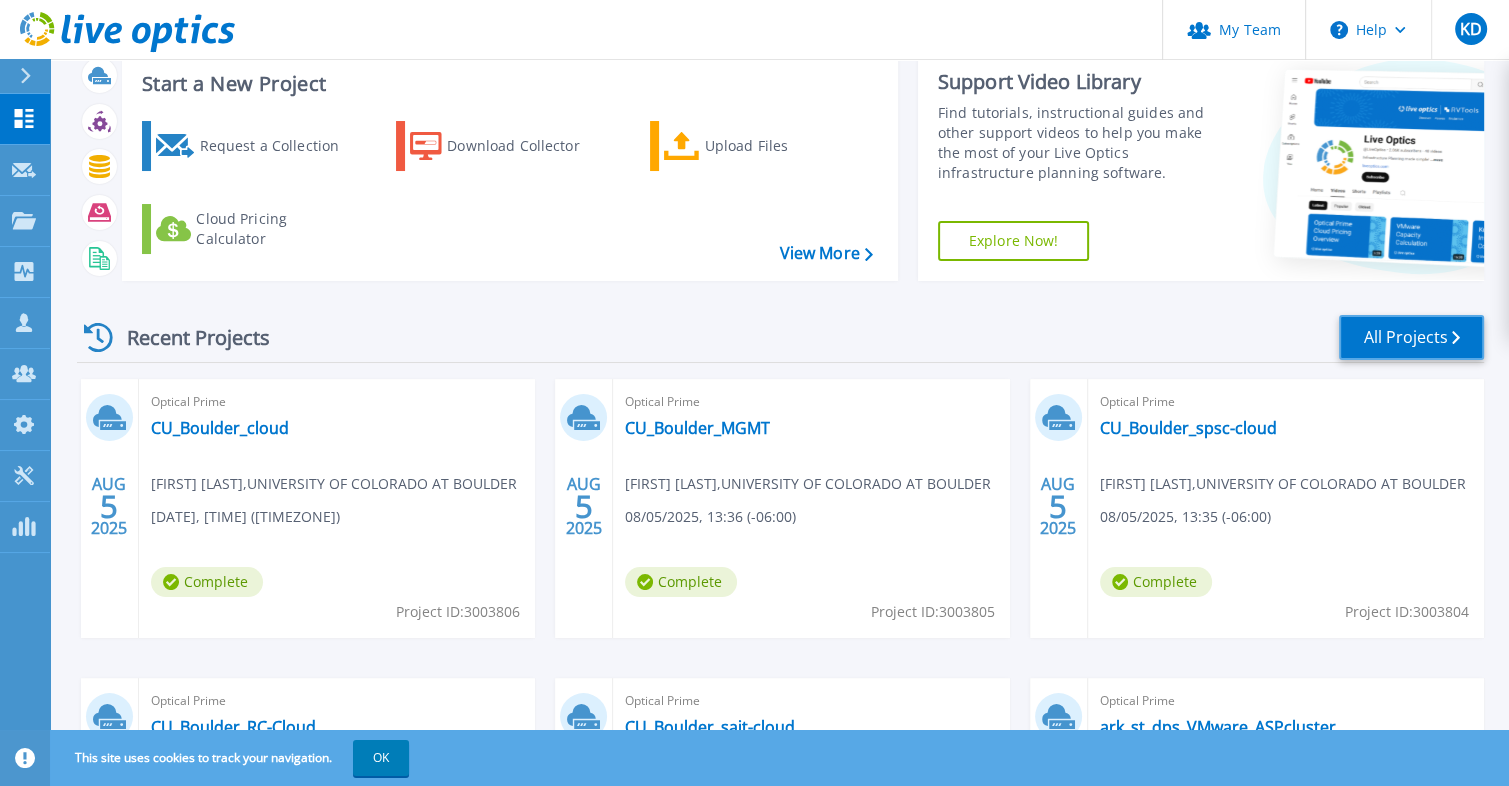 click on "All Projects" at bounding box center (1411, 337) 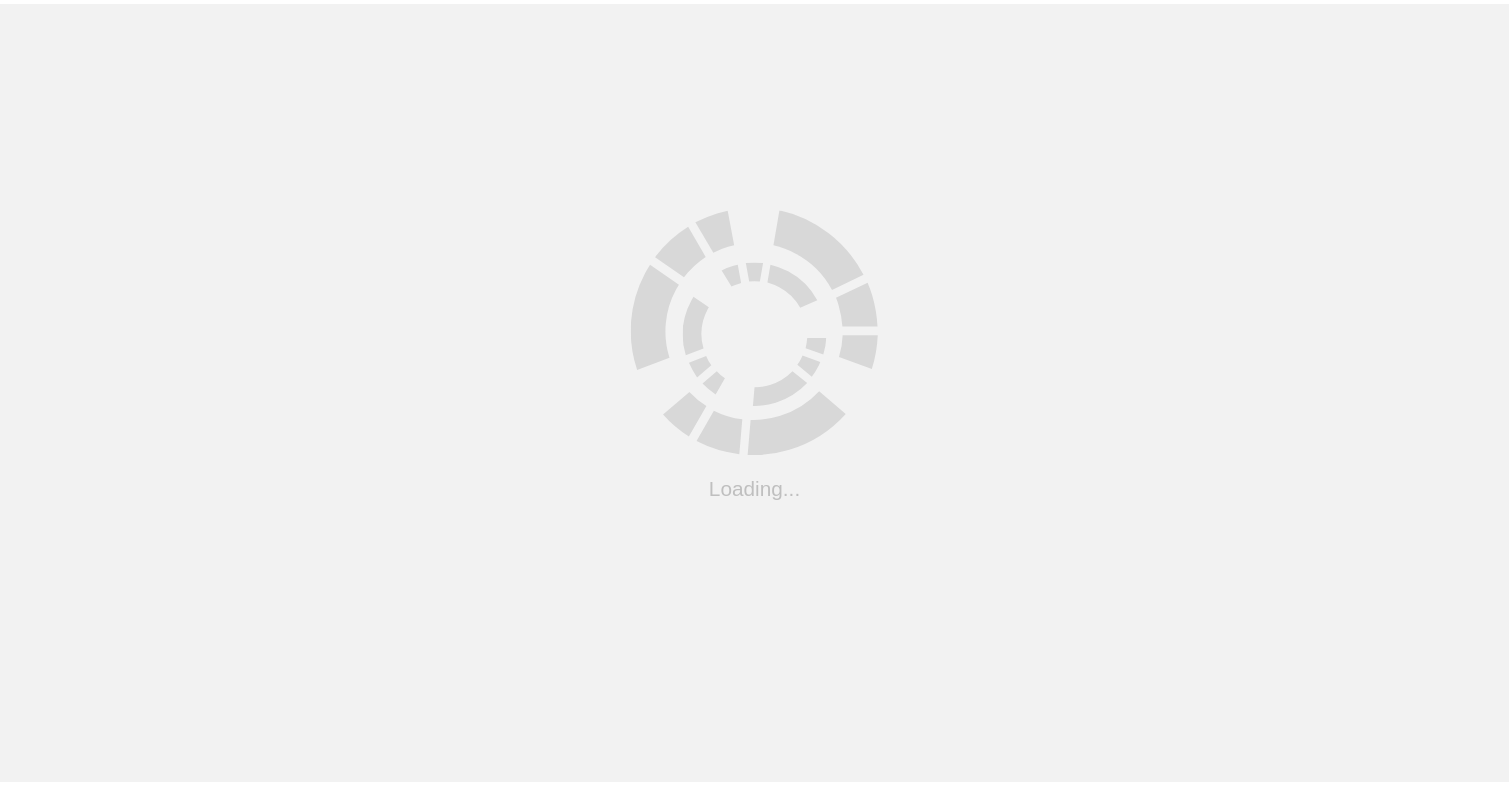 scroll, scrollTop: 0, scrollLeft: 0, axis: both 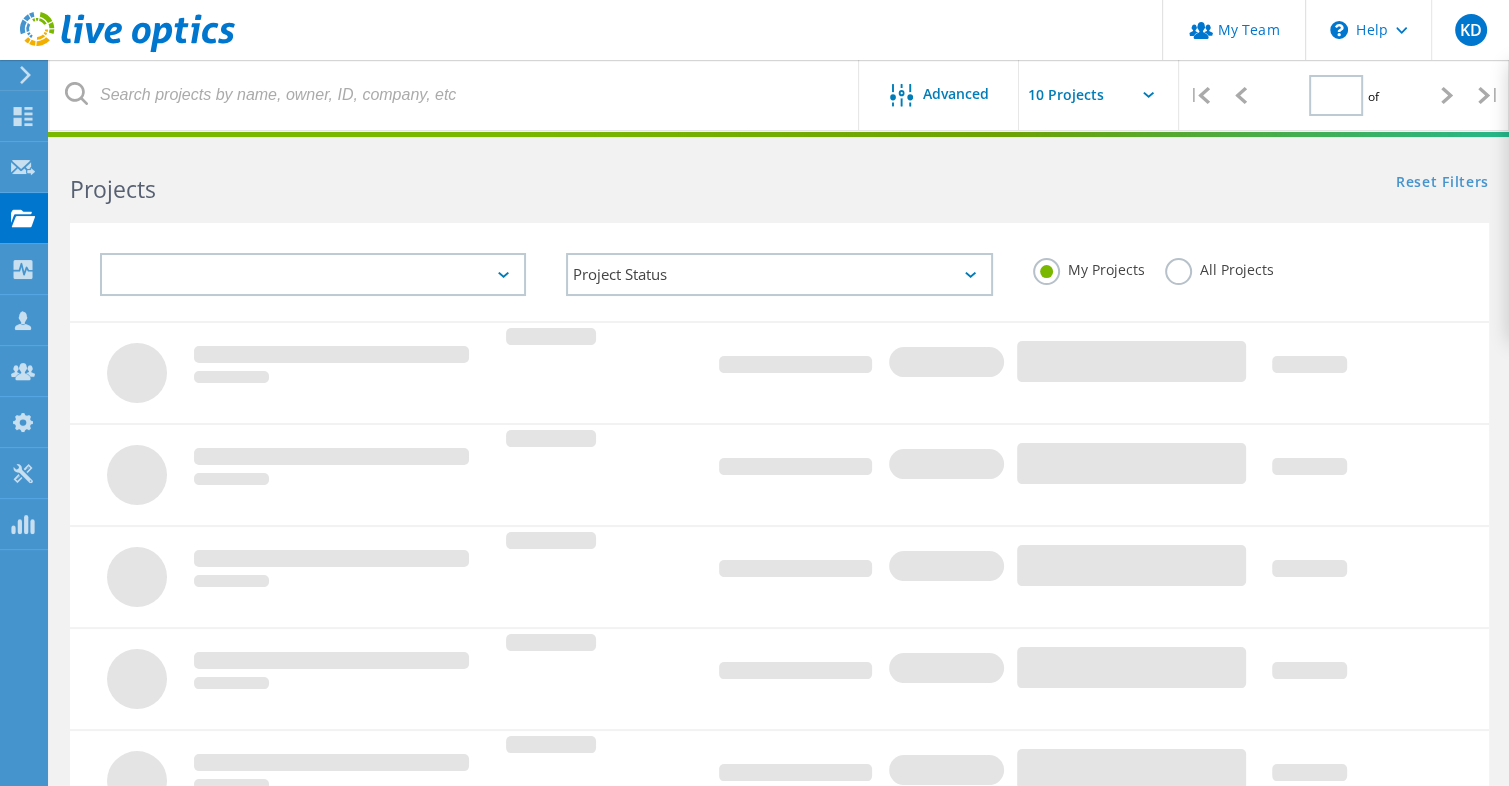 type on "1" 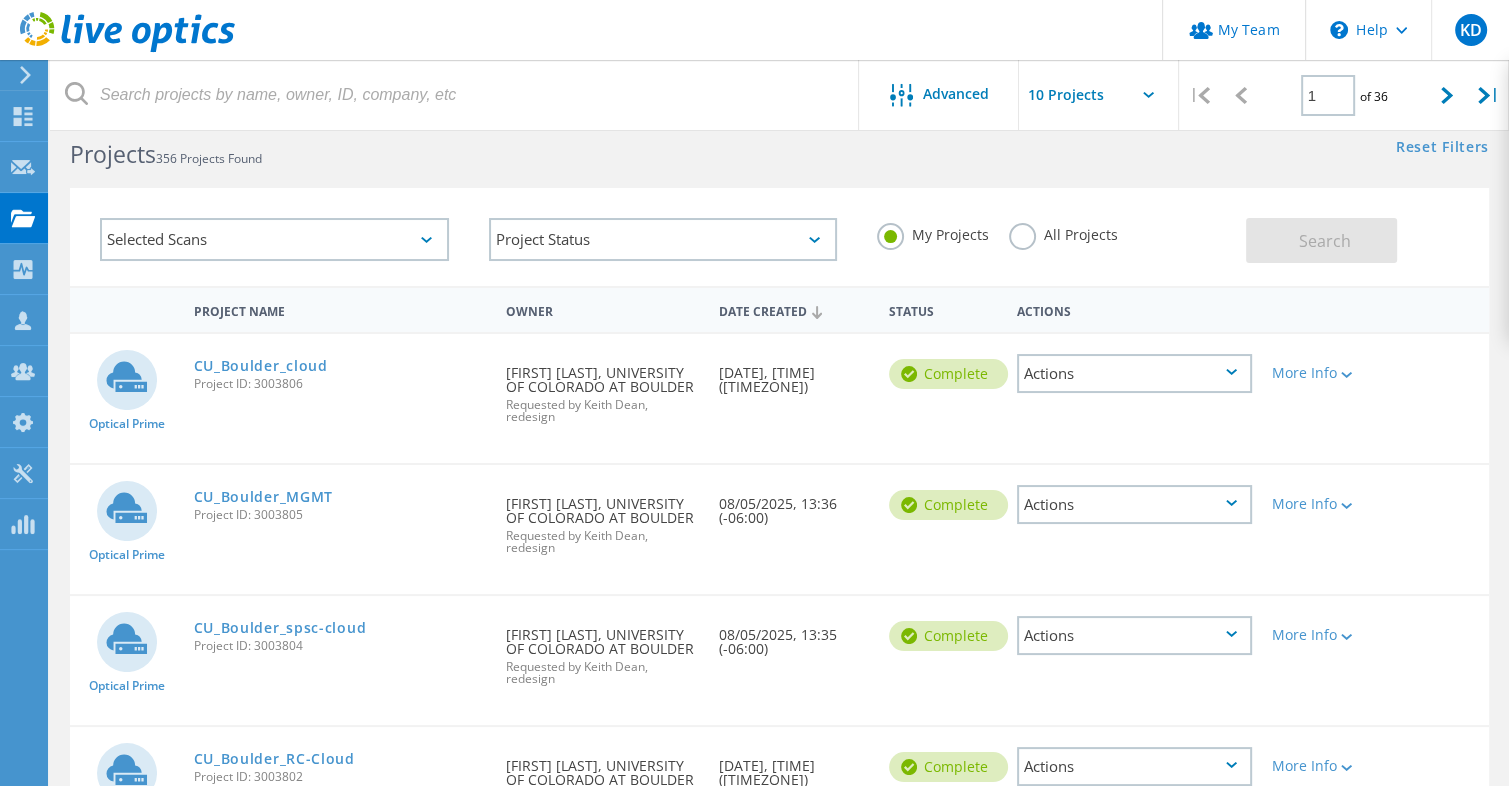 scroll, scrollTop: 0, scrollLeft: 0, axis: both 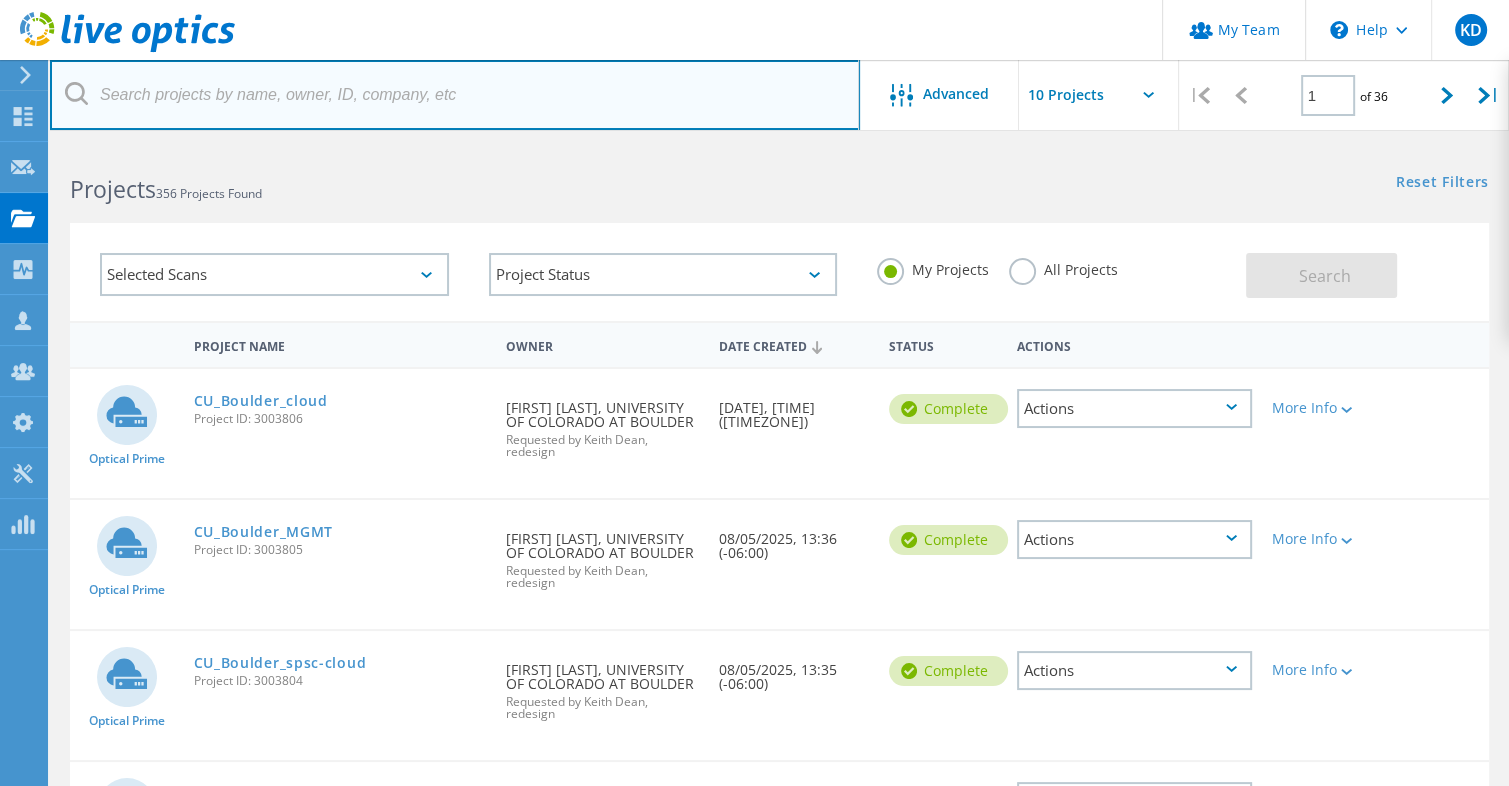 click at bounding box center (455, 95) 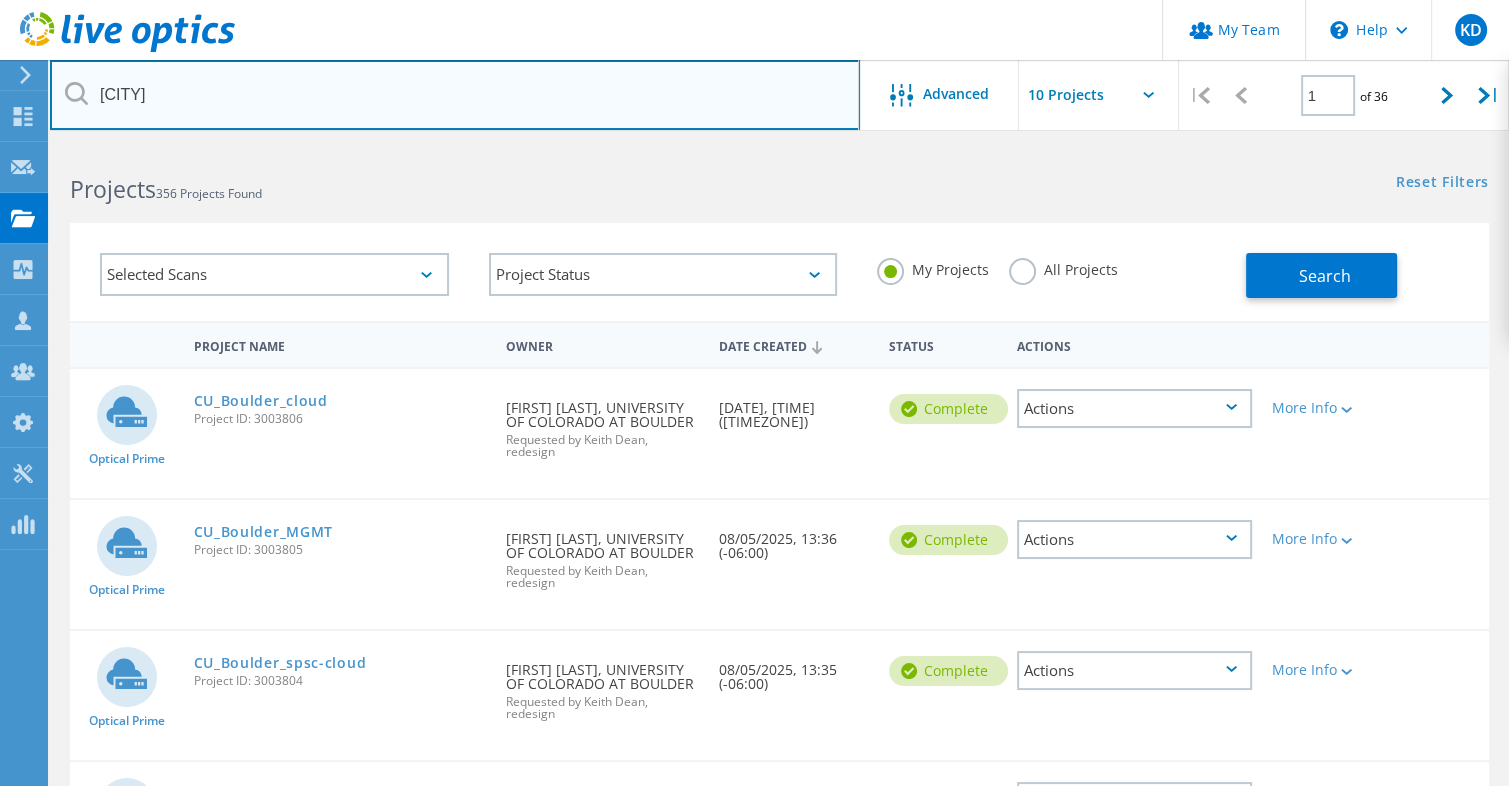 type on "boulder" 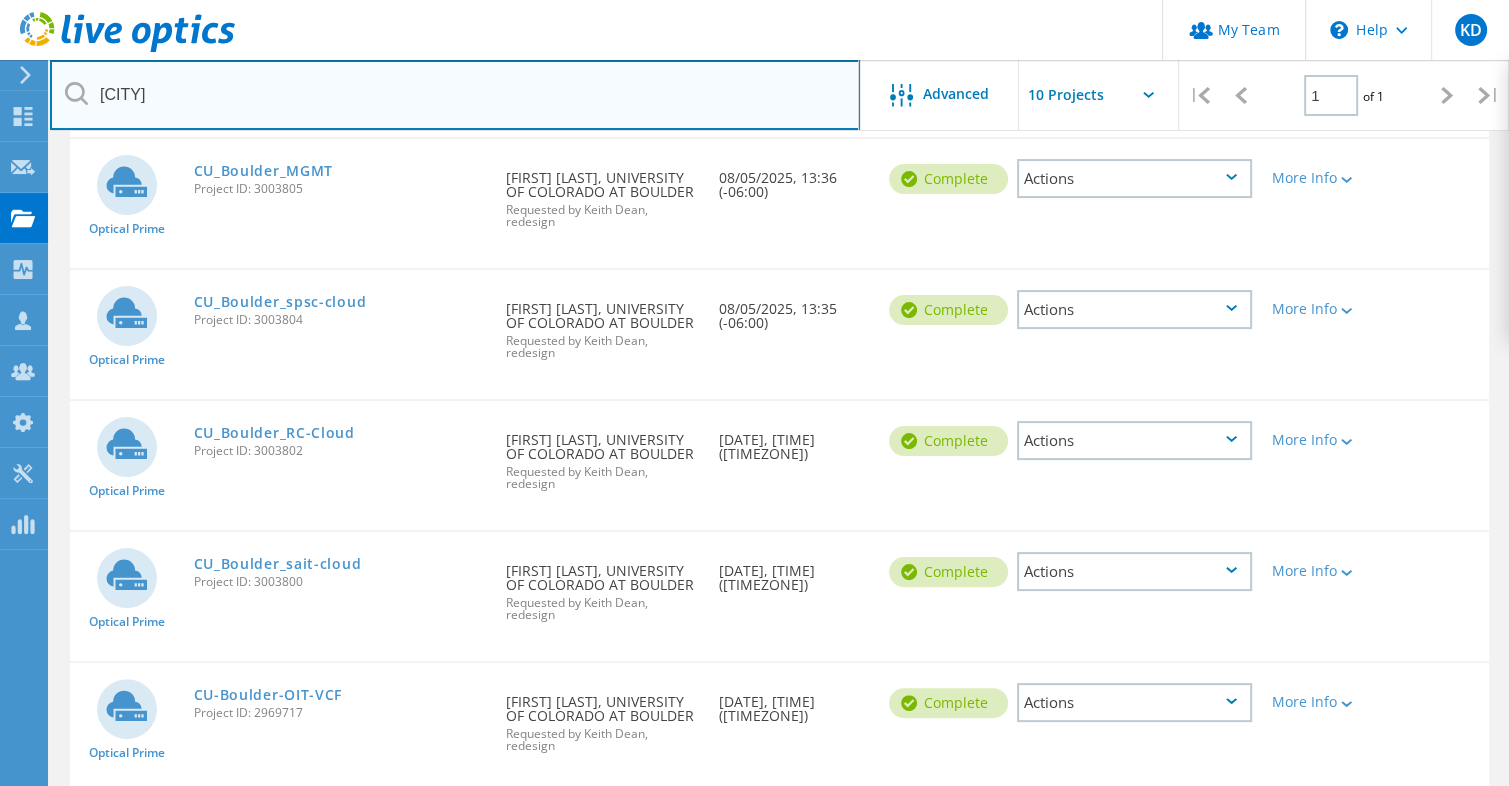 scroll, scrollTop: 444, scrollLeft: 0, axis: vertical 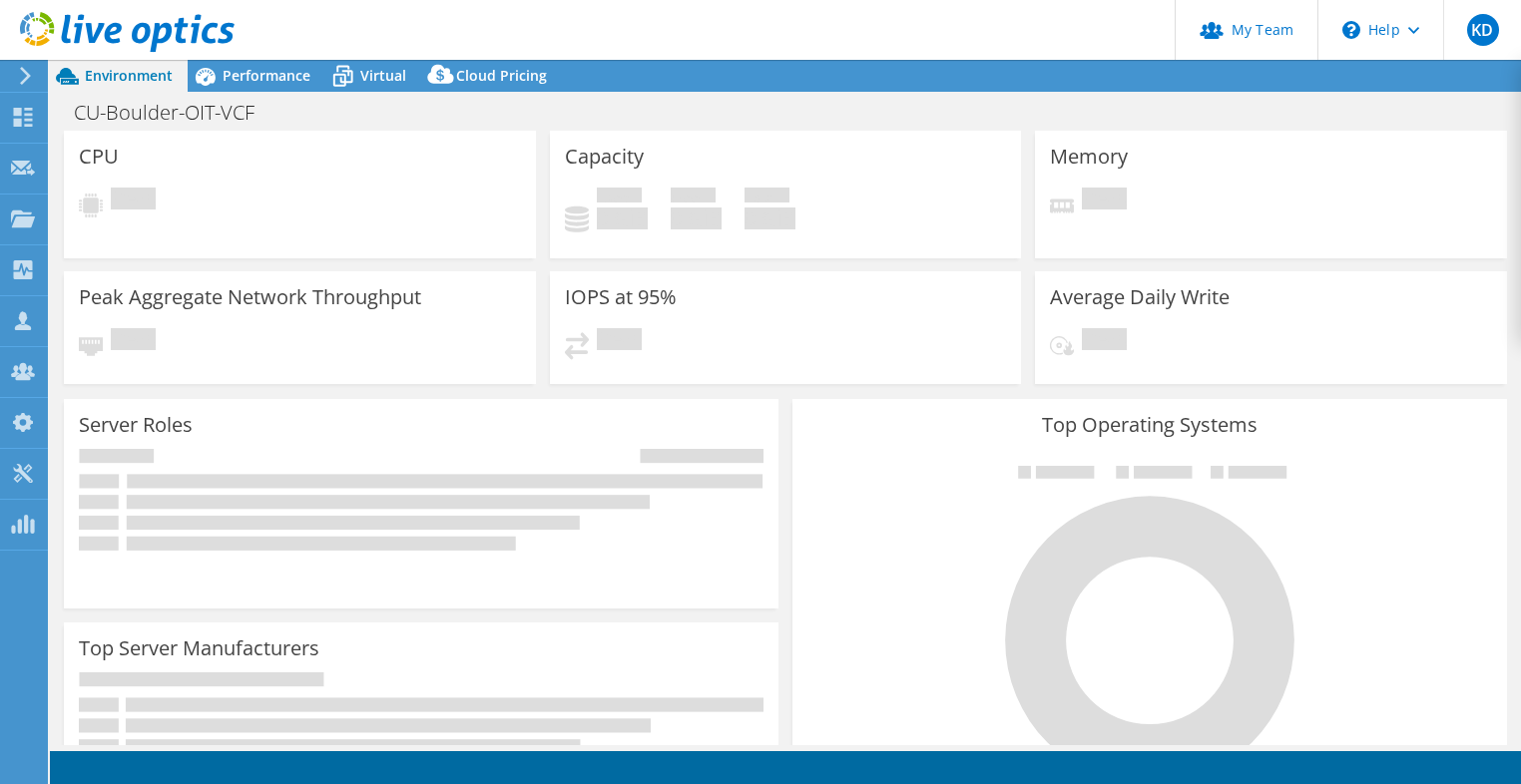 select on "USD" 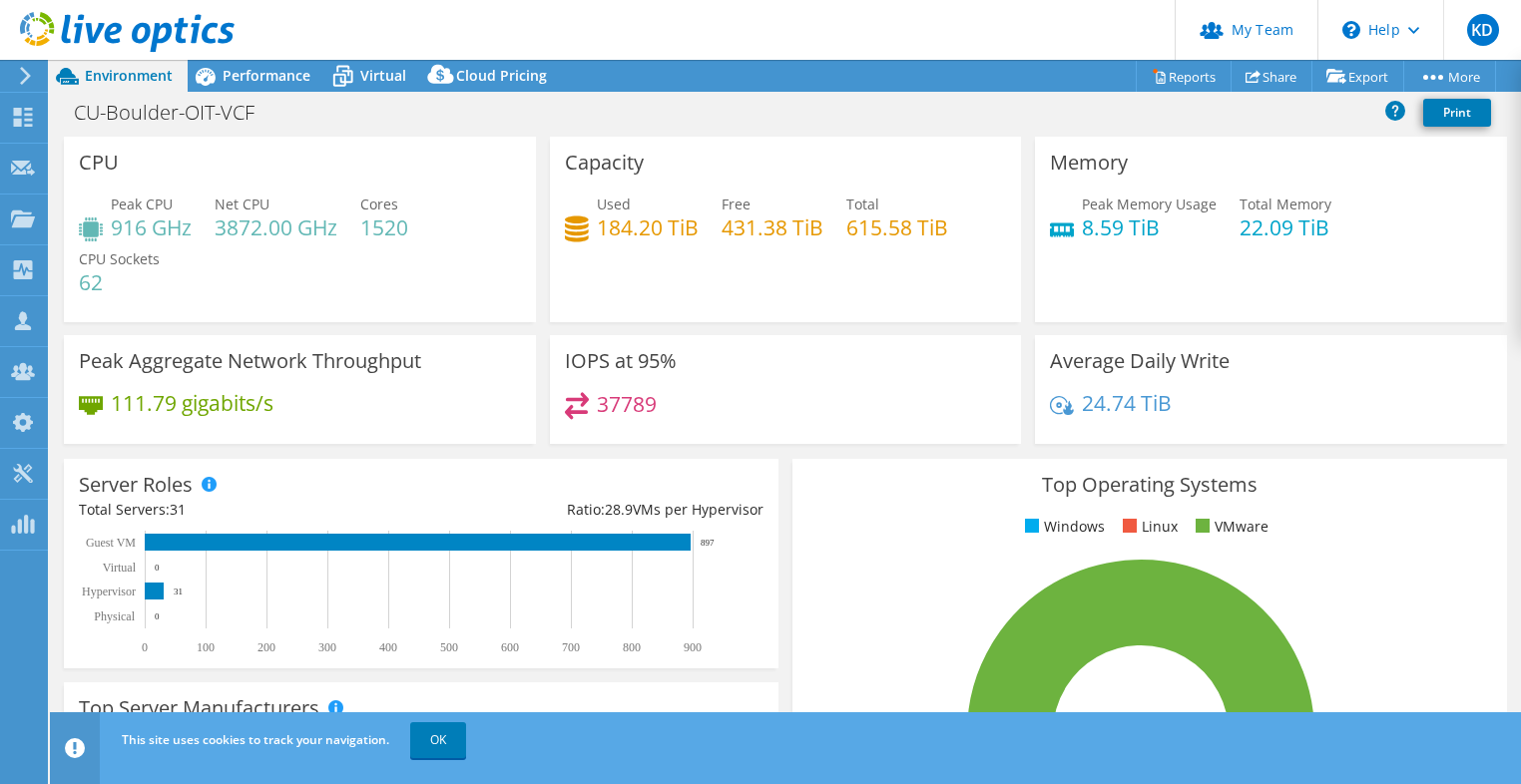 click on "Peak CPU
916 GHz
Net CPU
3872.00 GHz
Cores
1520
CPU Sockets
62" at bounding box center [299, 253] 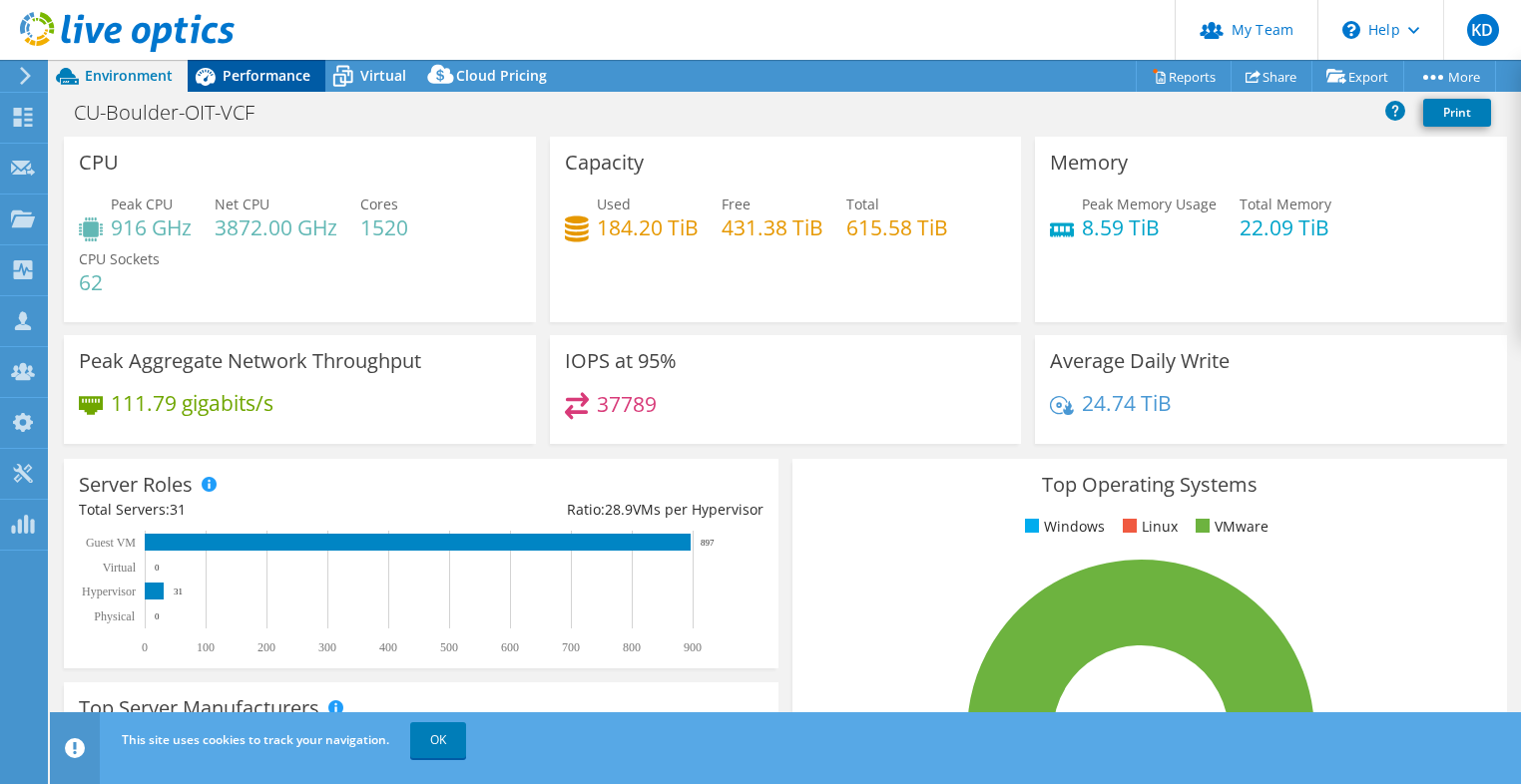 click on "Performance" at bounding box center (266, 75) 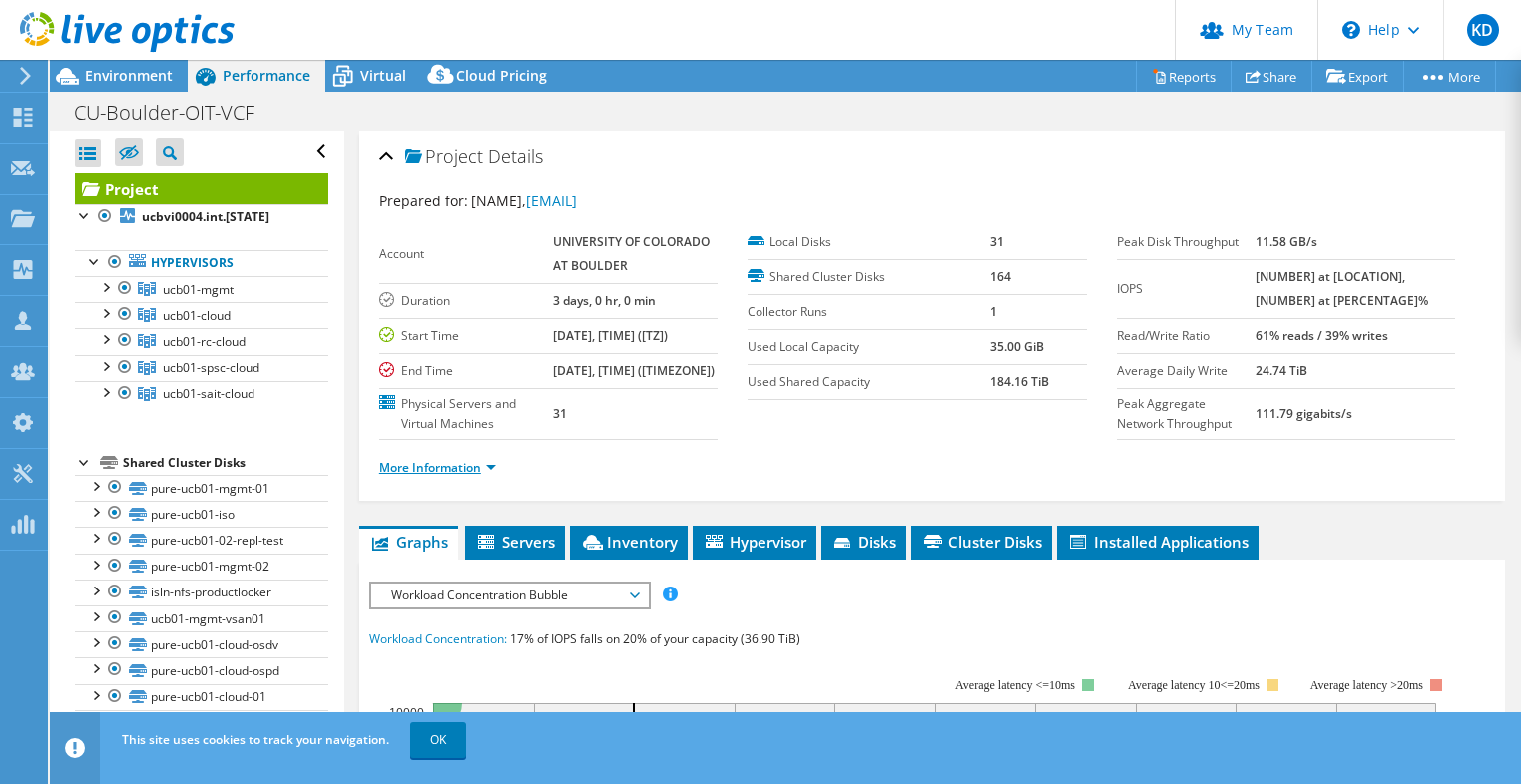 click on "More Information" at bounding box center [437, 467] 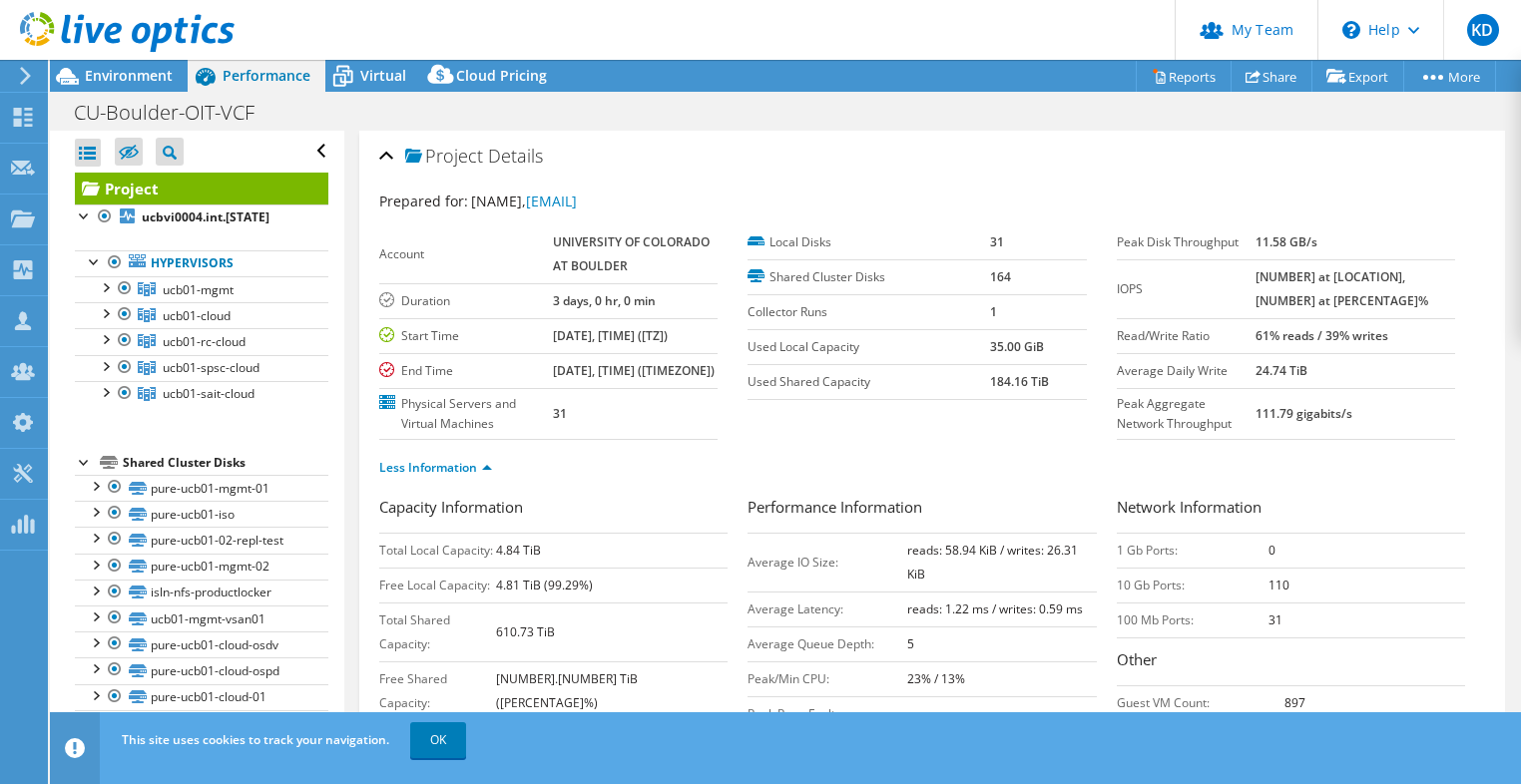 drag, startPoint x: 255, startPoint y: 15, endPoint x: 415, endPoint y: 1, distance: 160.61133 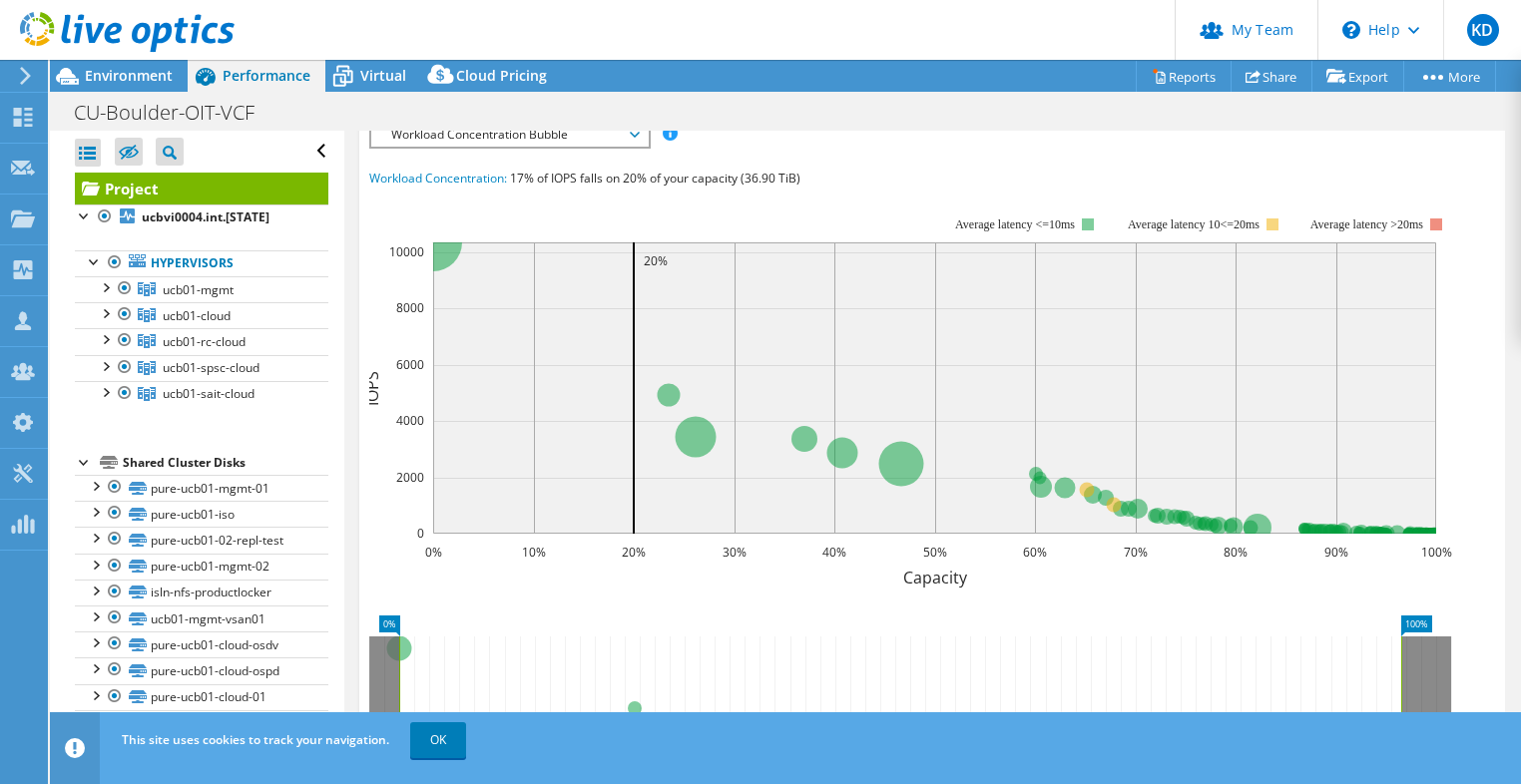 scroll, scrollTop: 664, scrollLeft: 0, axis: vertical 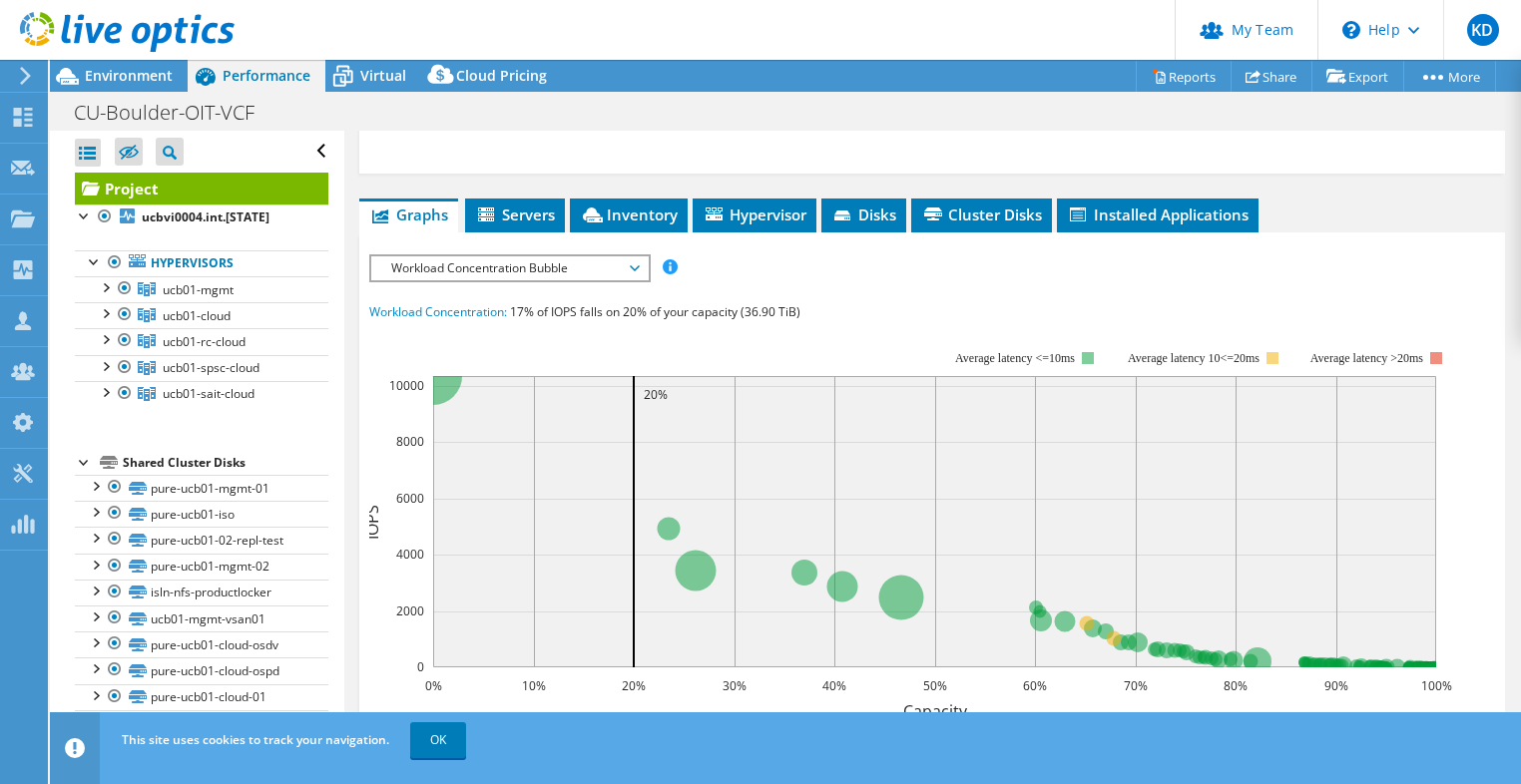 click on "Workload Concentration Bubble" at bounding box center [509, 268] 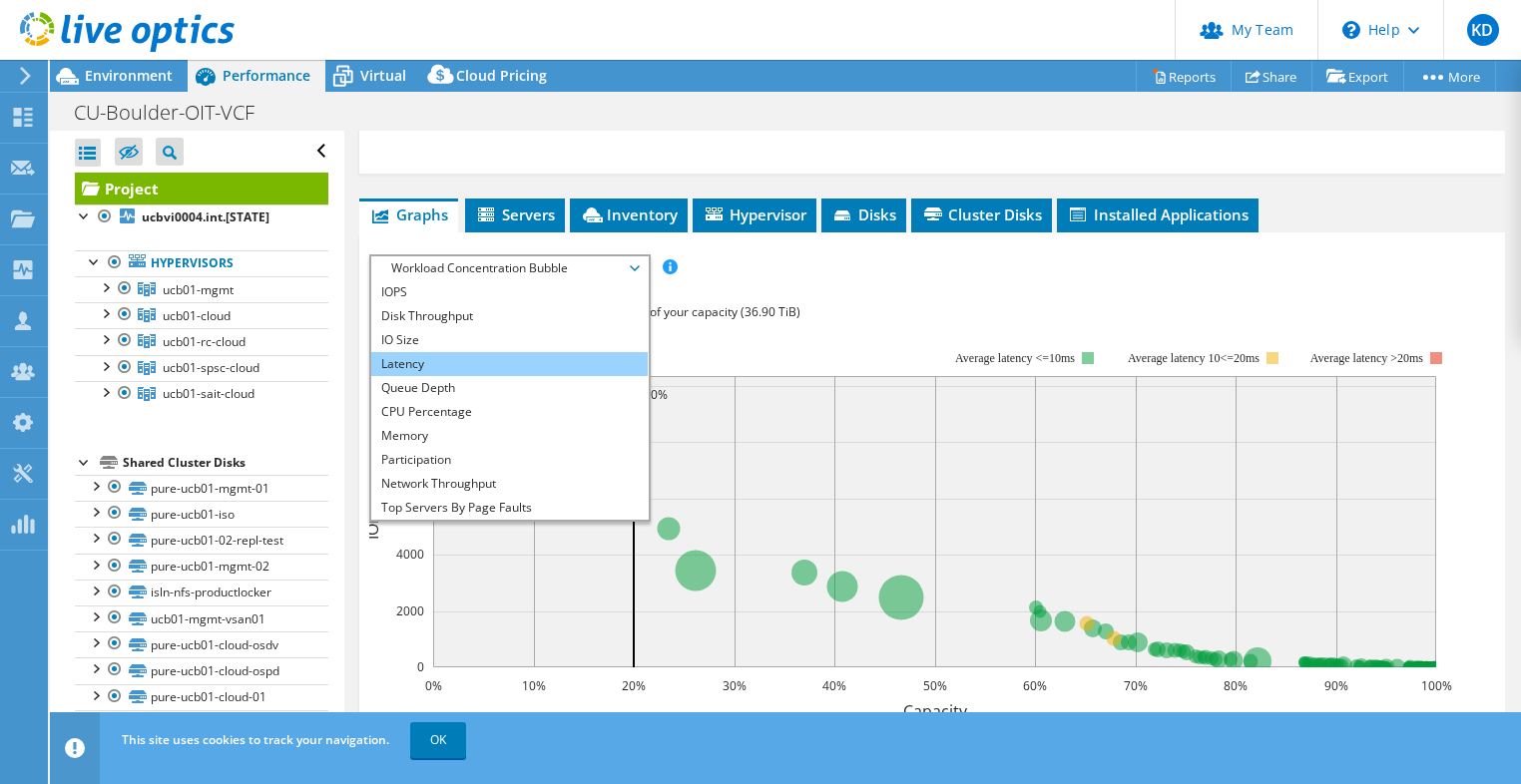 click on "Latency" at bounding box center (509, 364) 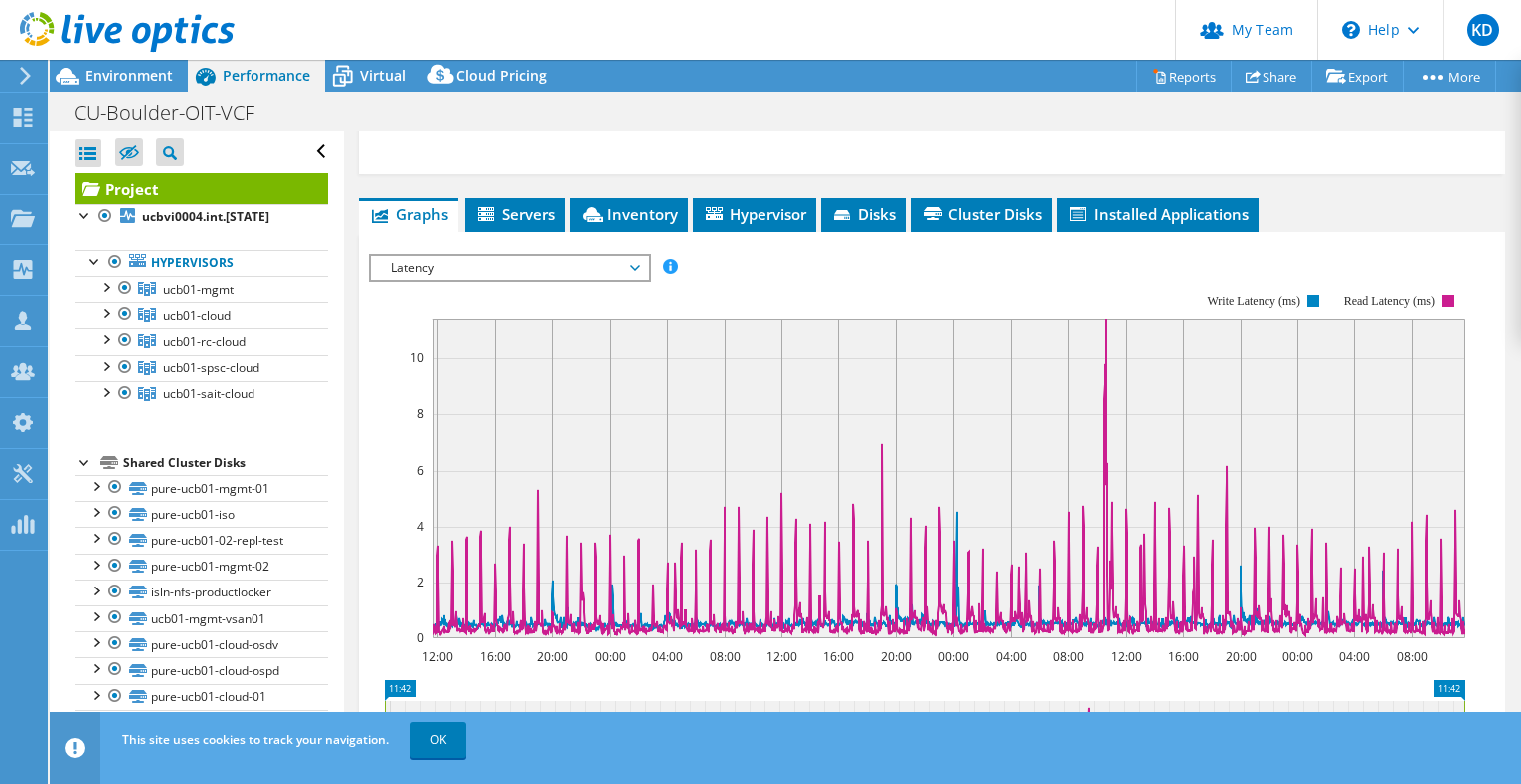 click 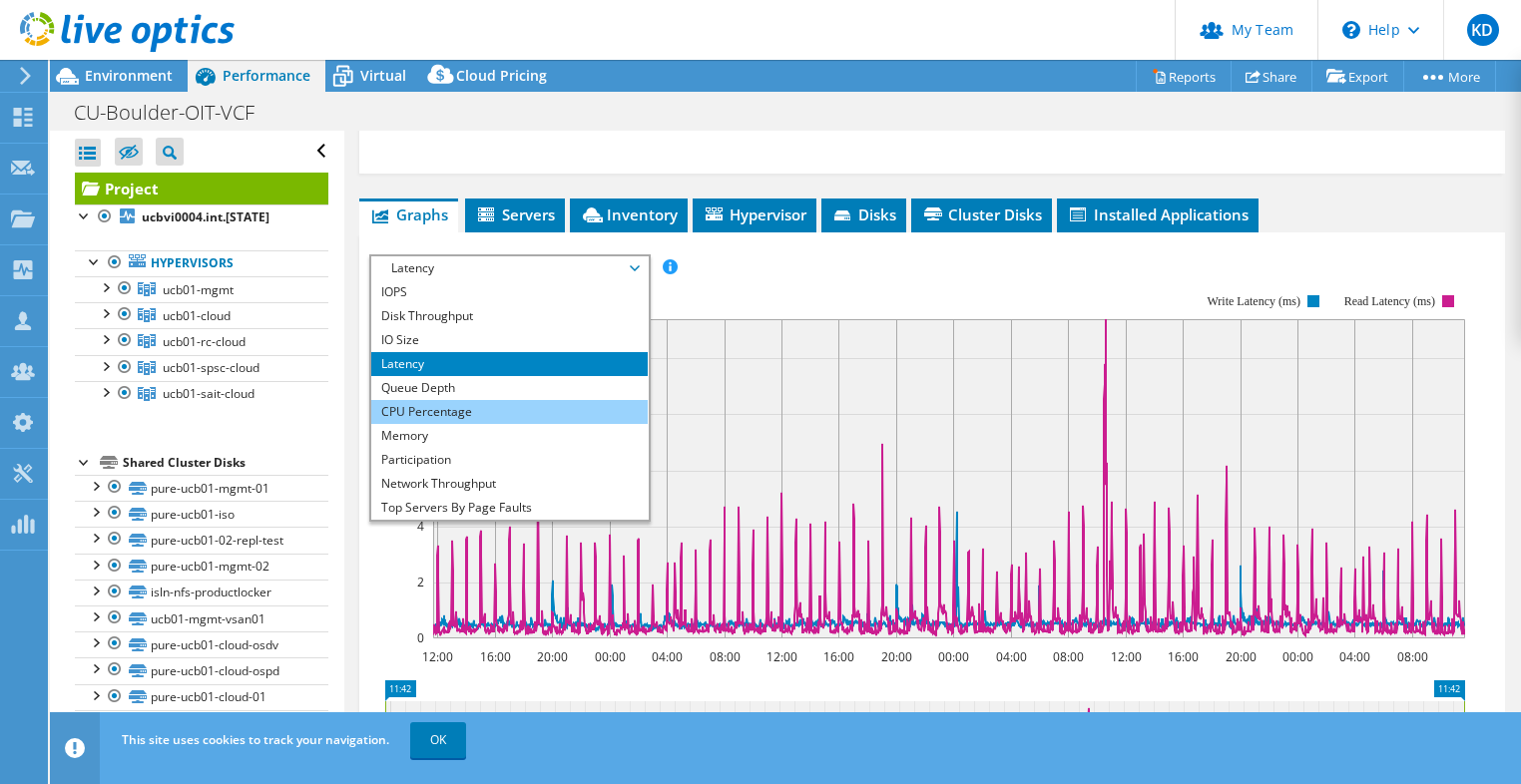 click on "CPU Percentage" at bounding box center (509, 412) 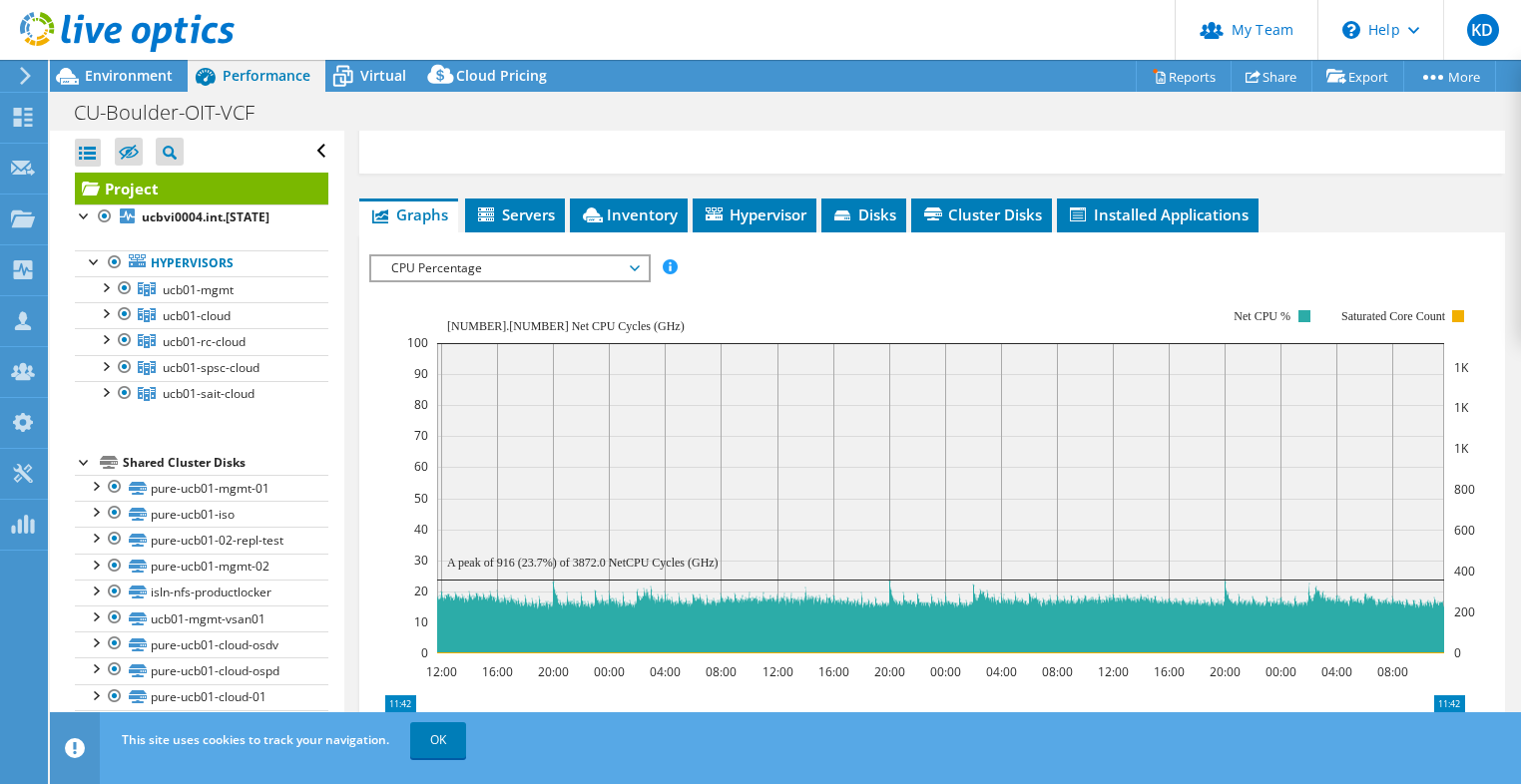 click on "CPU Percentage" at bounding box center (509, 268) 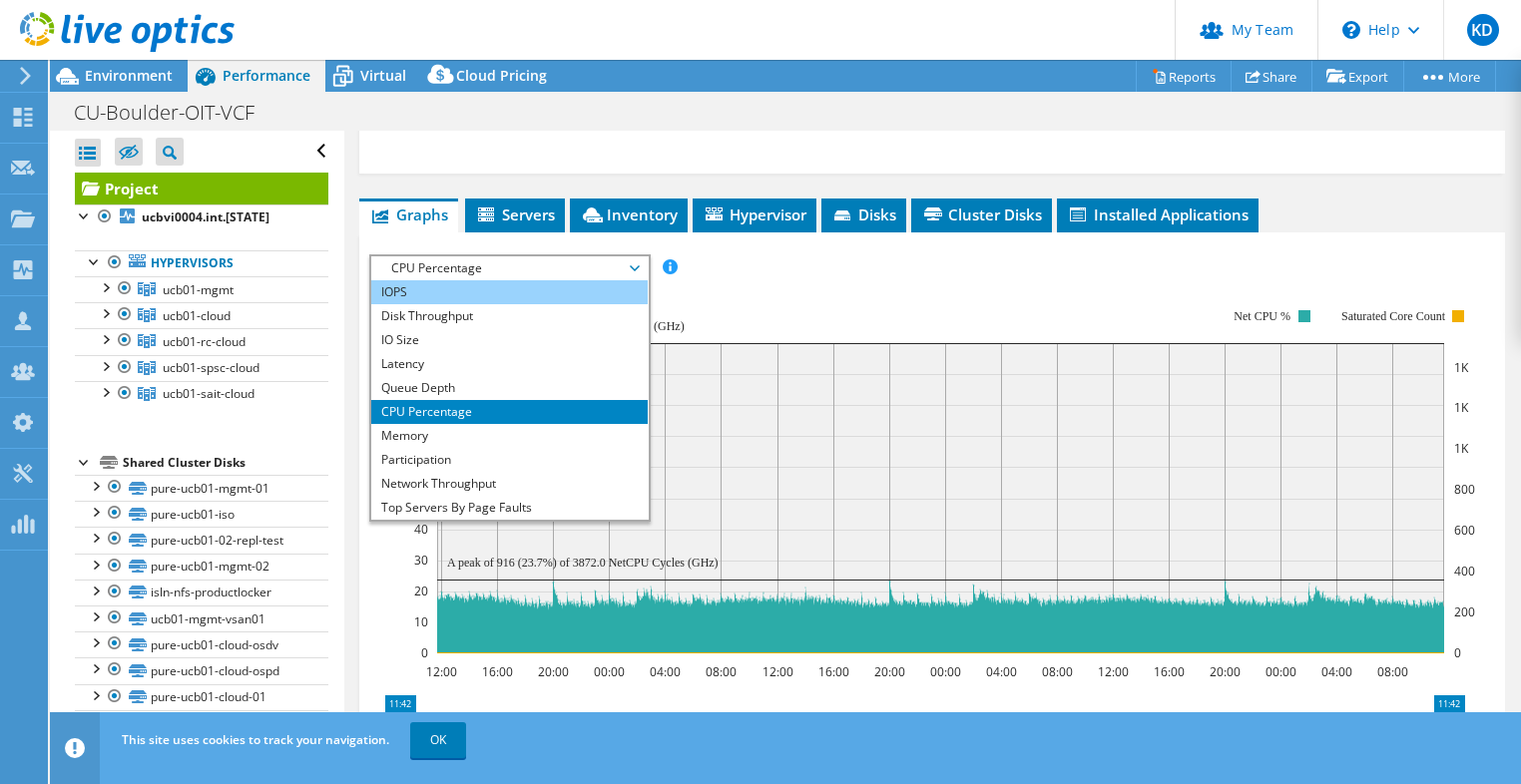 click on "IOPS" at bounding box center [509, 292] 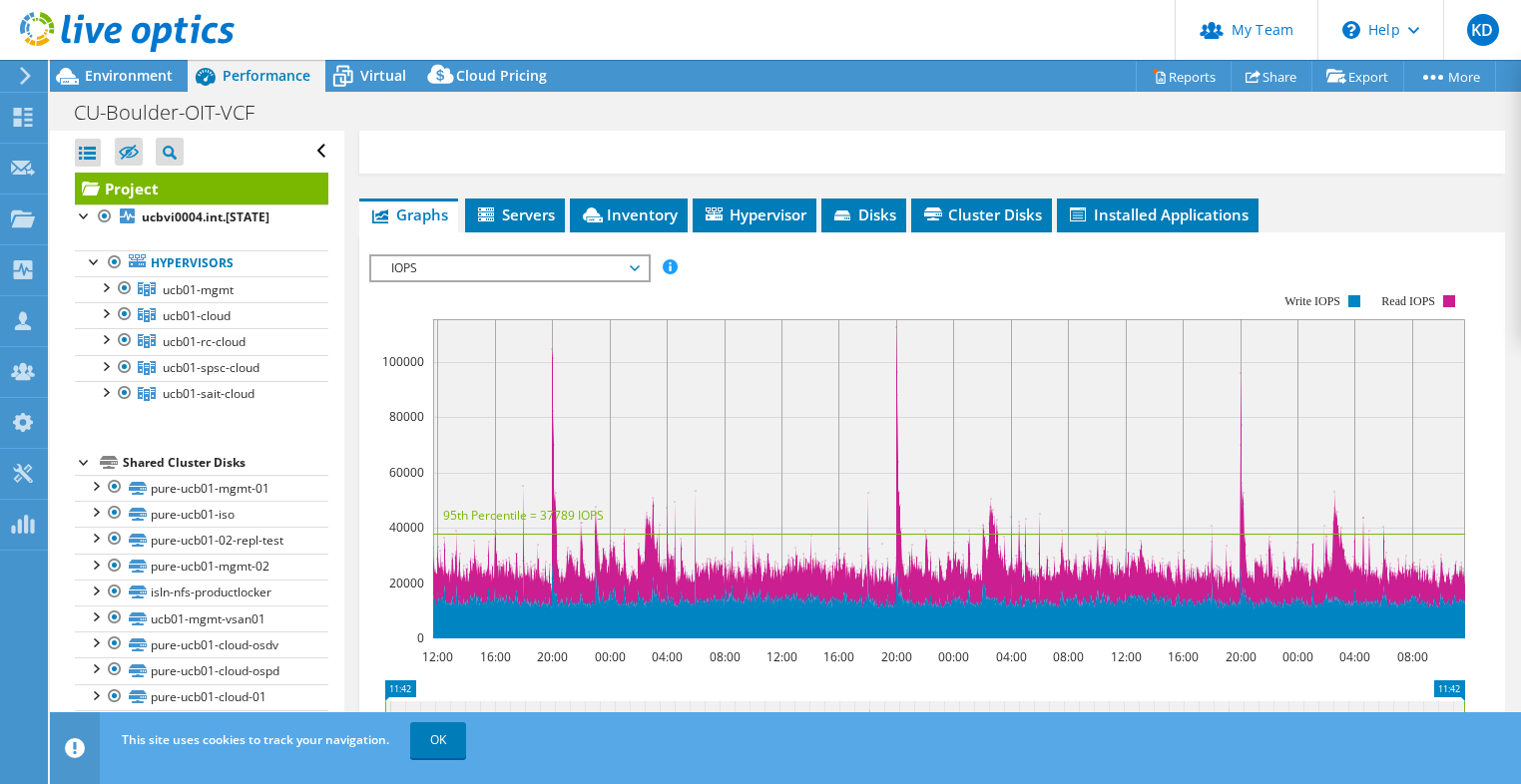 click on "IOPS" at bounding box center [509, 268] 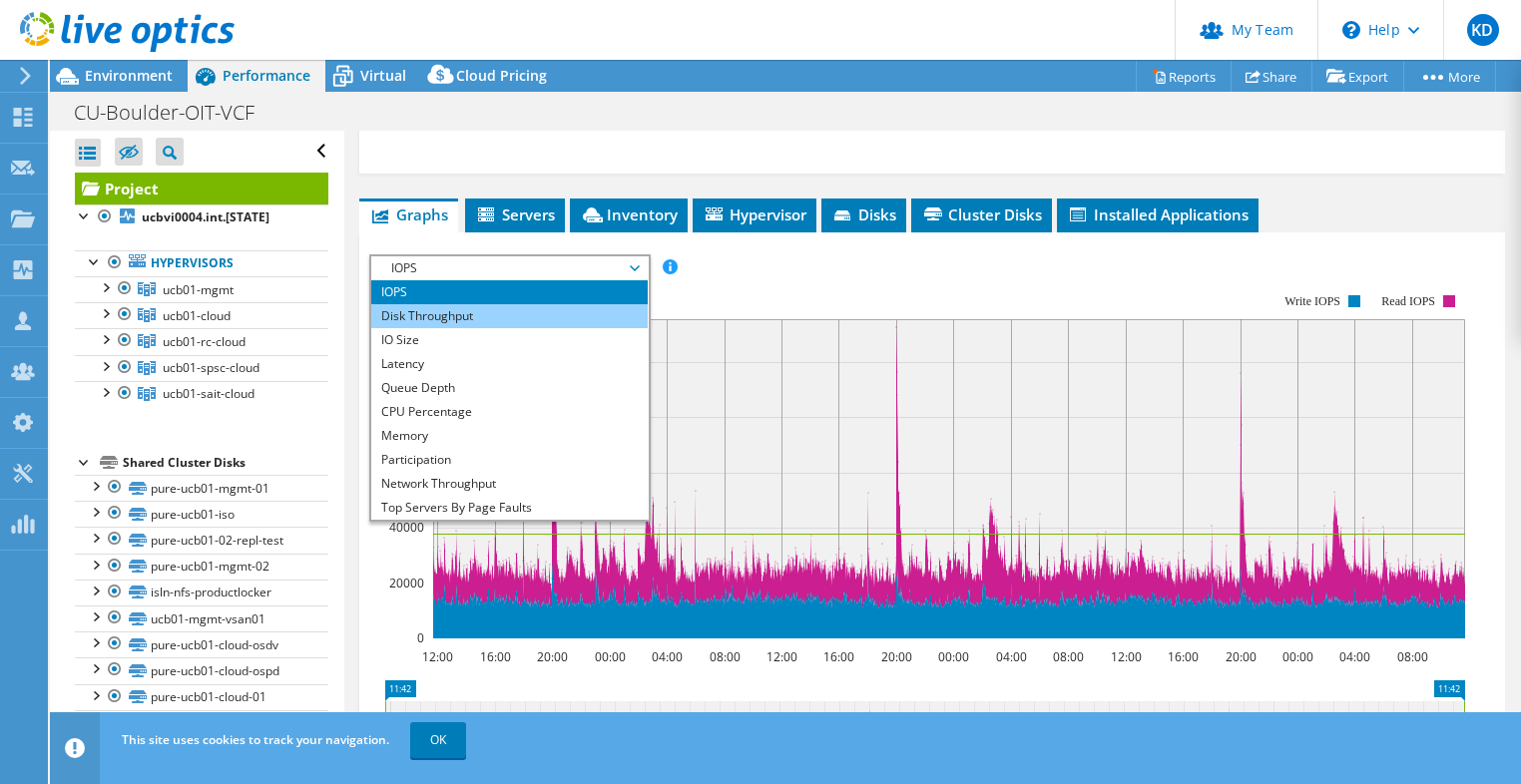 click on "Disk Throughput" at bounding box center [509, 316] 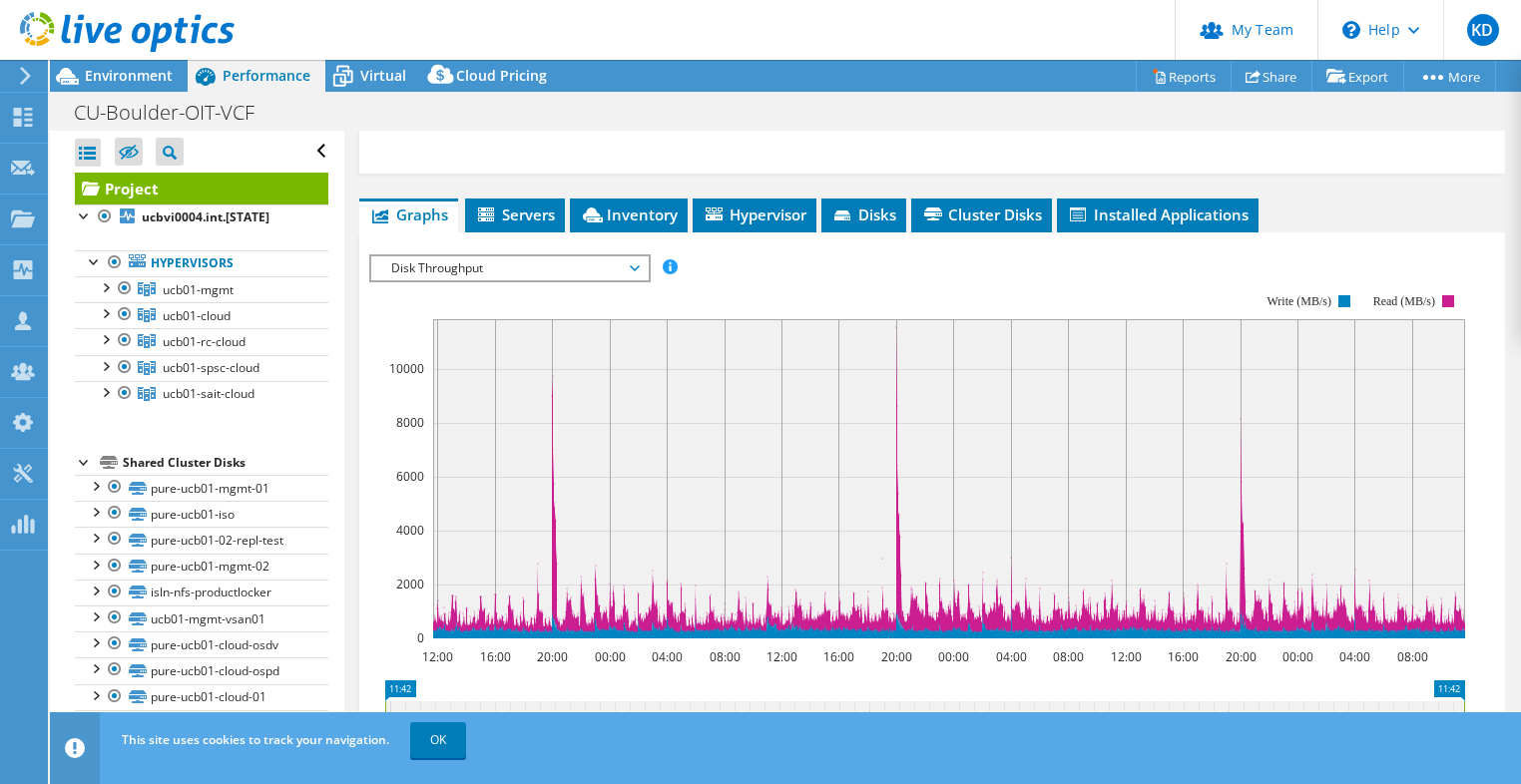 click 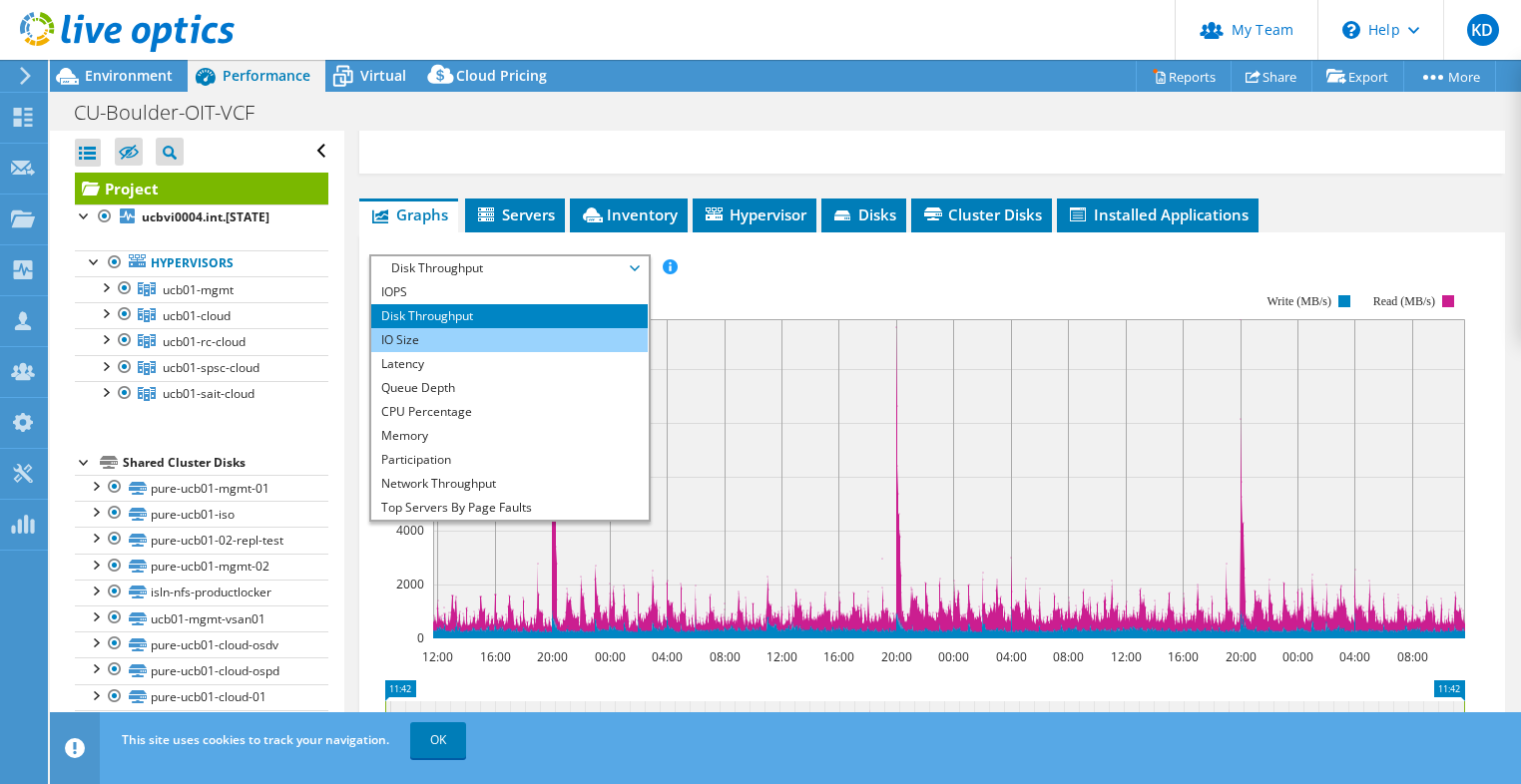 click on "IO Size" at bounding box center [509, 340] 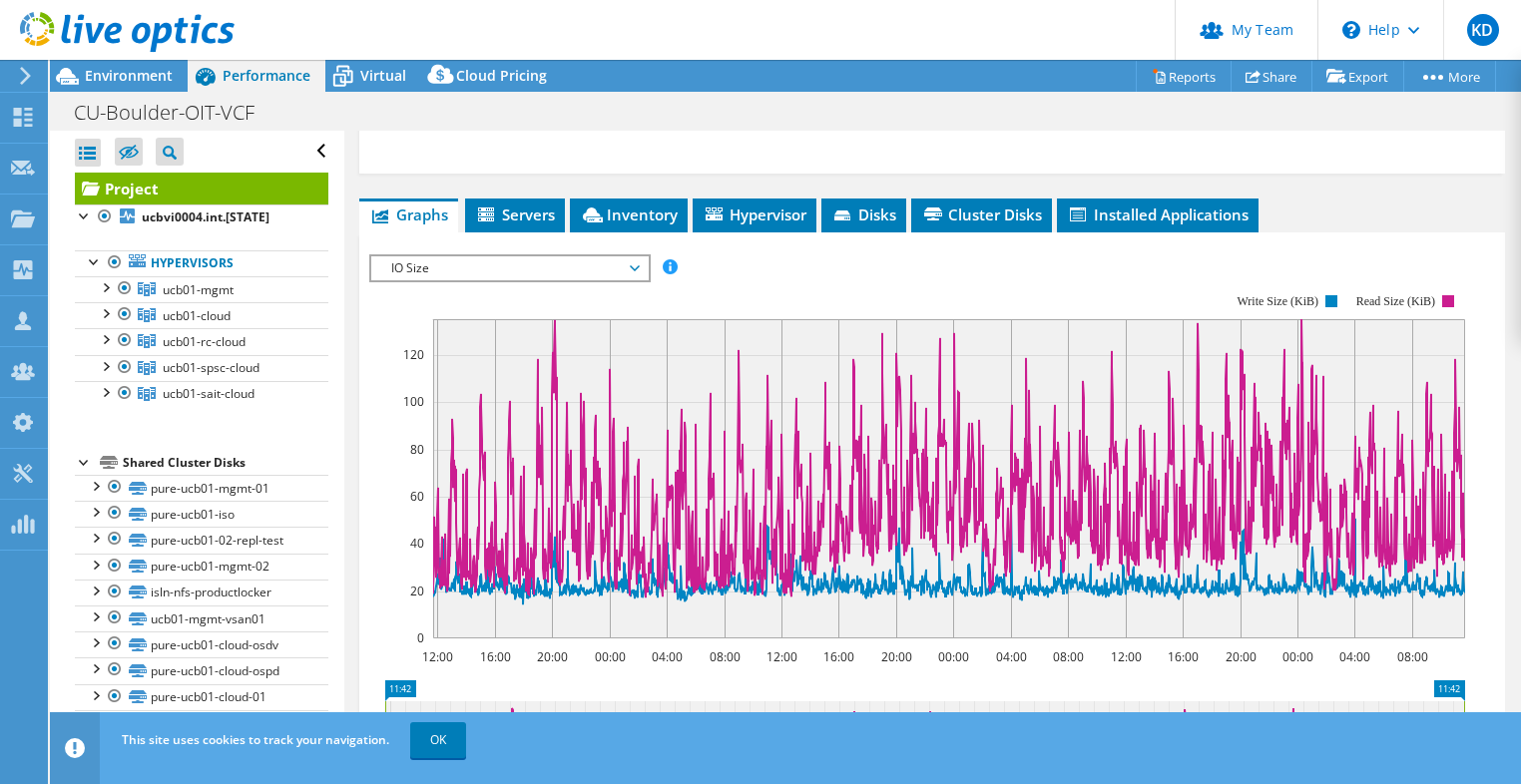 click on "IO Size" at bounding box center [509, 268] 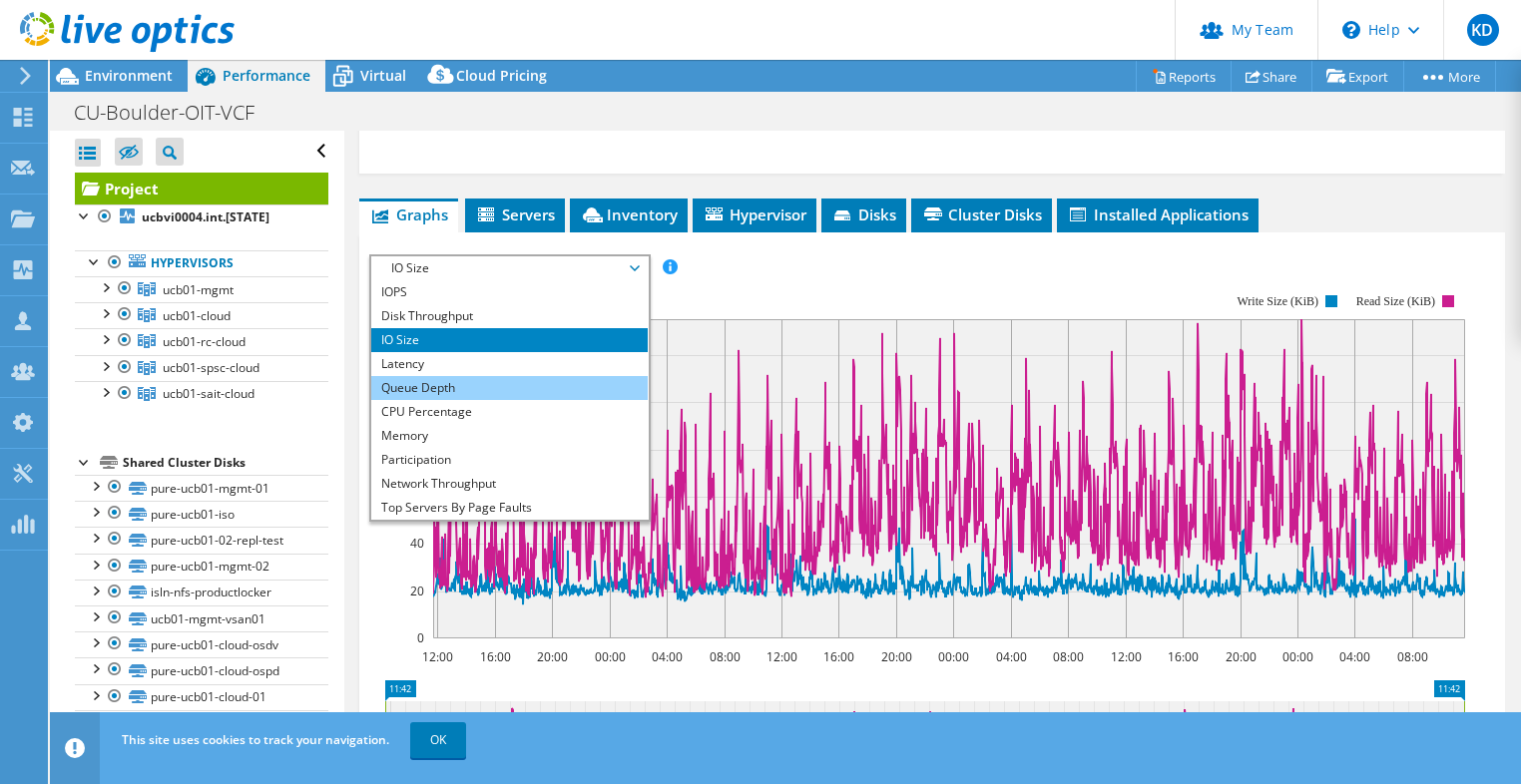 click on "Queue Depth" at bounding box center [509, 388] 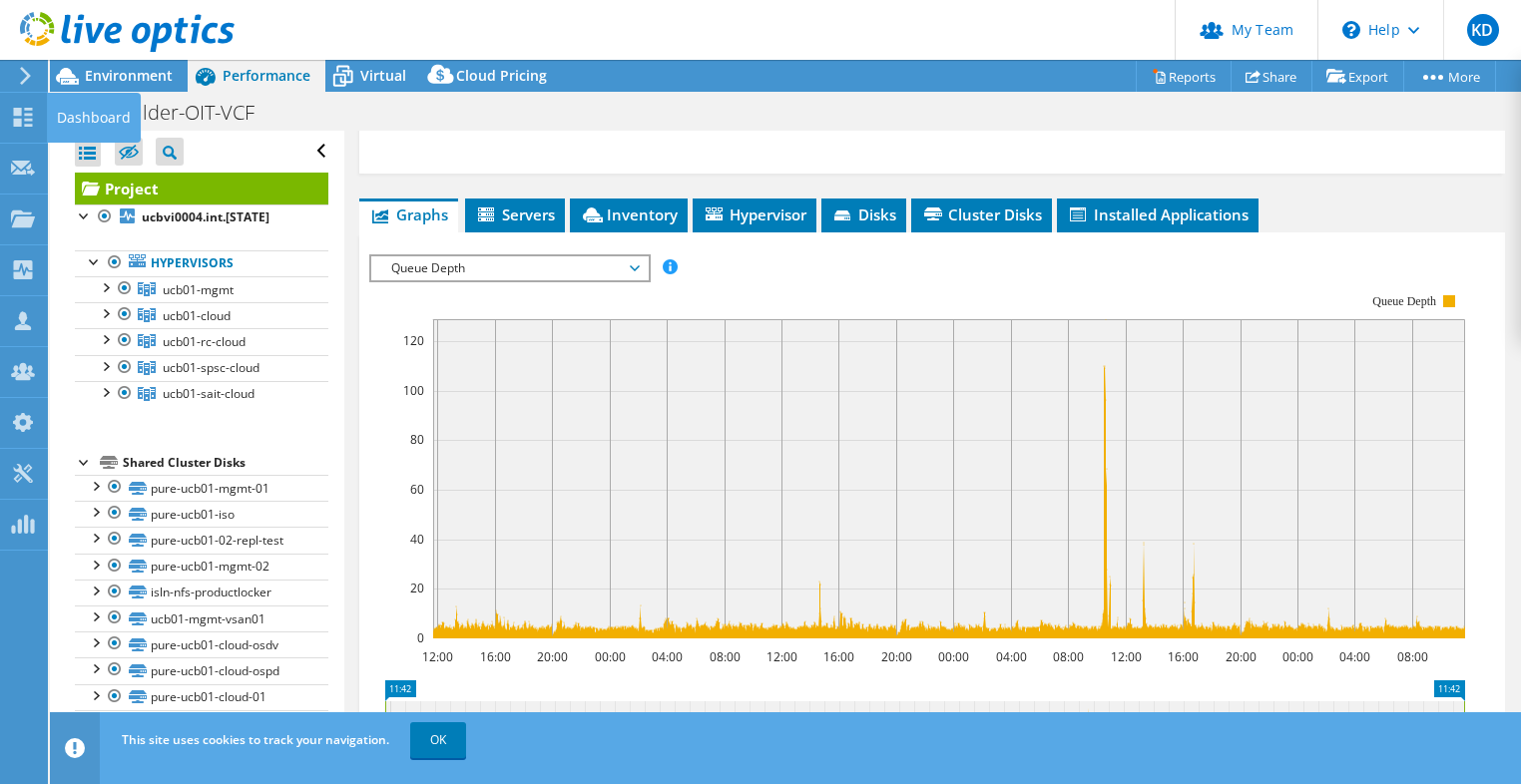 click on "Dashboard" at bounding box center (94, 118) 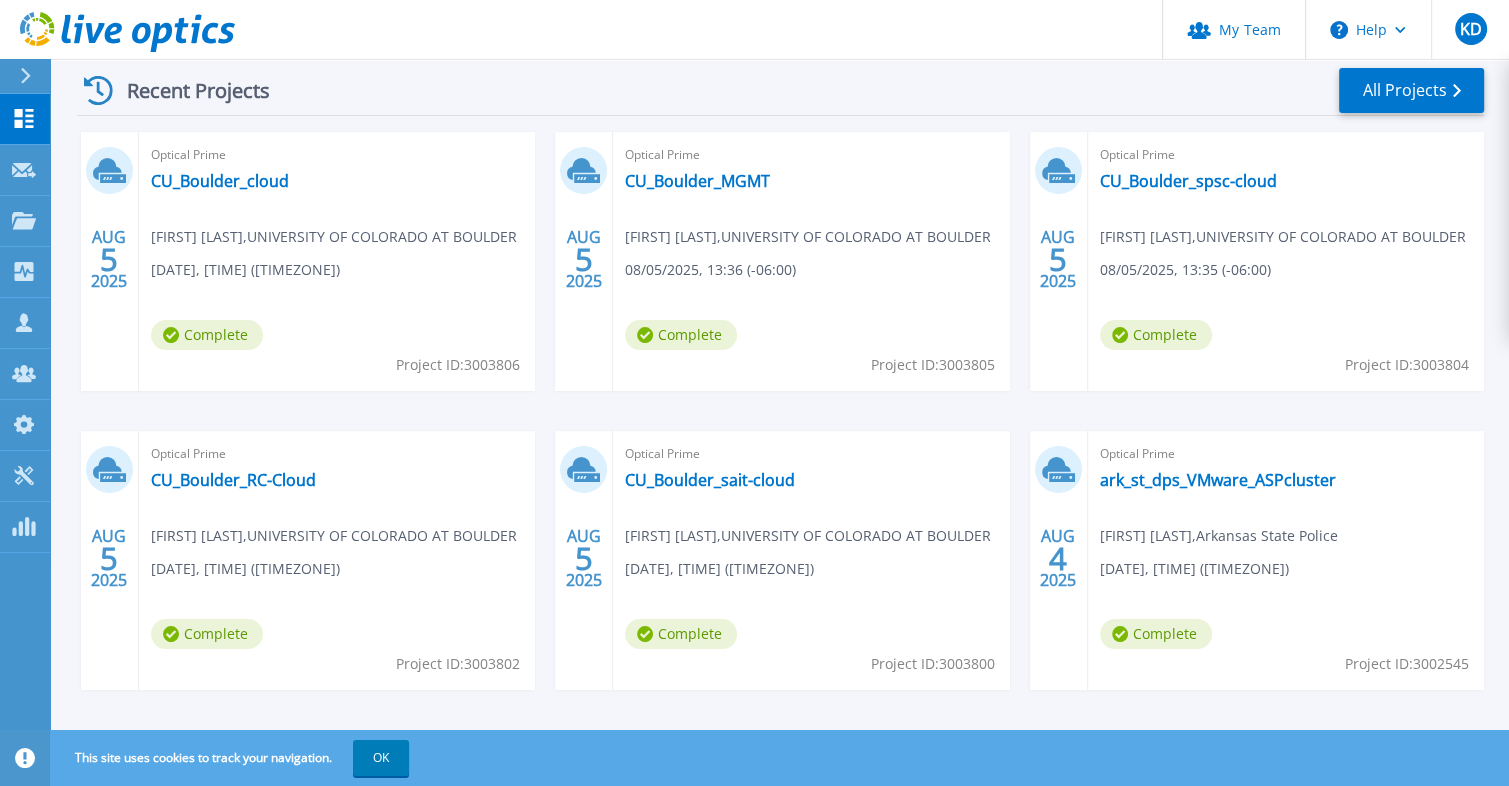 scroll, scrollTop: 321, scrollLeft: 0, axis: vertical 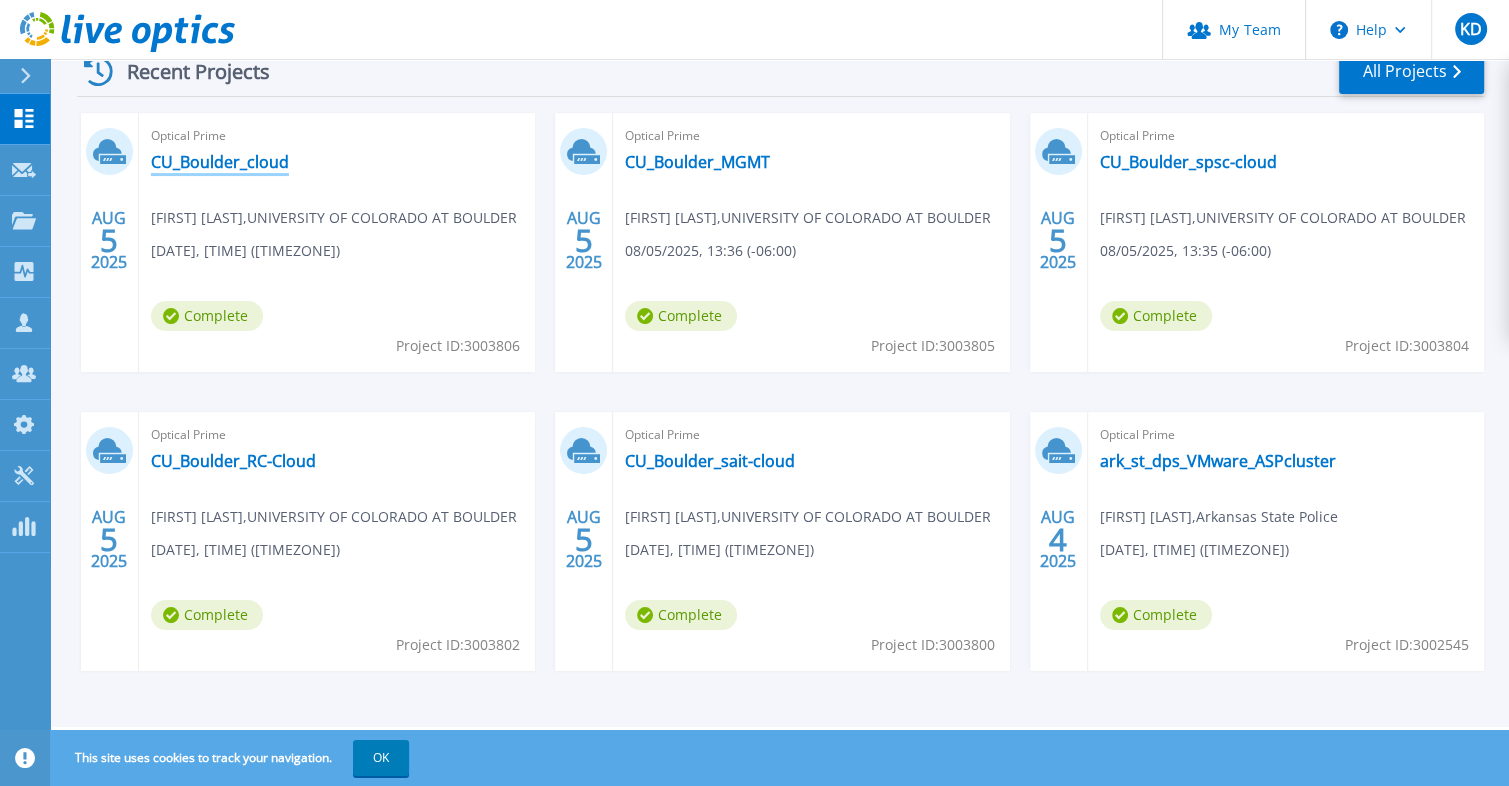 click on "CU_Boulder_cloud" at bounding box center [220, 162] 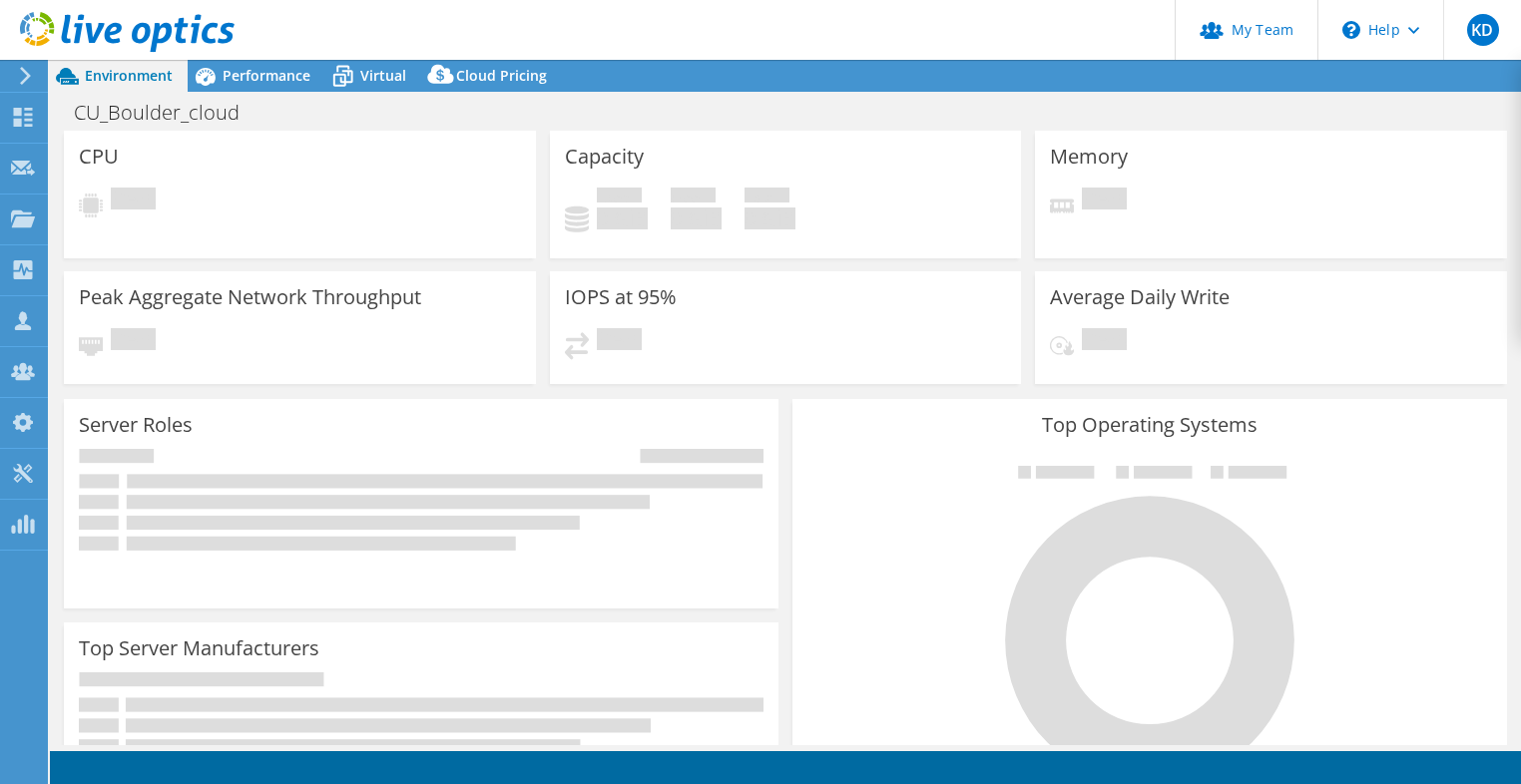 scroll, scrollTop: 0, scrollLeft: 0, axis: both 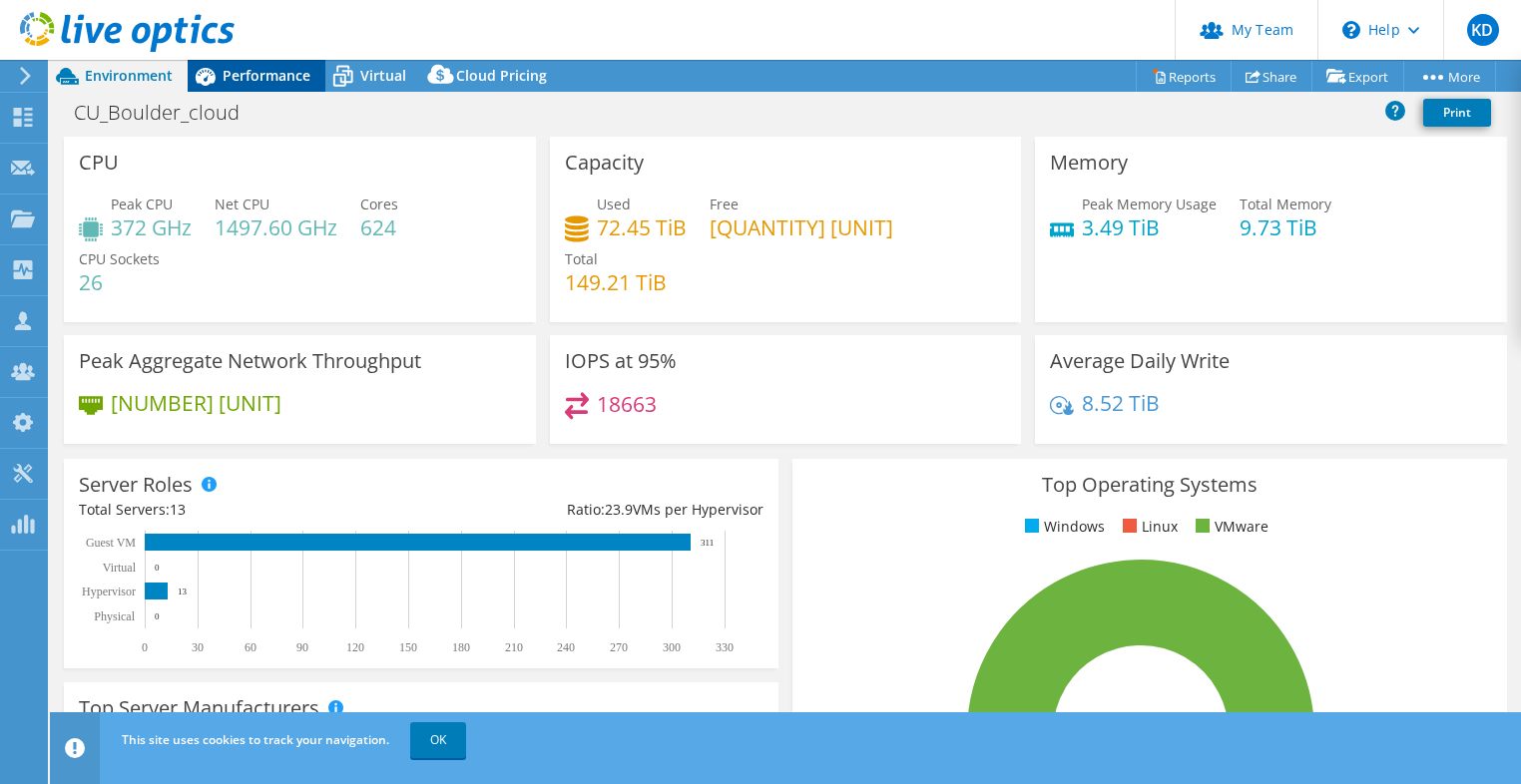 click on "Performance" at bounding box center [266, 75] 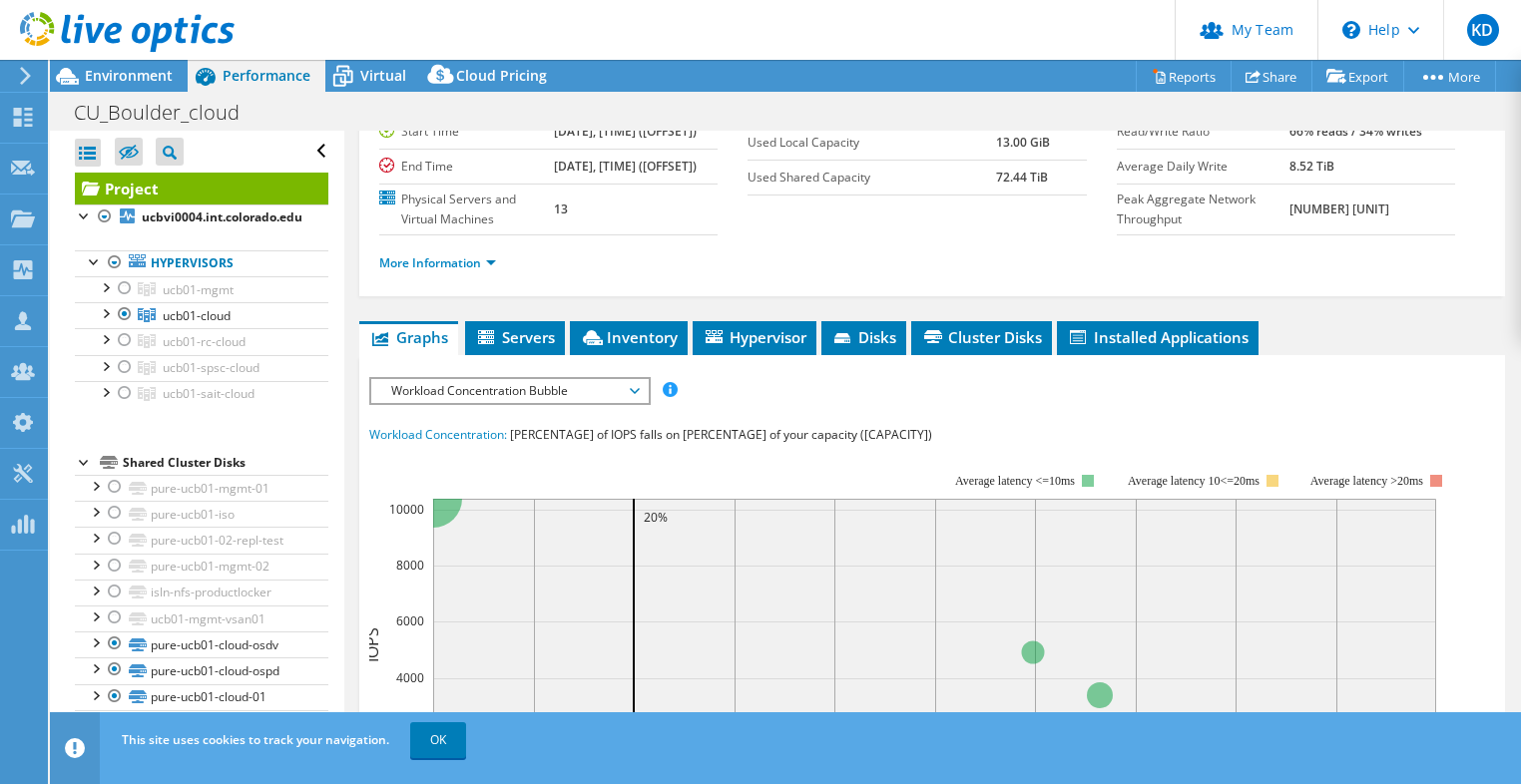 scroll, scrollTop: 399, scrollLeft: 0, axis: vertical 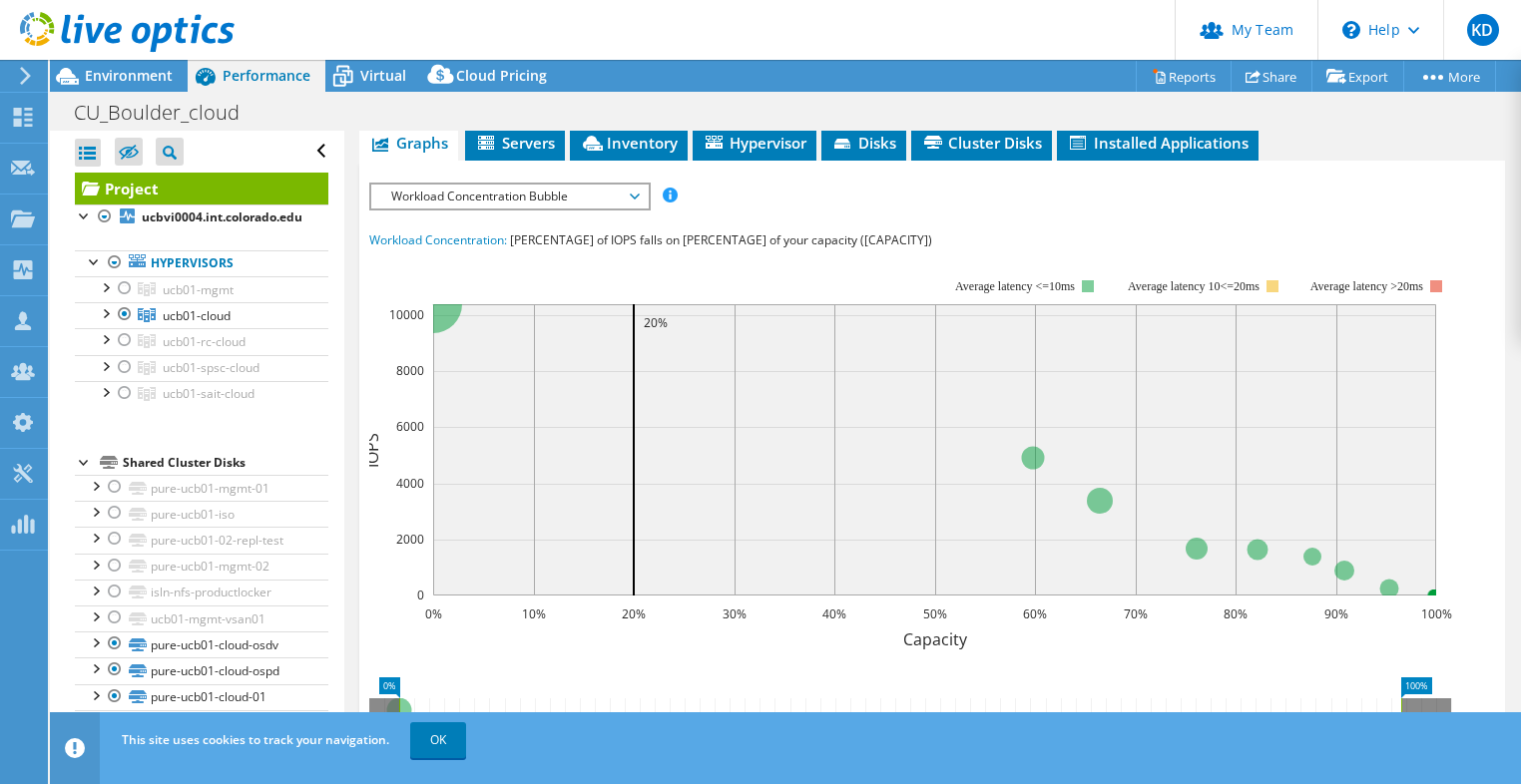 click on "Workload Concentration Bubble" at bounding box center (509, 196) 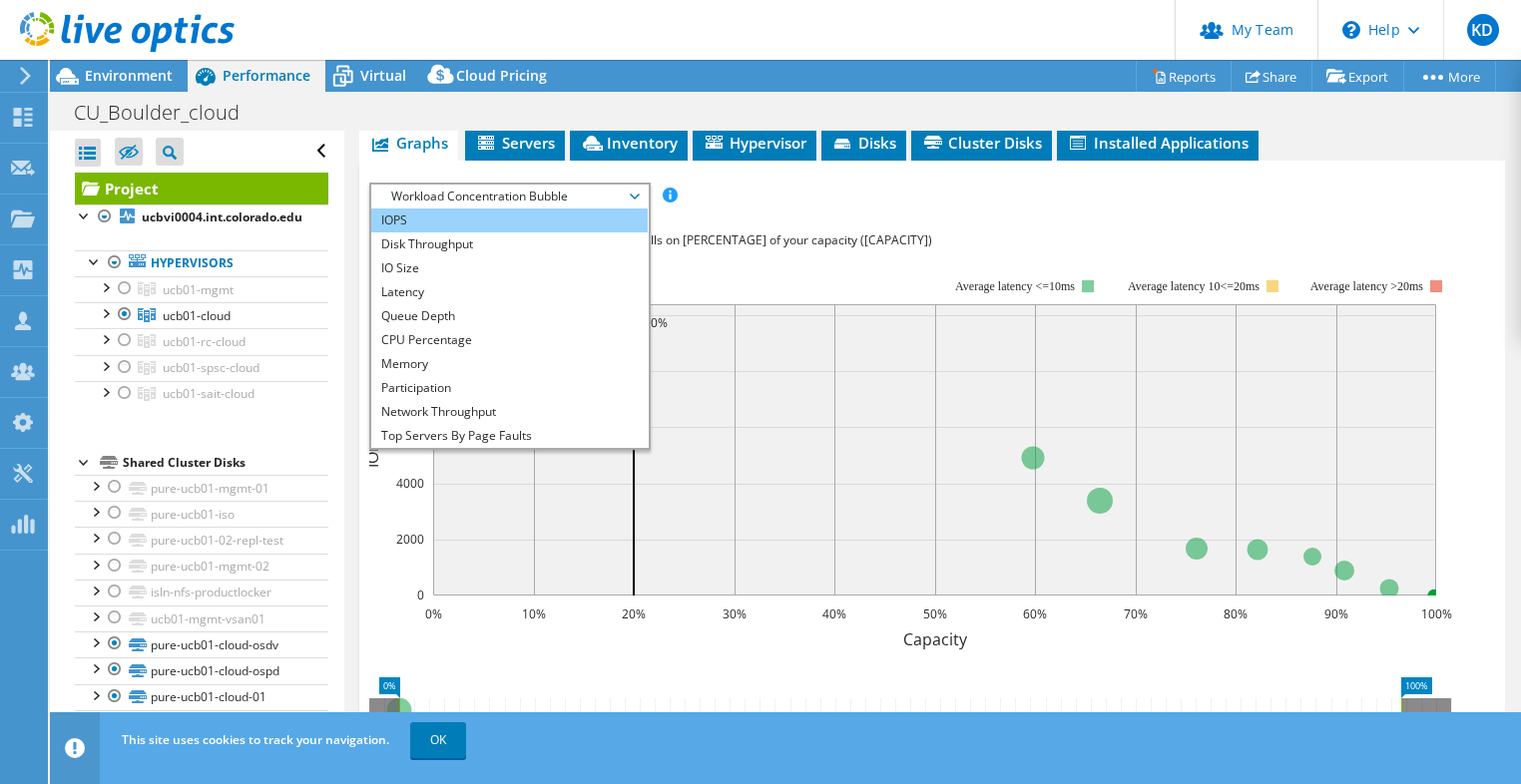 click on "IOPS" at bounding box center (509, 220) 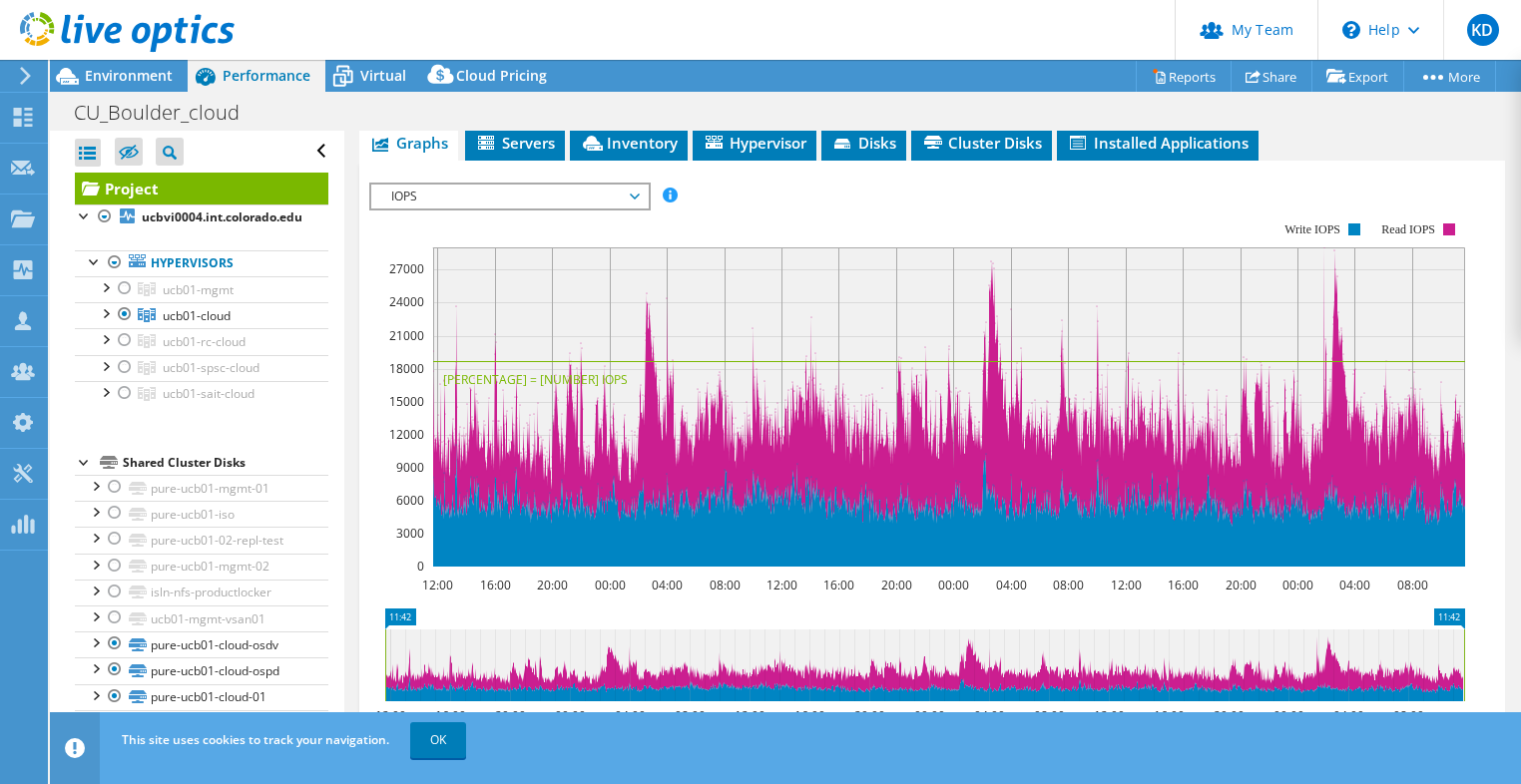 click on "IOPS" at bounding box center (509, 196) 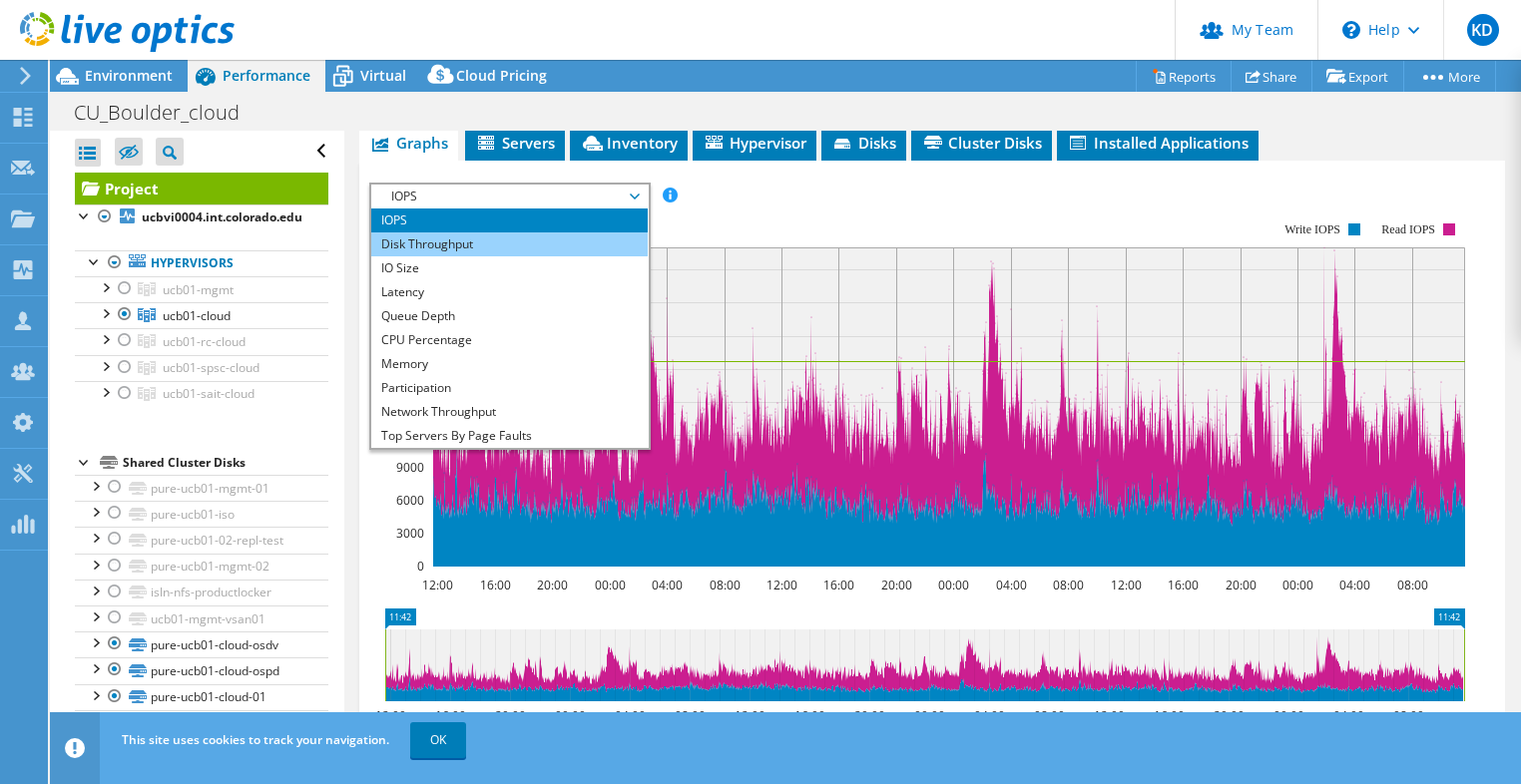 click on "Disk Throughput" at bounding box center [509, 244] 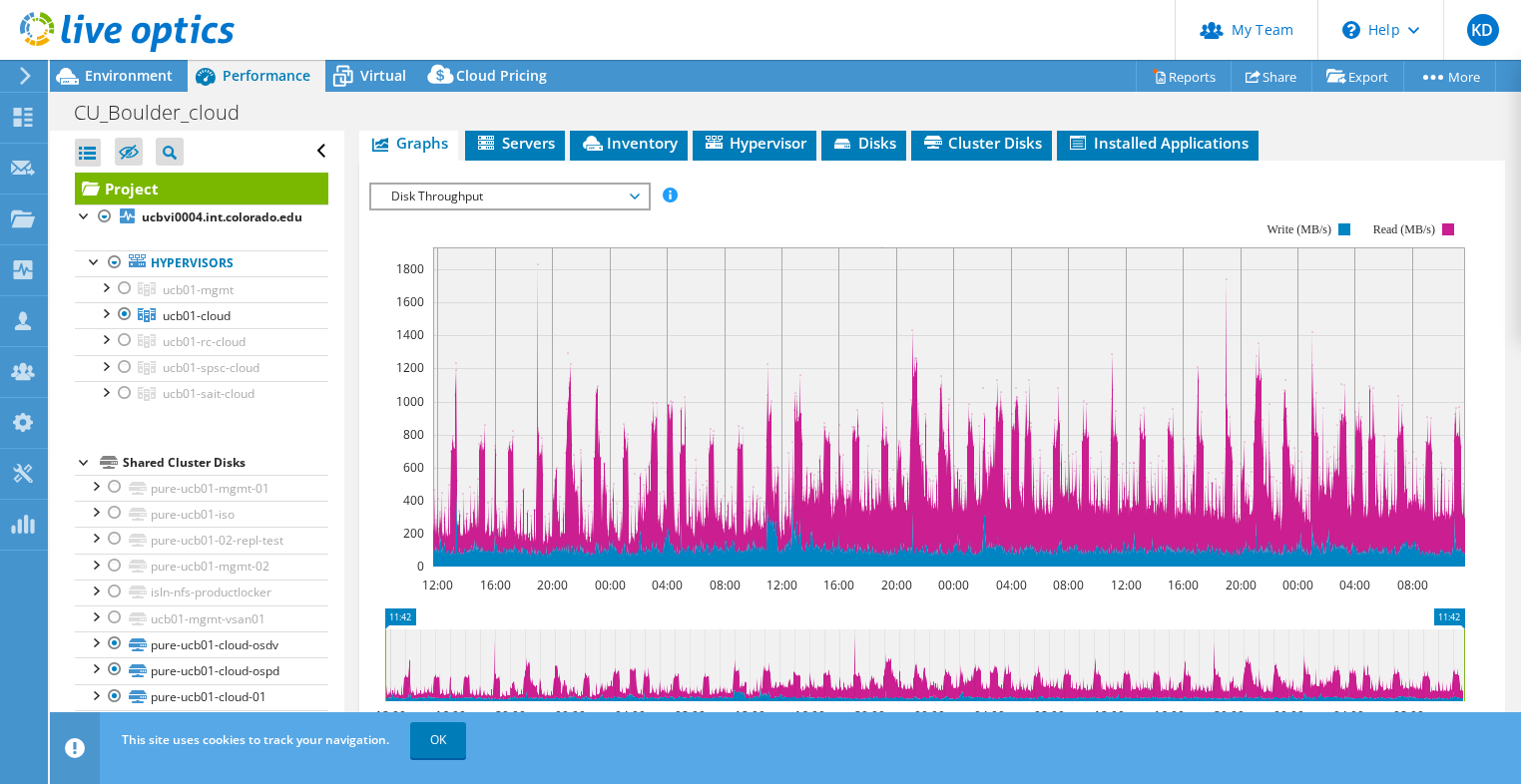 click at bounding box center (932, 523) 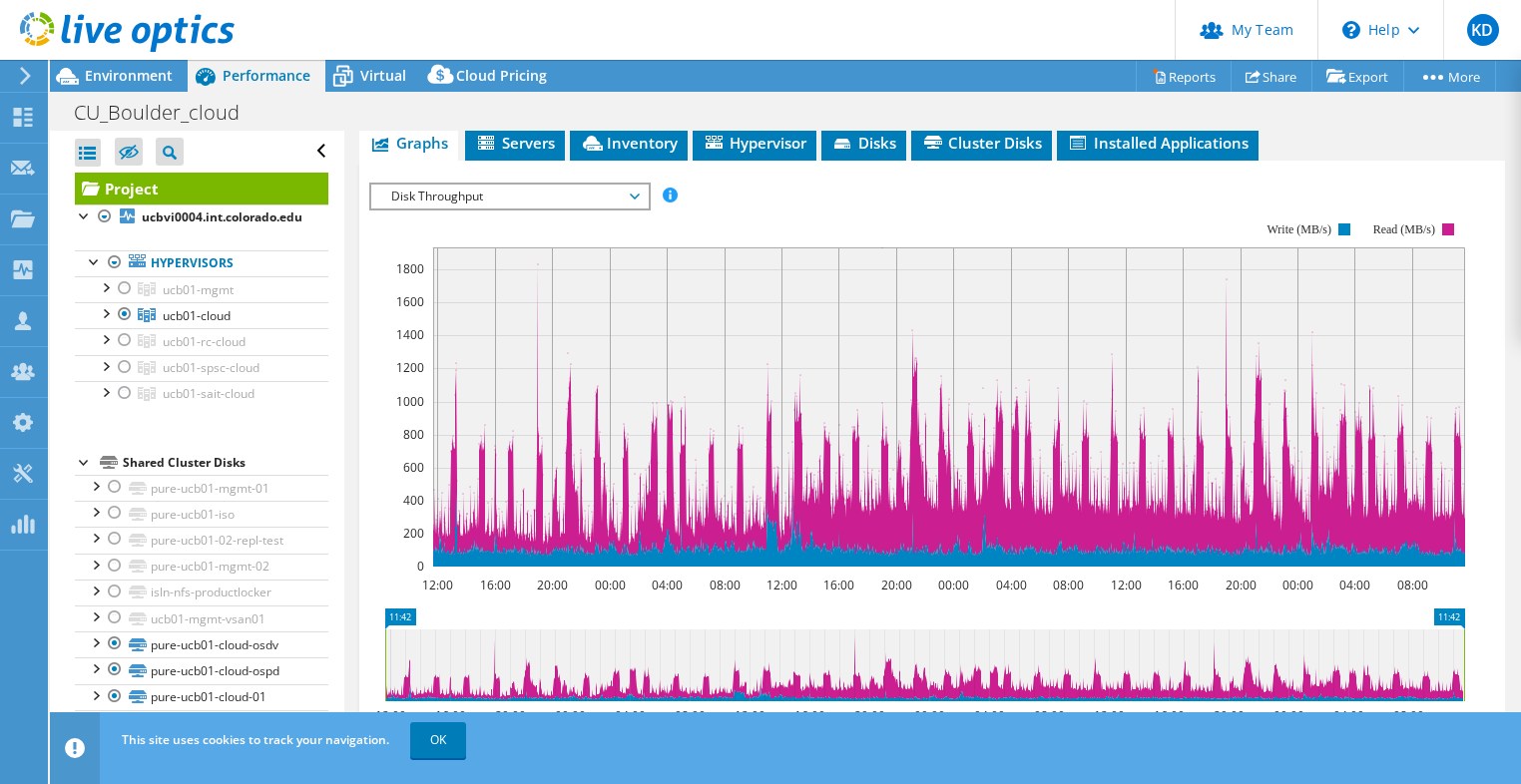 click on "Disk Throughput" at bounding box center (509, 196) 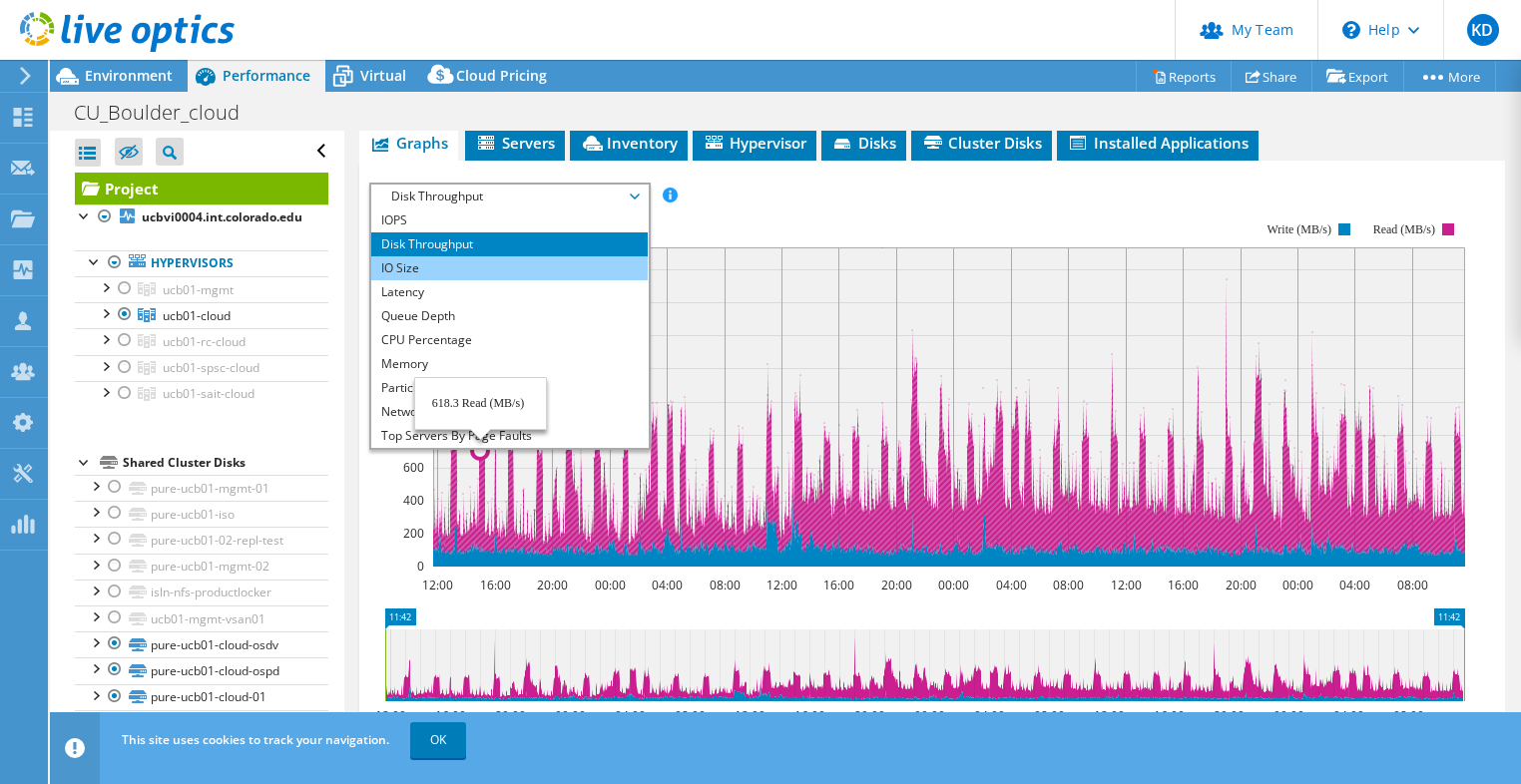 click on "IO Size" at bounding box center [509, 268] 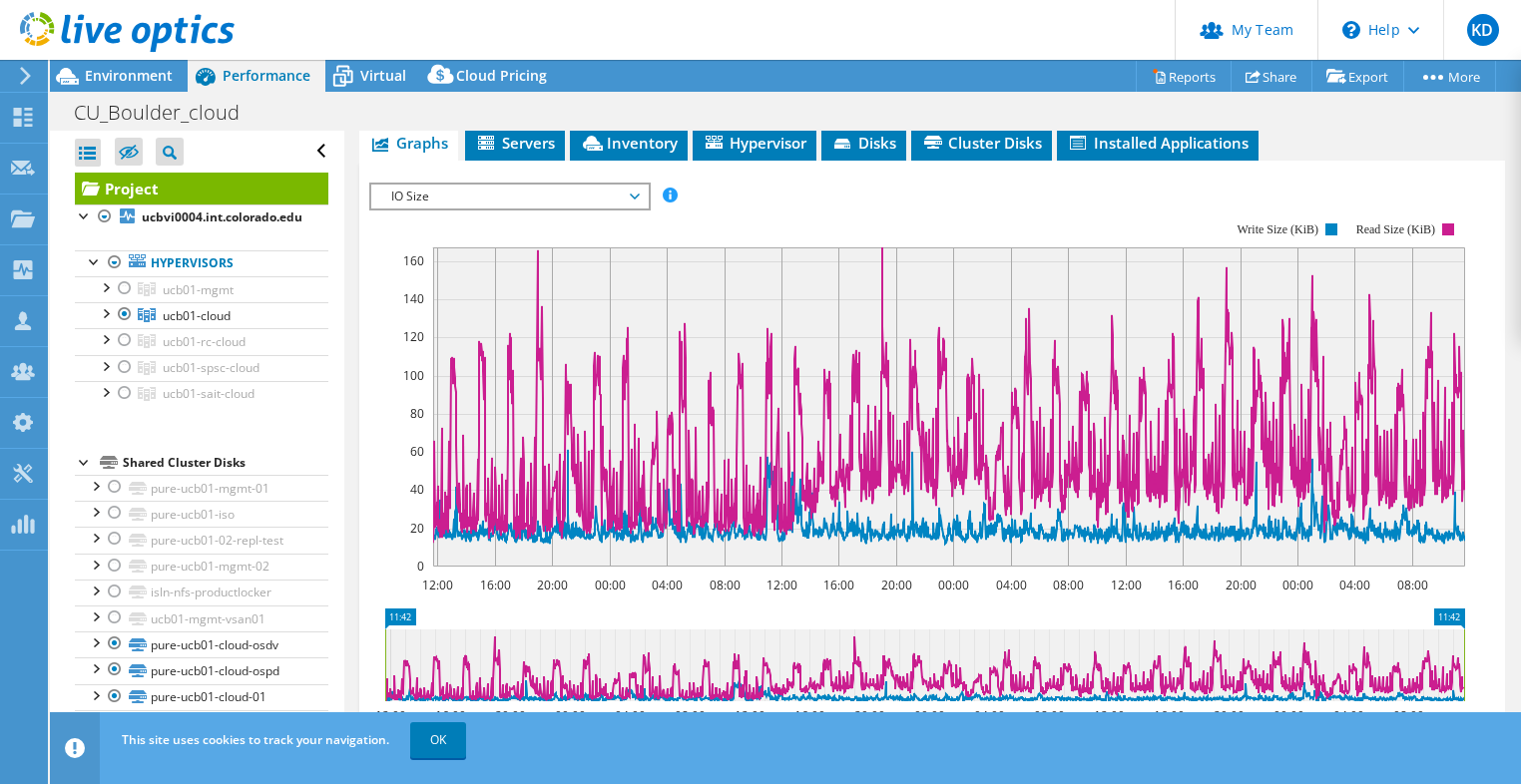 click on "IO Size" at bounding box center [509, 196] 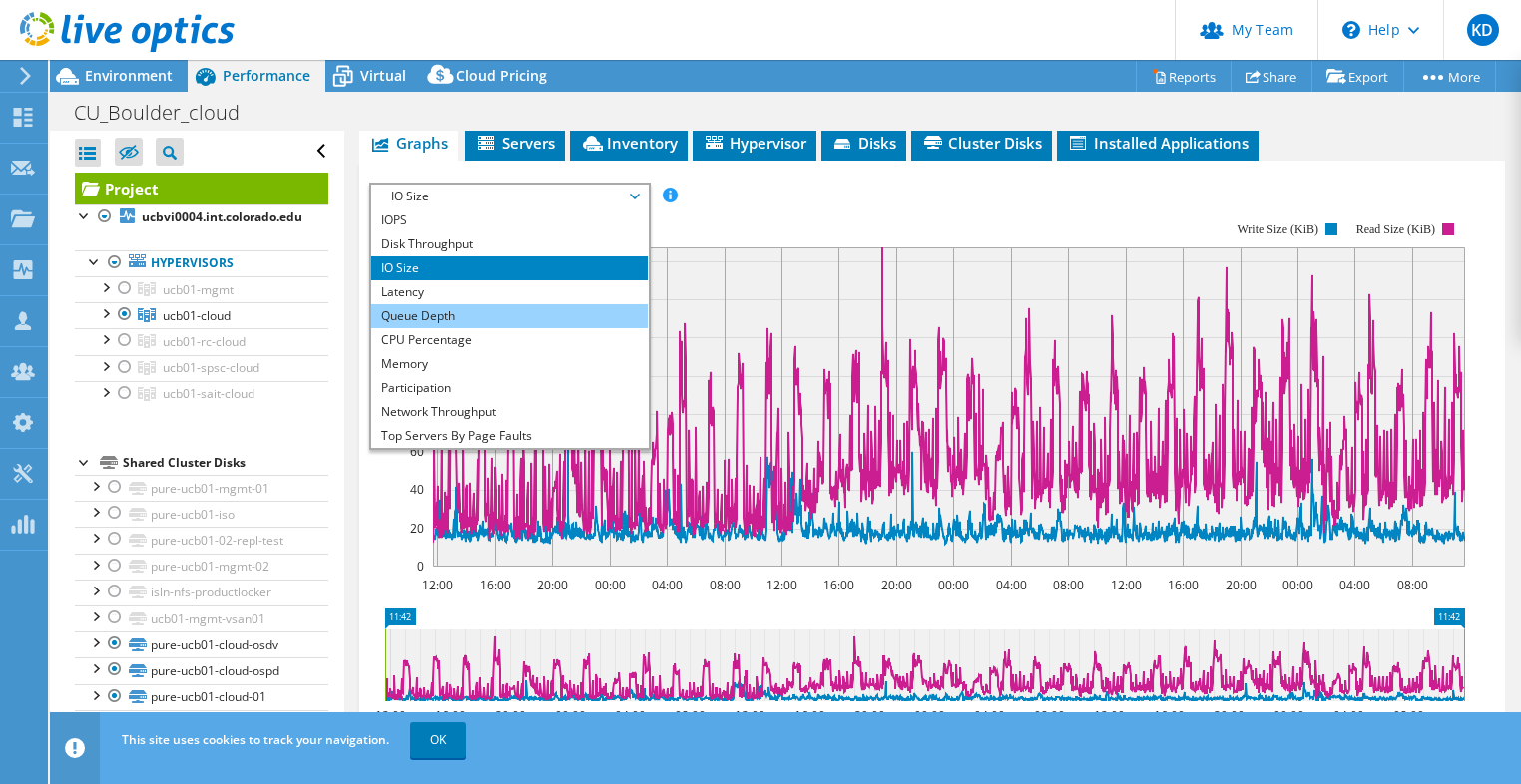 click on "Queue Depth" at bounding box center [509, 316] 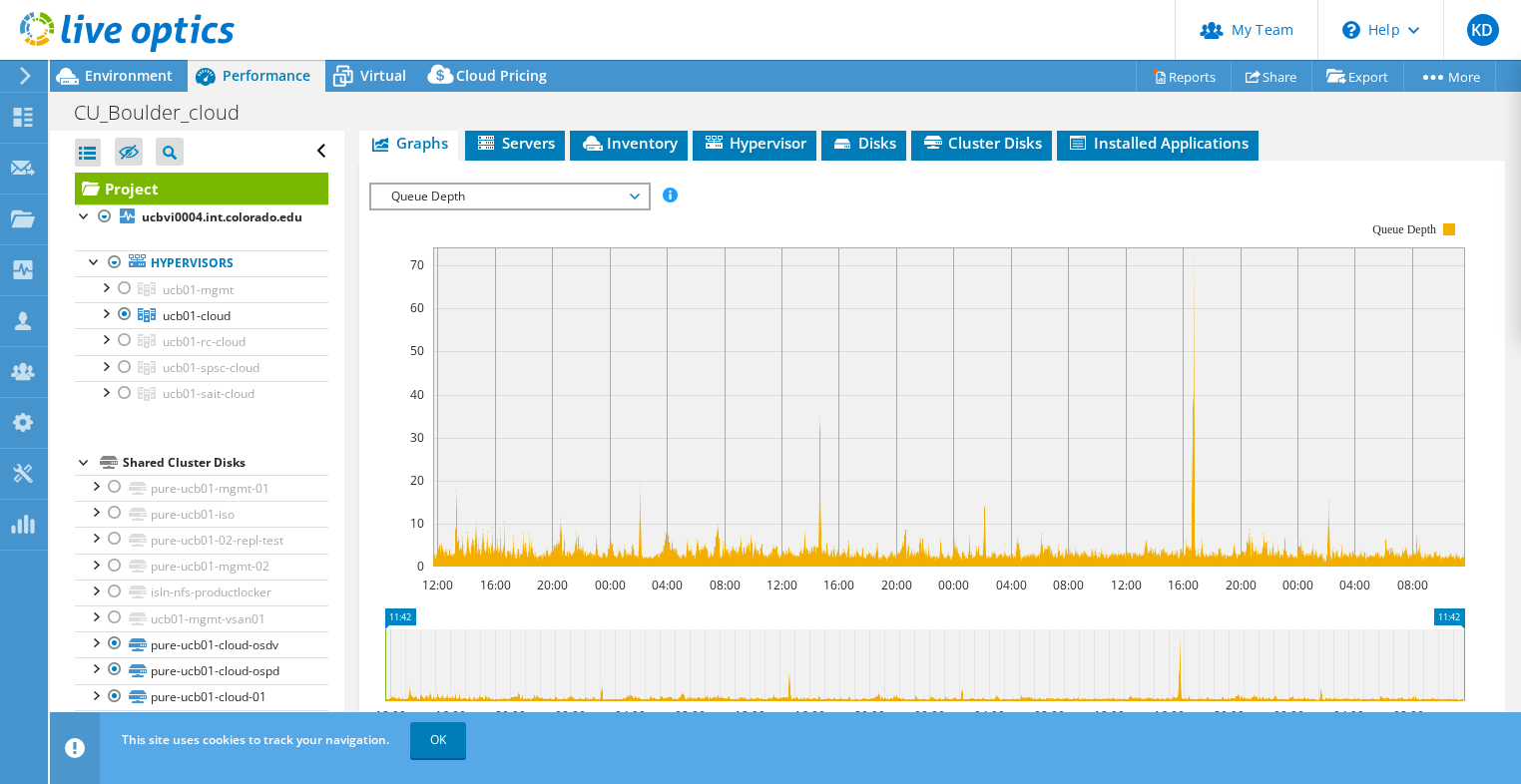 click on "Queue Depth" at bounding box center [509, 196] 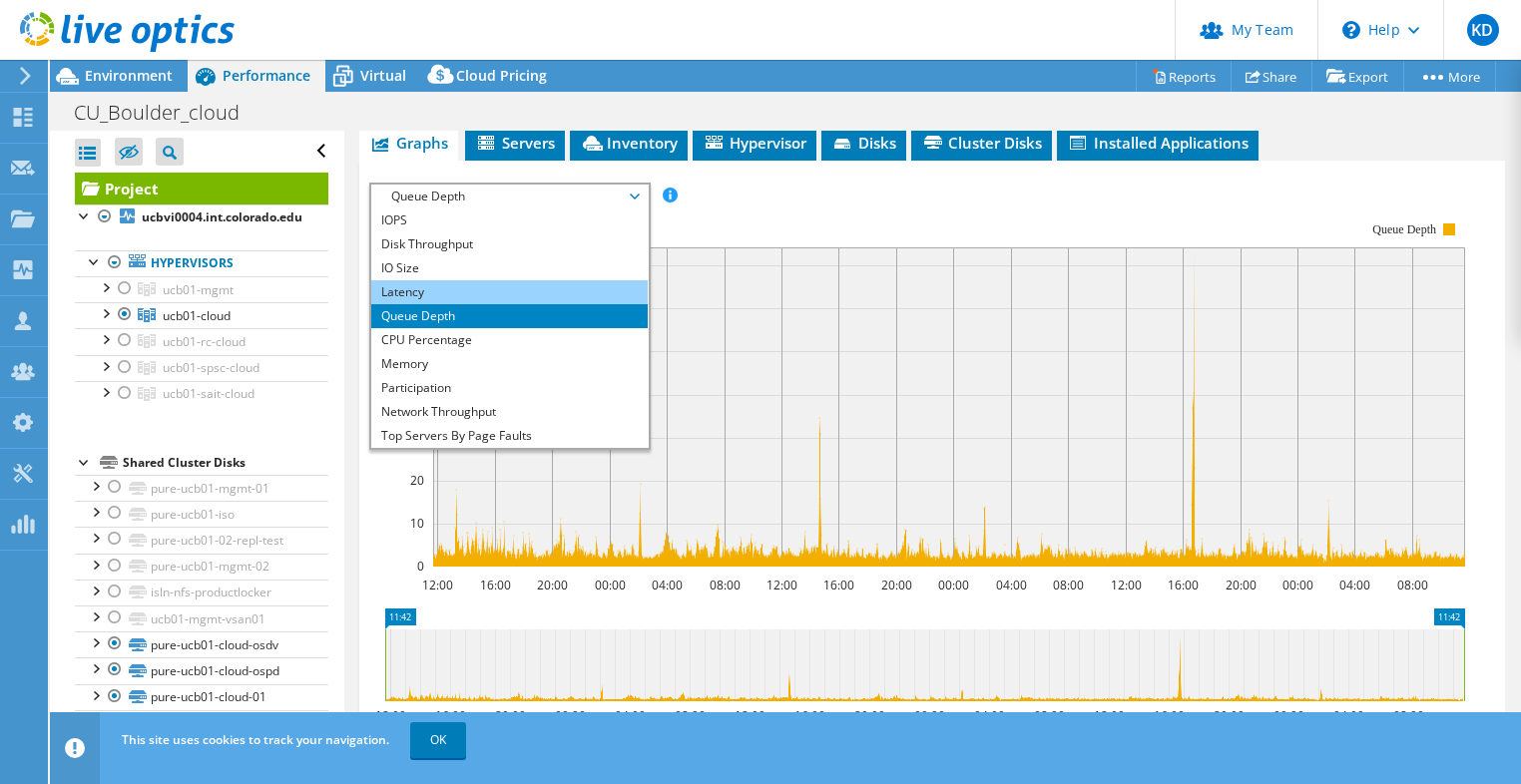 click on "Latency" at bounding box center [509, 292] 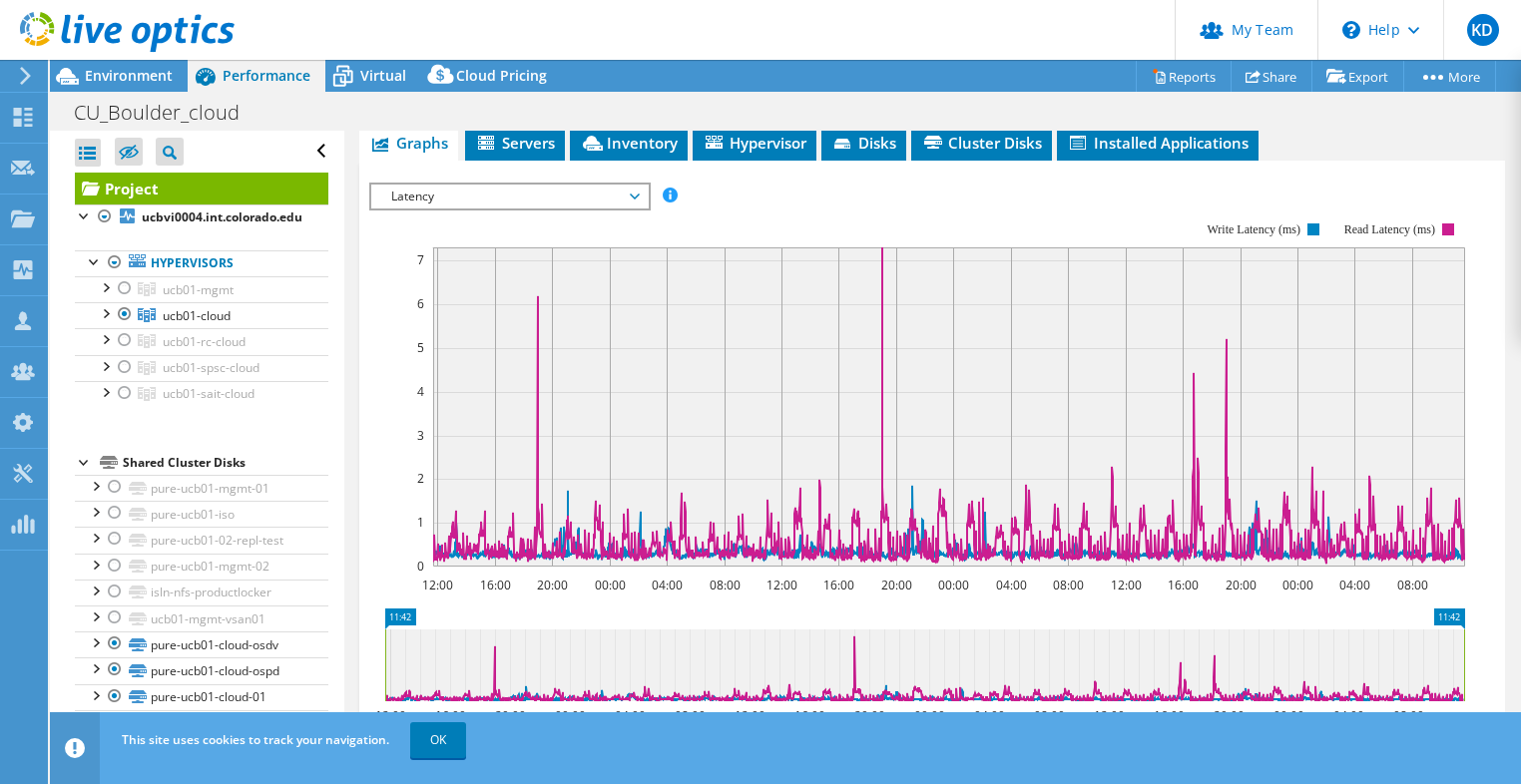 click on "Latency" at bounding box center (509, 196) 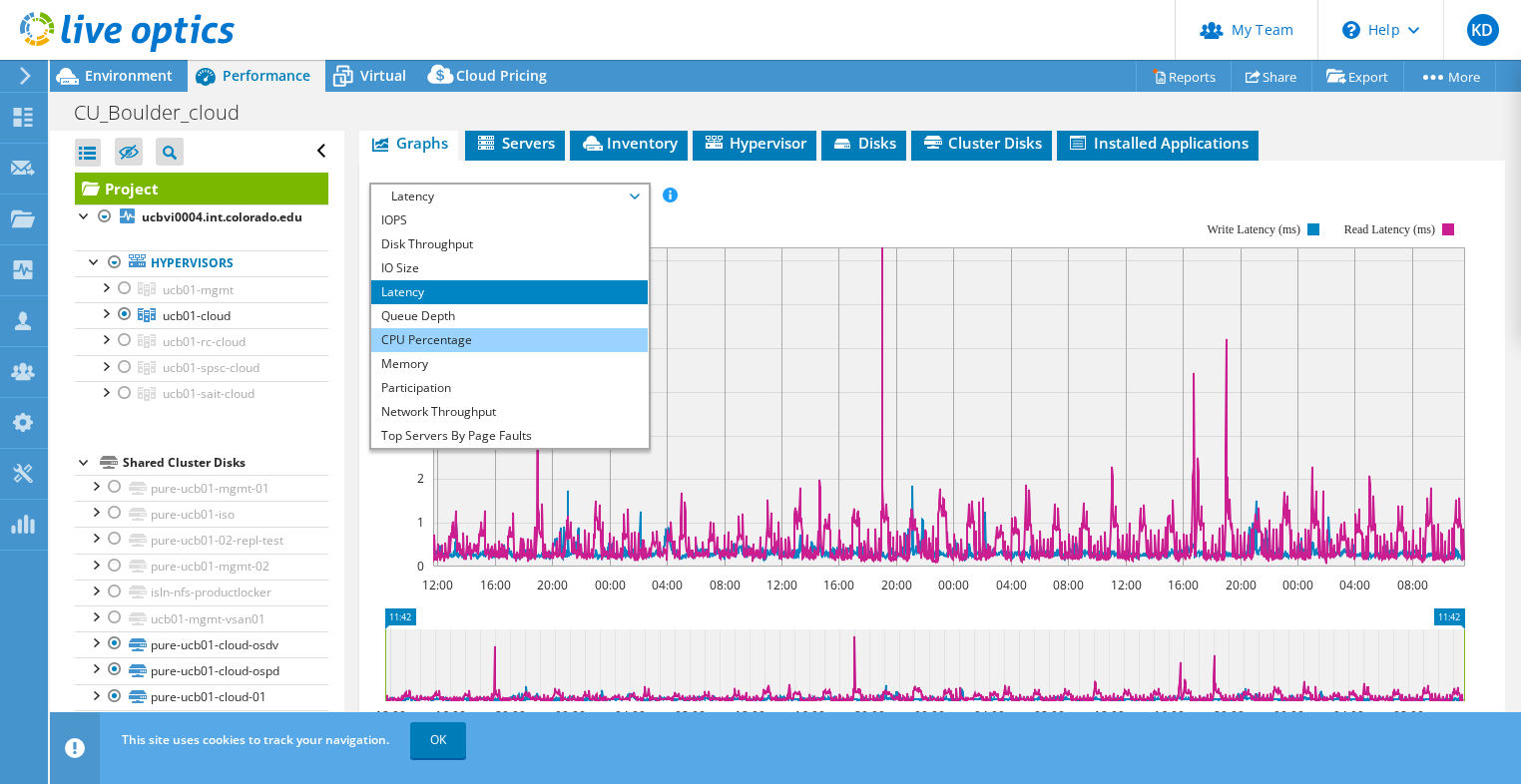 click on "CPU Percentage" at bounding box center [509, 340] 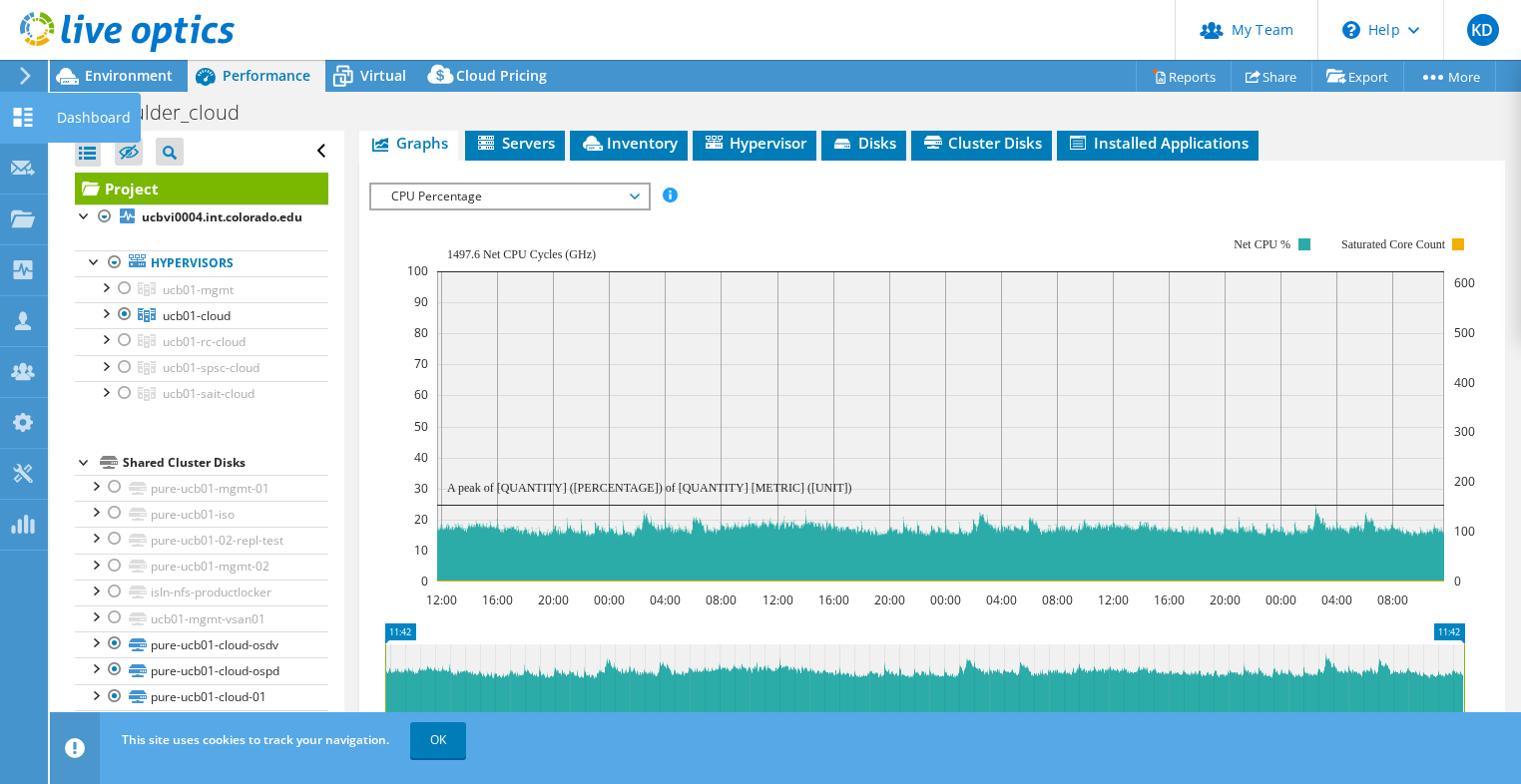 click on "Dashboard" at bounding box center (94, 118) 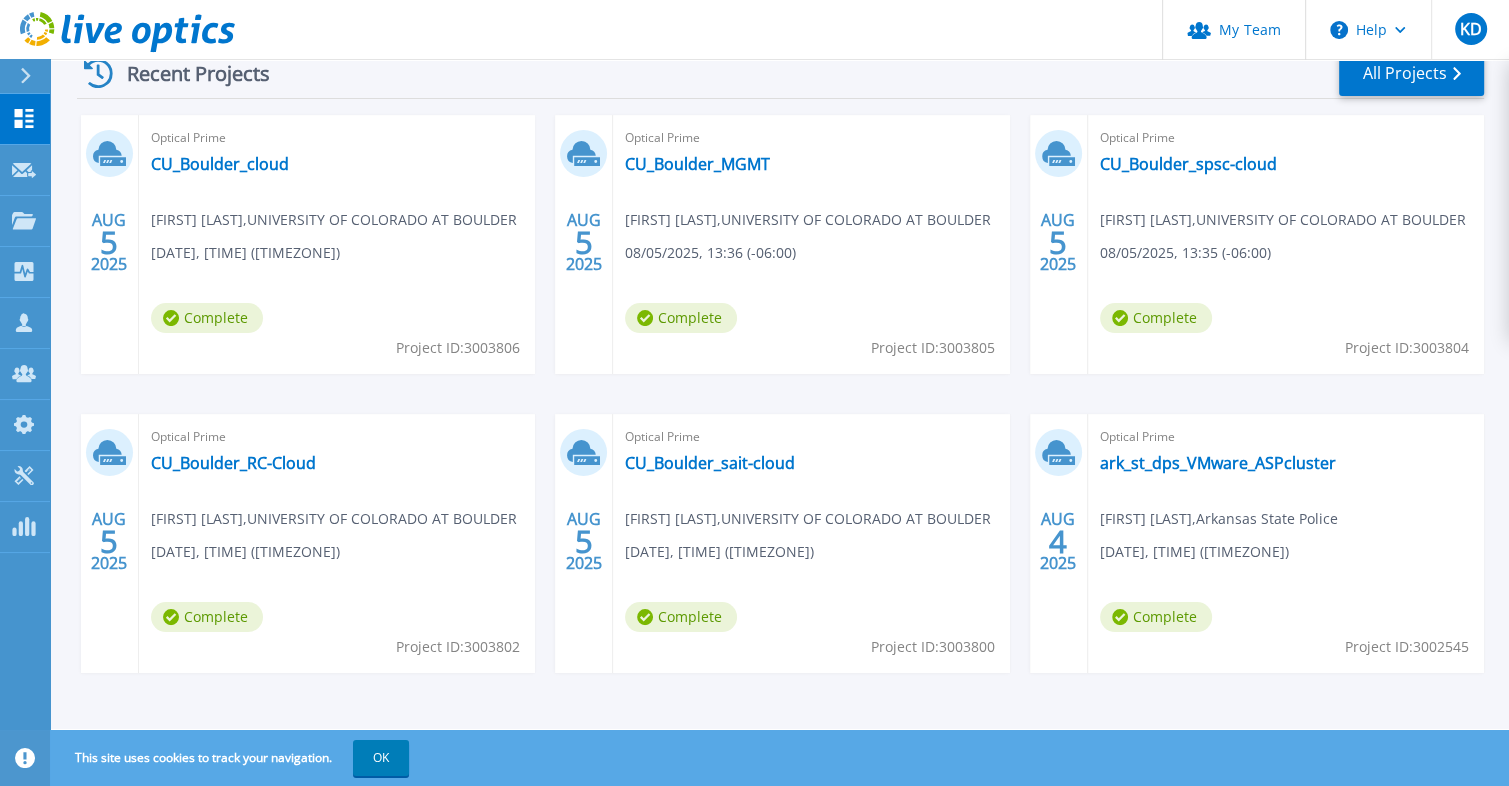 scroll, scrollTop: 321, scrollLeft: 0, axis: vertical 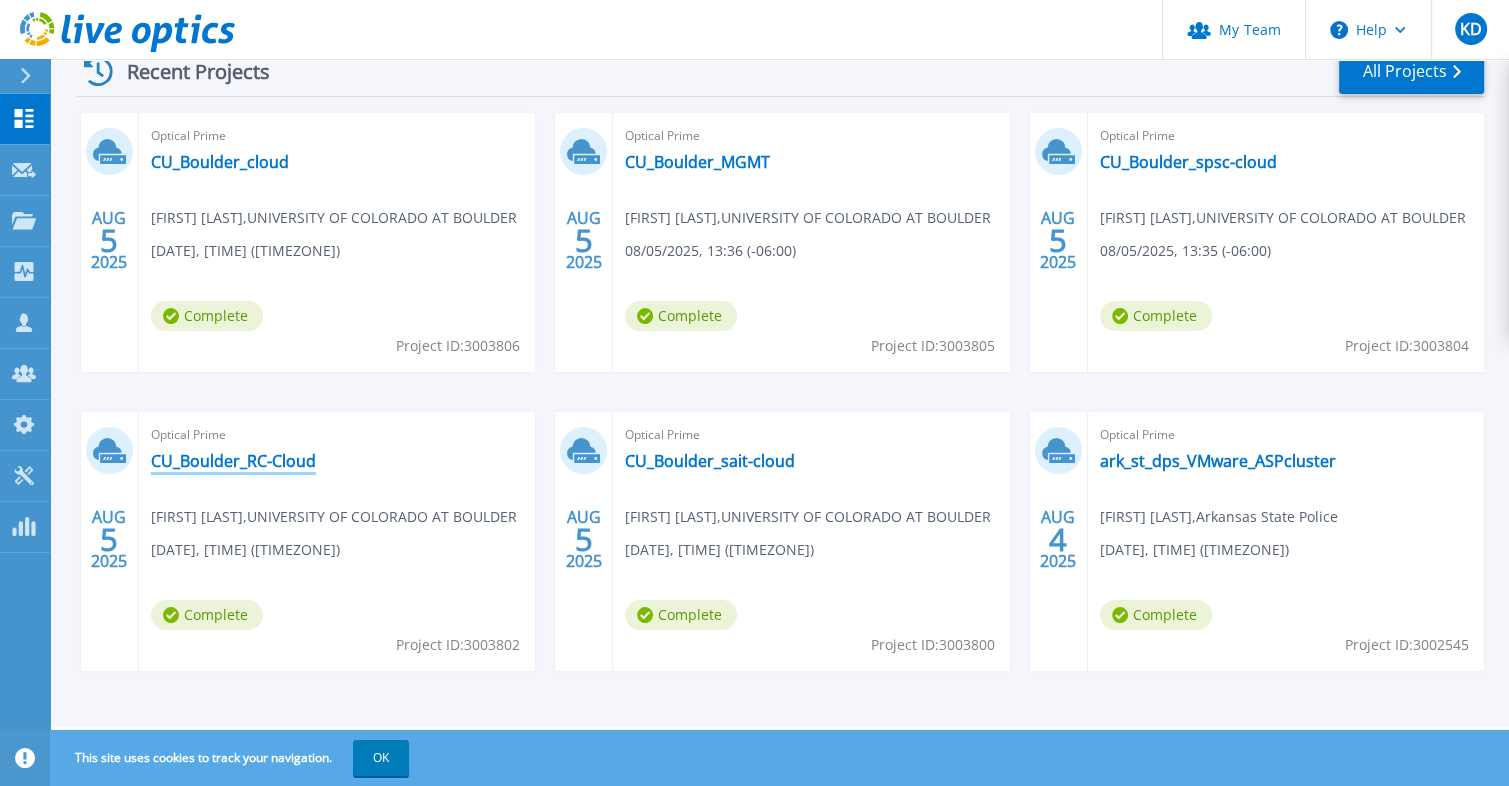 click on "CU_Boulder_RC-Cloud" at bounding box center [233, 461] 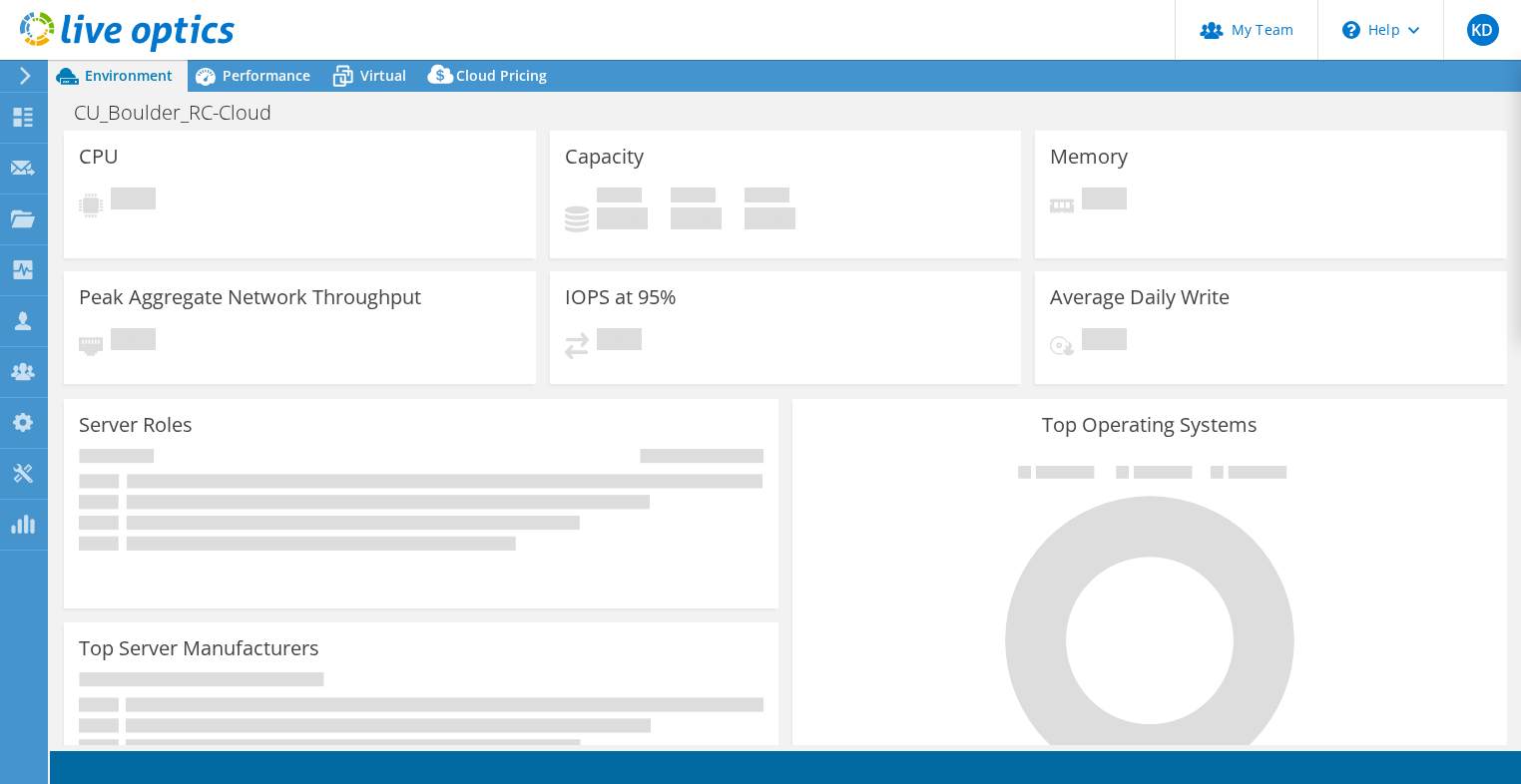 scroll, scrollTop: 0, scrollLeft: 0, axis: both 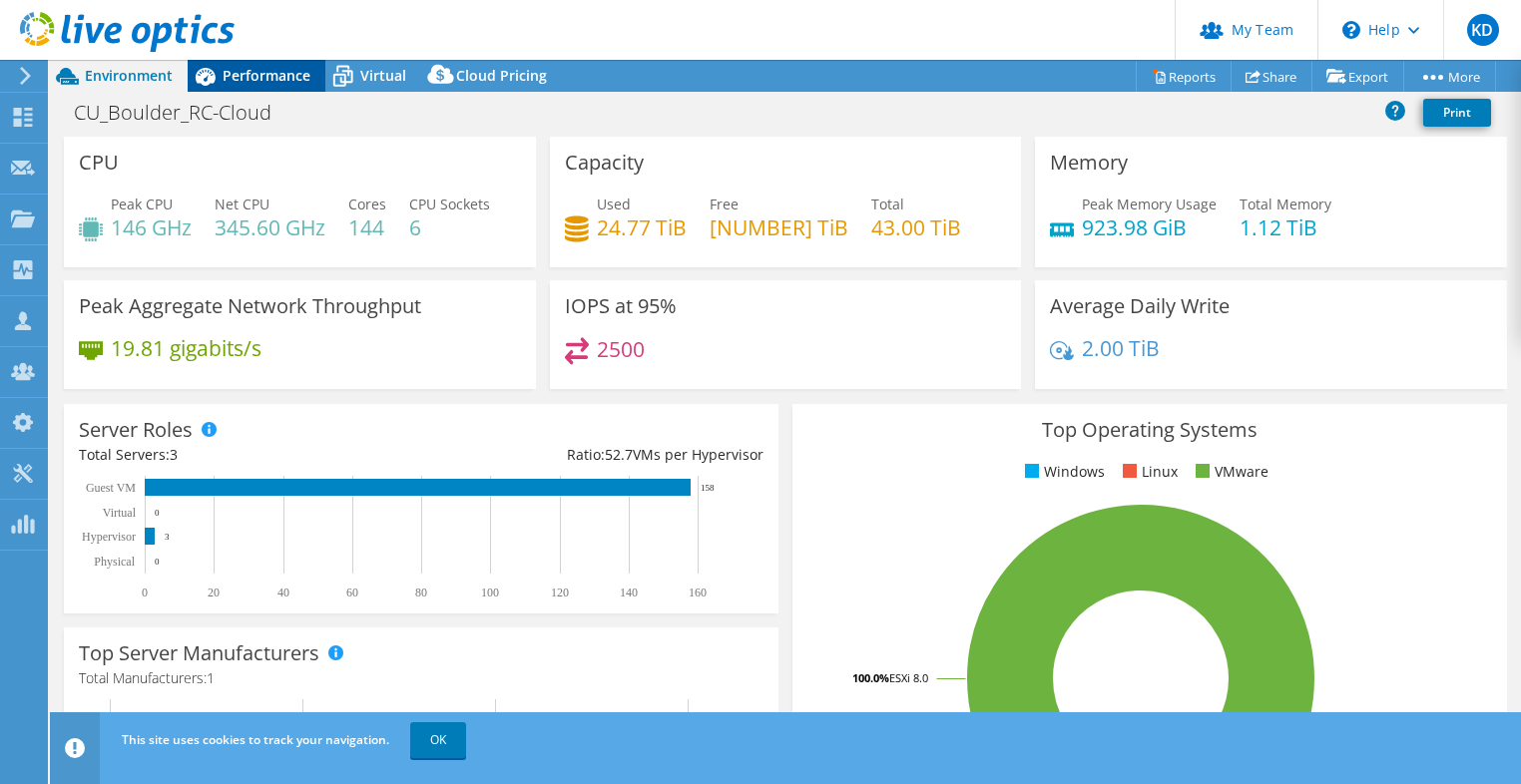 click on "Performance" at bounding box center [266, 75] 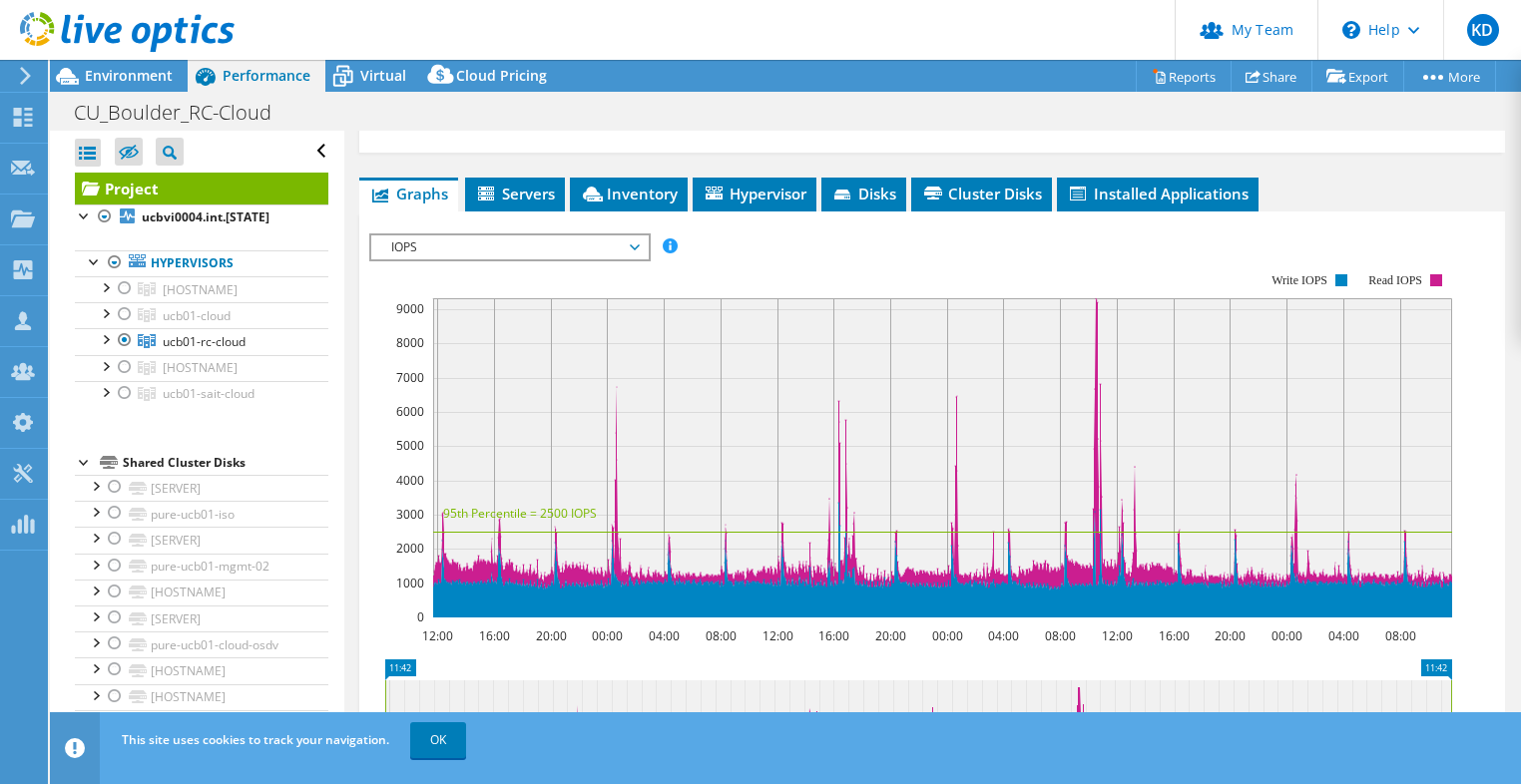 scroll, scrollTop: 399, scrollLeft: 0, axis: vertical 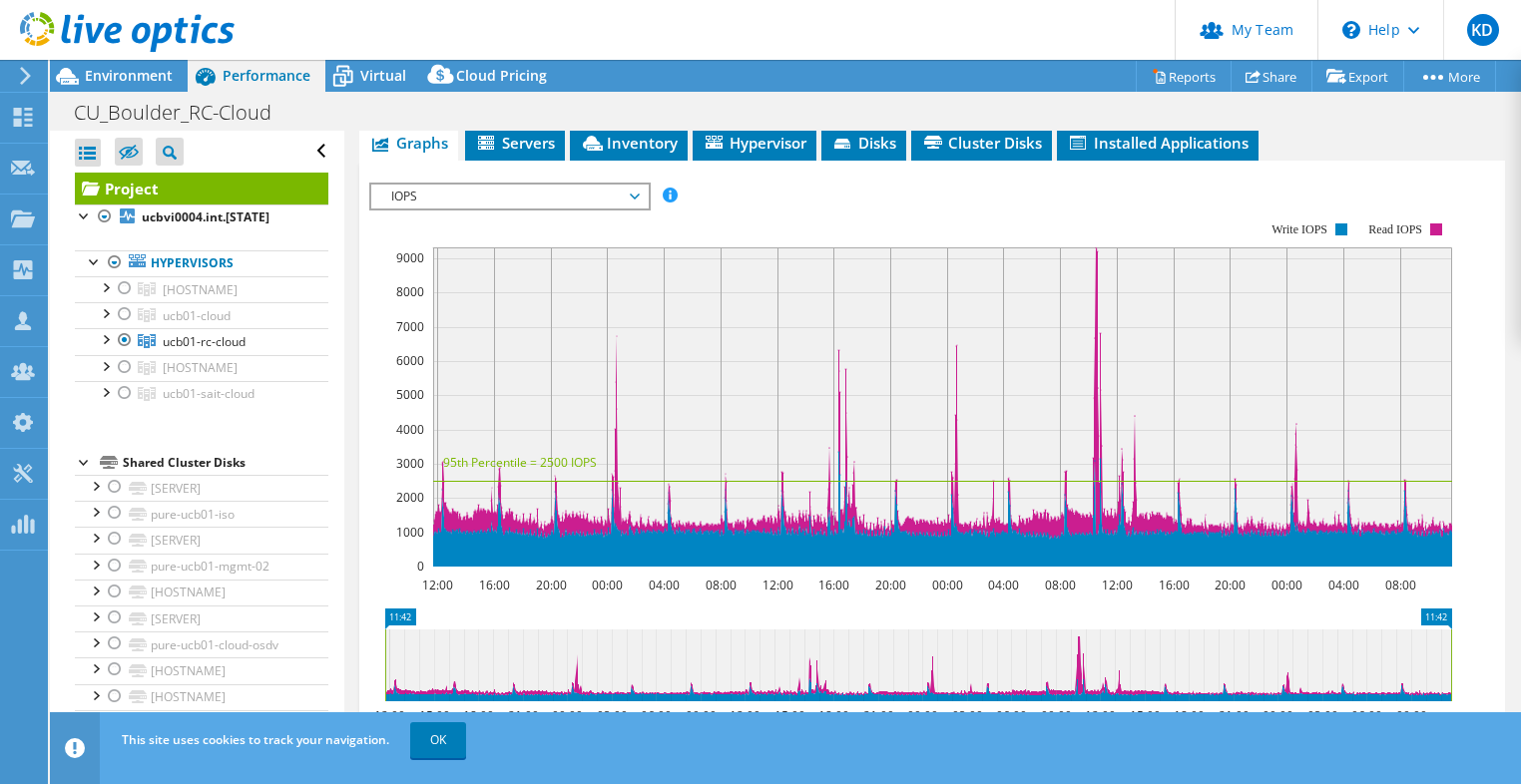 click on "IOPS" at bounding box center [509, 196] 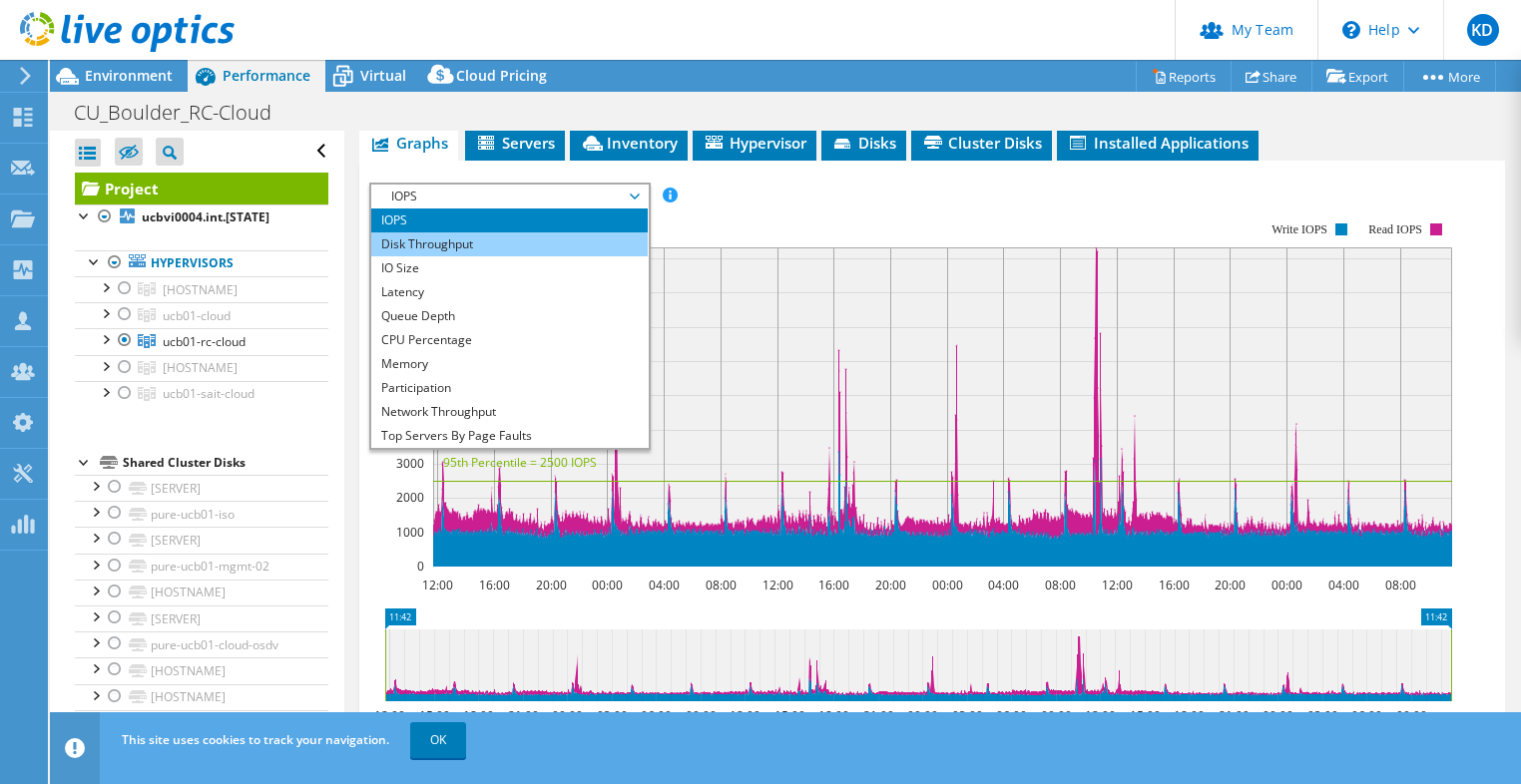 click on "Disk Throughput" at bounding box center (509, 244) 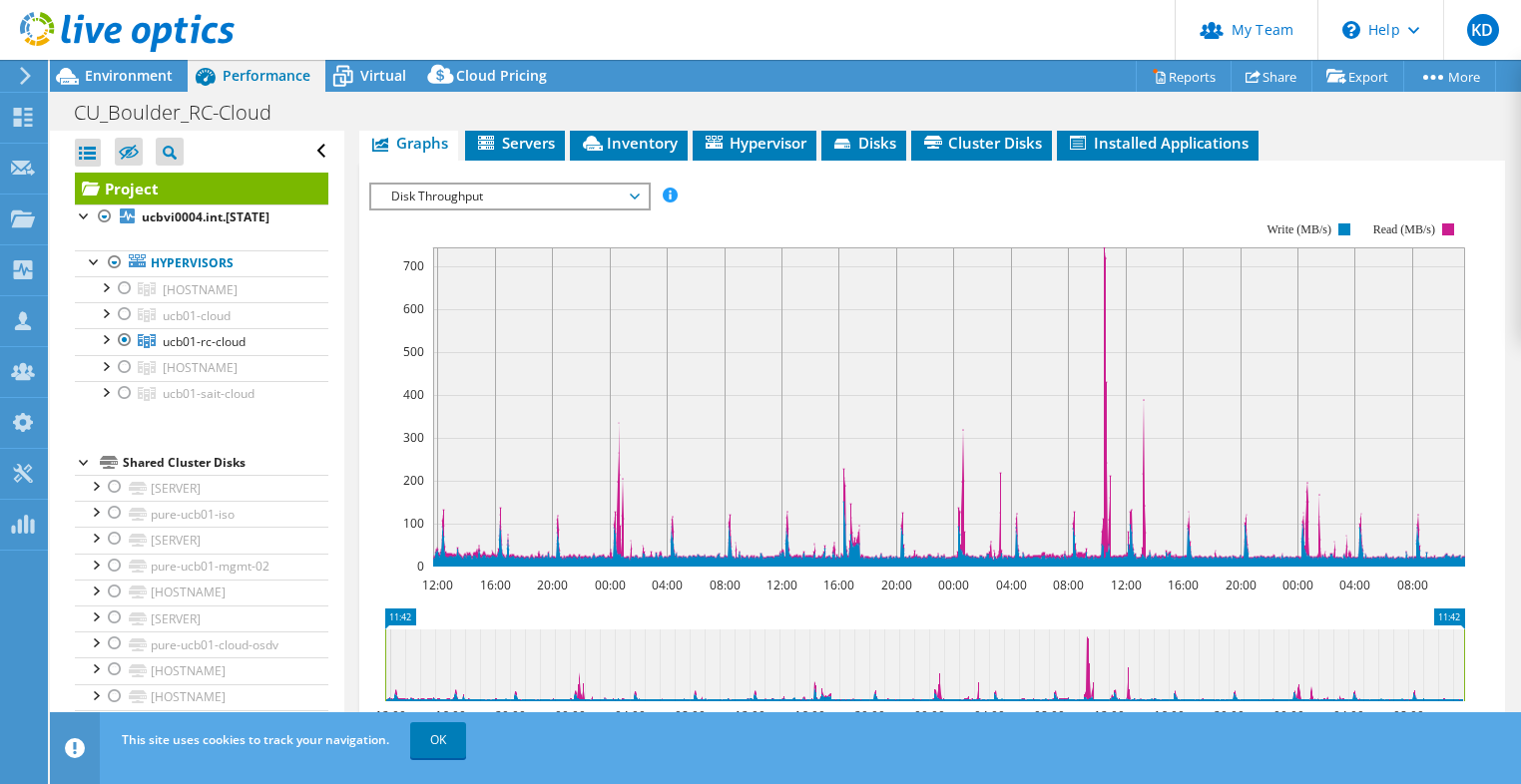 click on "IOPS
Disk Throughput
IO Size
Latency
Queue Depth
CPU Percentage
Memory
Page Faults
Participation
Network Throughput
Top Servers By Page Faults
Workload Concentration Line
Workload Concentration Bubble All Disk Throughput 						 0" at bounding box center [932, 518] 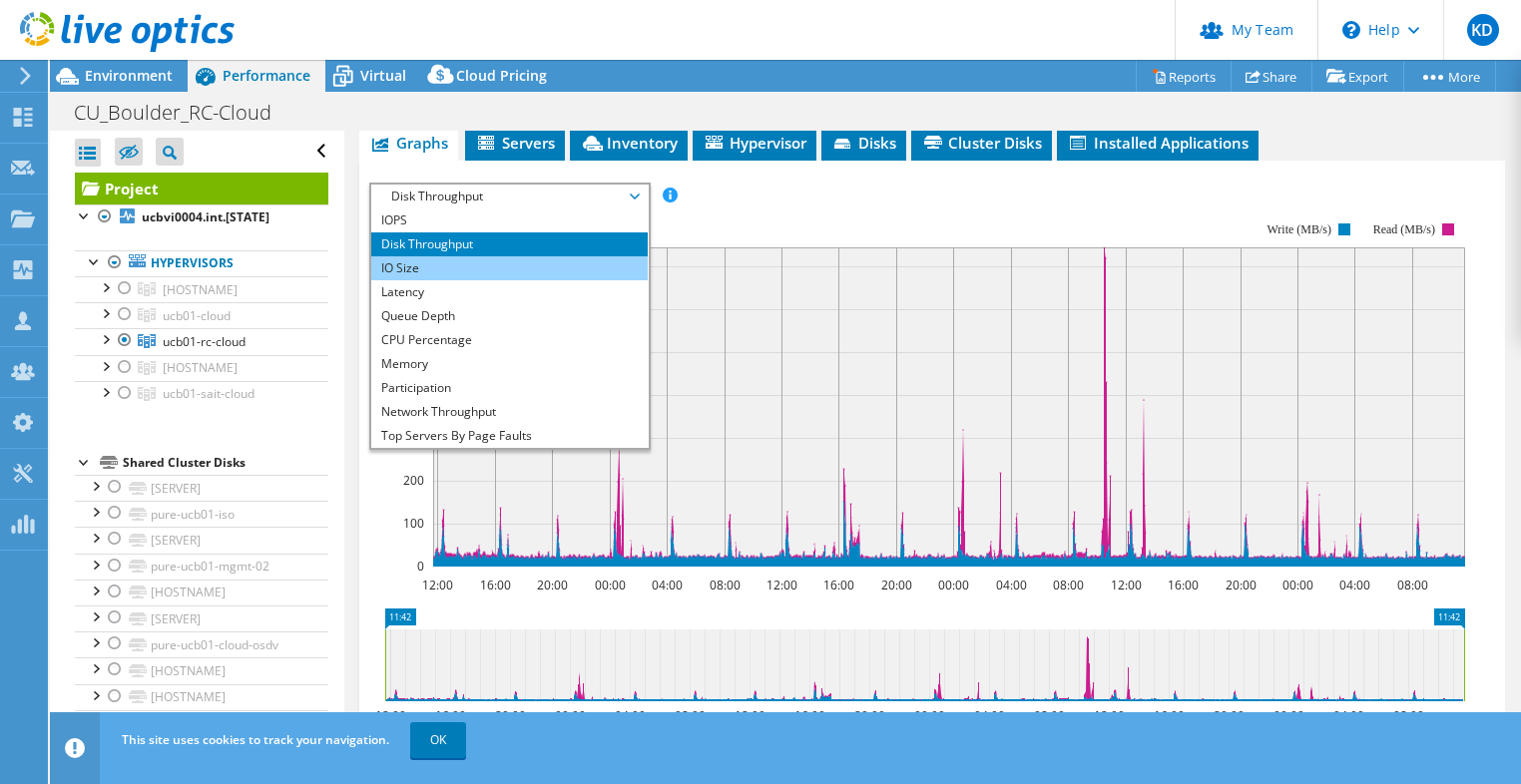 click on "IO Size" at bounding box center (509, 268) 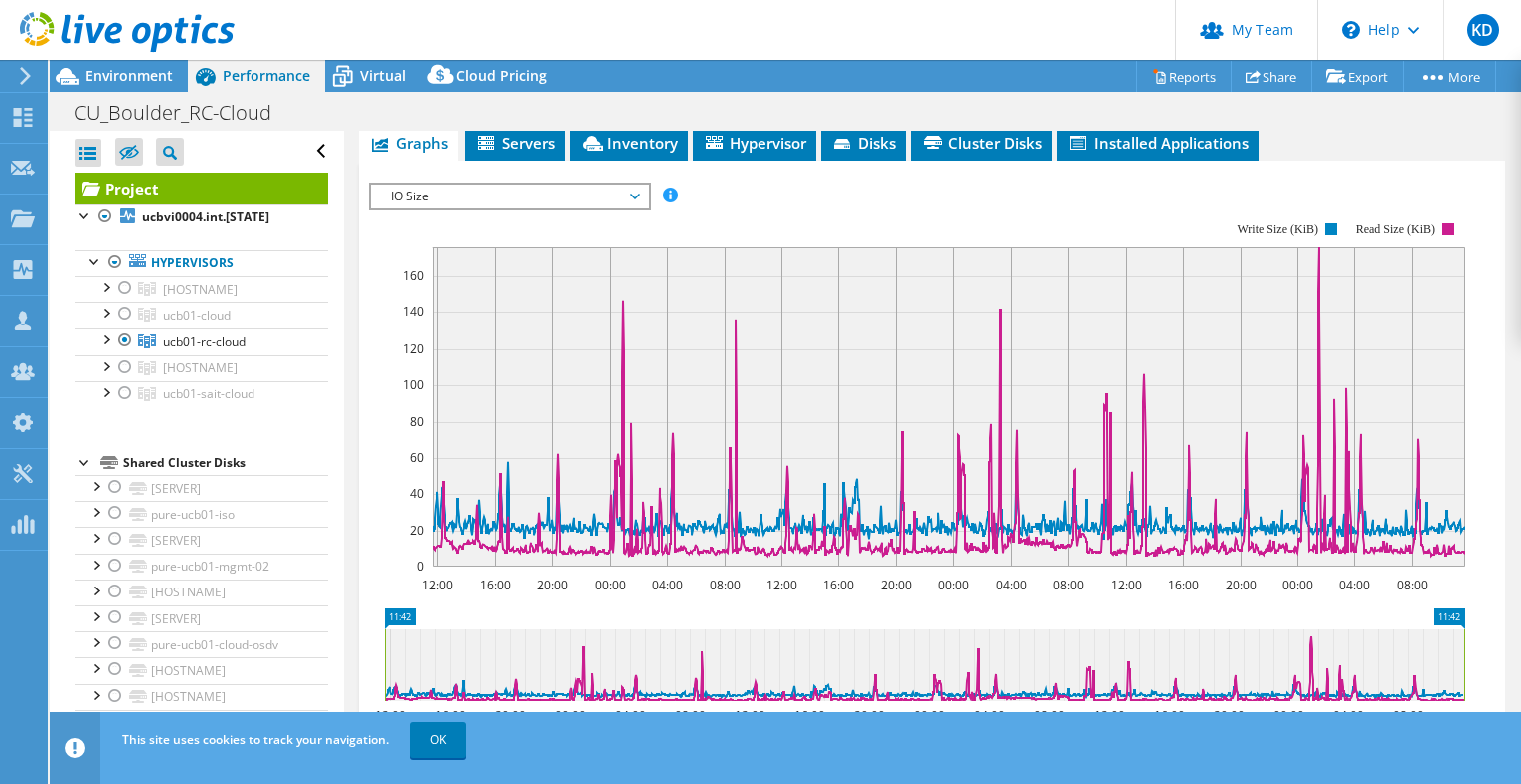 click on "IO Size" at bounding box center (509, 196) 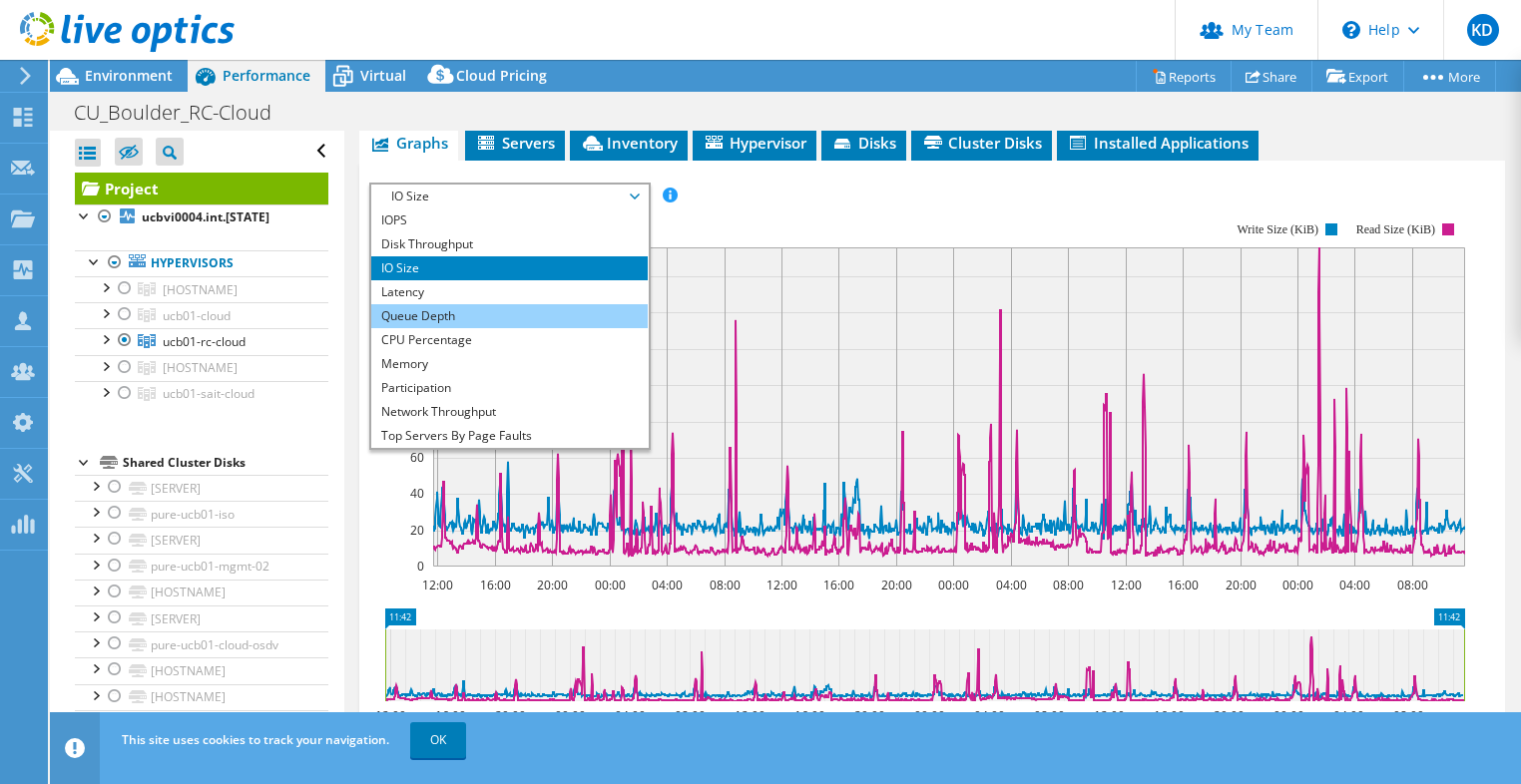 click on "Queue Depth" at bounding box center (509, 316) 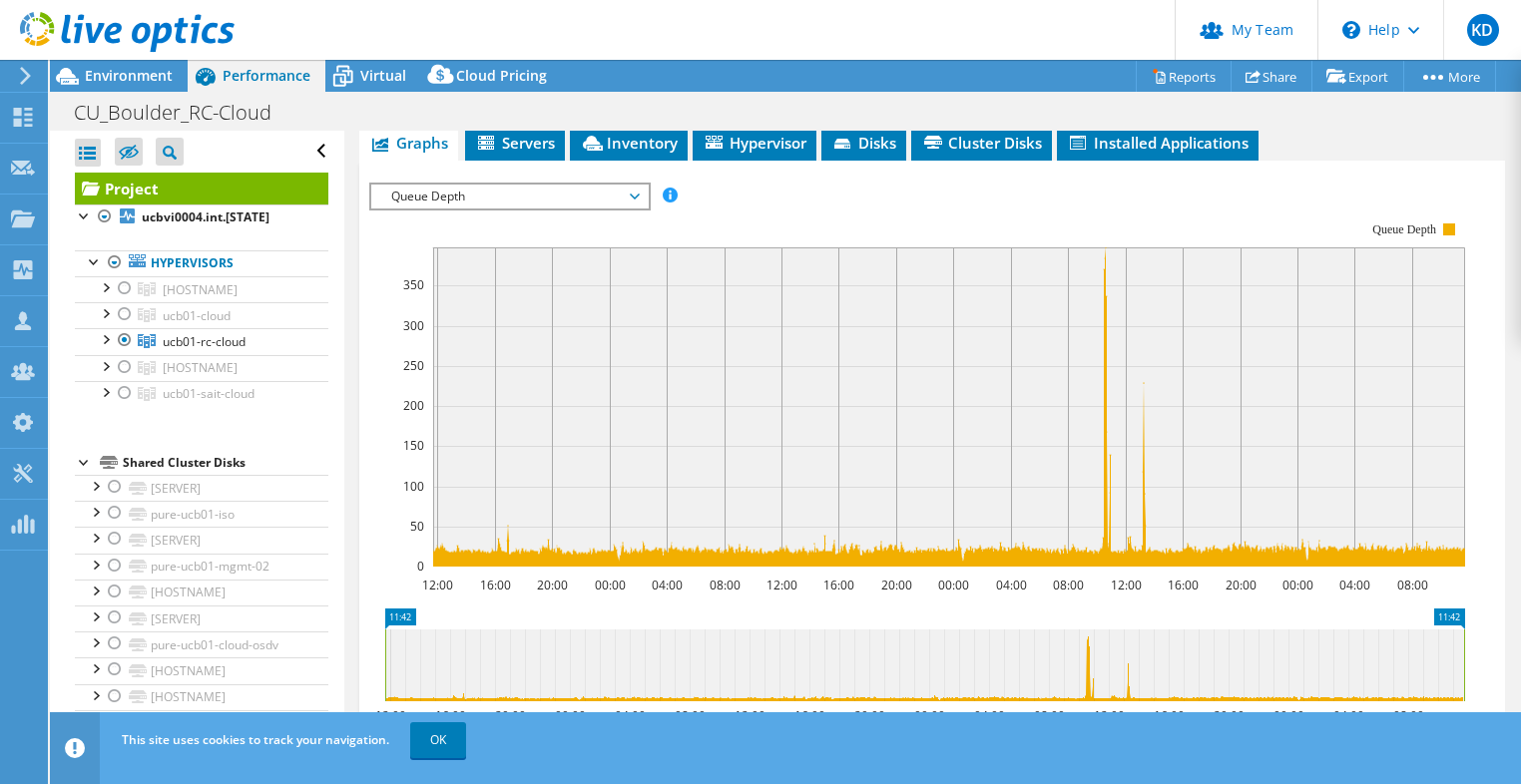 click on "Queue Depth" at bounding box center (509, 196) 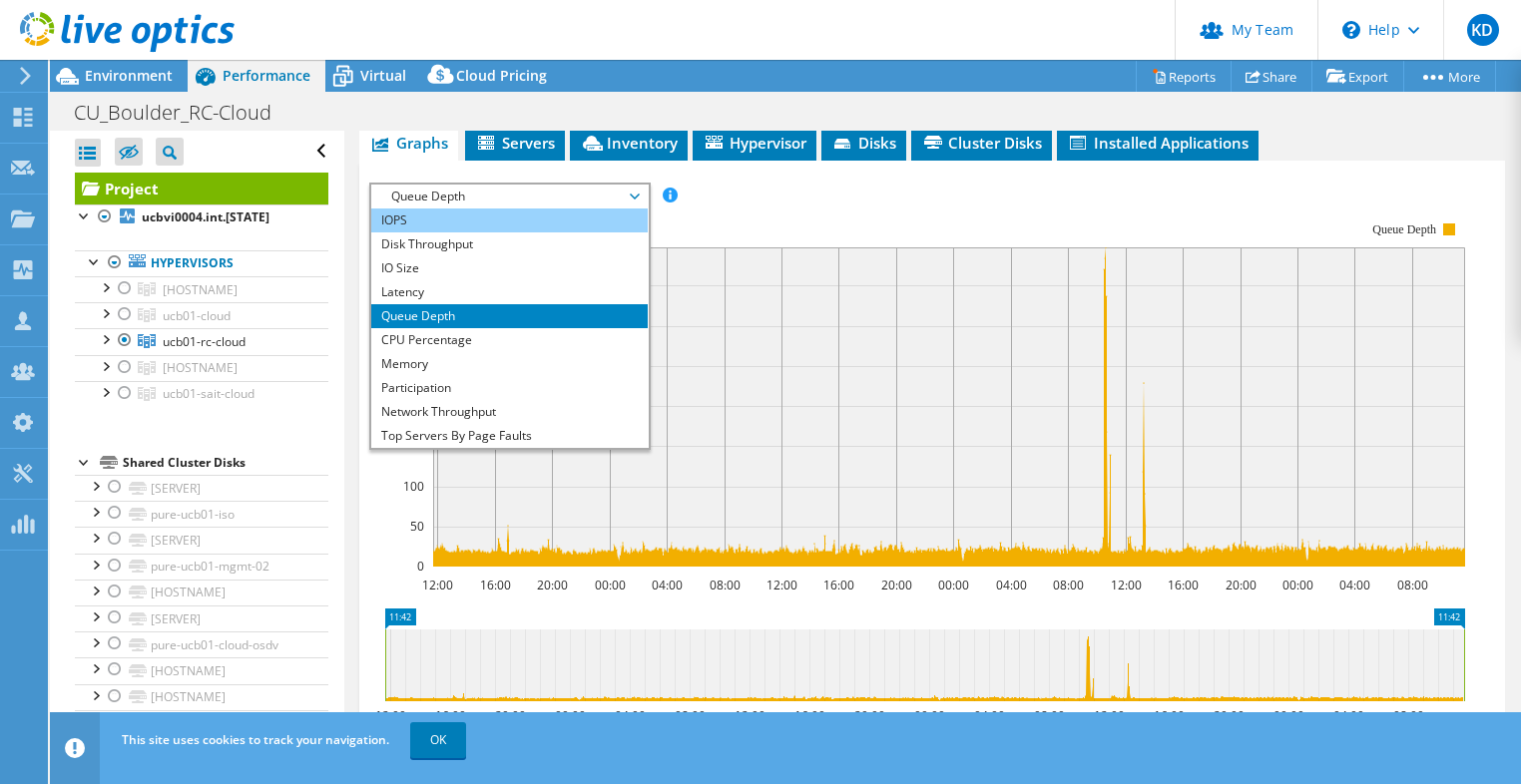 click on "IOPS" at bounding box center (509, 220) 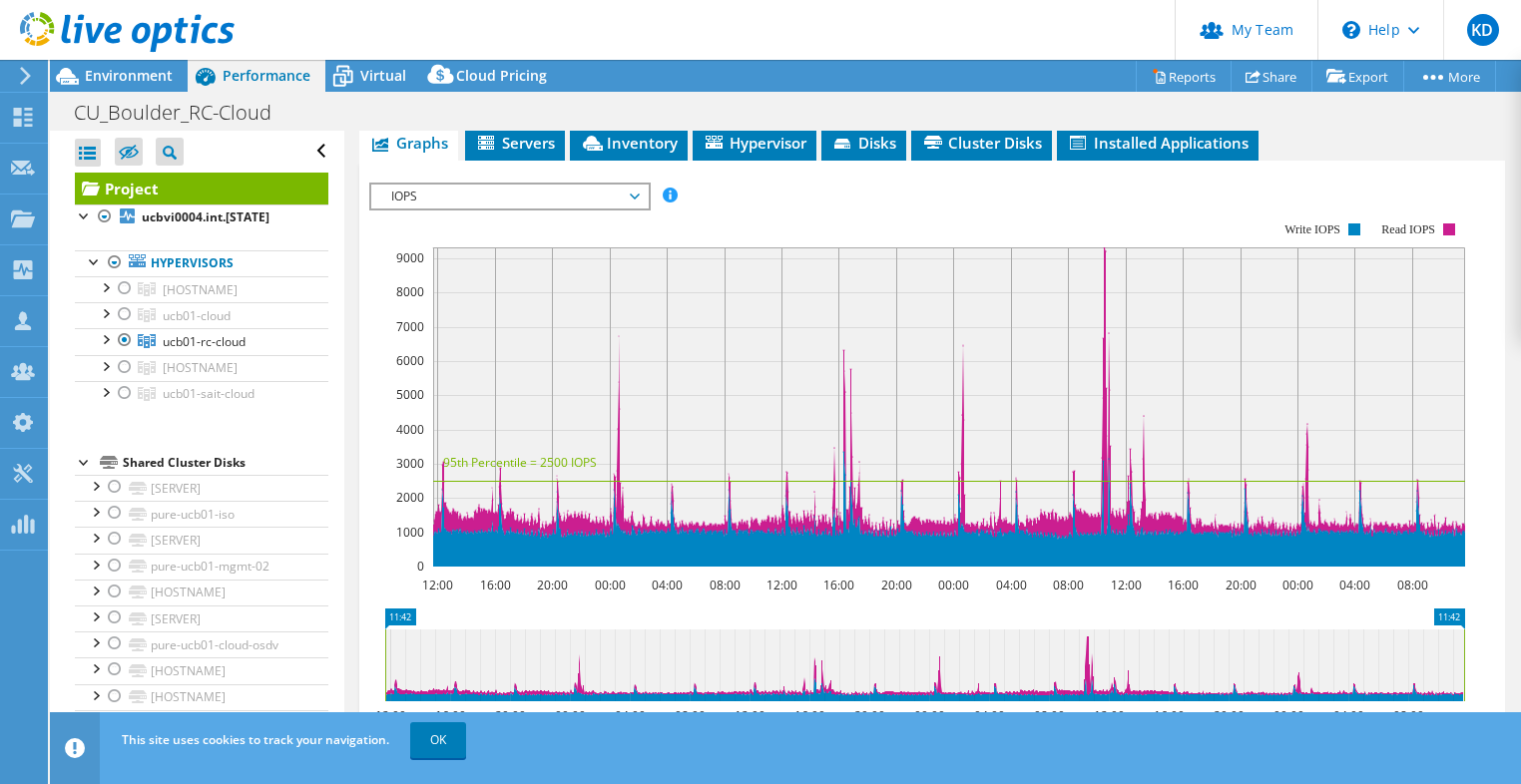 click on "IOPS" at bounding box center [509, 196] 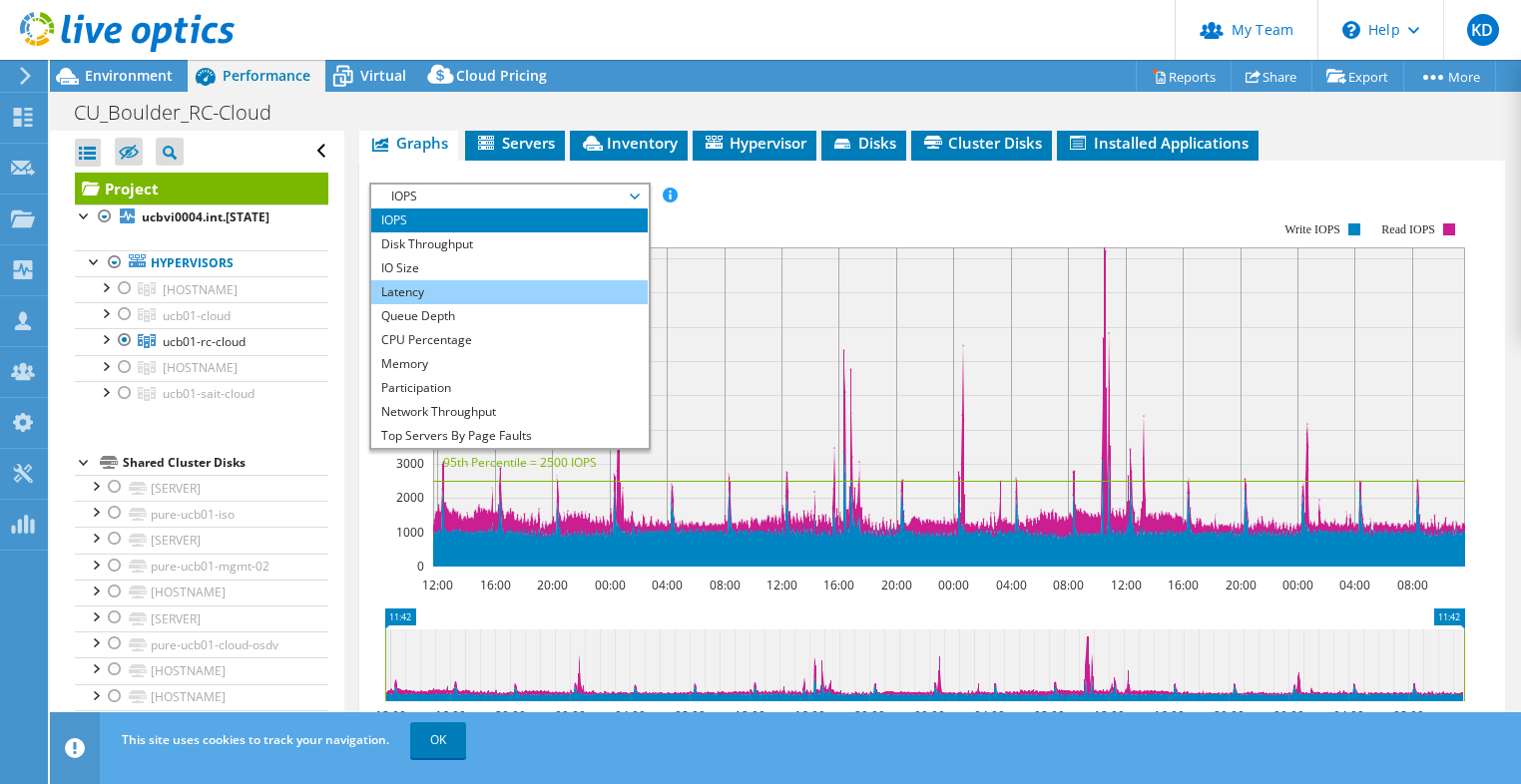click on "Latency" at bounding box center (509, 292) 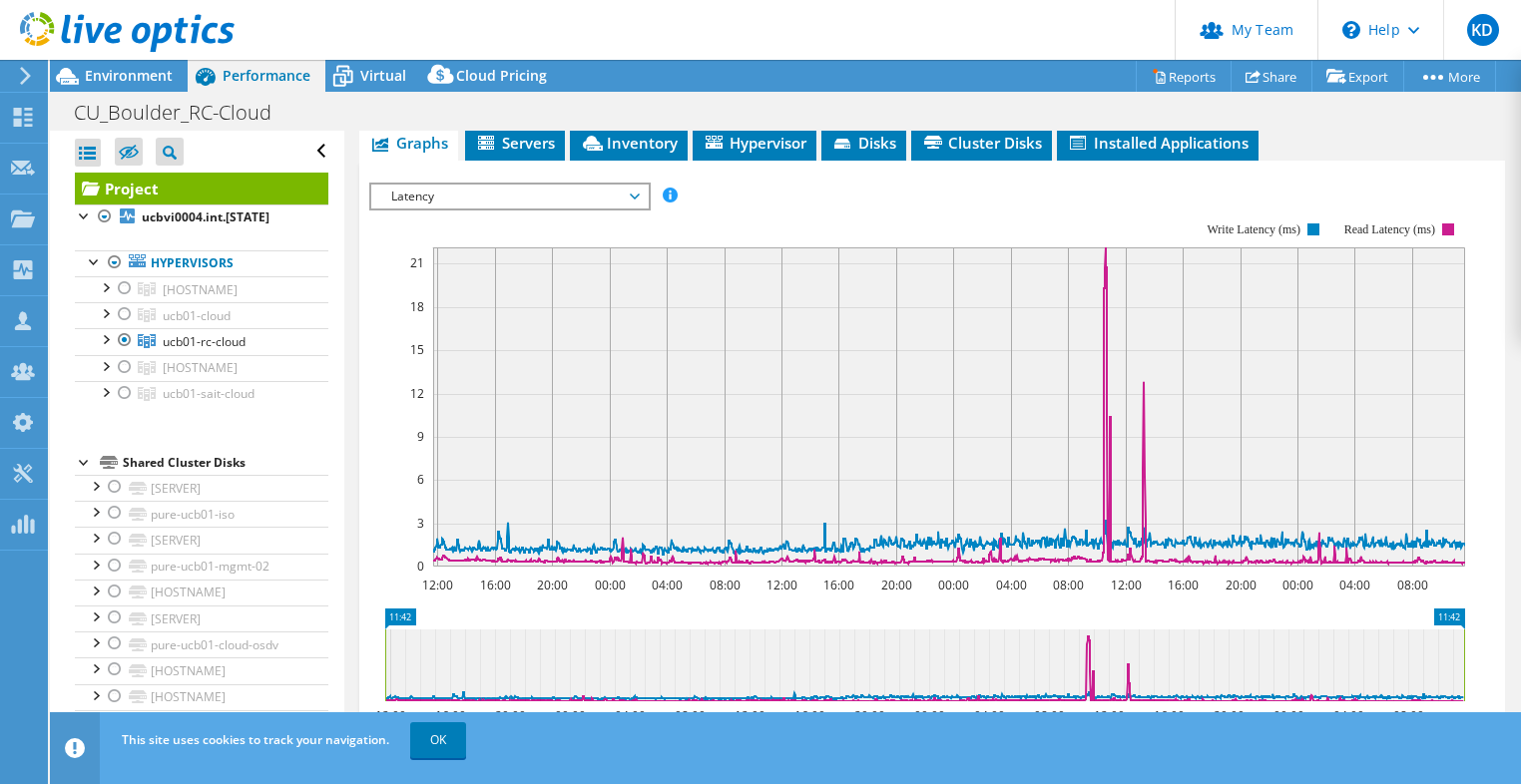 click on "Latency" at bounding box center (509, 196) 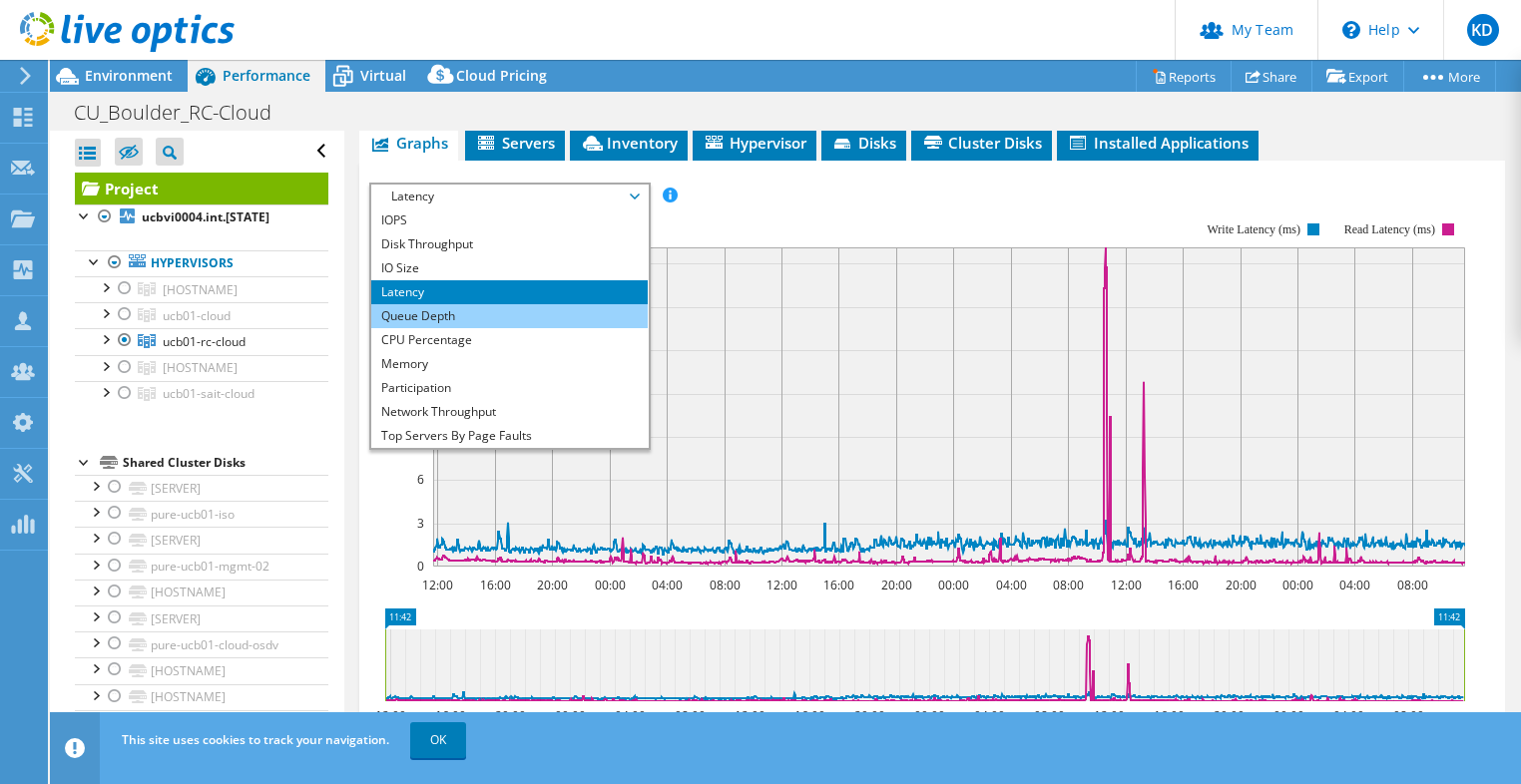 click on "Queue Depth" at bounding box center [509, 316] 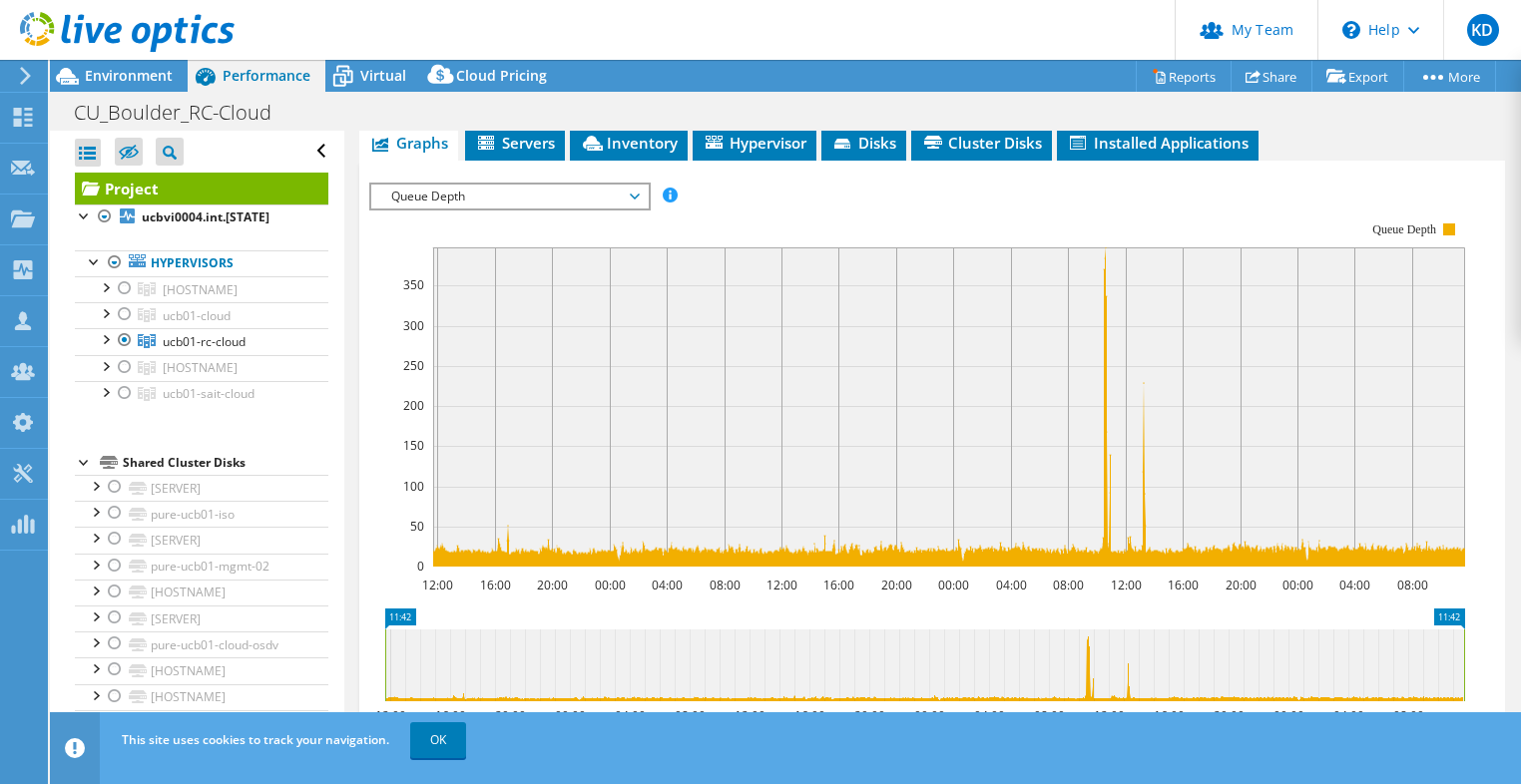 drag, startPoint x: 429, startPoint y: 195, endPoint x: 437, endPoint y: 224, distance: 30.08322 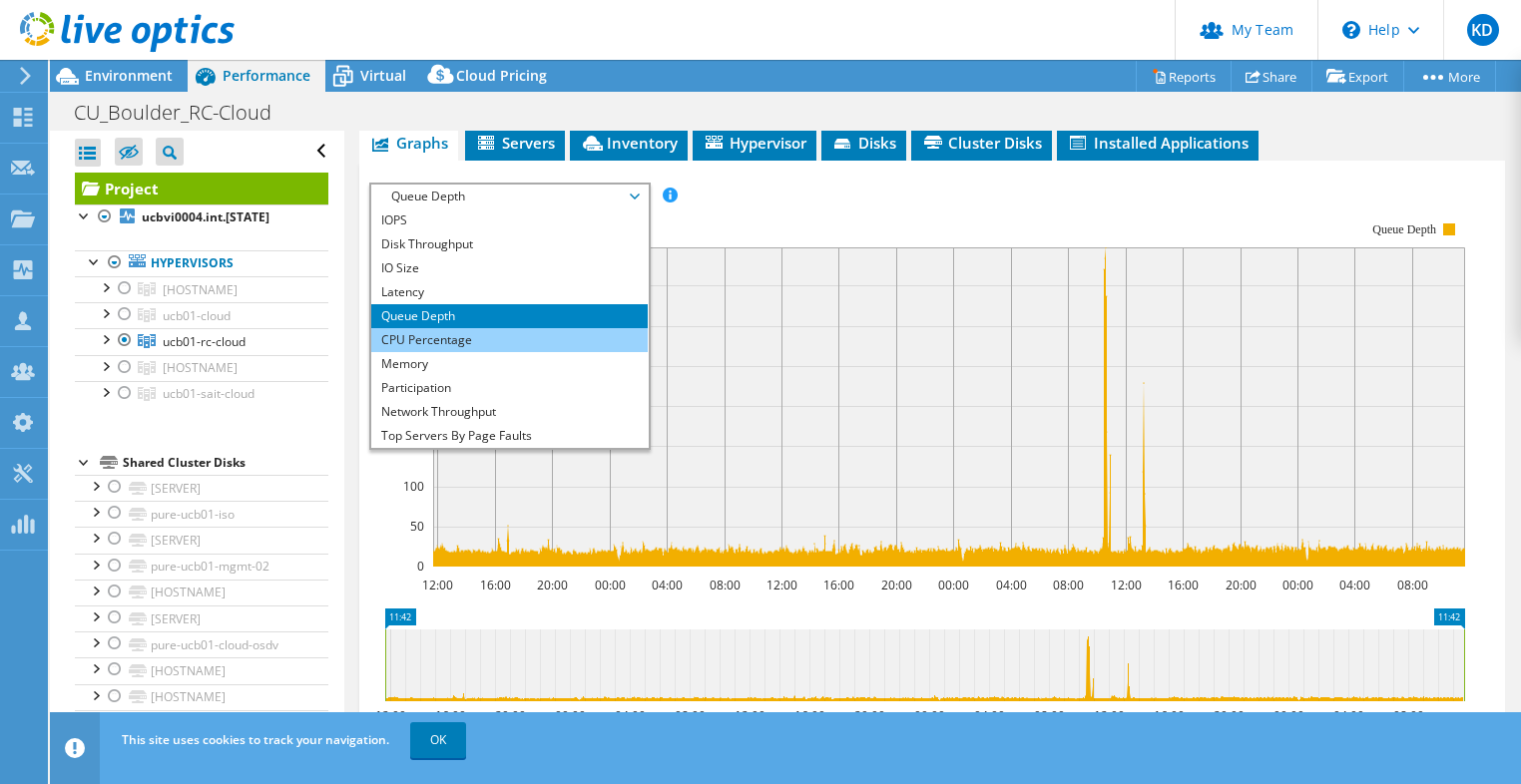 click on "CPU Percentage" at bounding box center (509, 340) 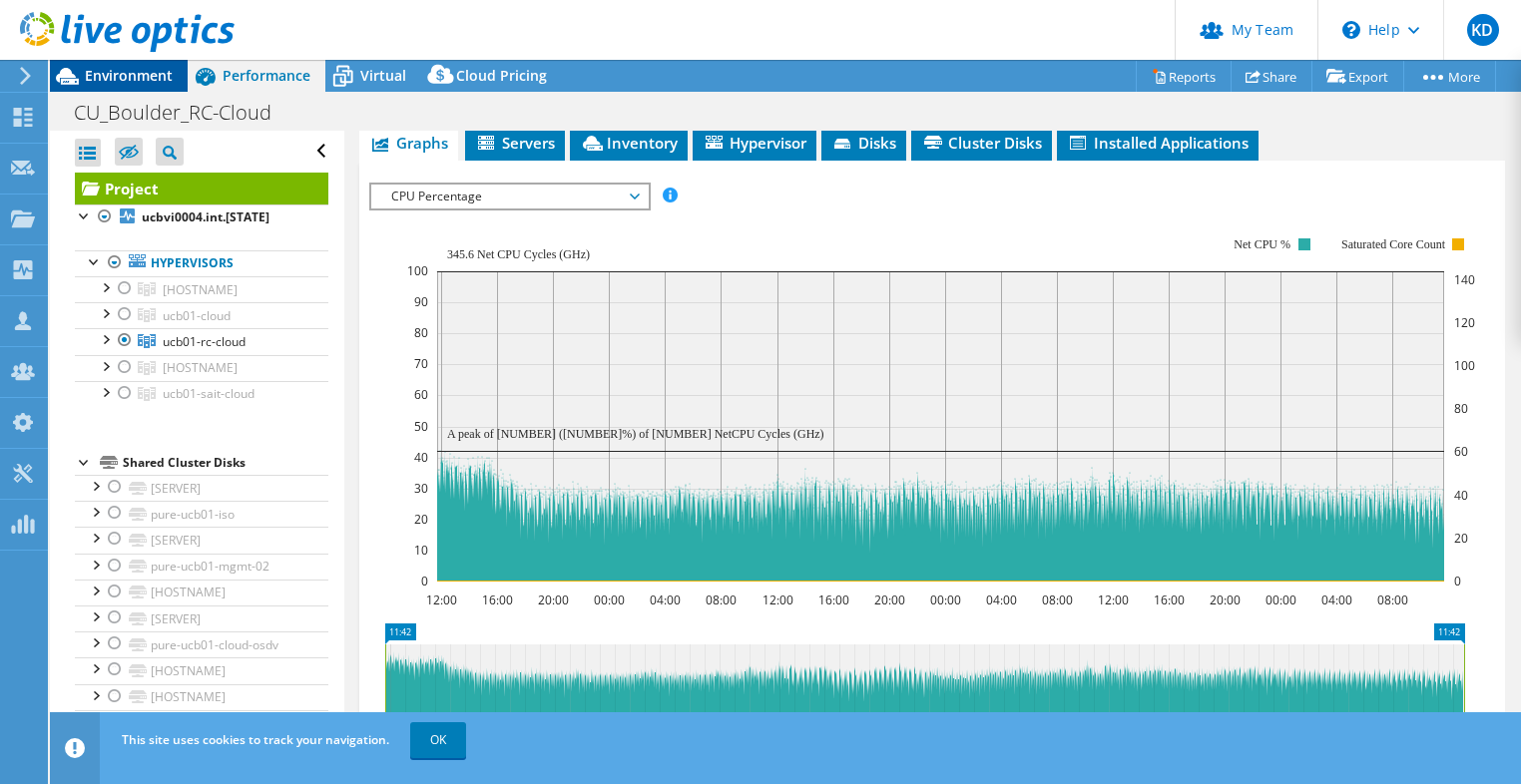 drag, startPoint x: 131, startPoint y: 79, endPoint x: 161, endPoint y: 88, distance: 31.32092 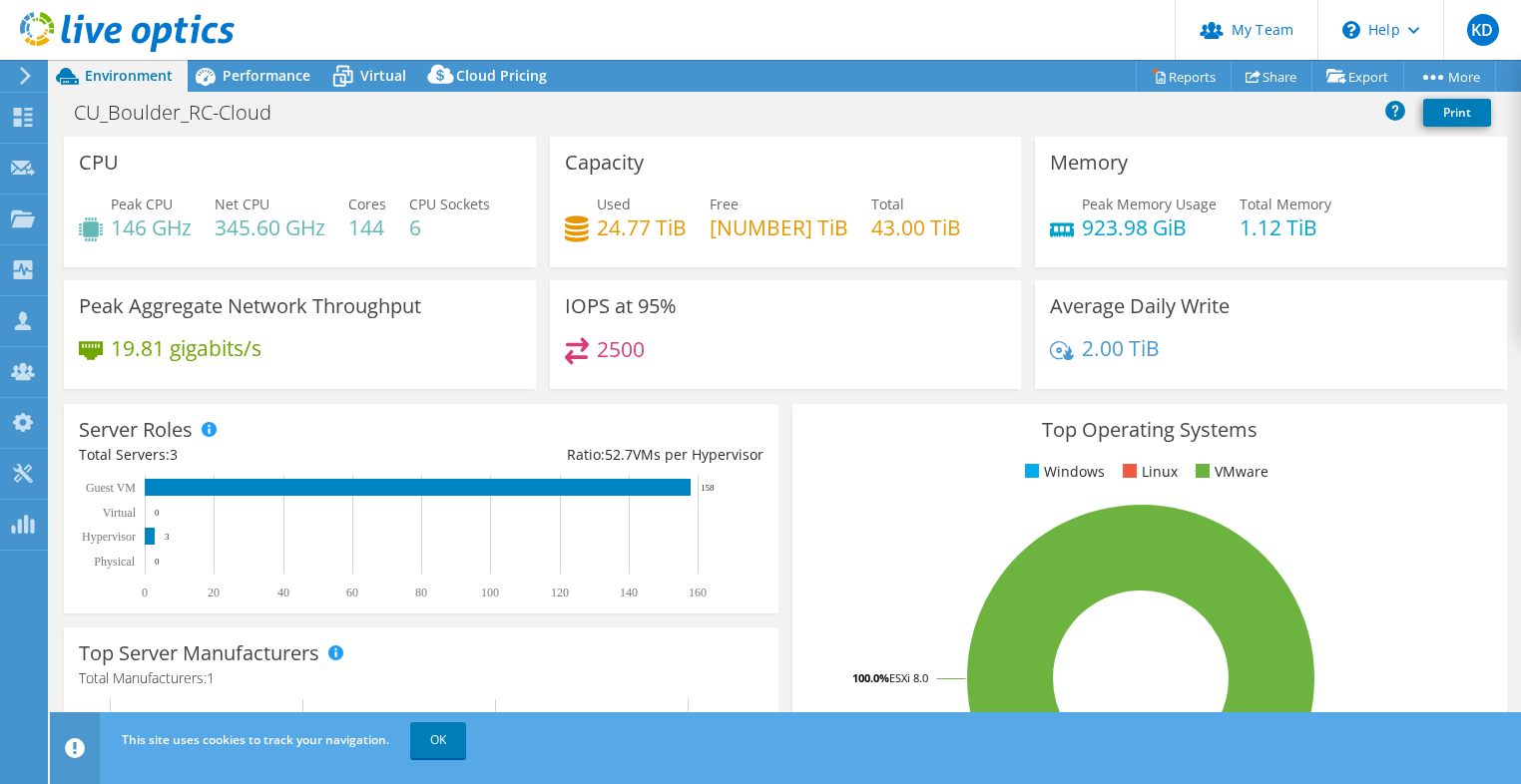 click on "CU_Boulder_RC-Cloud
Print" at bounding box center [785, 112] 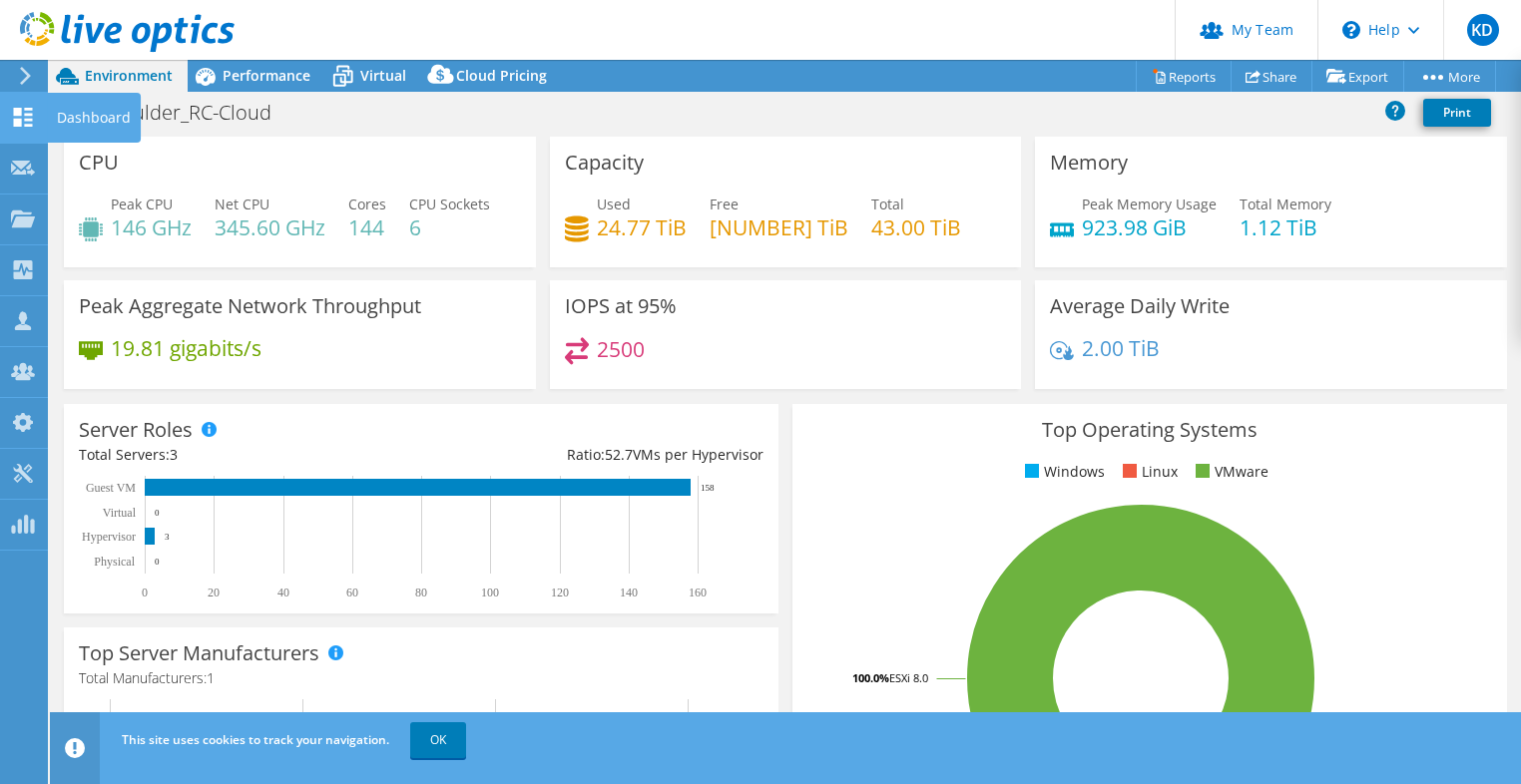 drag, startPoint x: 61, startPoint y: 127, endPoint x: 20, endPoint y: 112, distance: 43.65776 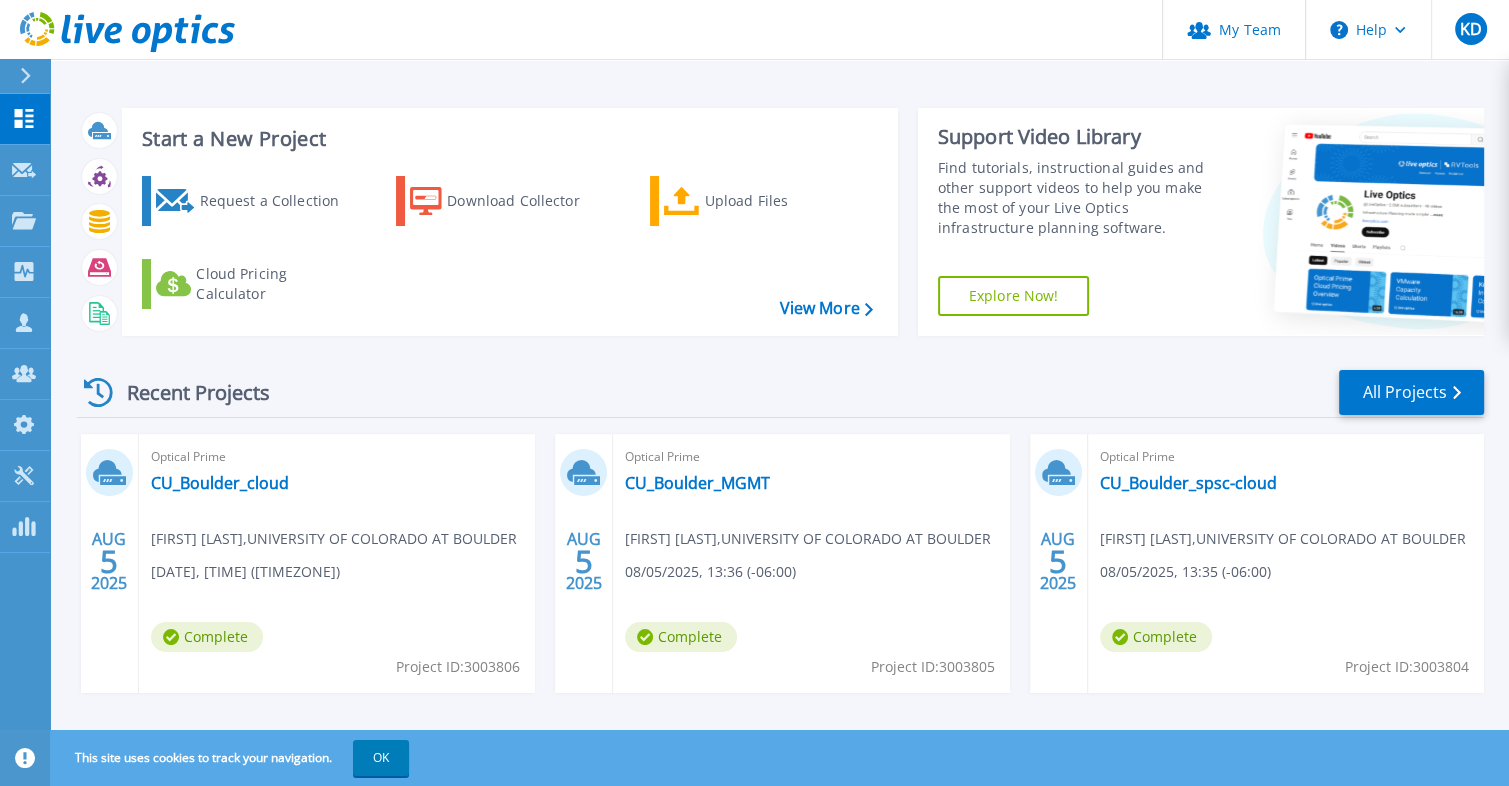 scroll, scrollTop: 266, scrollLeft: 0, axis: vertical 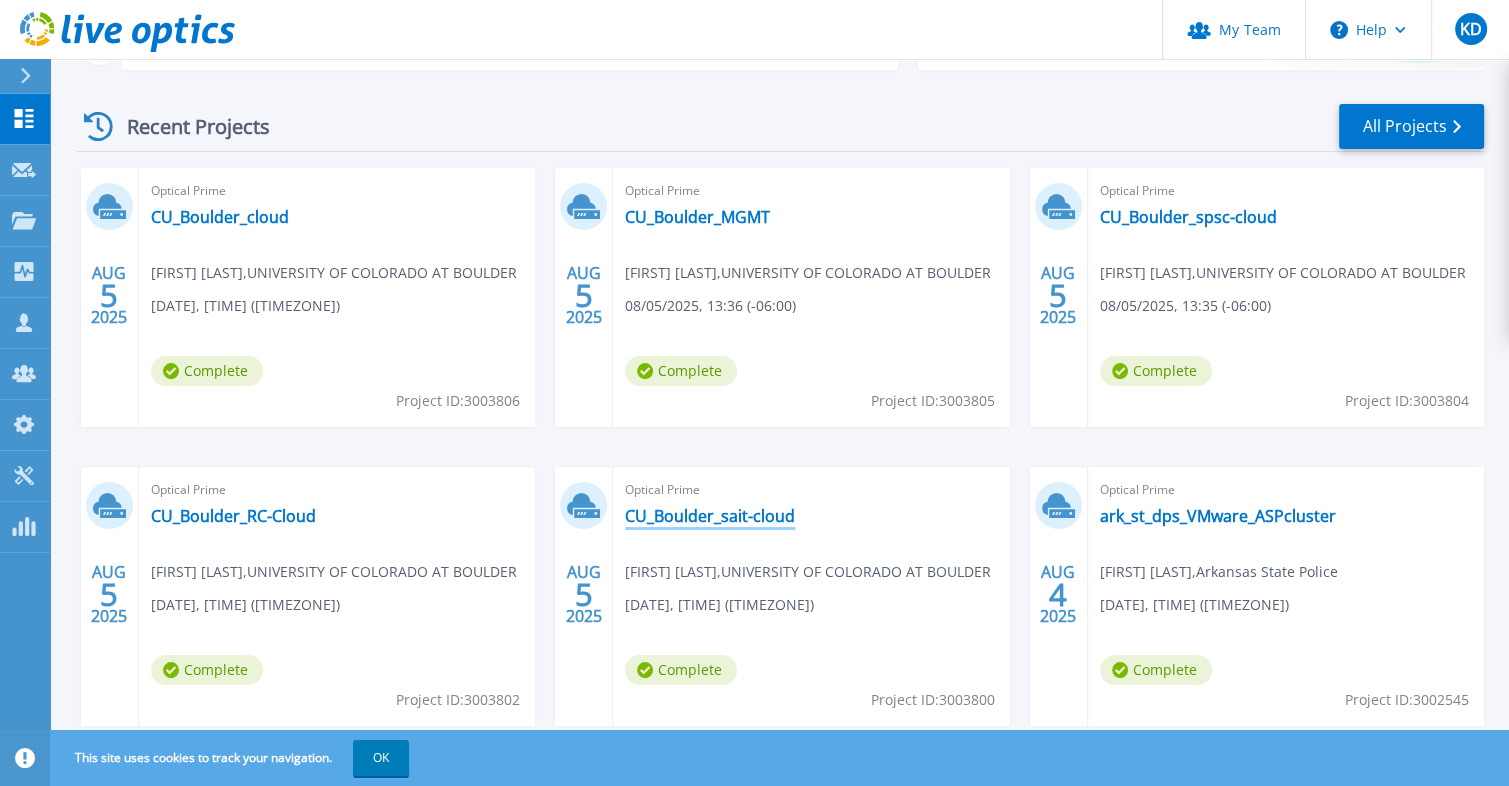 click on "CU_Boulder_sait-cloud" at bounding box center (710, 516) 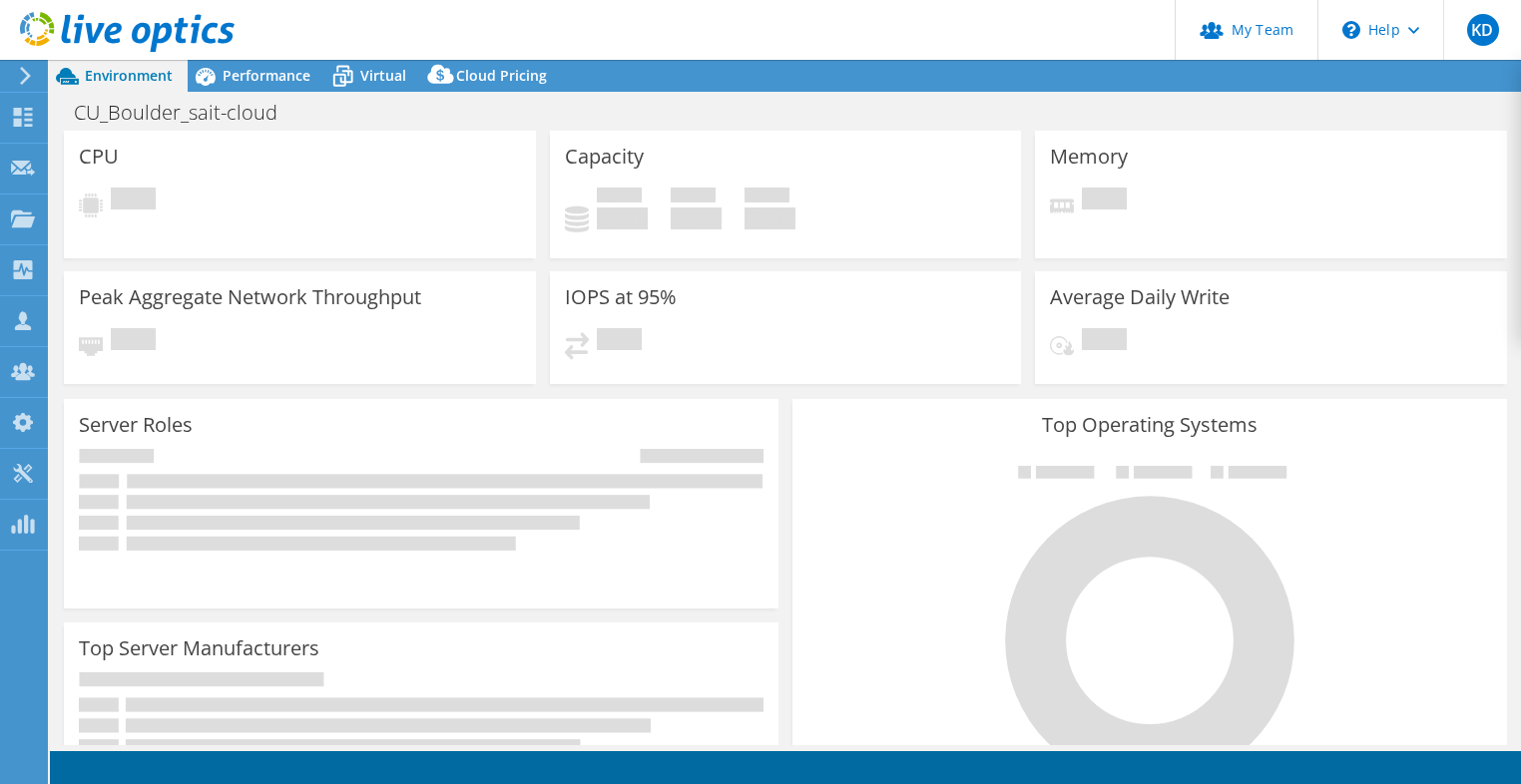 scroll, scrollTop: 0, scrollLeft: 0, axis: both 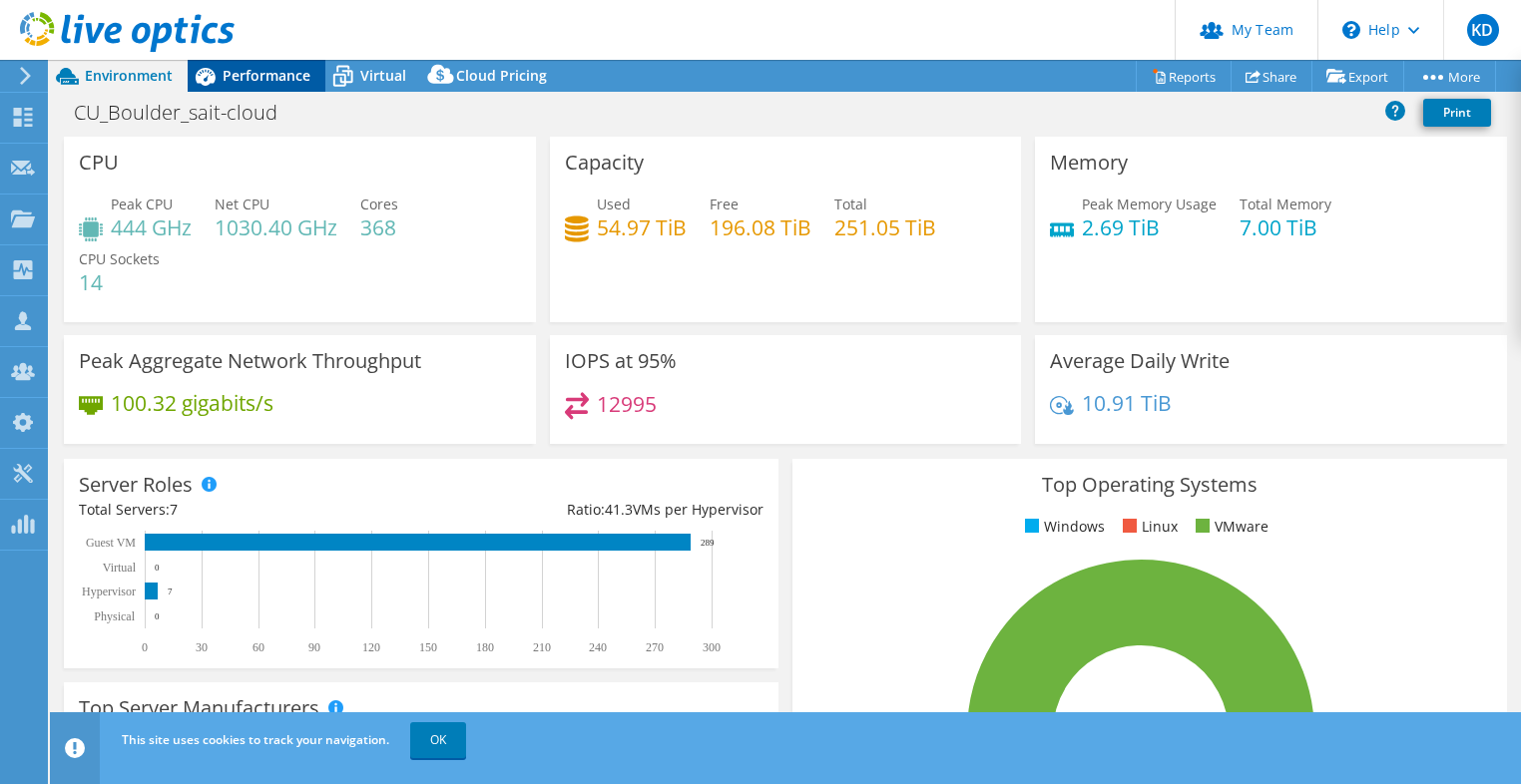 click on "Performance" at bounding box center (266, 75) 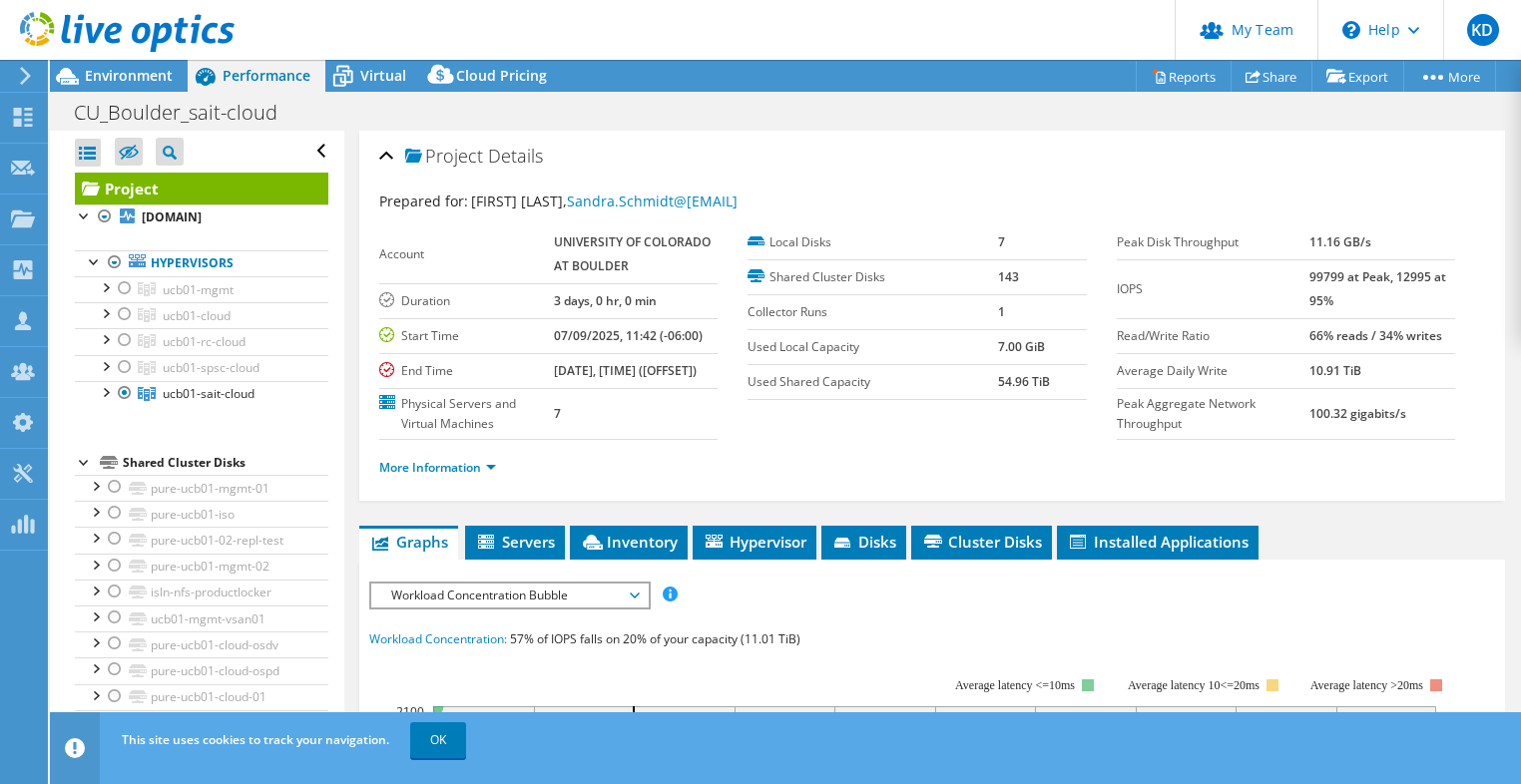 scroll, scrollTop: 133, scrollLeft: 0, axis: vertical 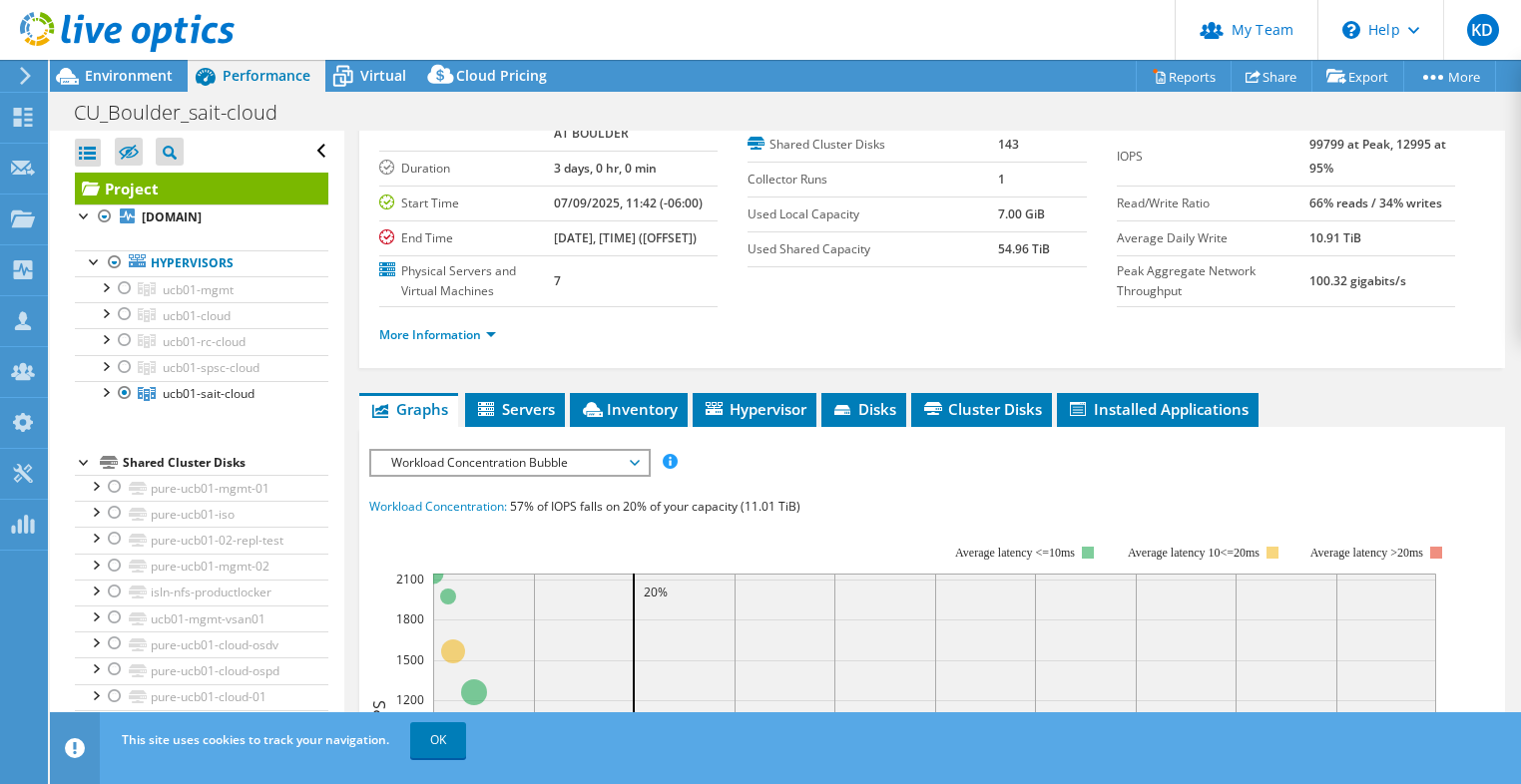 click on "Workload Concentration Bubble" at bounding box center (509, 463) 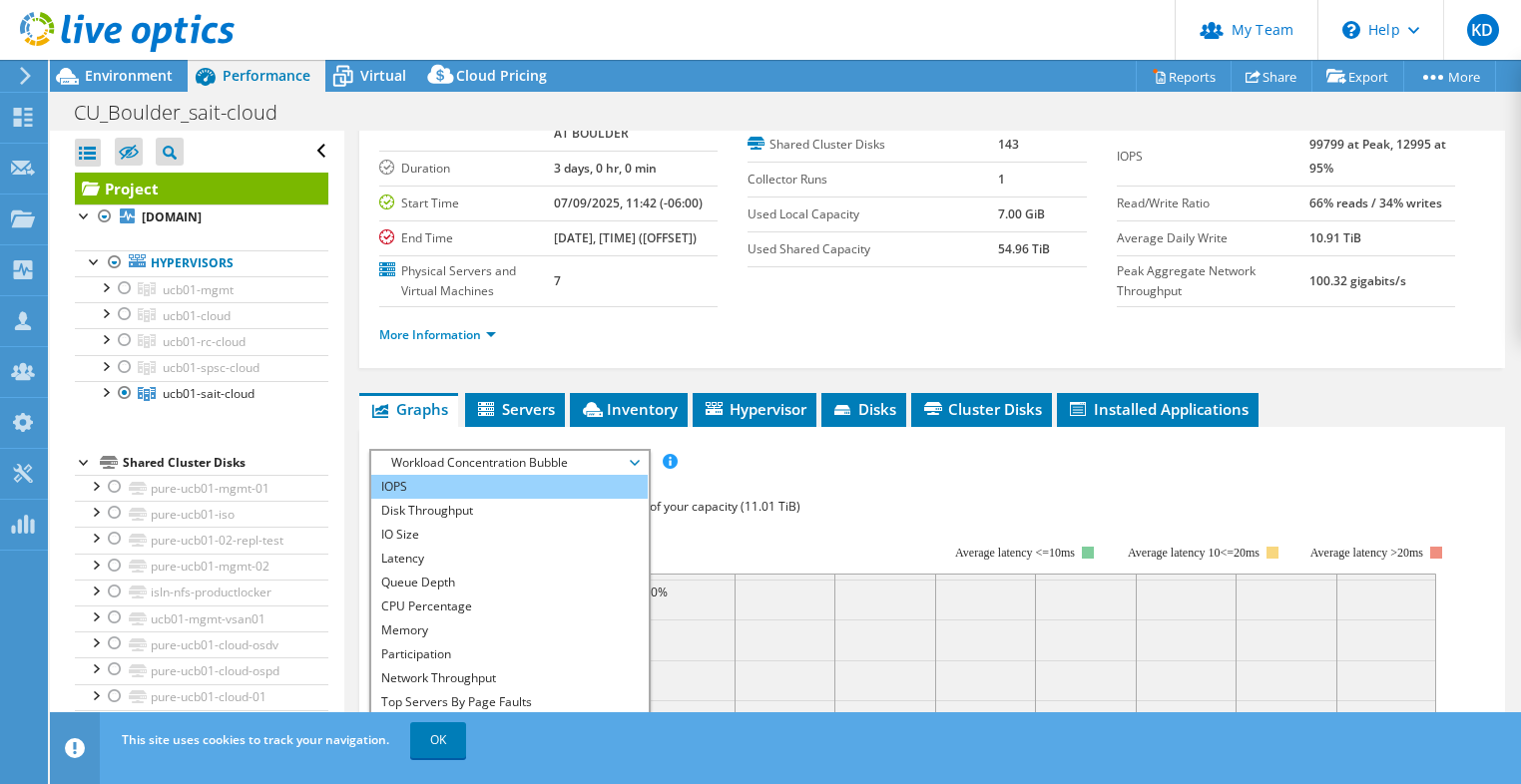 click on "IOPS" at bounding box center [509, 487] 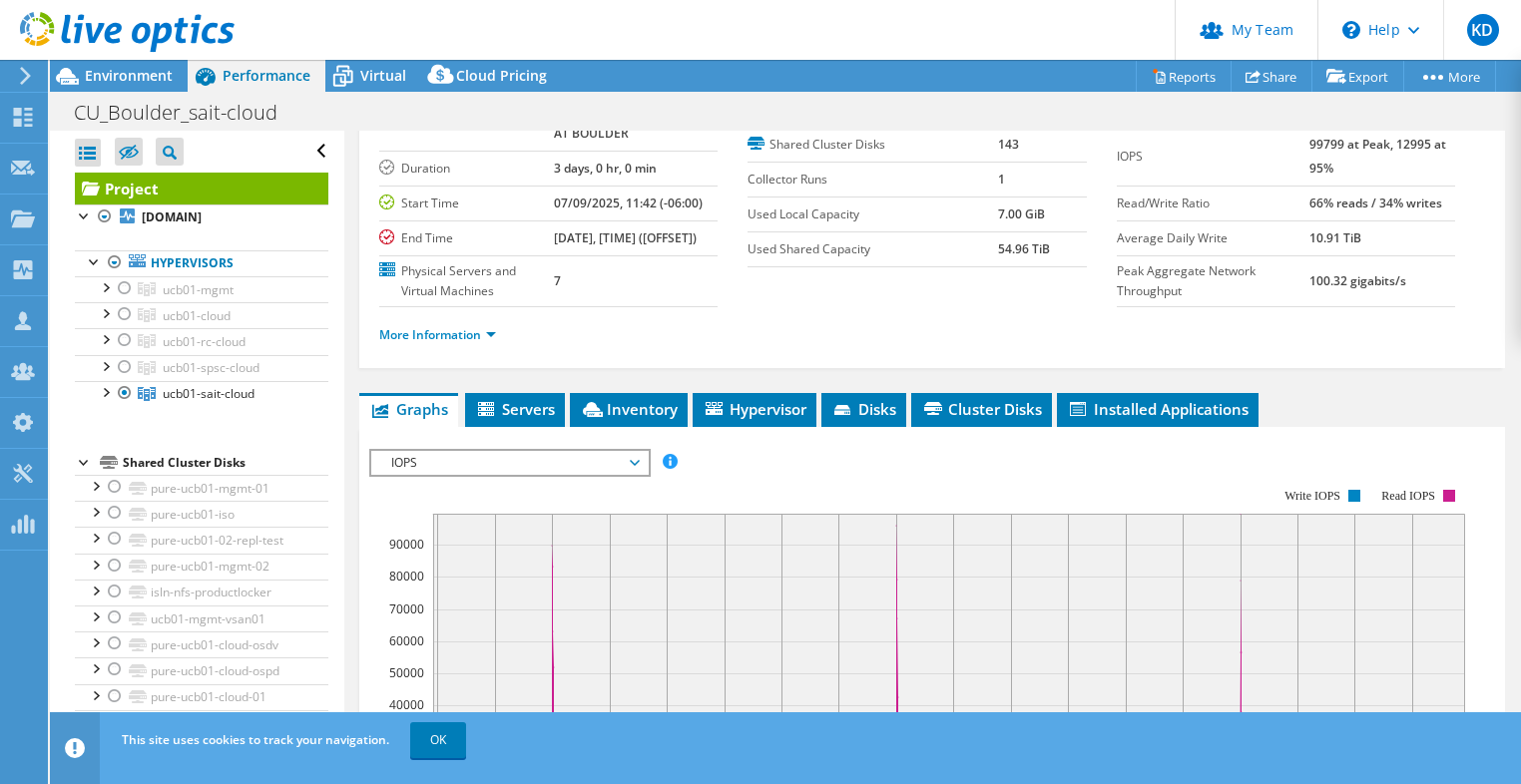 scroll, scrollTop: 532, scrollLeft: 0, axis: vertical 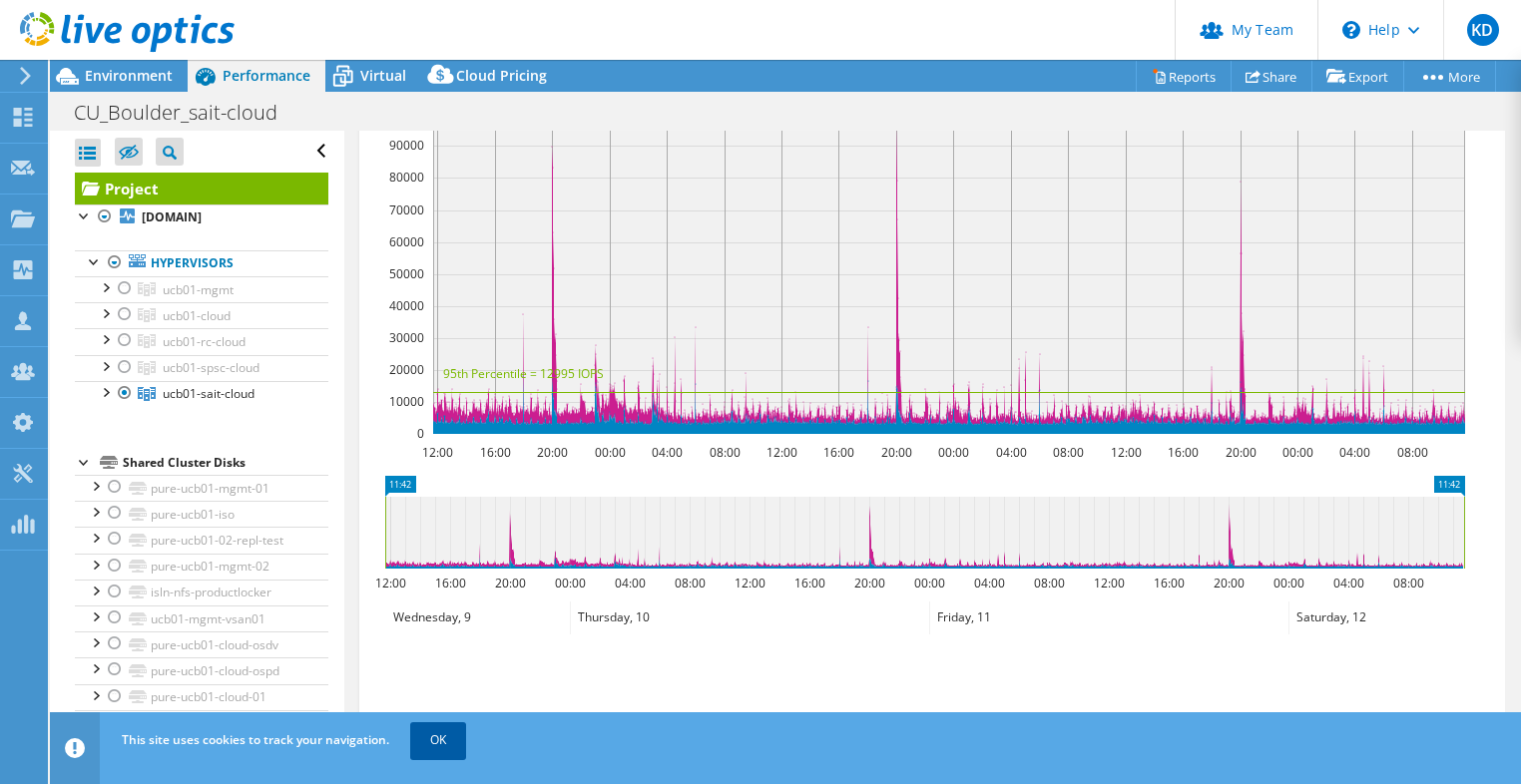 click on "OK" at bounding box center [438, 740] 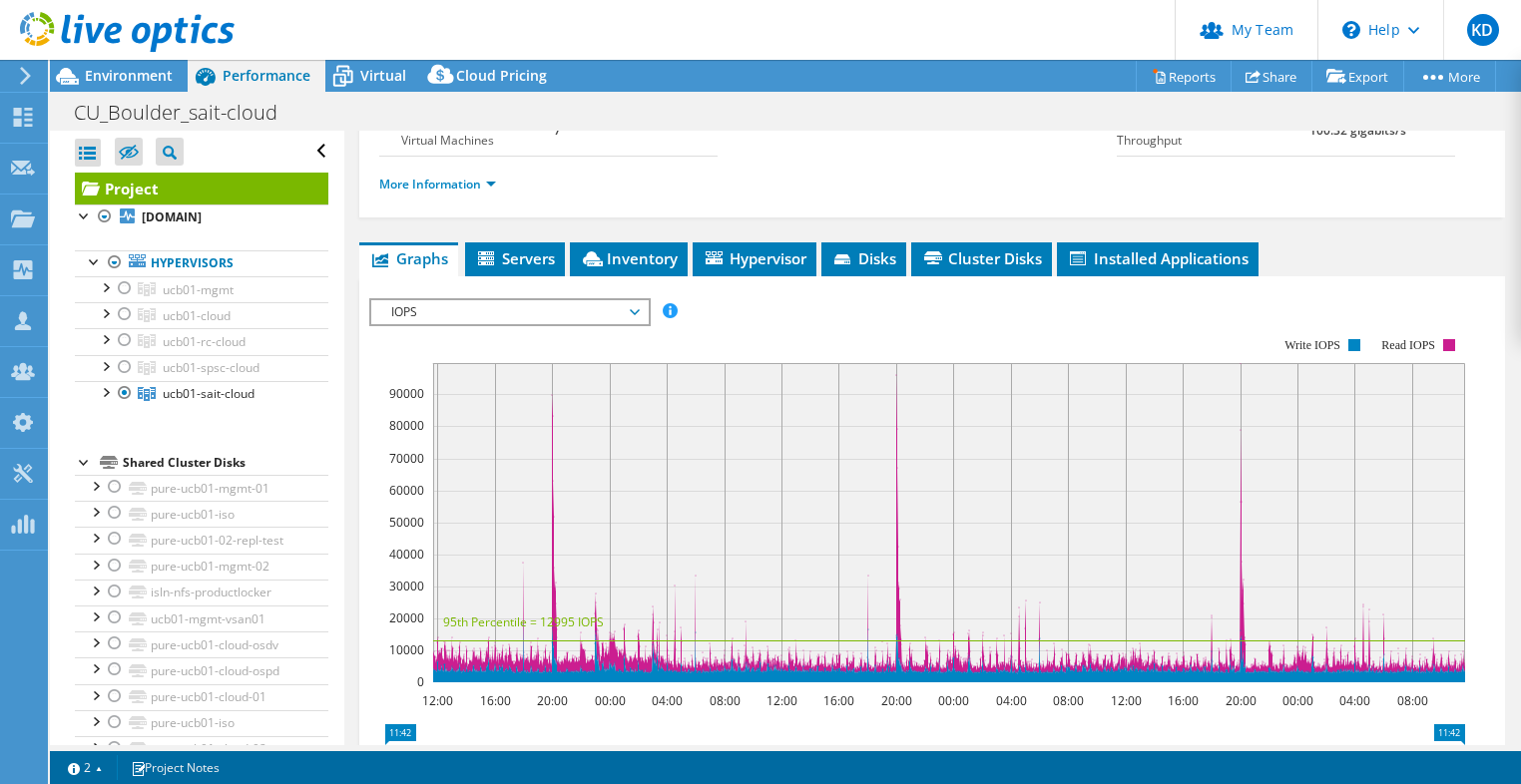 scroll, scrollTop: 265, scrollLeft: 0, axis: vertical 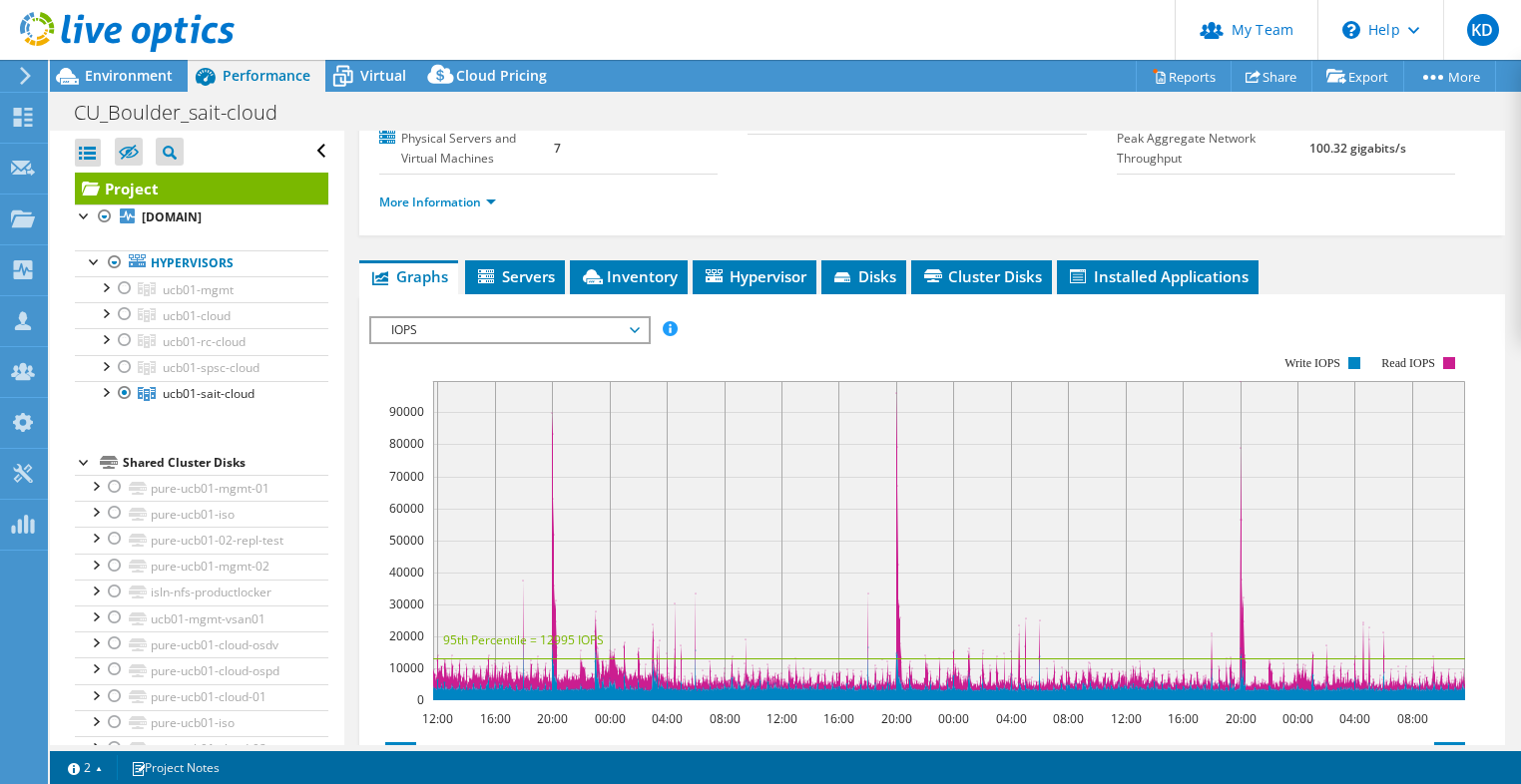 click on "IOPS" at bounding box center (509, 330) 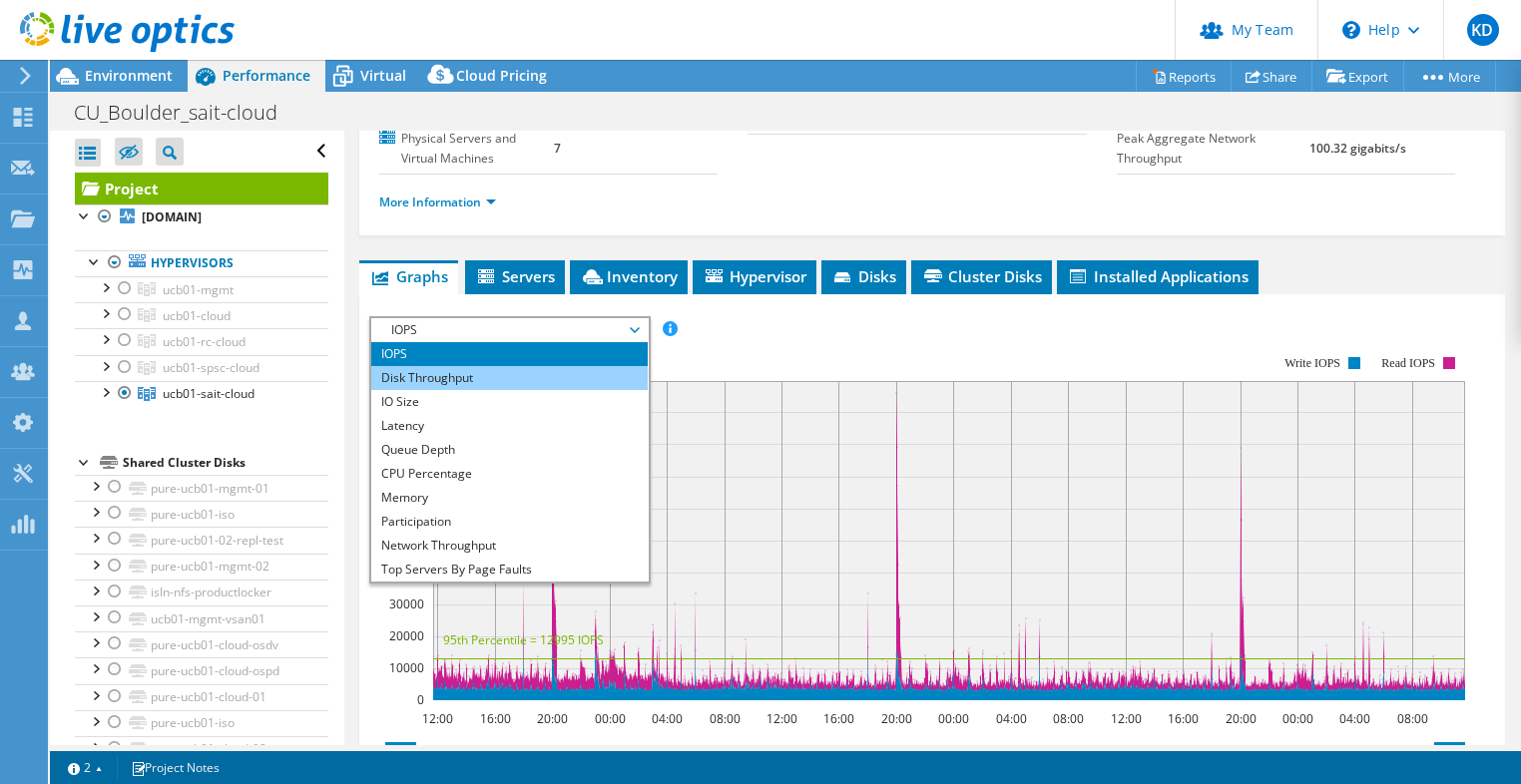 click on "Disk Throughput" at bounding box center [509, 378] 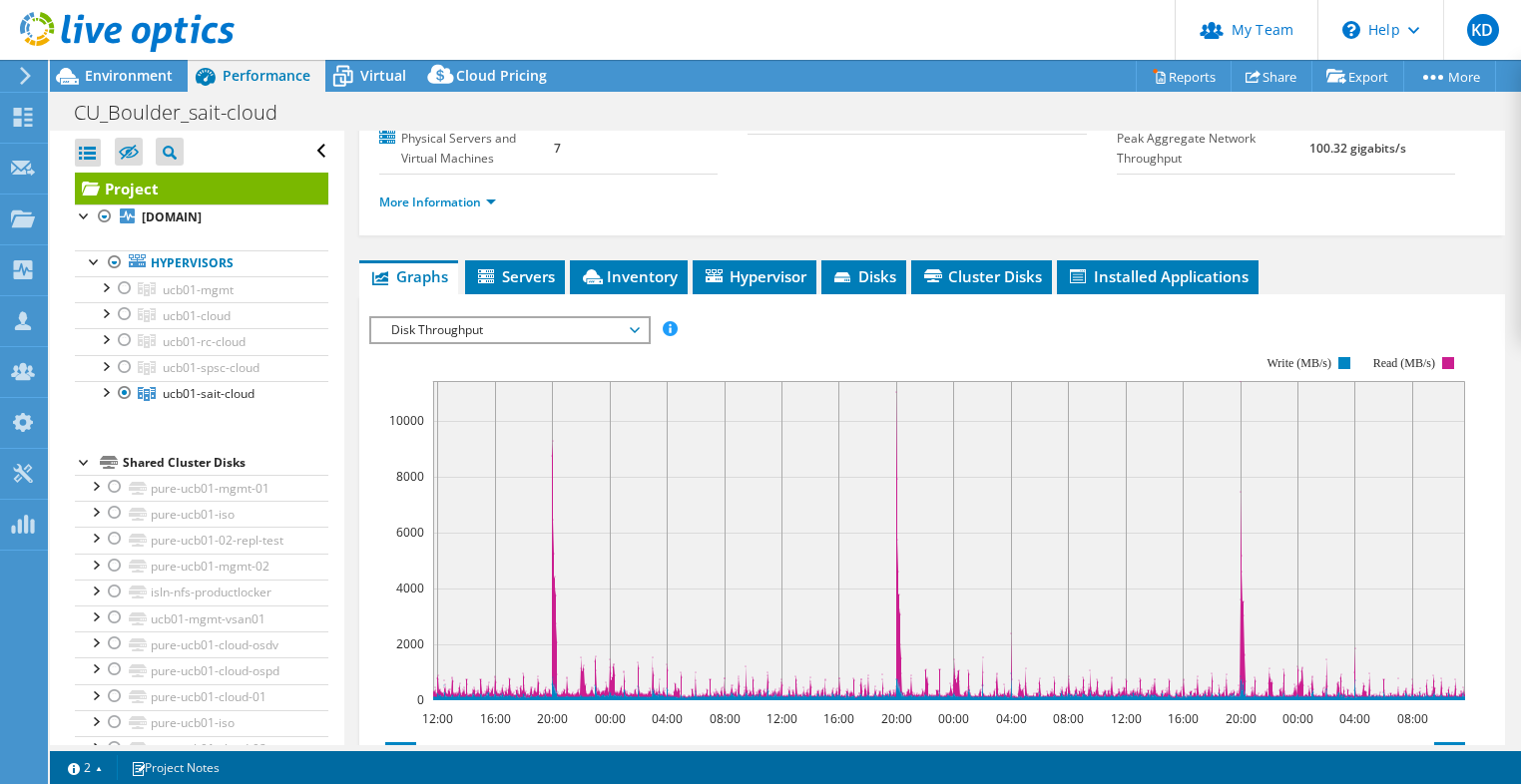 click on "Disk Throughput 						 							 								 							 						 IOPS Disk Throughput IO Size Latency Queue Depth CPU Percentage Memory Page Faults Participation Network Throughput Top Servers By Page Faults Workload Concentration Line Workload Concentration Bubble All" at bounding box center [510, 330] 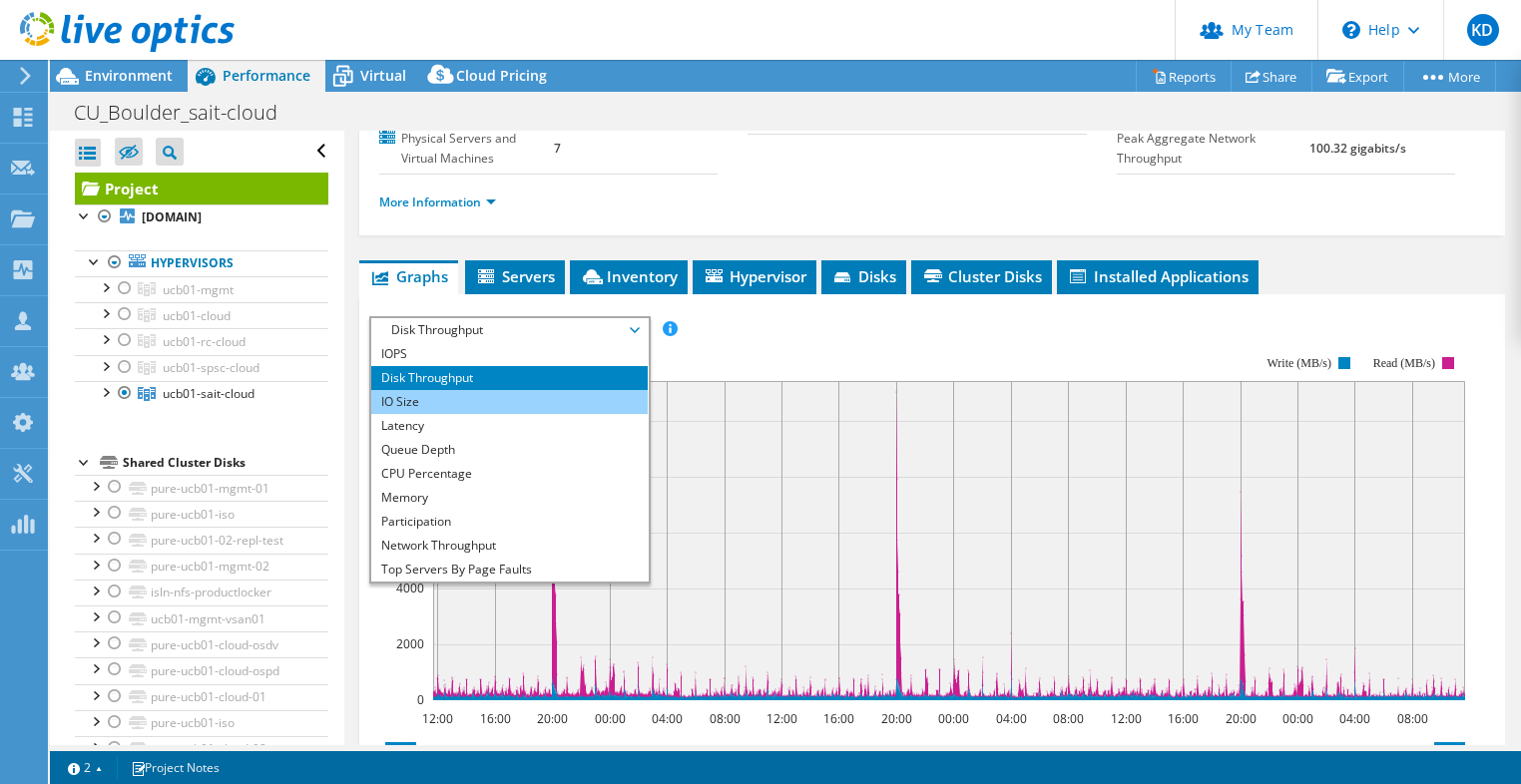 click on "IO Size" at bounding box center [509, 402] 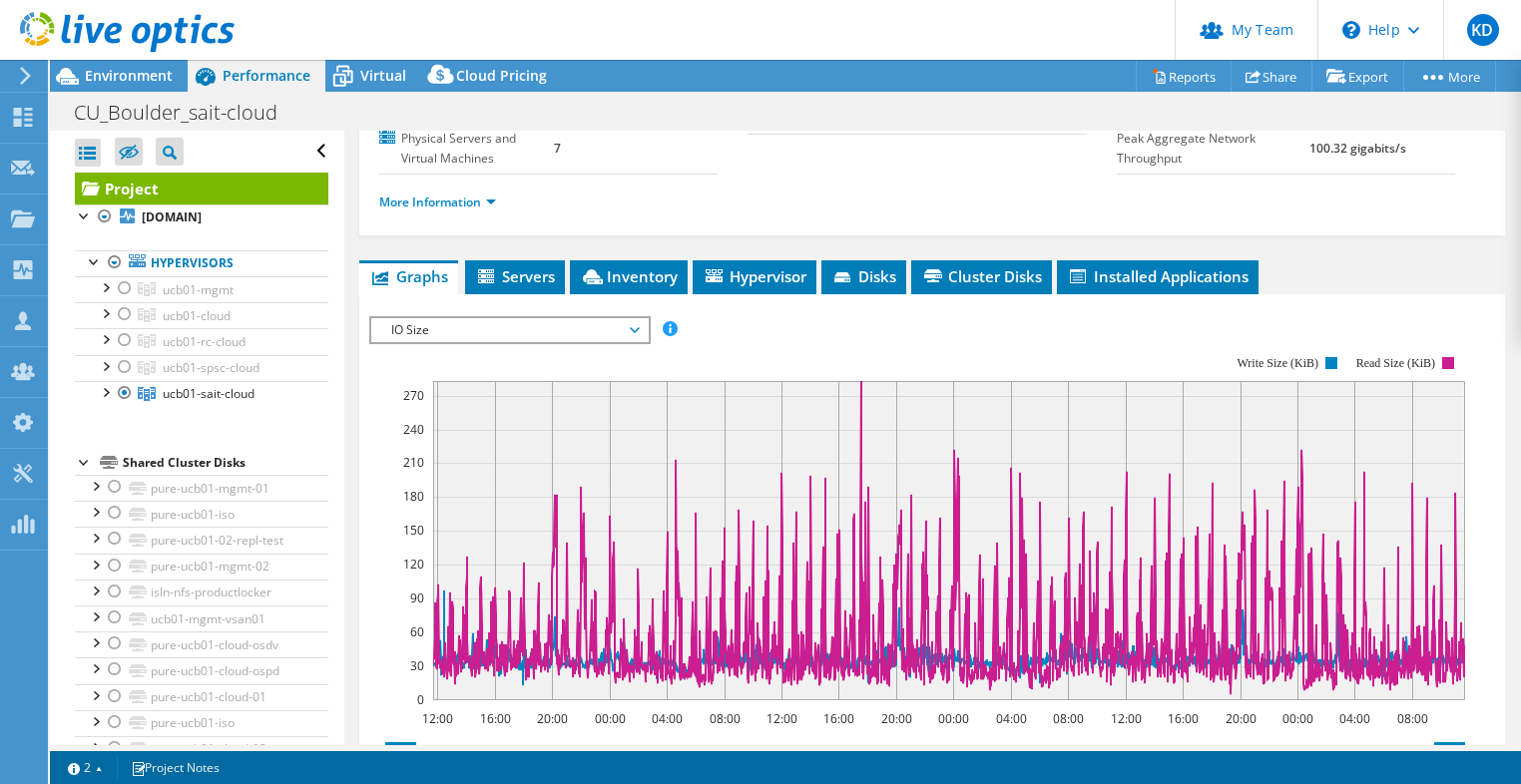 click on "IO Size" at bounding box center (509, 330) 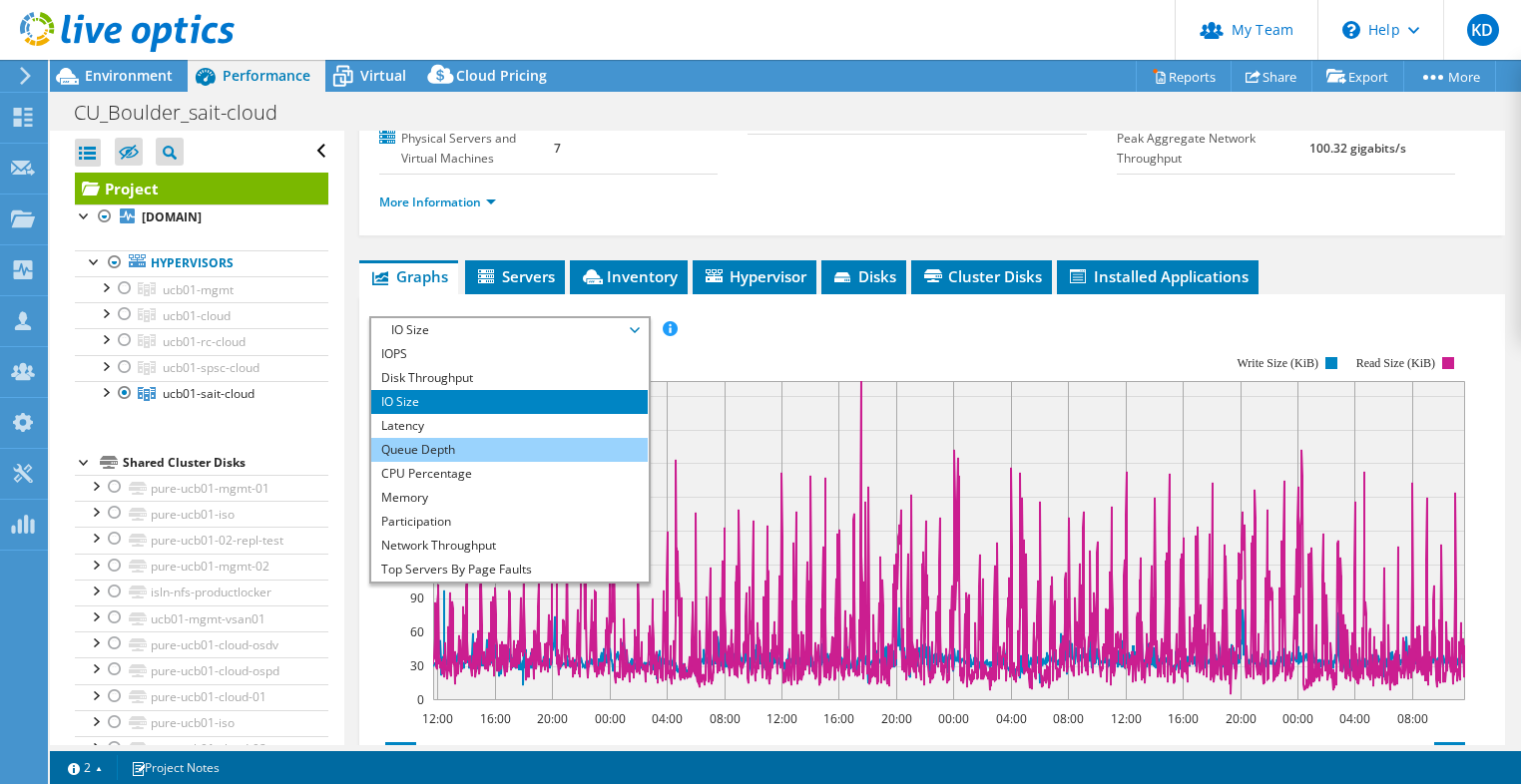 click on "Queue Depth" at bounding box center [509, 450] 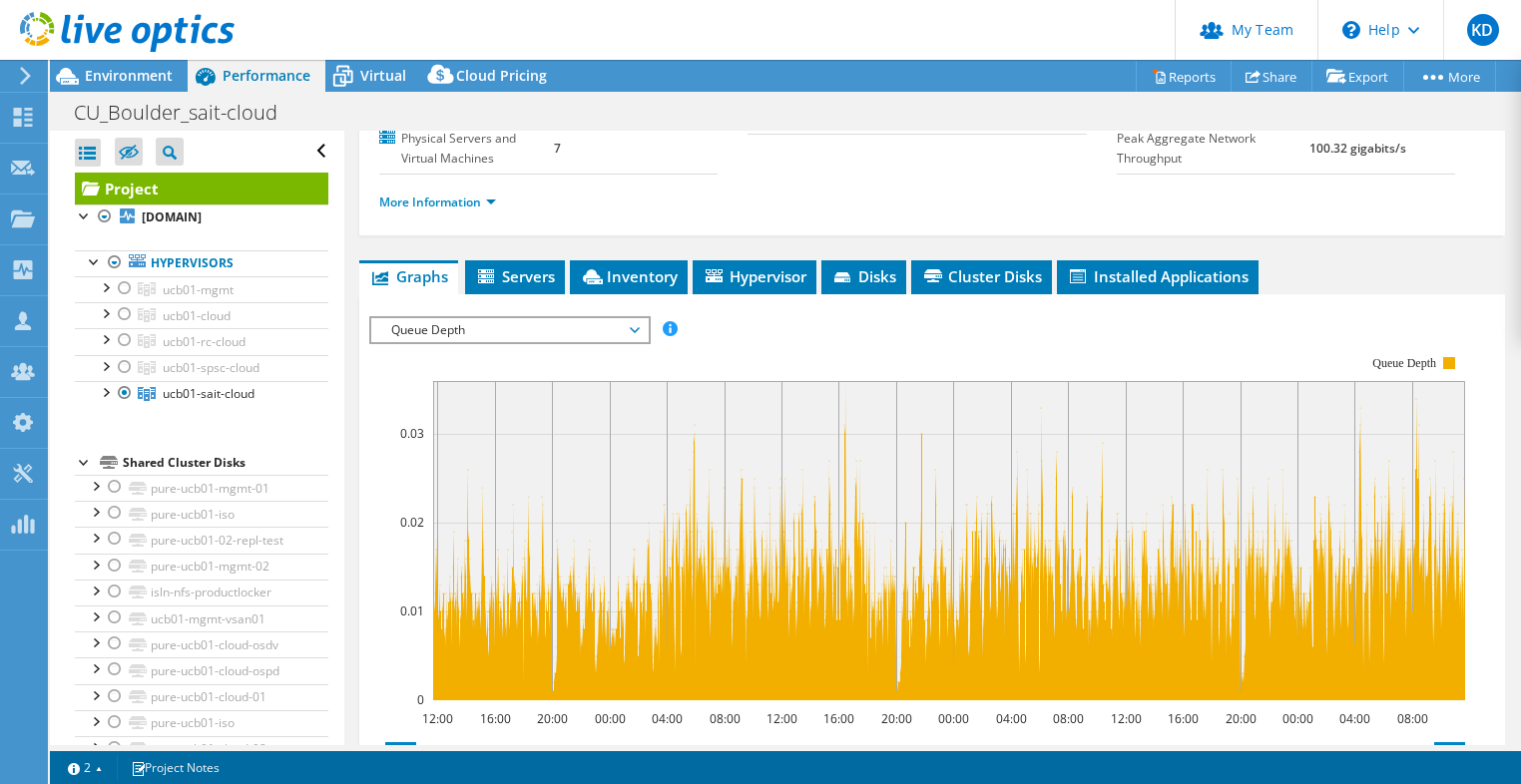 click on "Queue Depth 						 							 								 							 						 IOPS Disk Throughput IO Size Latency Queue Depth CPU Percentage Memory Page Faults Participation Network Throughput Top Servers By Page Faults Workload Concentration Line Workload Concentration Bubble All" at bounding box center [510, 330] 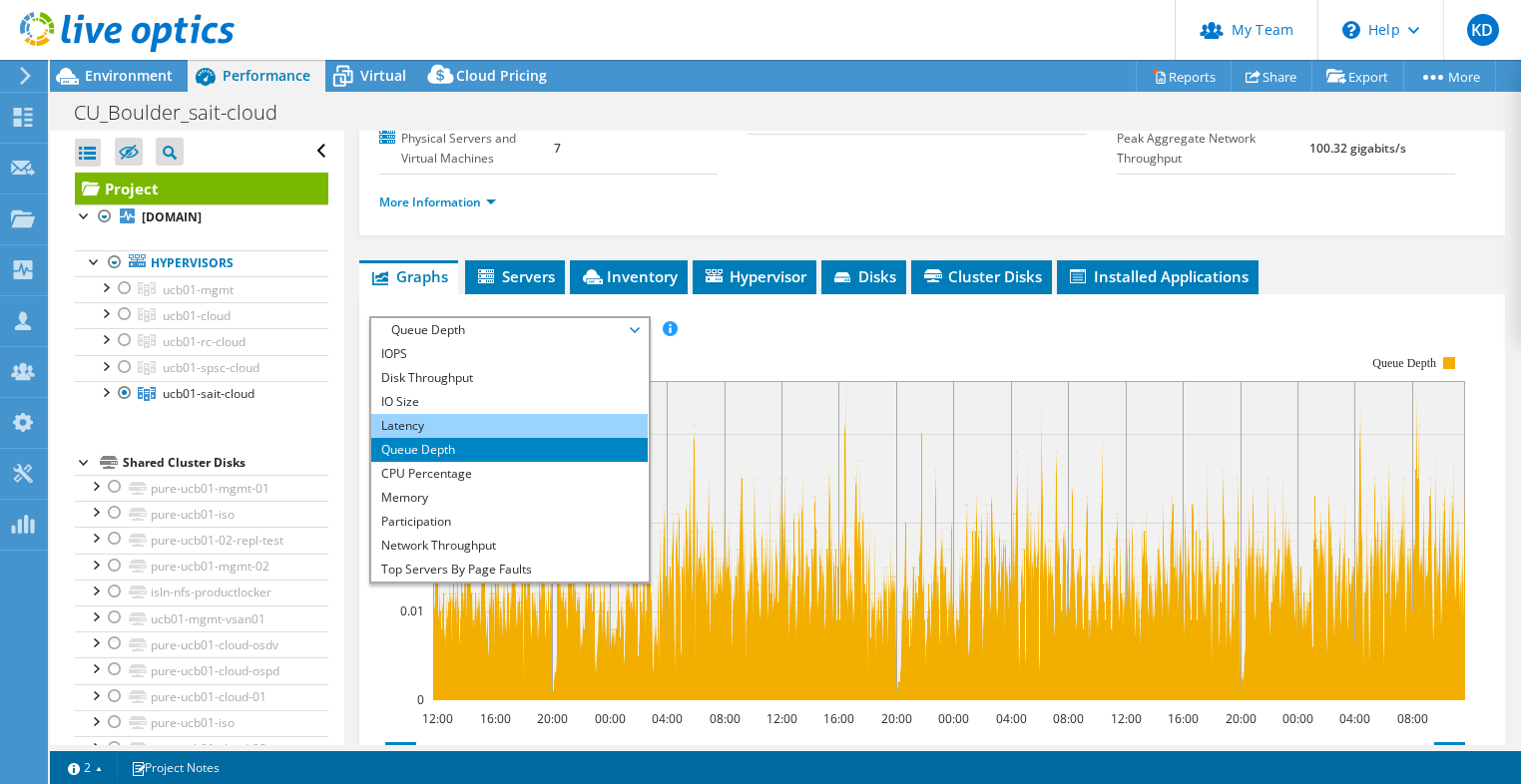 click on "Latency" at bounding box center (509, 426) 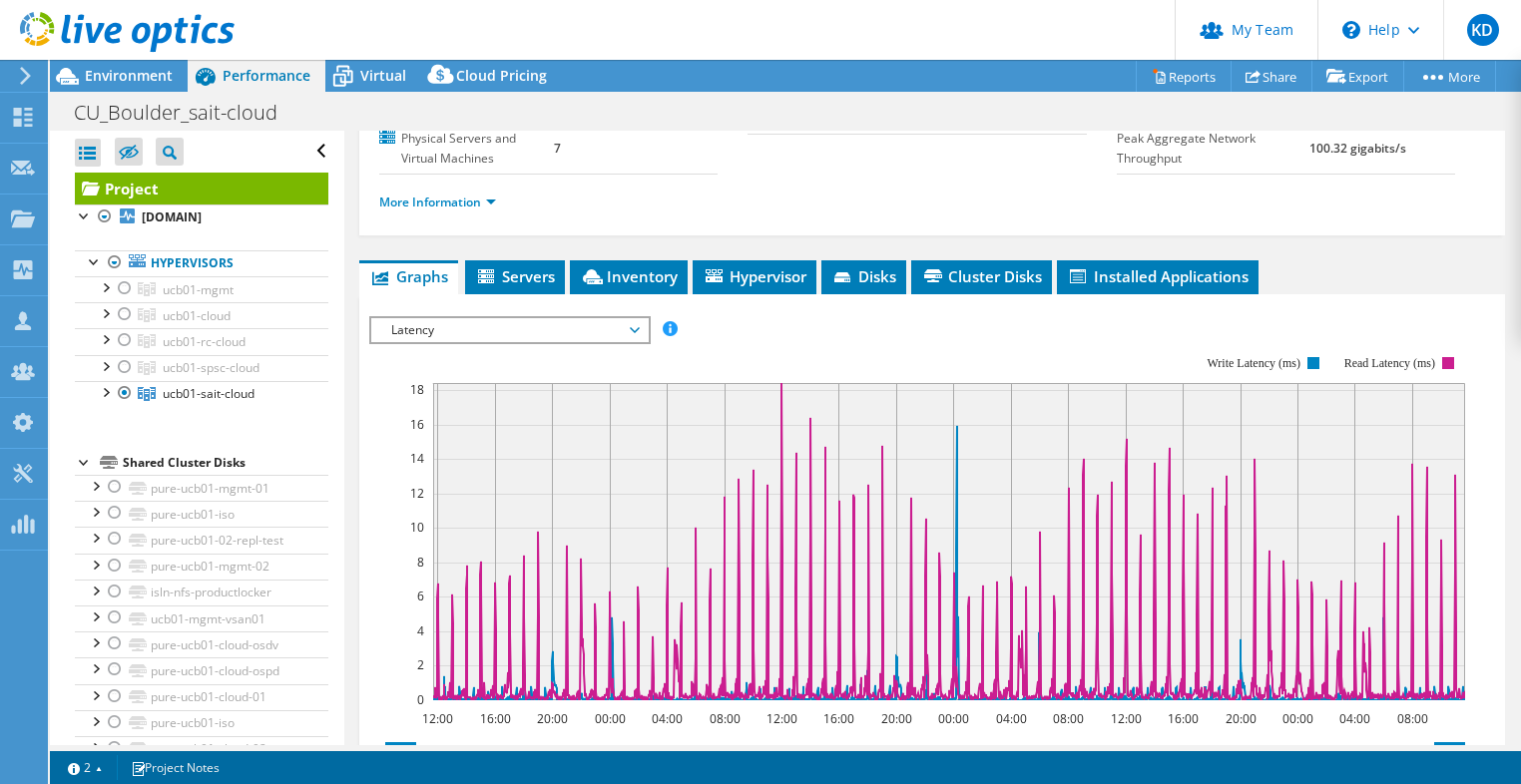 click on "Latency" at bounding box center [509, 330] 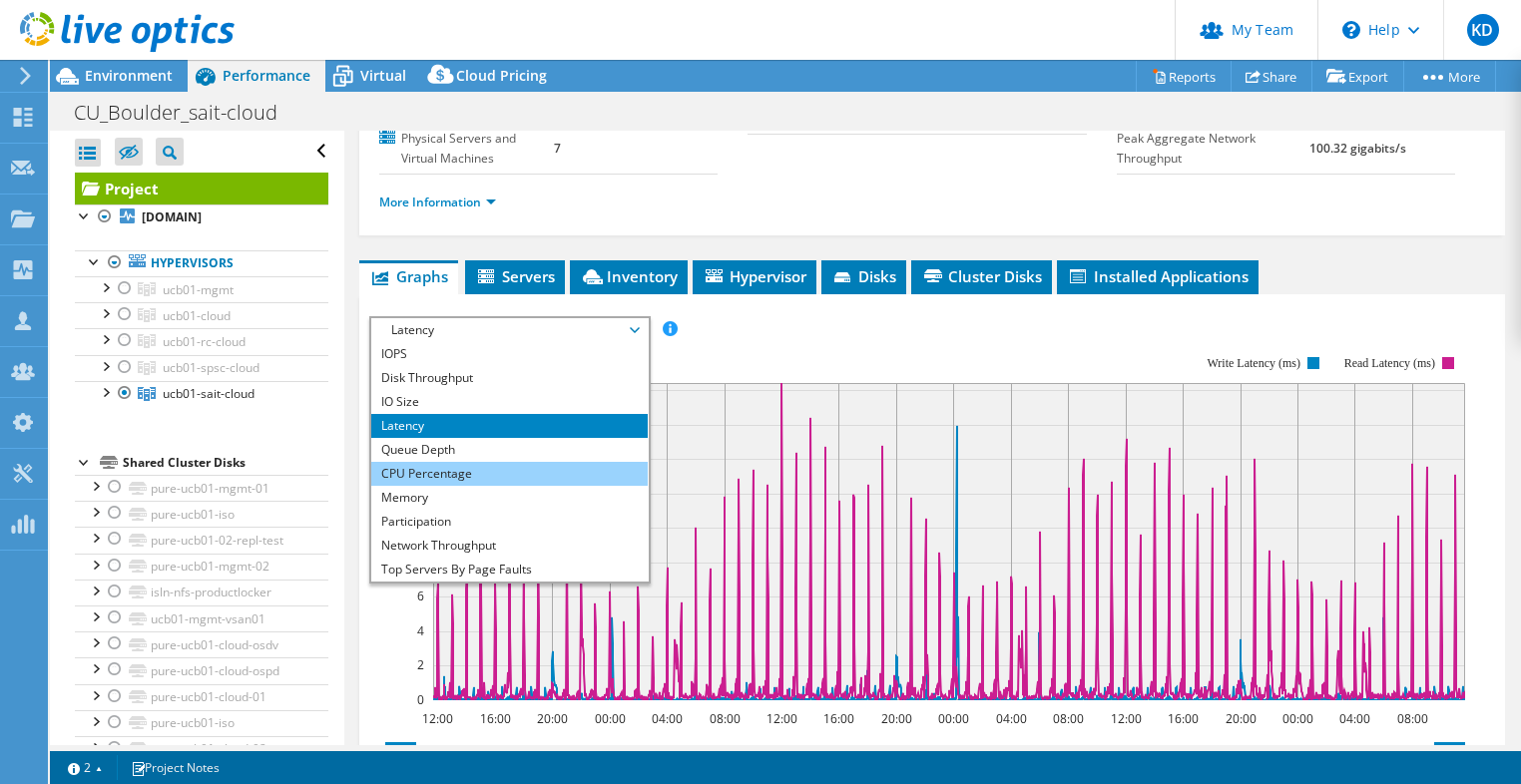 click on "CPU Percentage" at bounding box center [509, 474] 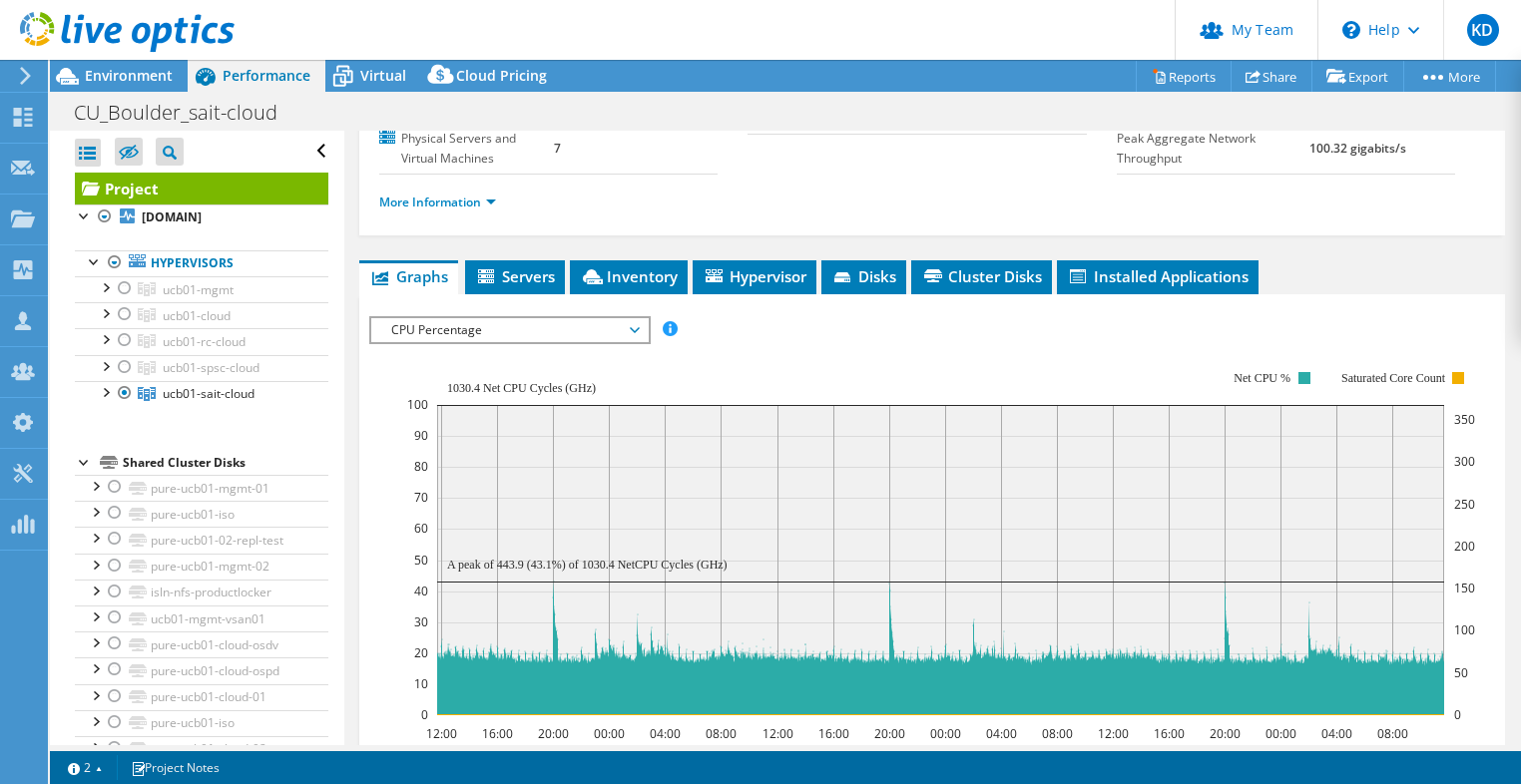 drag, startPoint x: 112, startPoint y: 68, endPoint x: 257, endPoint y: 127, distance: 156.54392 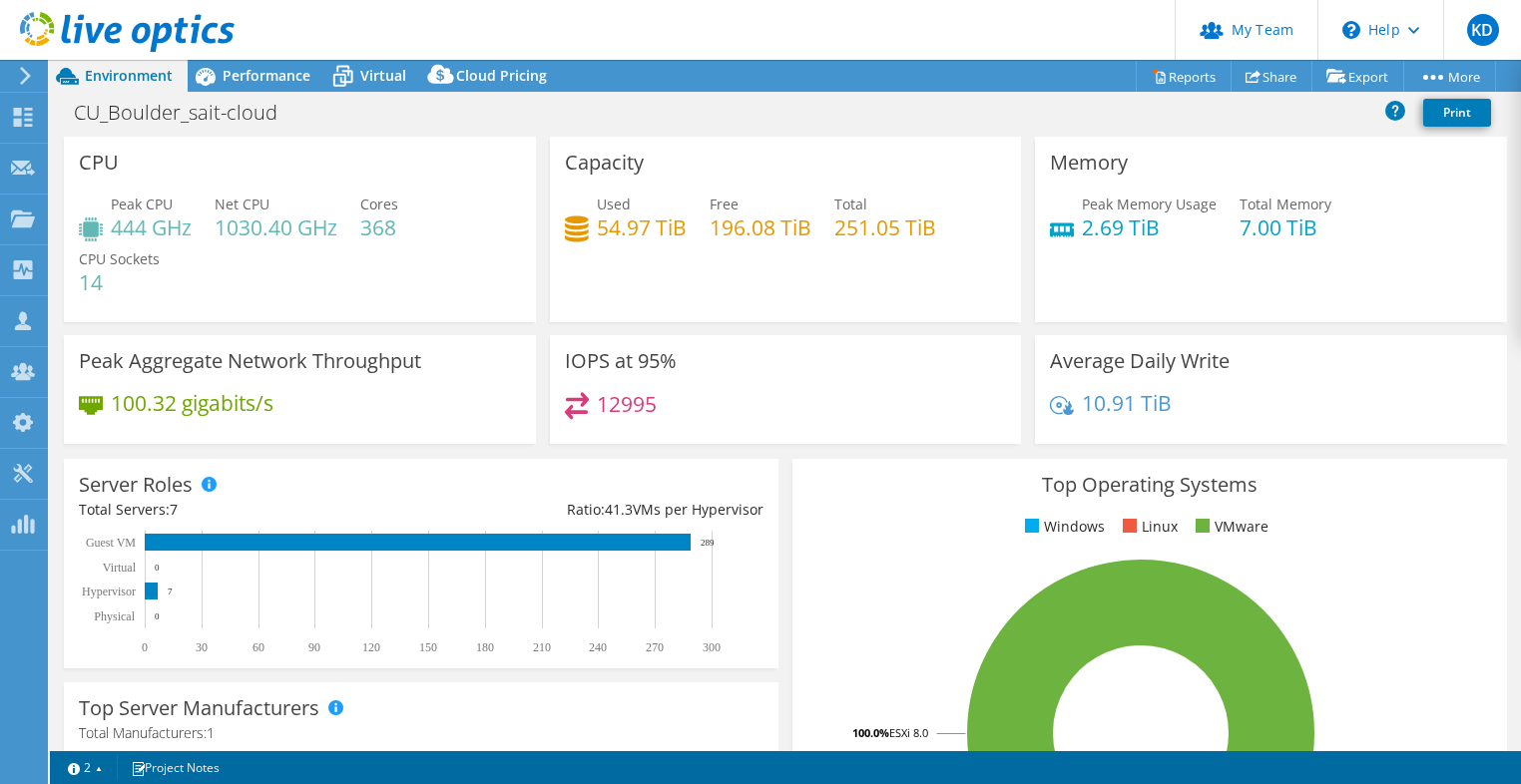 click on "Memory
Peak Memory Usage
2.69 TiB
Total Memory
7.00 TiB" at bounding box center (1270, 229) 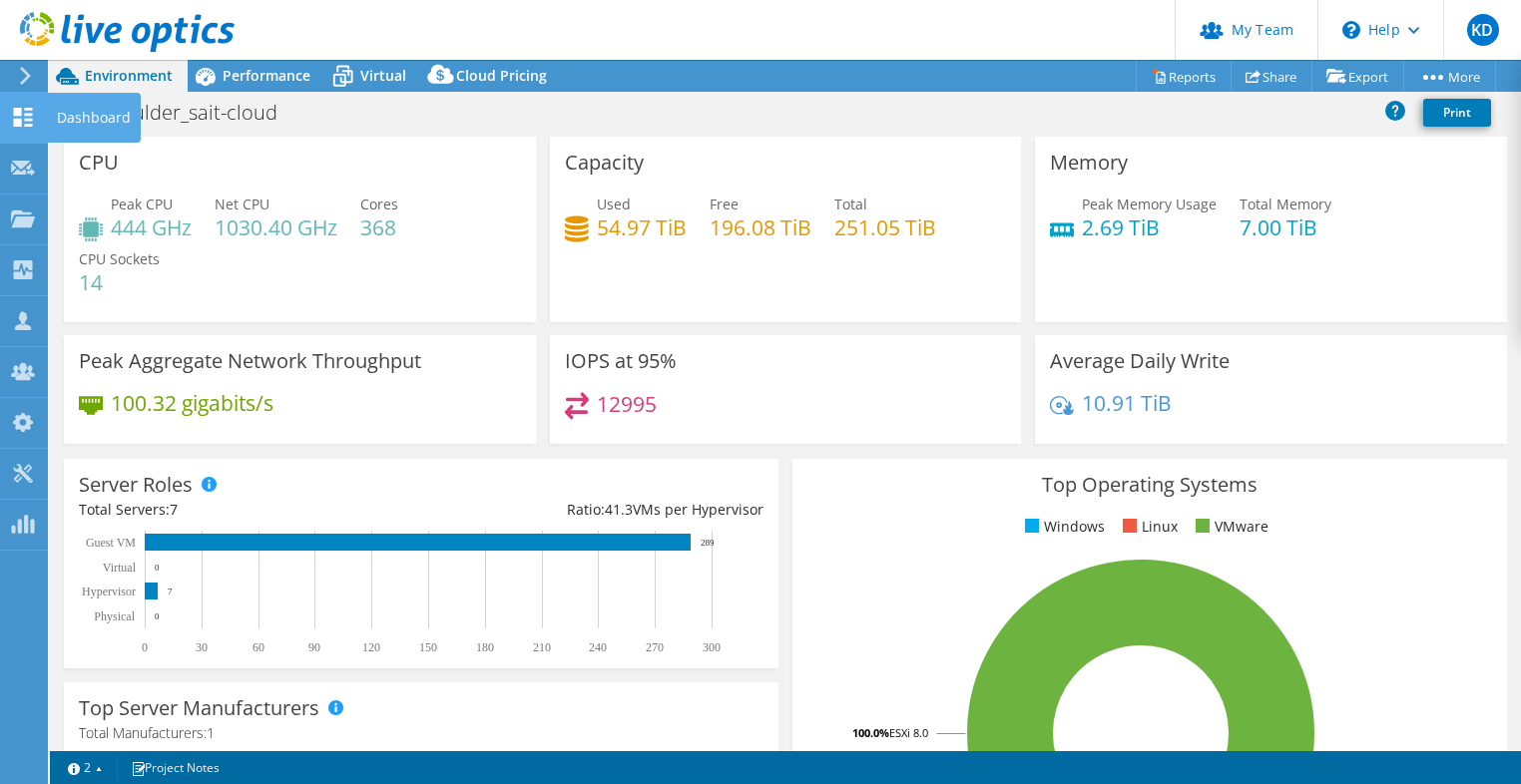 click on "Dashboard" at bounding box center (94, 118) 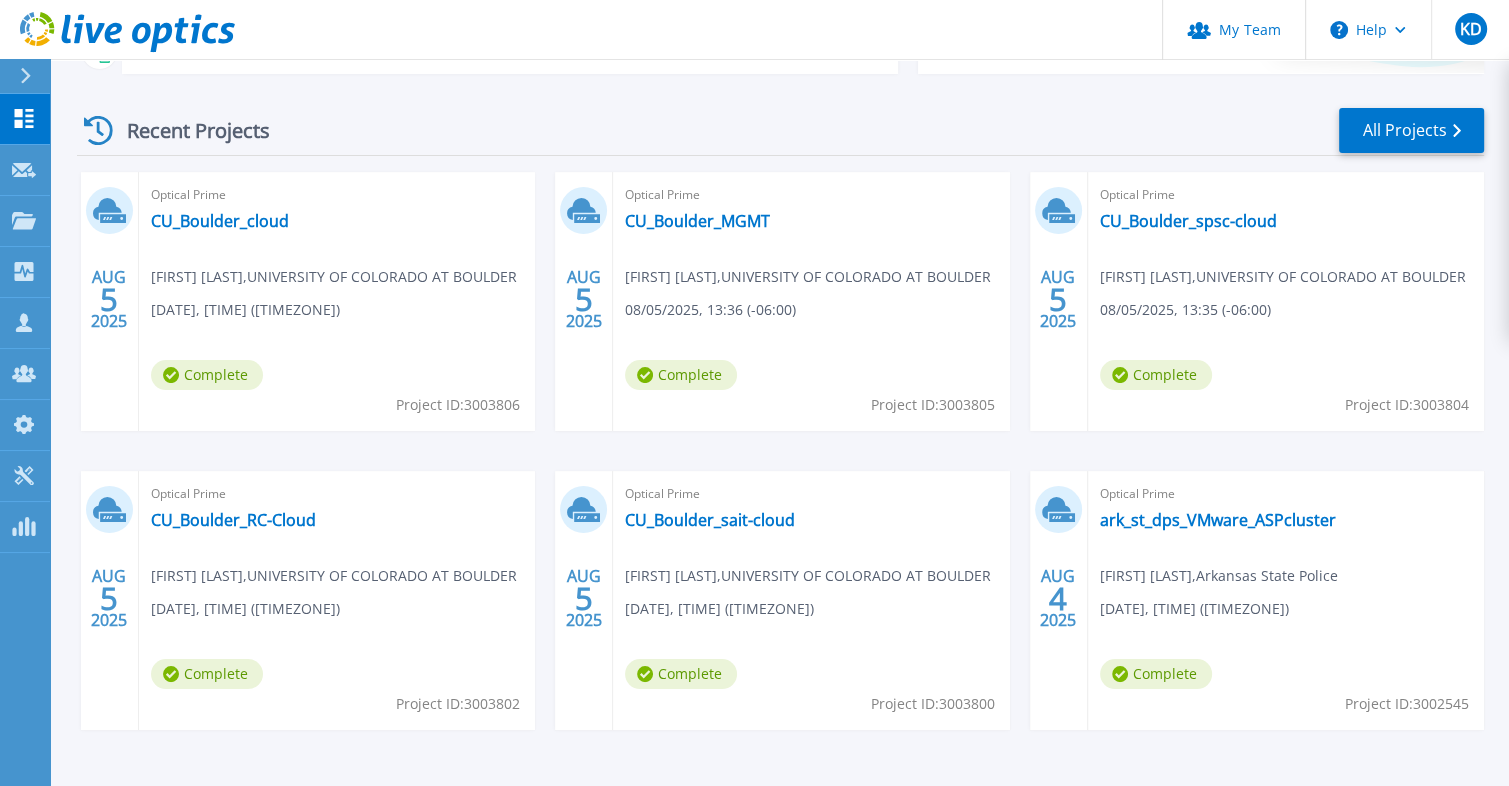 scroll, scrollTop: 266, scrollLeft: 0, axis: vertical 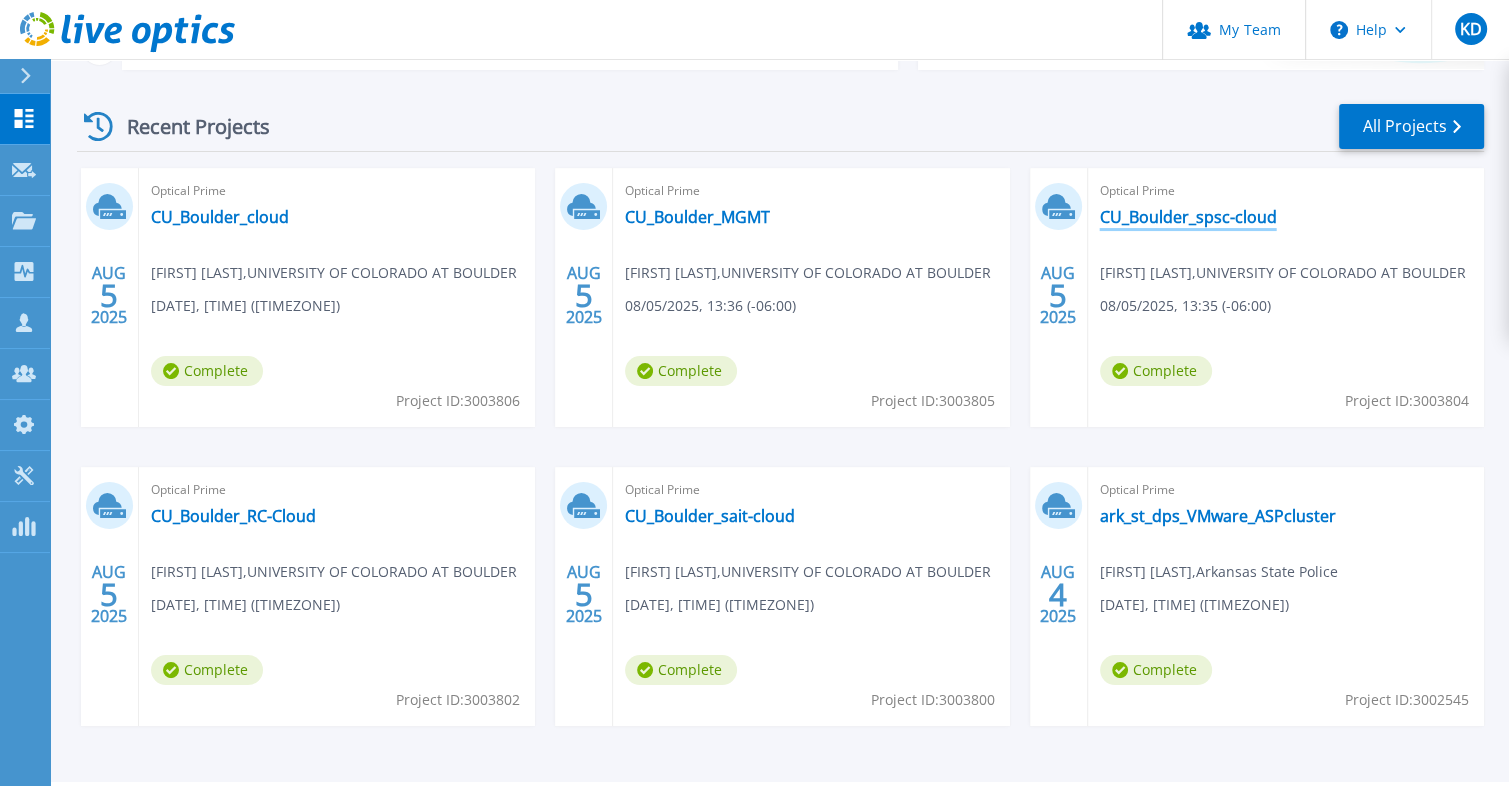 click on "CU_Boulder_spsc-cloud" at bounding box center [1188, 217] 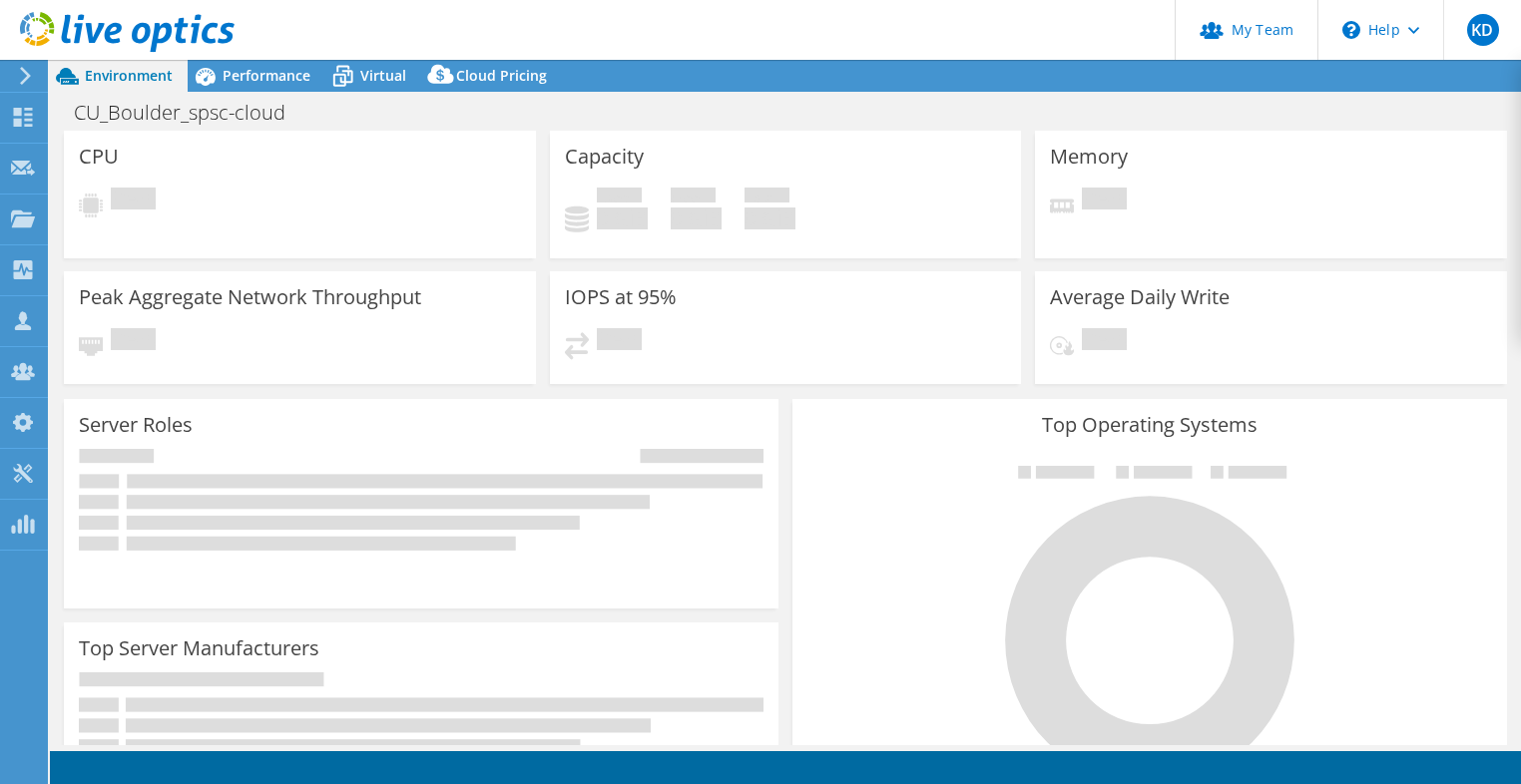 scroll, scrollTop: 0, scrollLeft: 0, axis: both 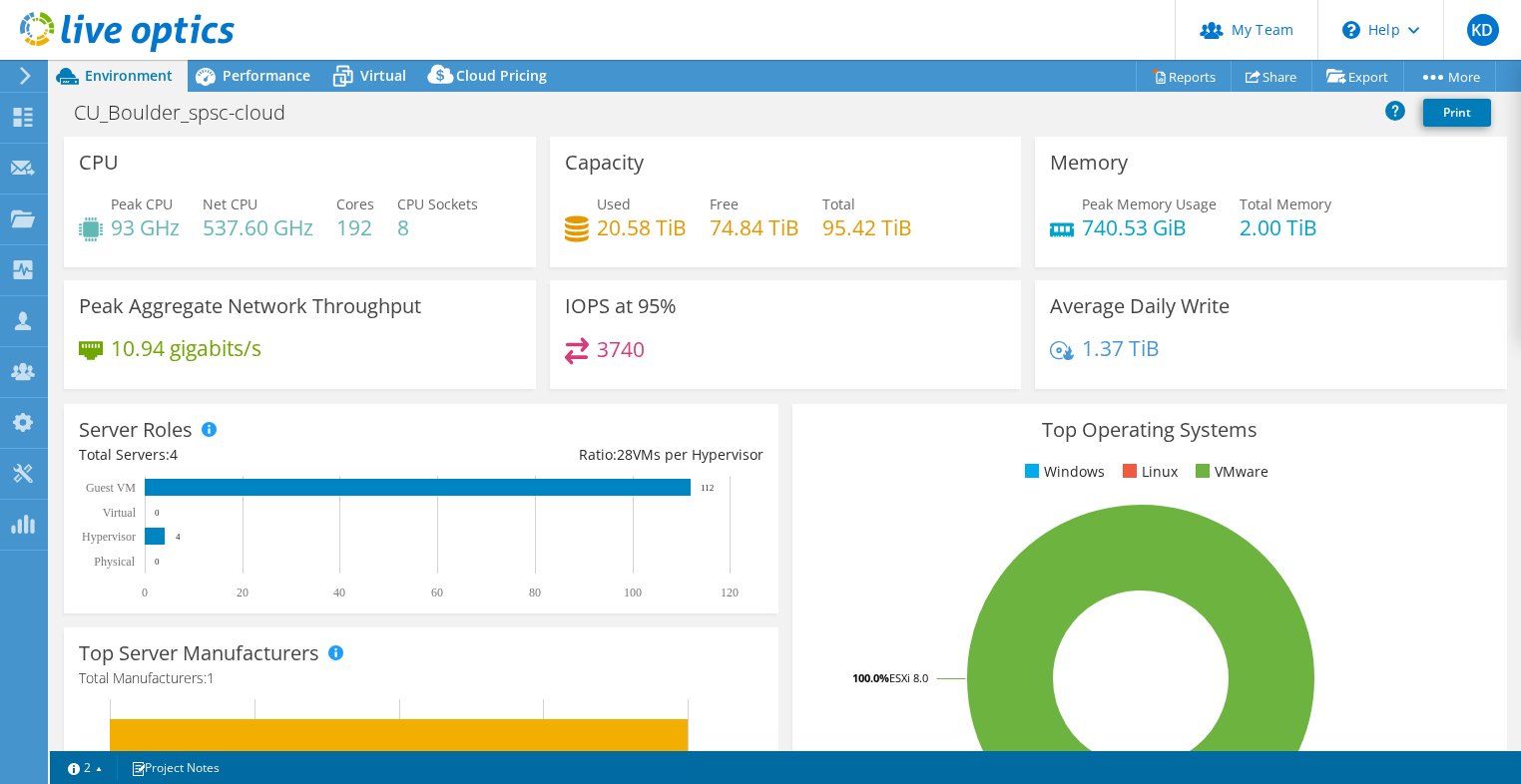 click on "Performance" at bounding box center (266, 75) 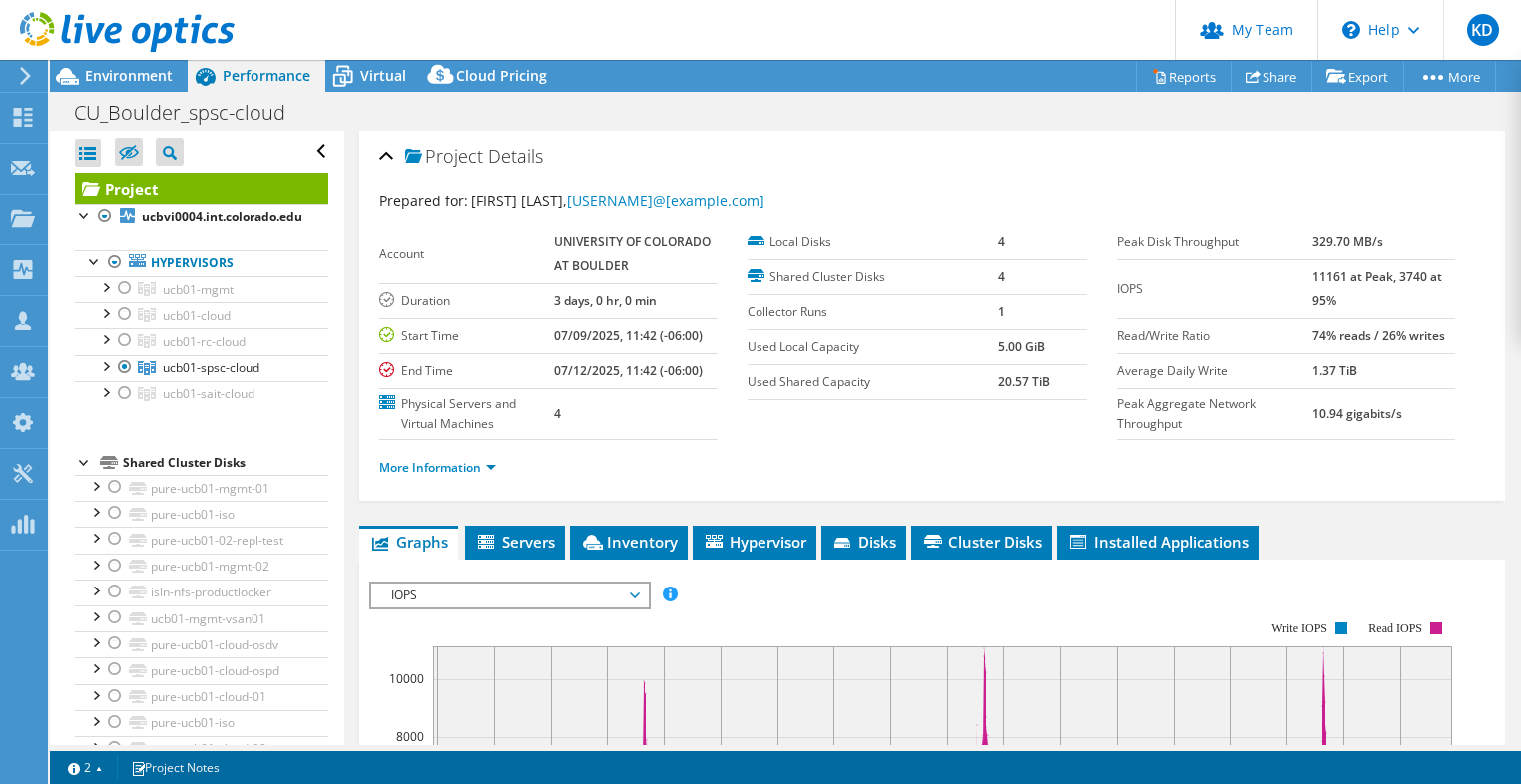 click on "Performance" at bounding box center [266, 75] 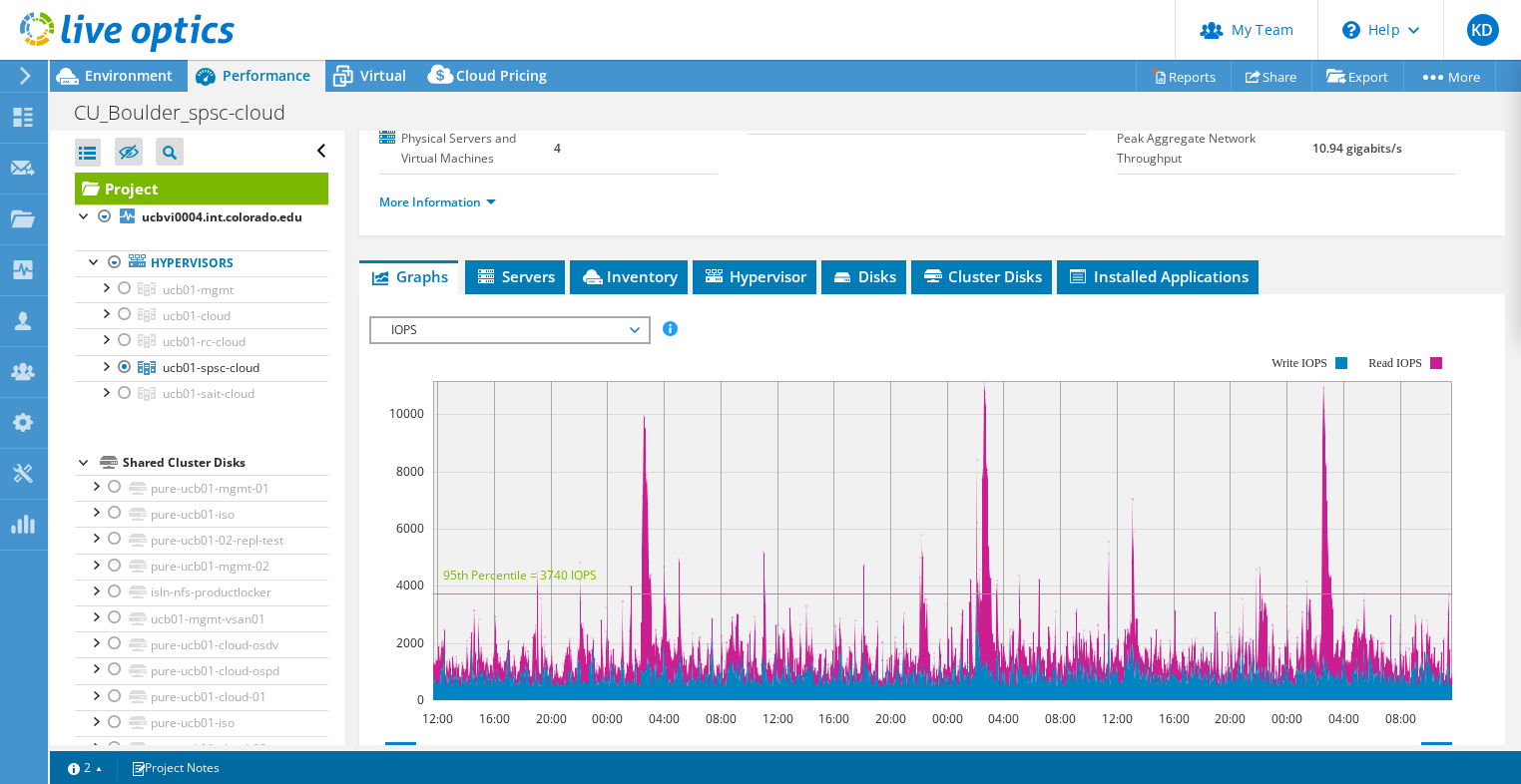 click on "IOPS" at bounding box center (509, 330) 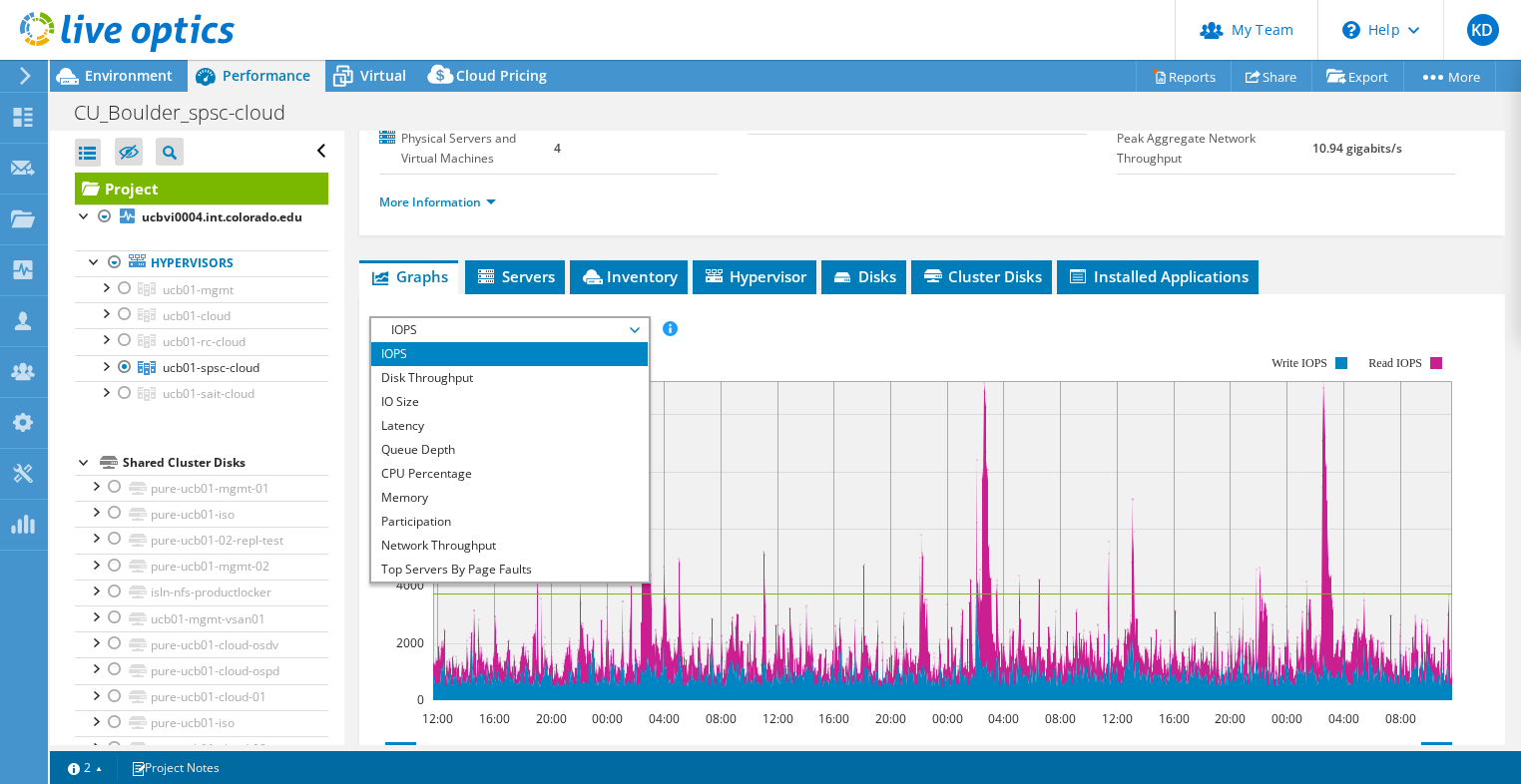 click 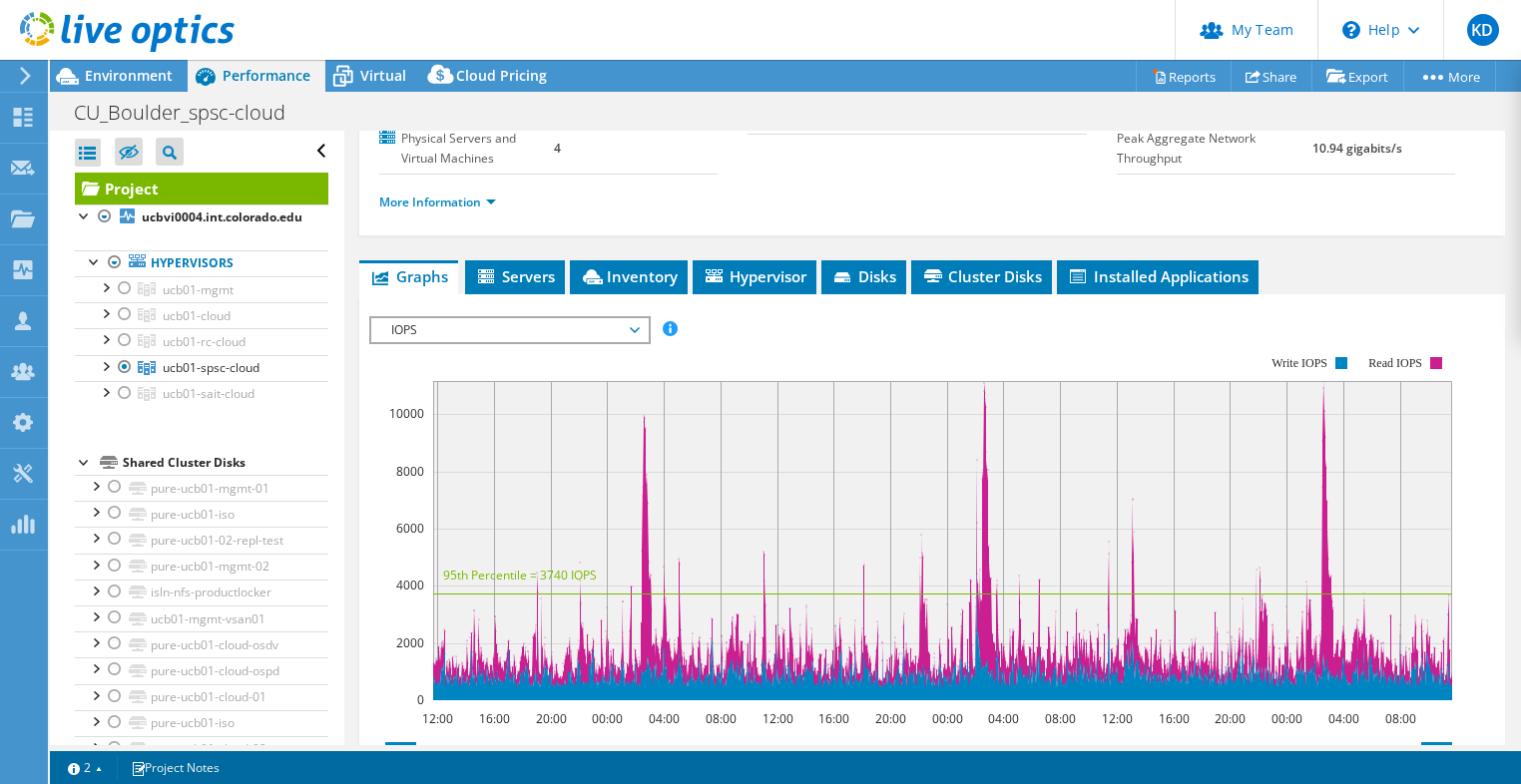 click on "IOPS" at bounding box center (509, 330) 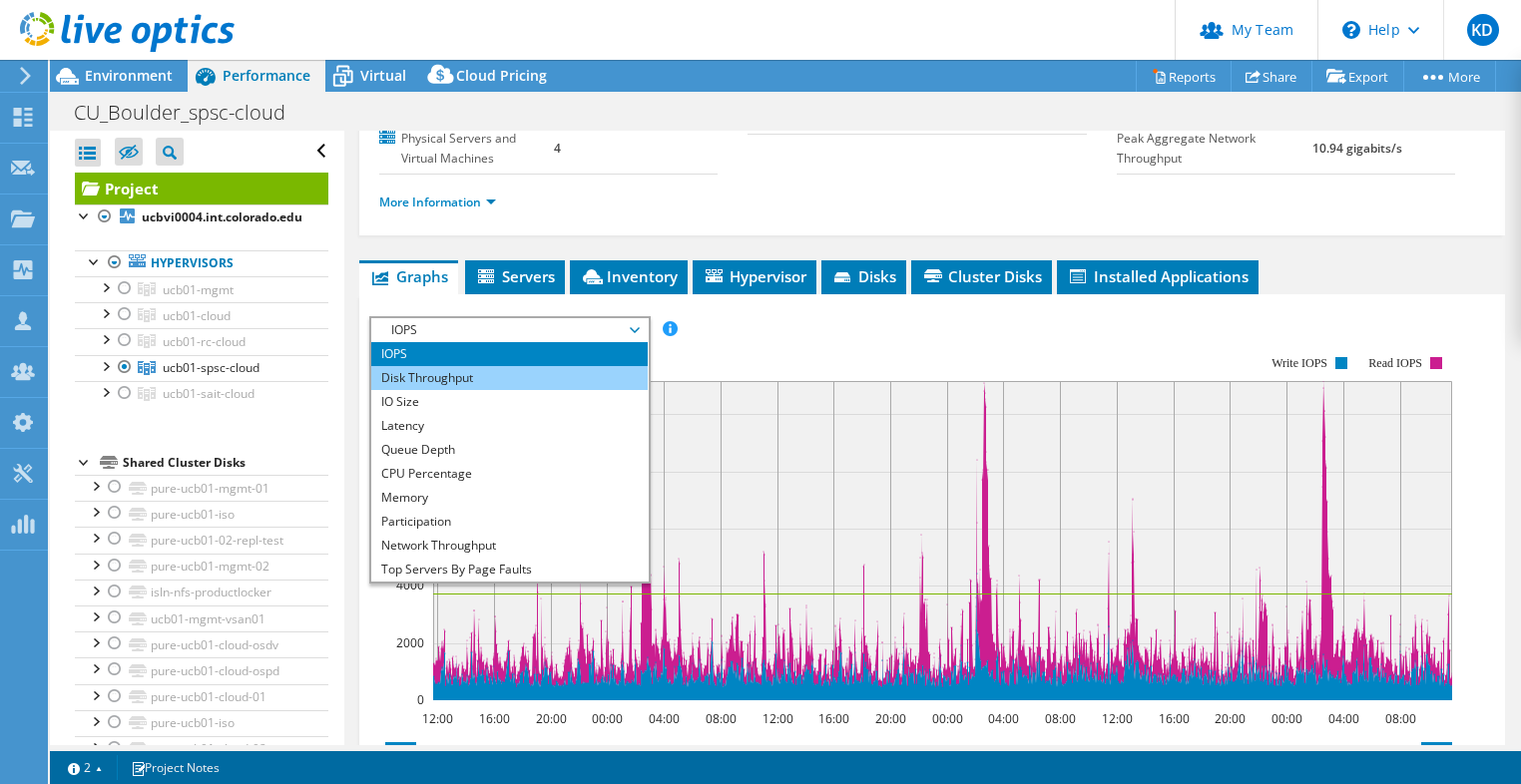 click on "Disk Throughput" at bounding box center [509, 378] 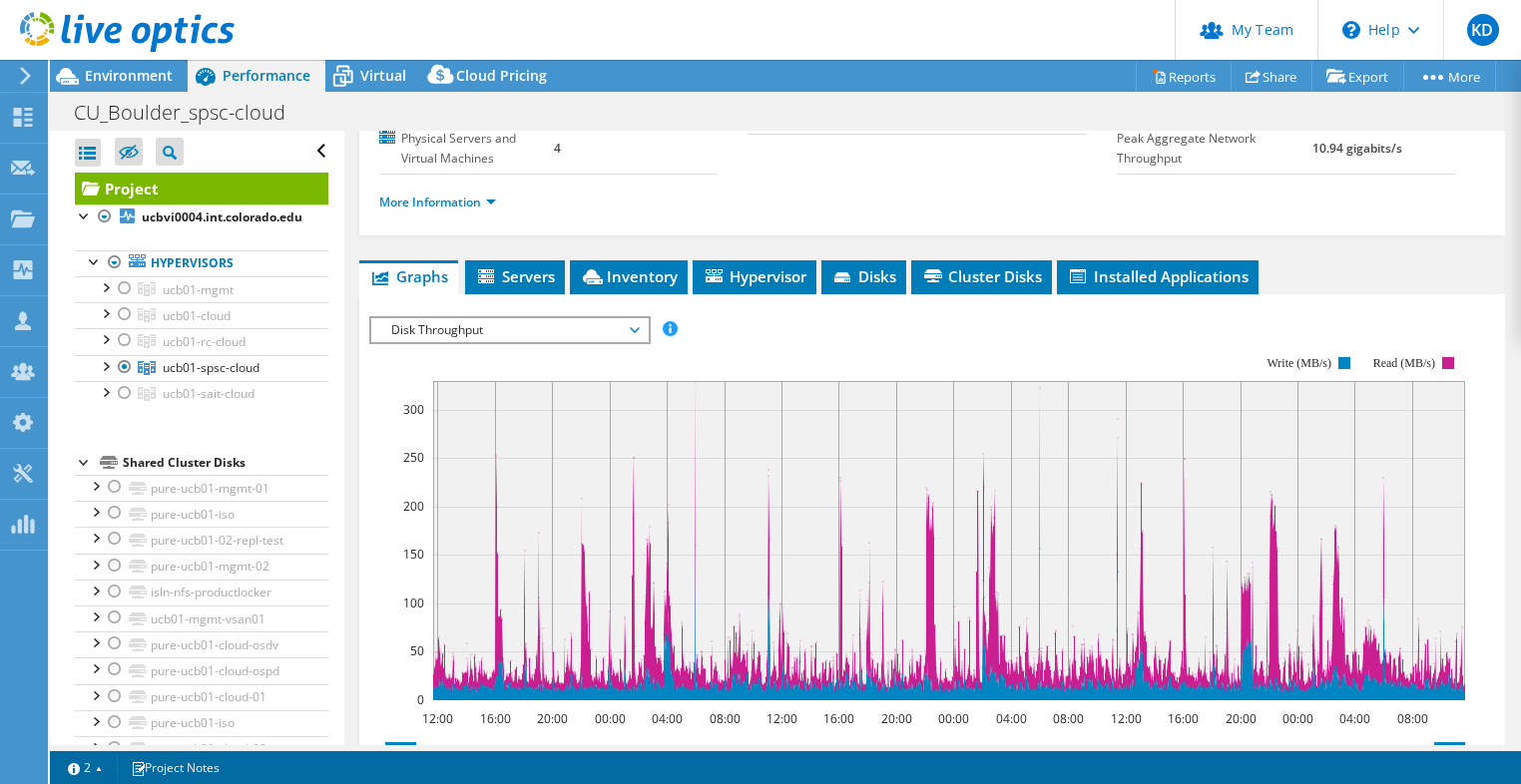 click on "Disk Throughput" at bounding box center (509, 330) 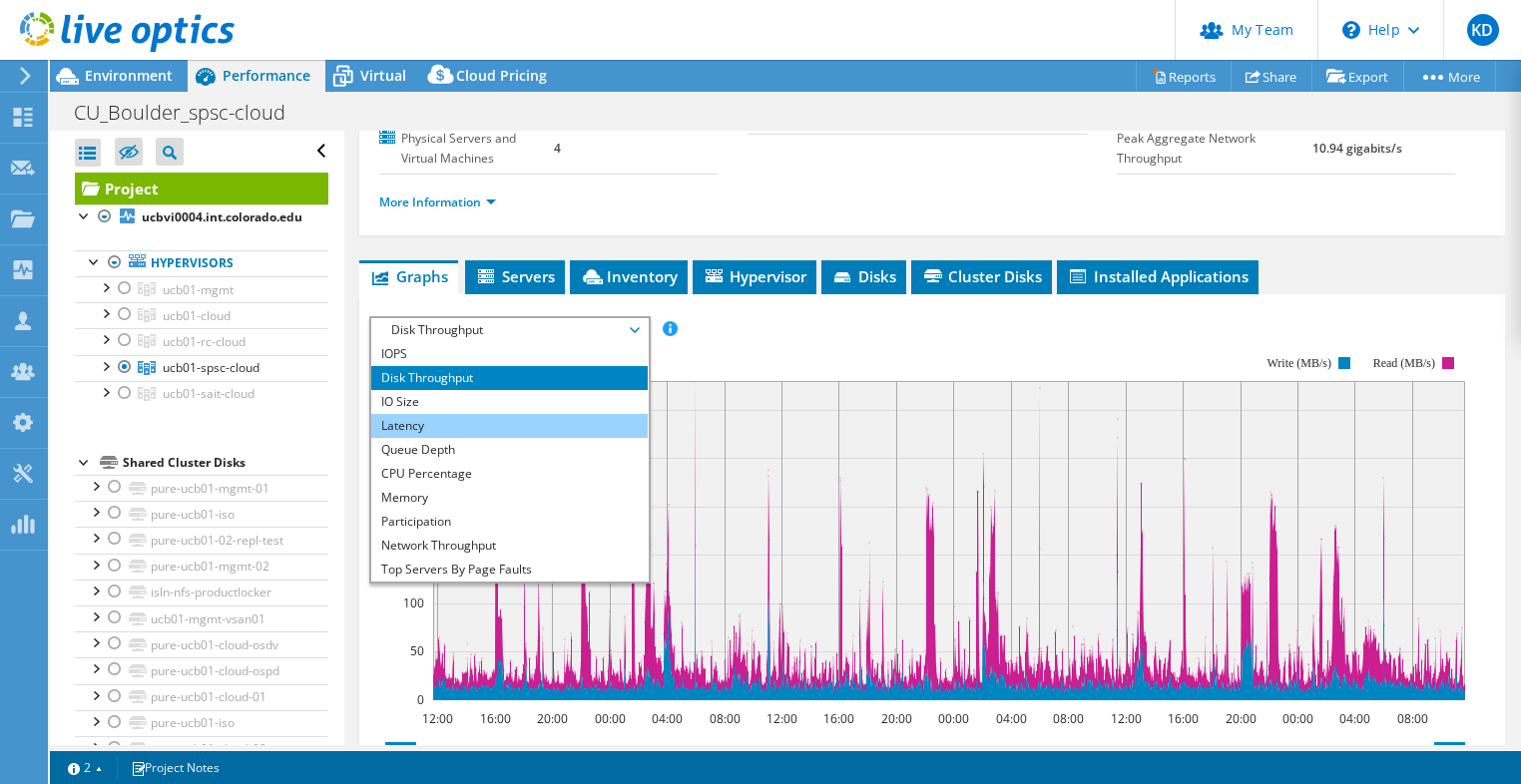 click on "Latency" at bounding box center (509, 426) 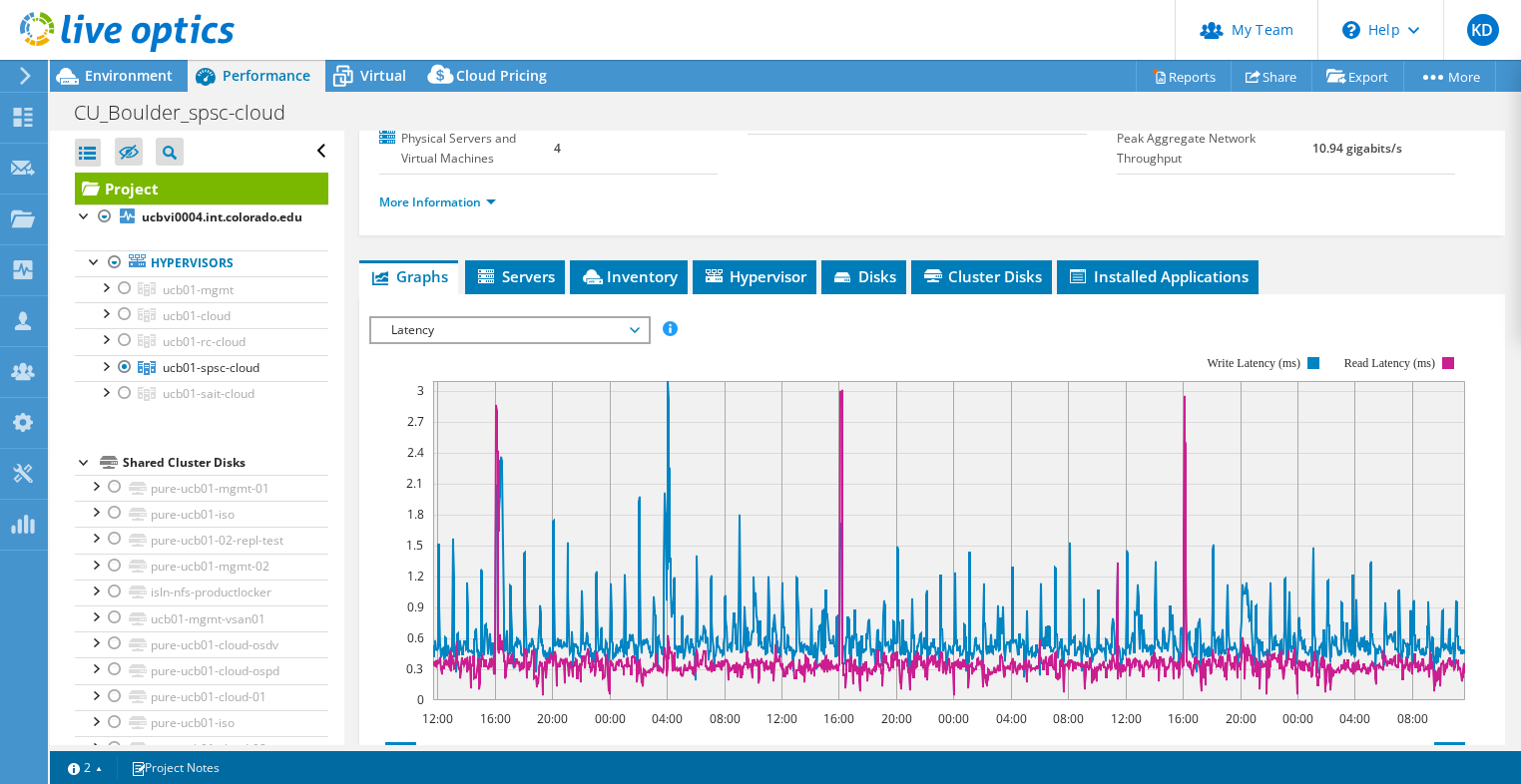 click at bounding box center [932, 656] 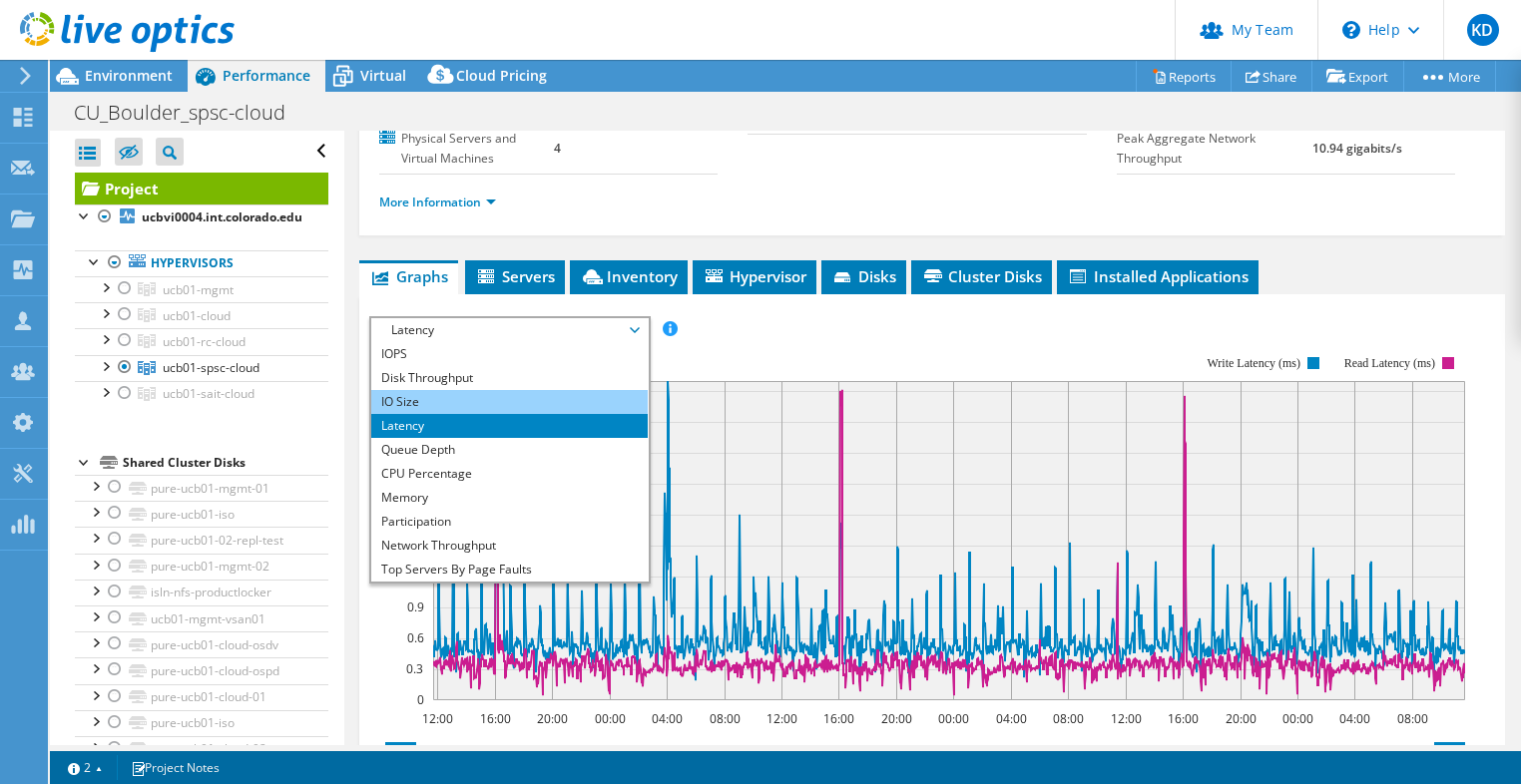 click on "IO Size" at bounding box center [509, 402] 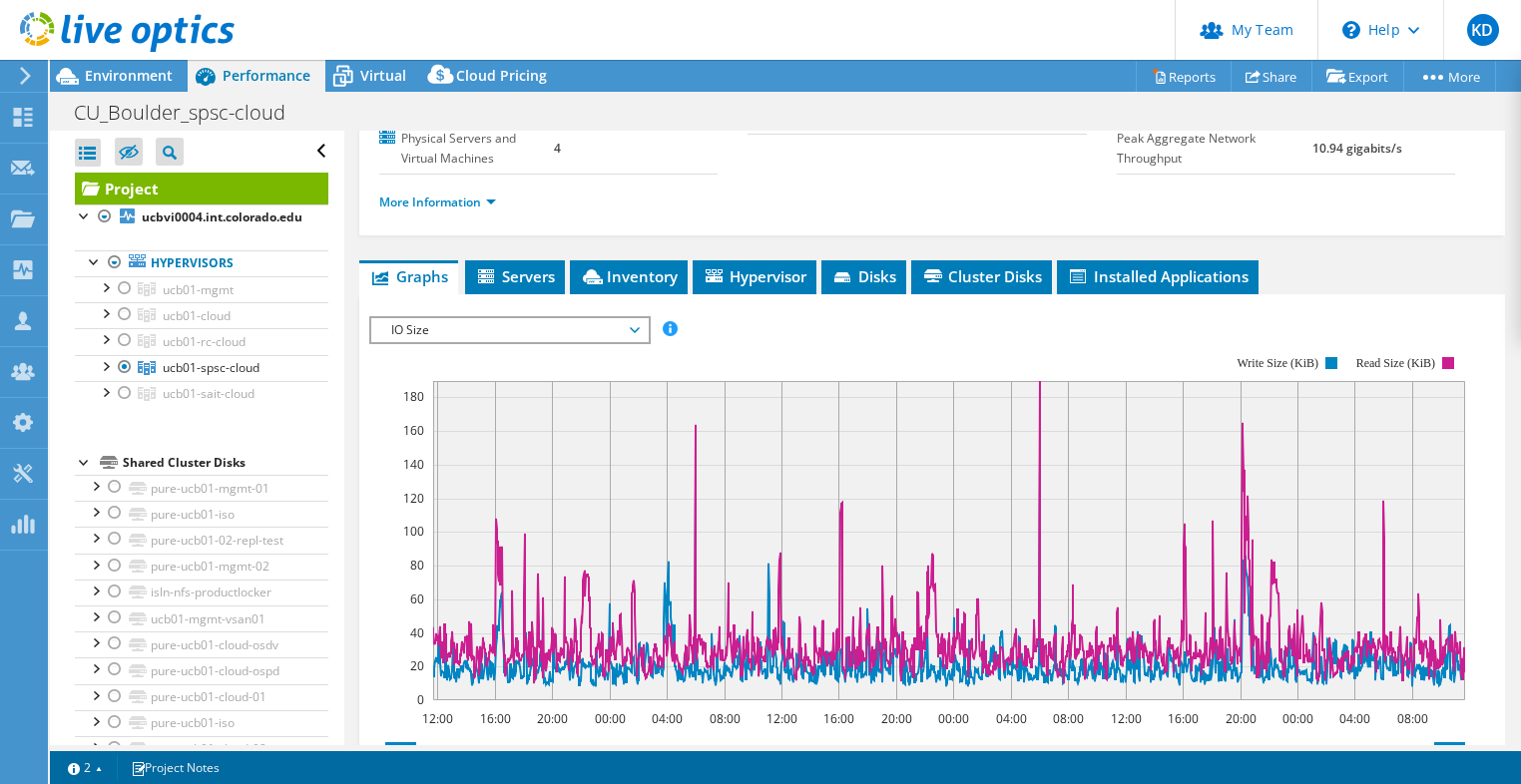 click on "IO Size" at bounding box center [509, 330] 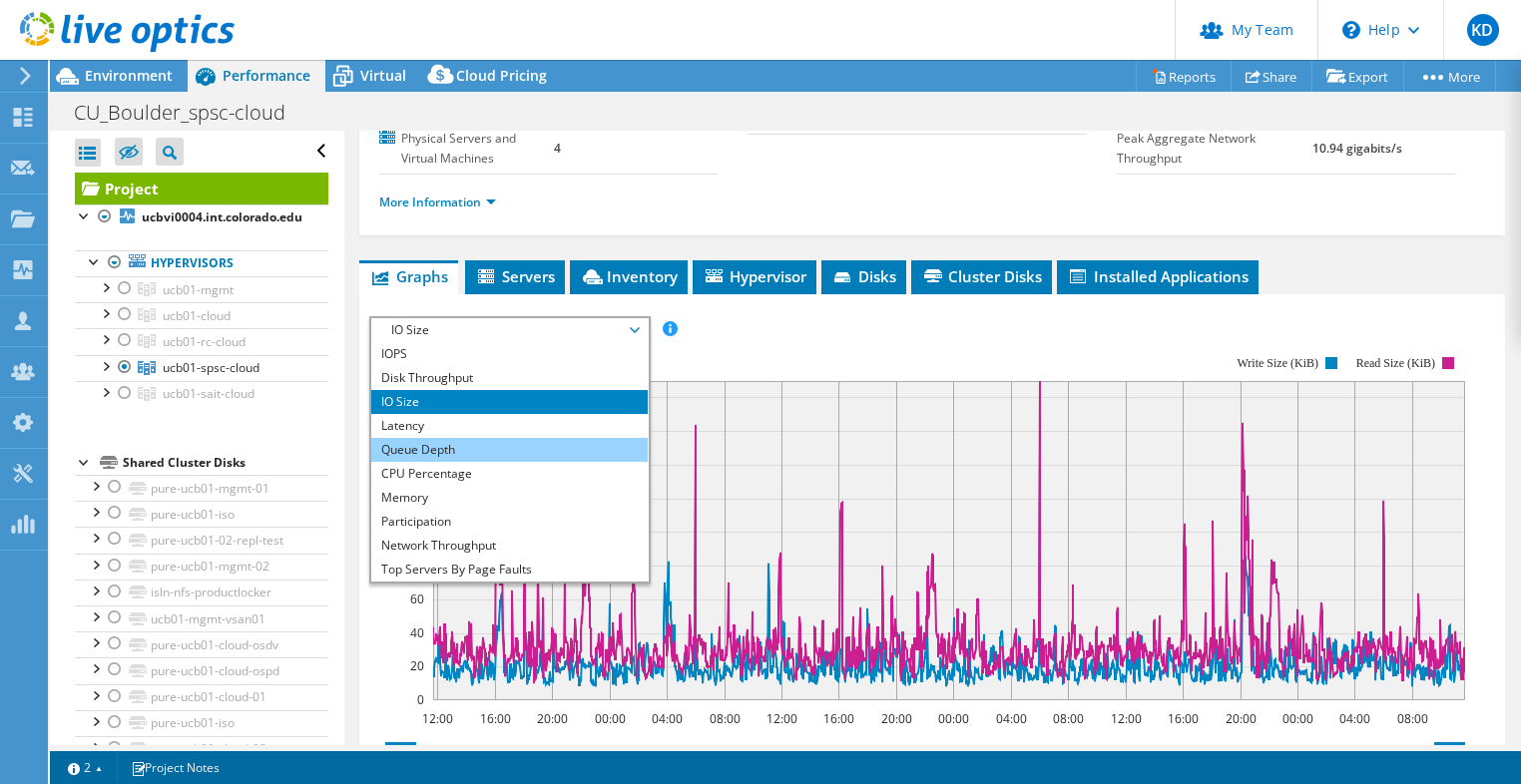 click on "Queue Depth" at bounding box center (509, 450) 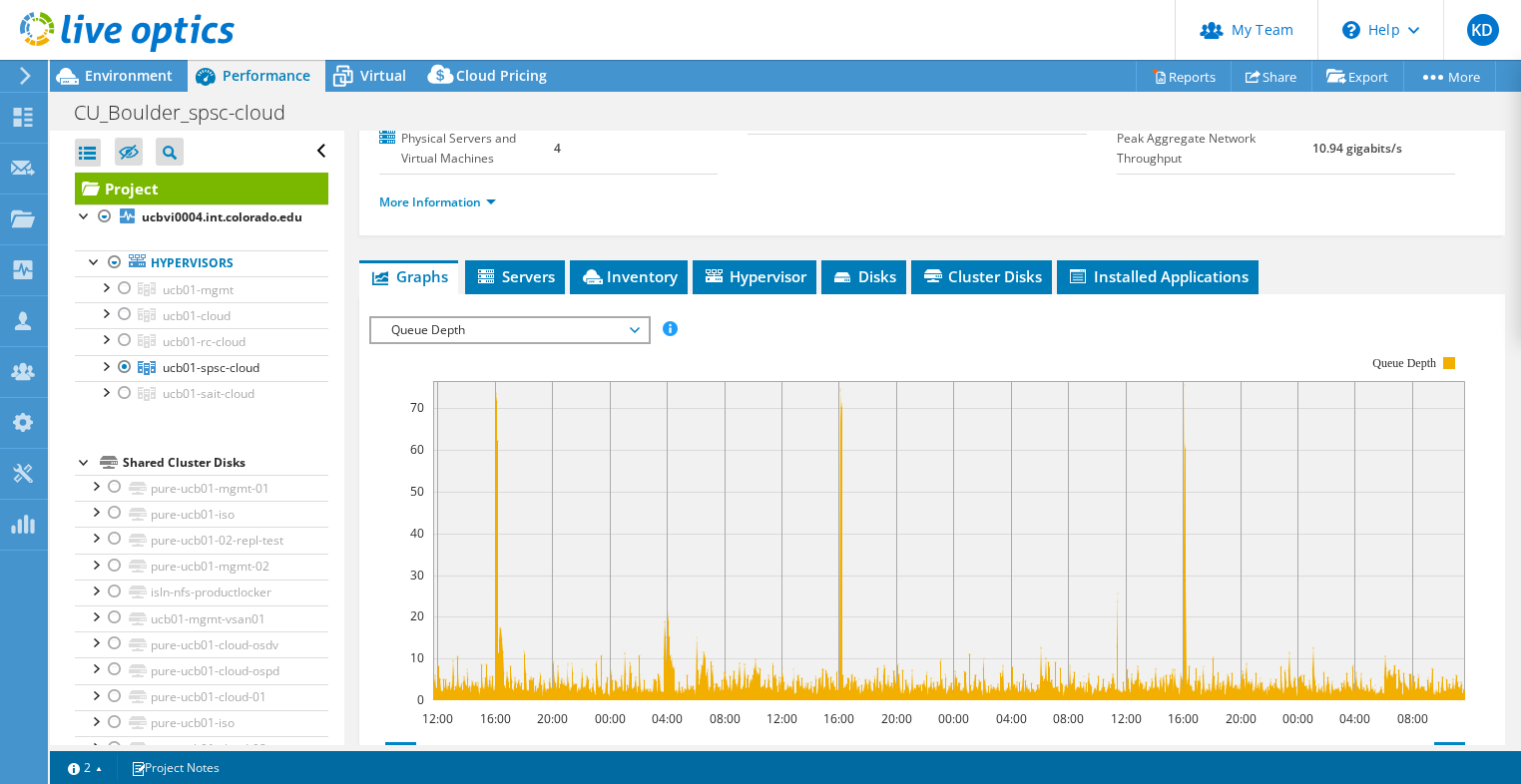 click on "Queue Depth 						 							 								 							 						 IOPS Disk Throughput IO Size Latency Queue Depth CPU Percentage Memory Page Faults Participation Network Throughput Top Servers By Page Faults Workload Concentration Line Workload Concentration Bubble All" at bounding box center (510, 330) 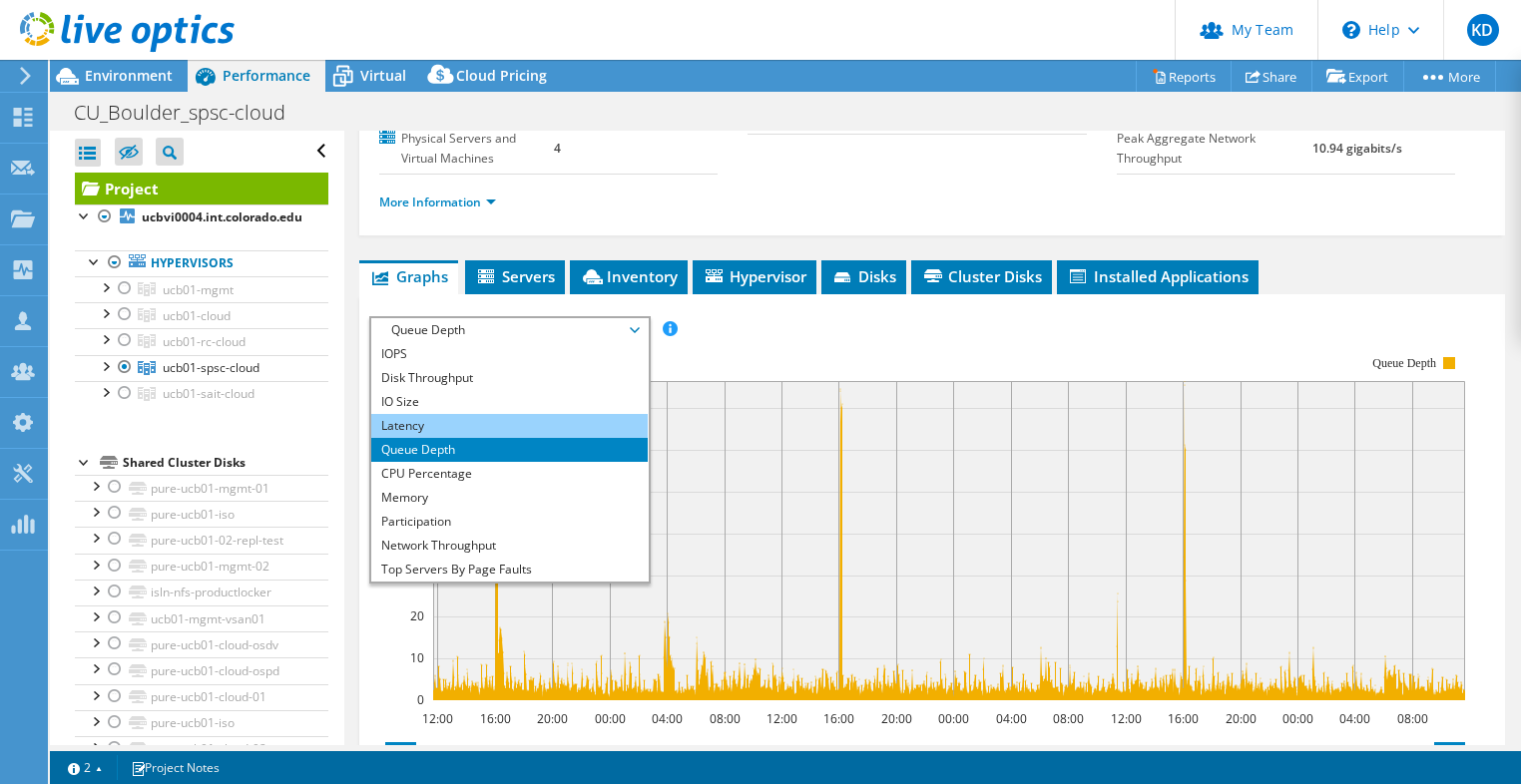 click on "Latency" at bounding box center [509, 426] 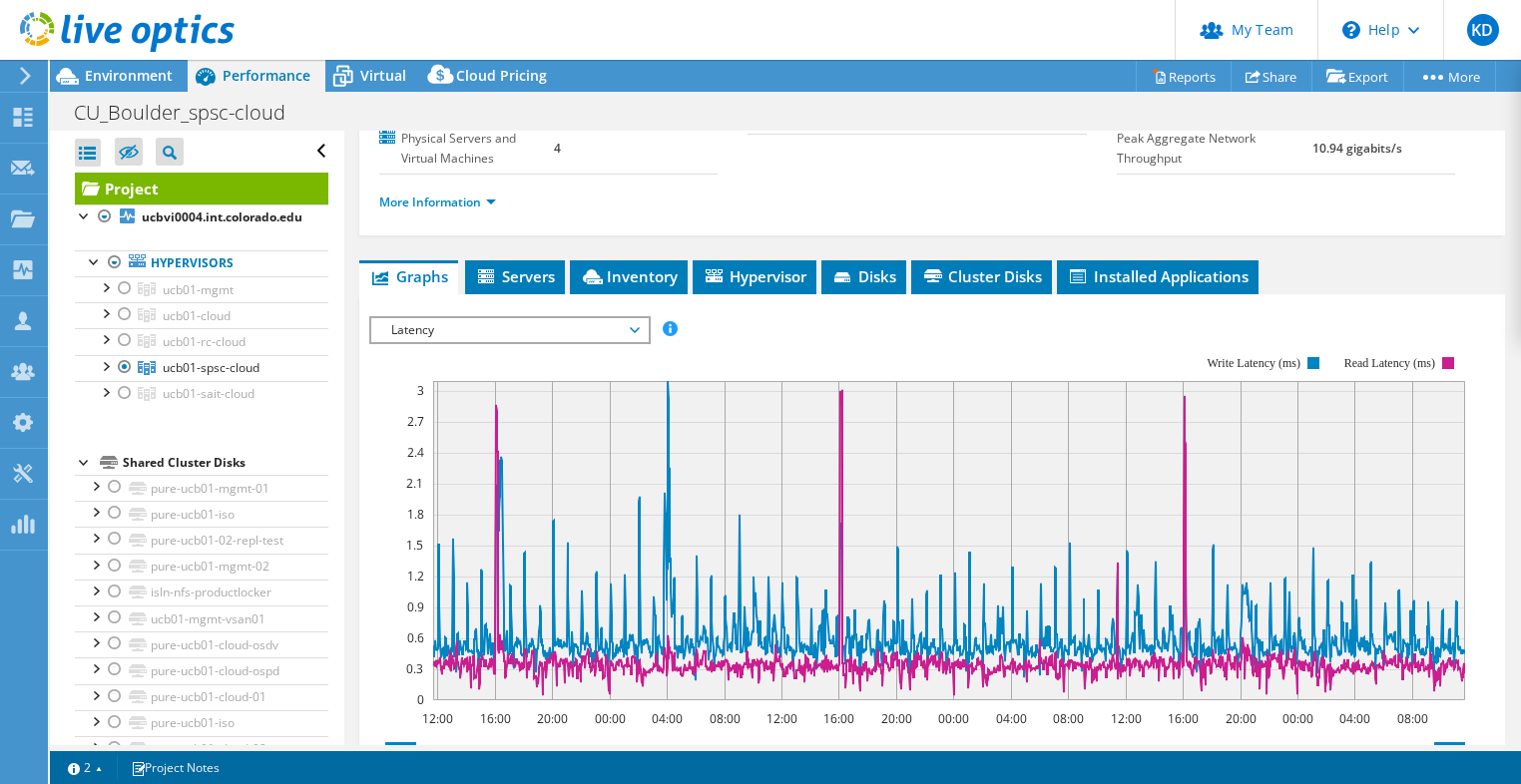 click on "Latency" at bounding box center (509, 330) 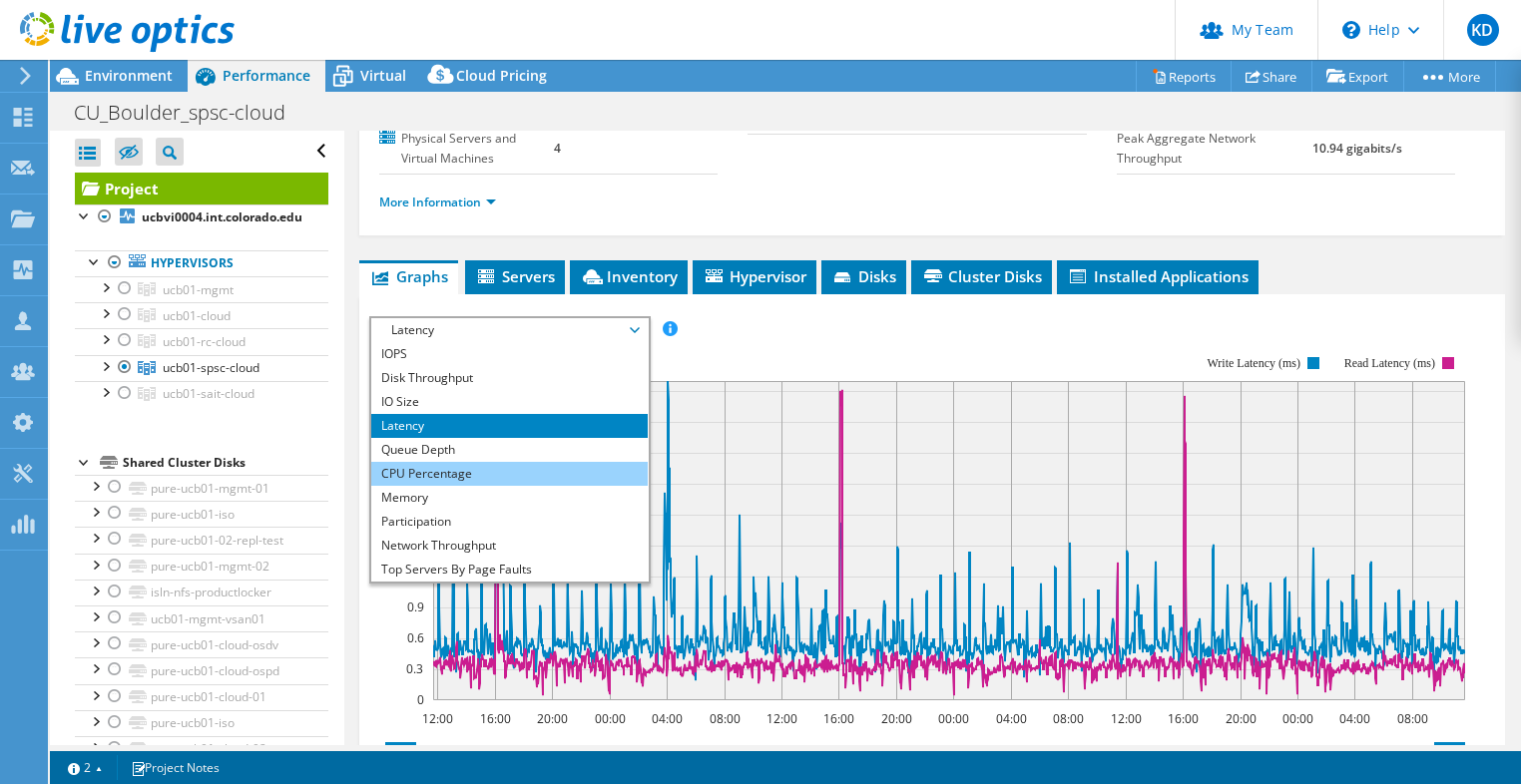 click on "CPU Percentage" at bounding box center (509, 474) 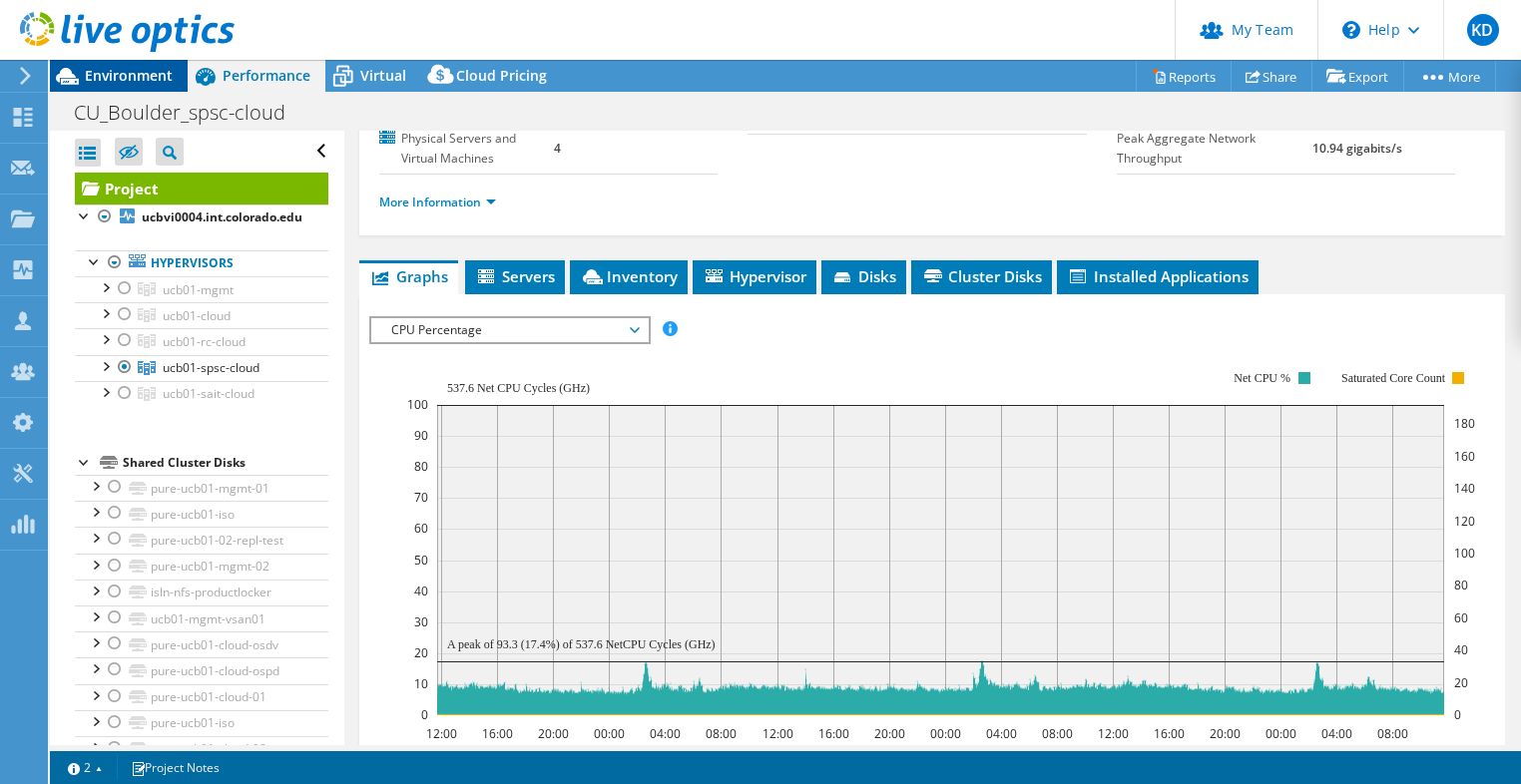 click on "Environment" at bounding box center (129, 75) 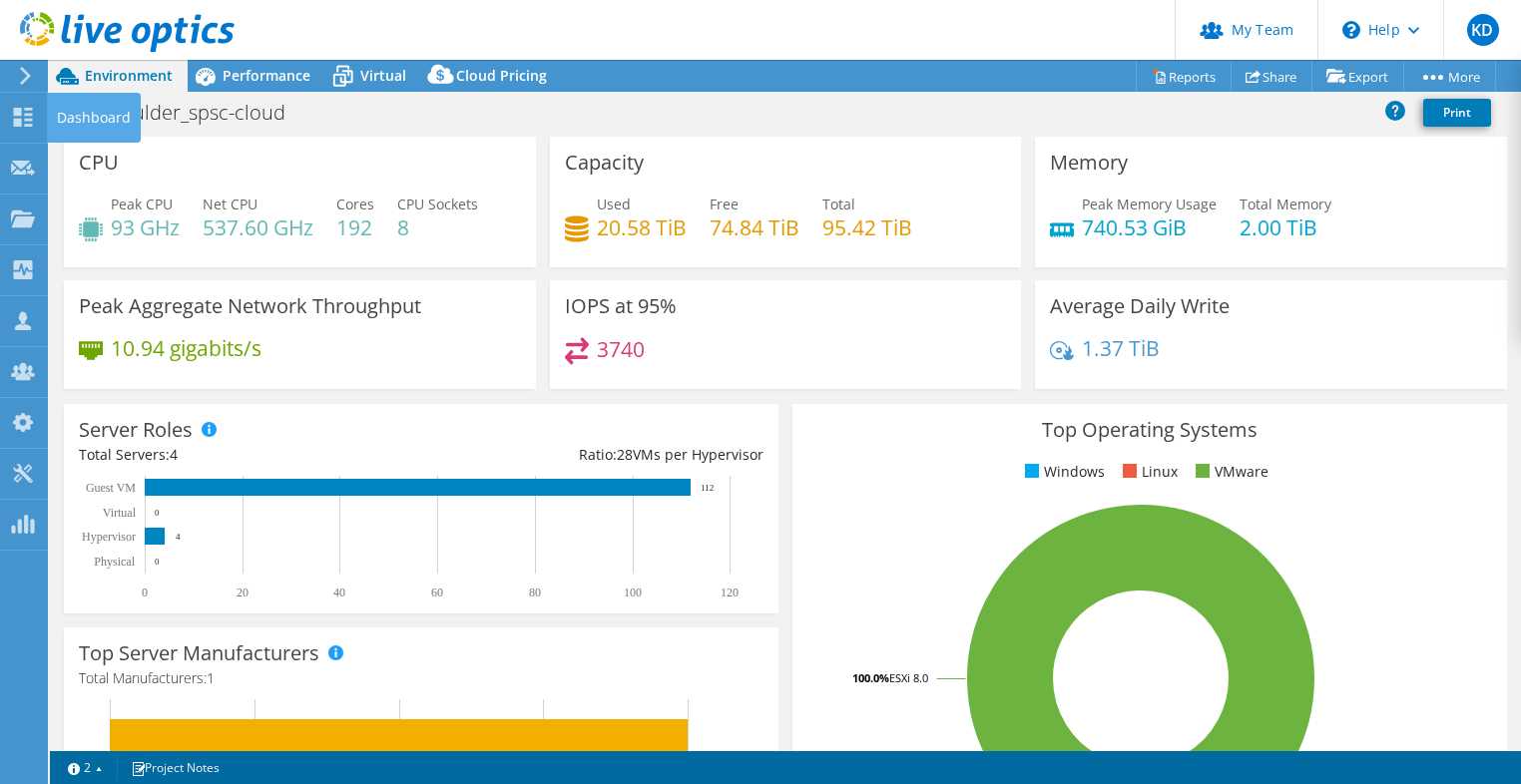 click on "Dashboard" at bounding box center (94, 118) 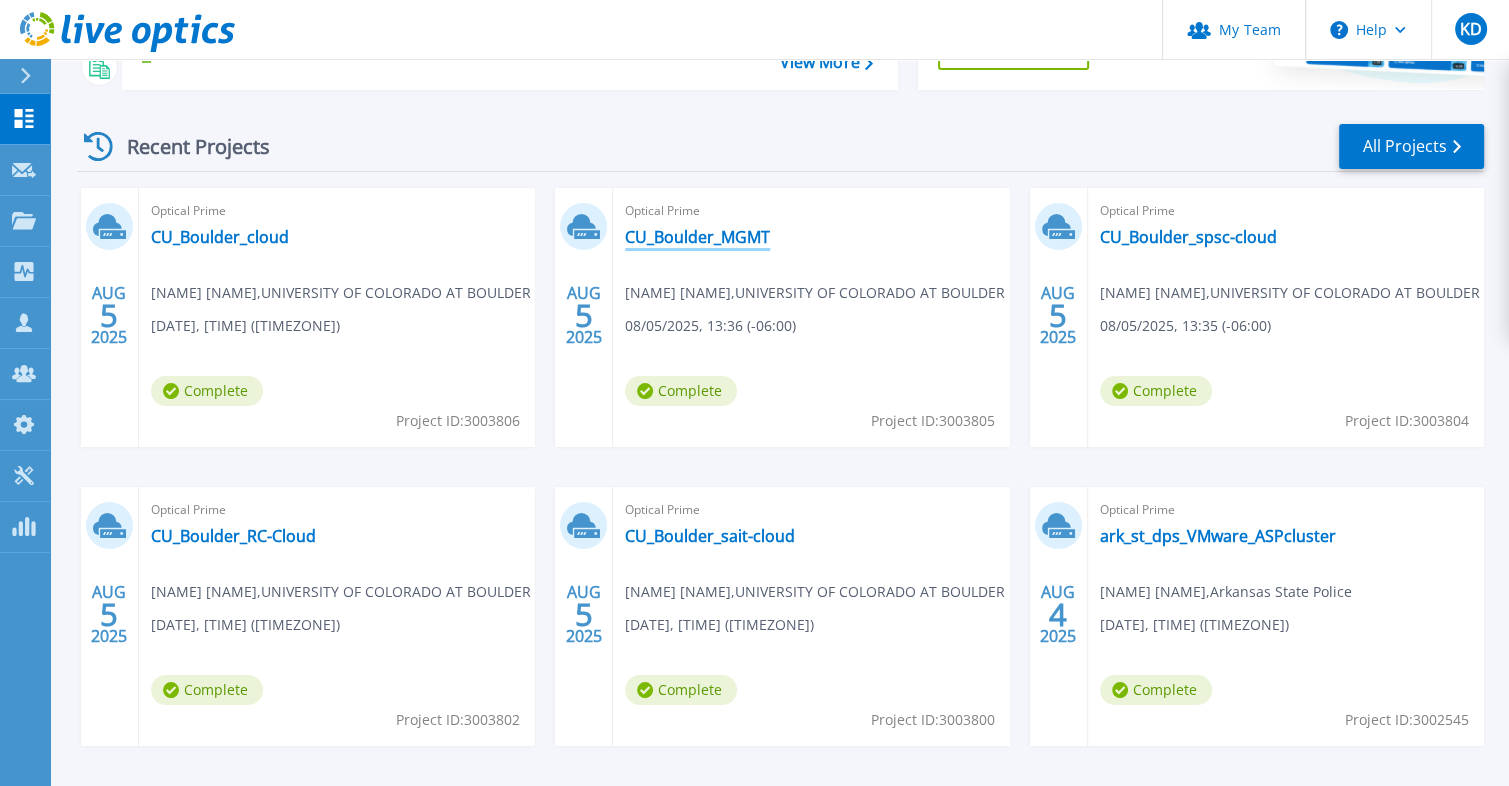 scroll, scrollTop: 266, scrollLeft: 0, axis: vertical 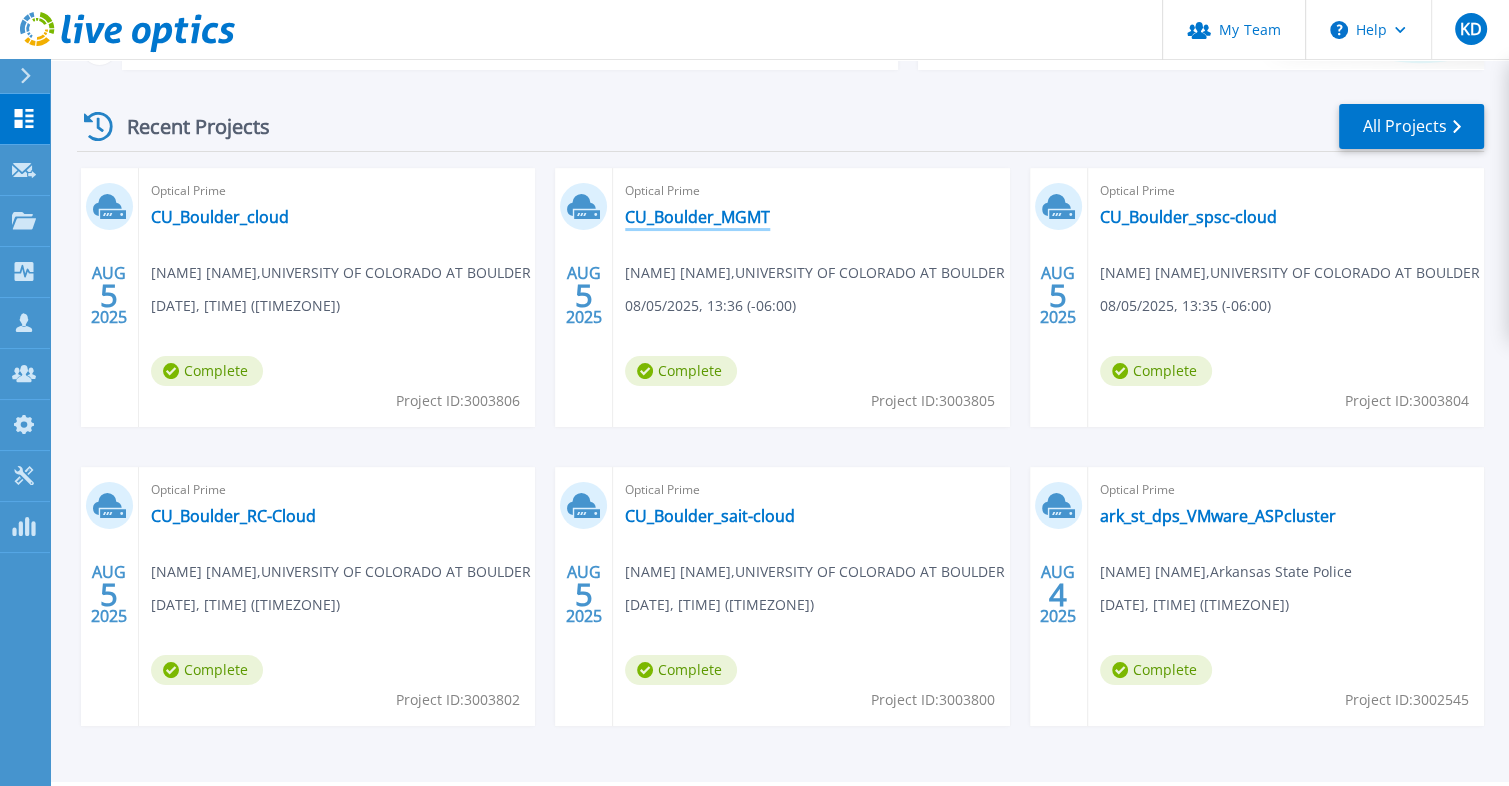 click on "CU_Boulder_MGMT" at bounding box center [697, 217] 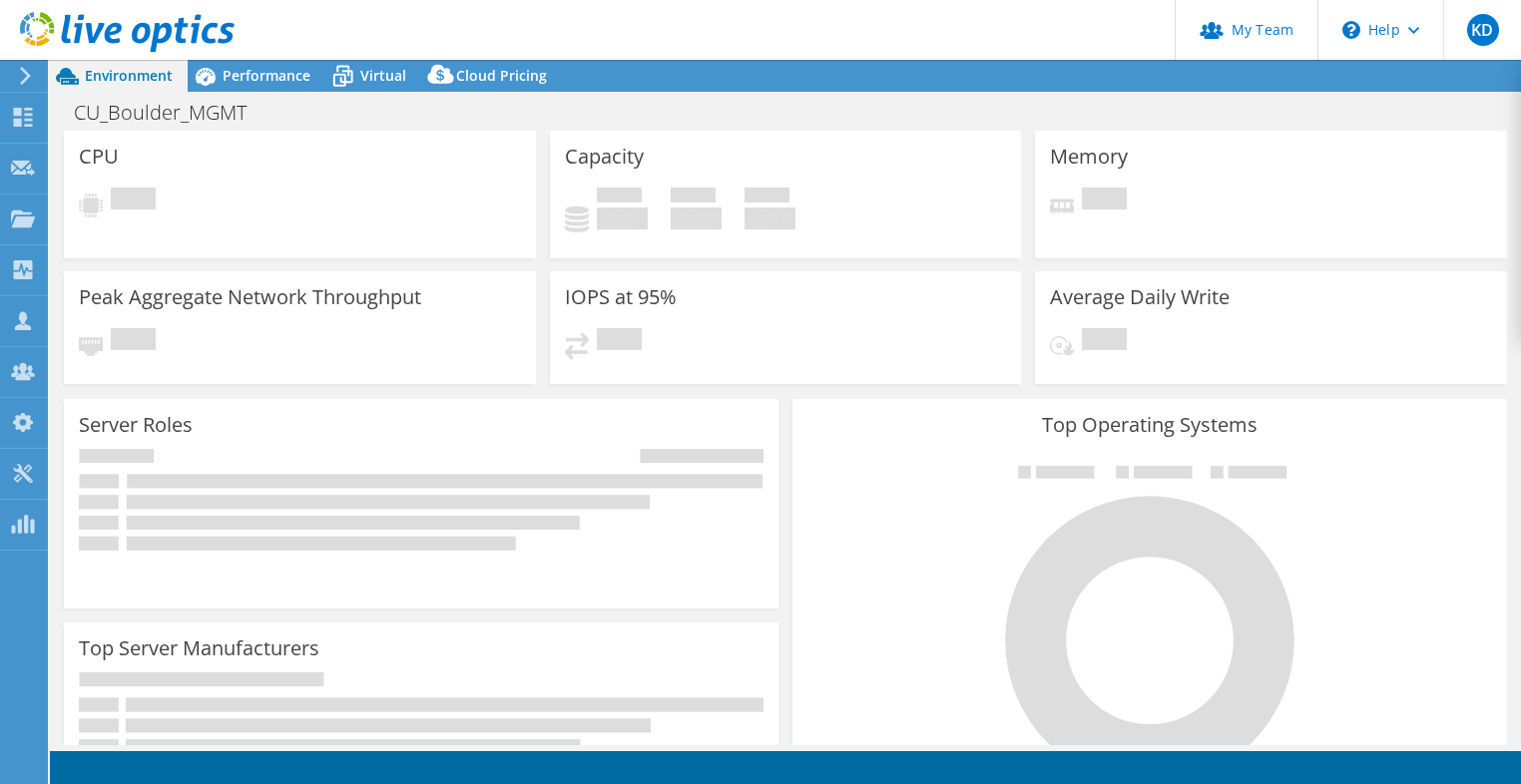 scroll, scrollTop: 0, scrollLeft: 0, axis: both 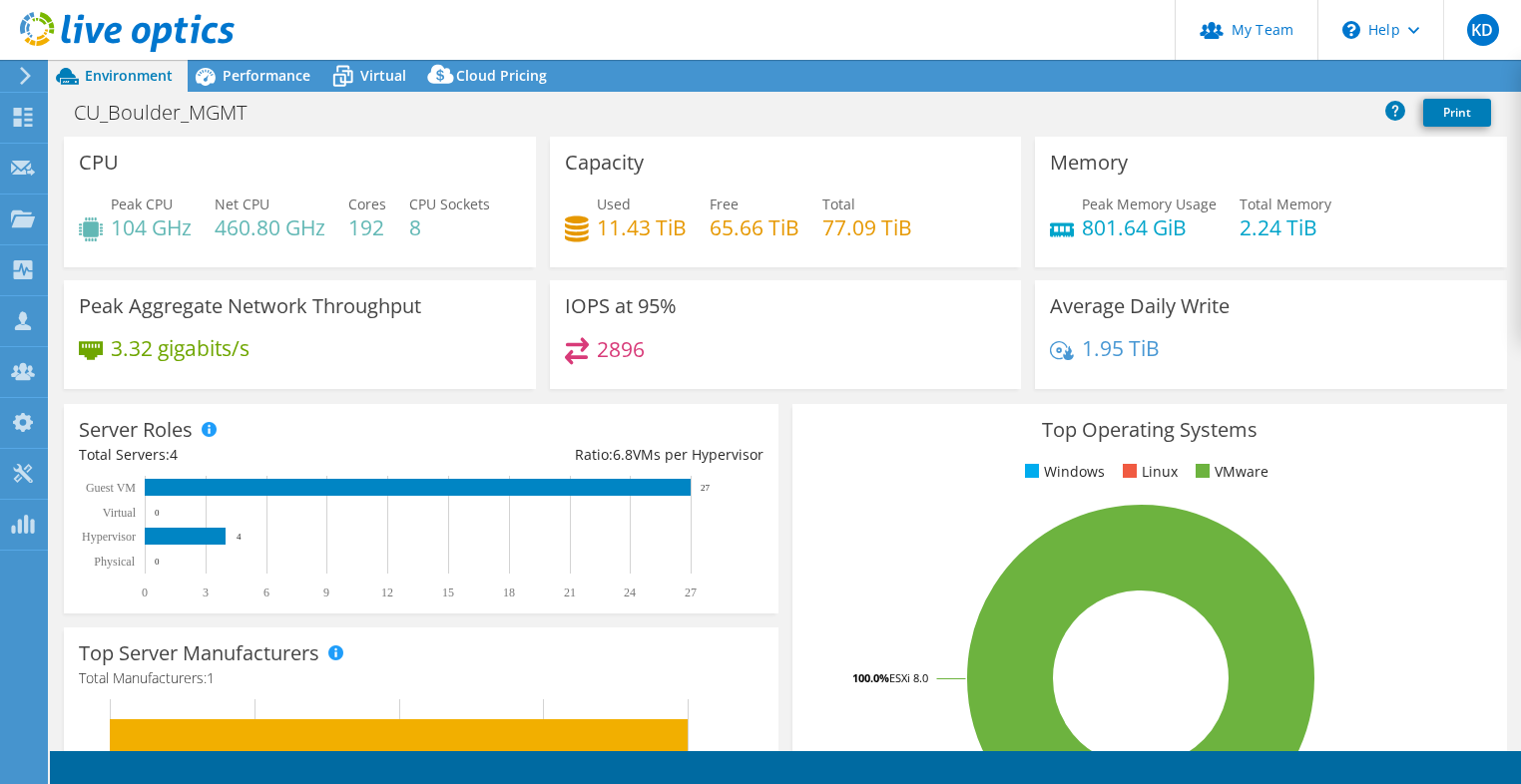 click at bounding box center (117, 33) 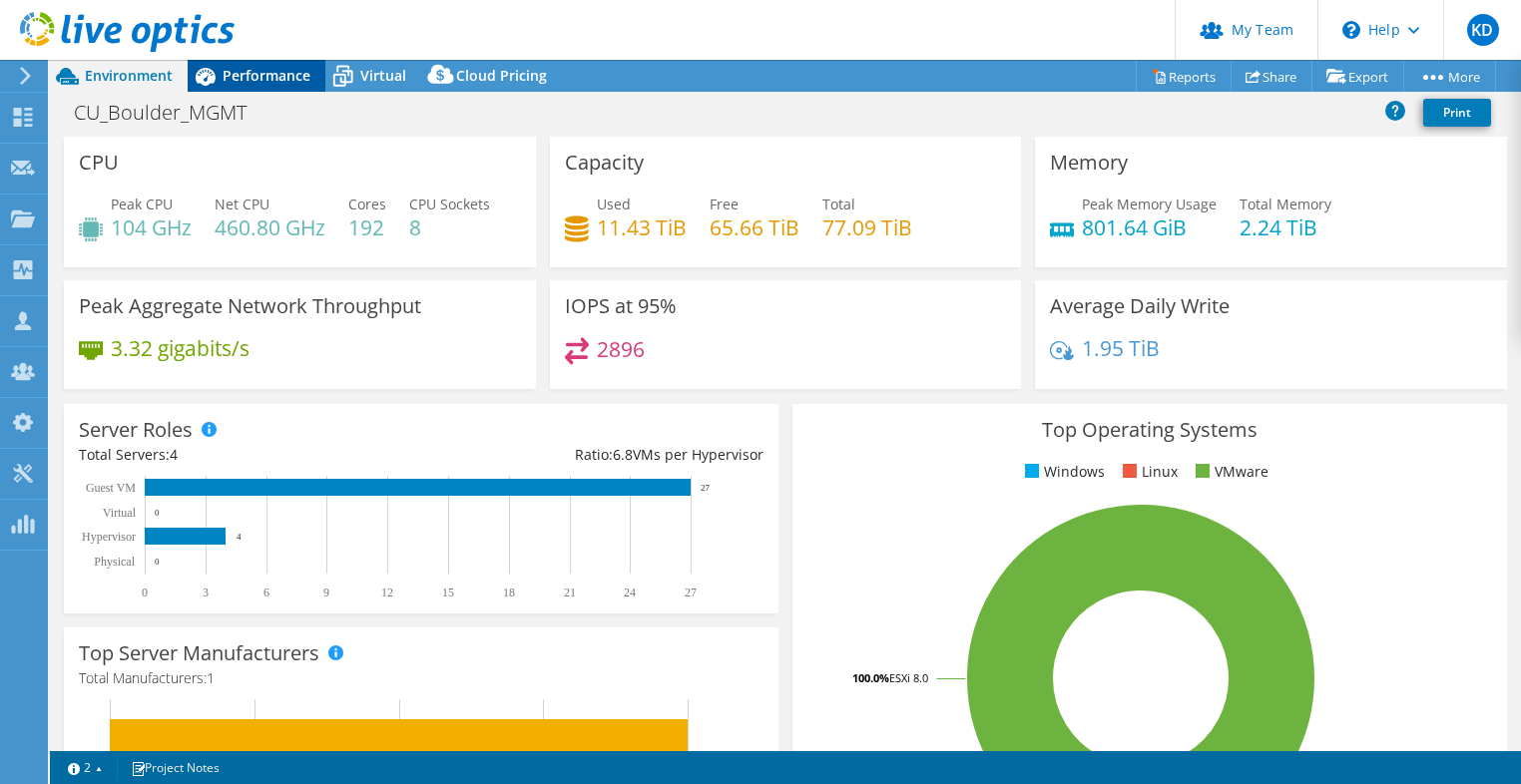 click on "Performance" at bounding box center (256, 76) 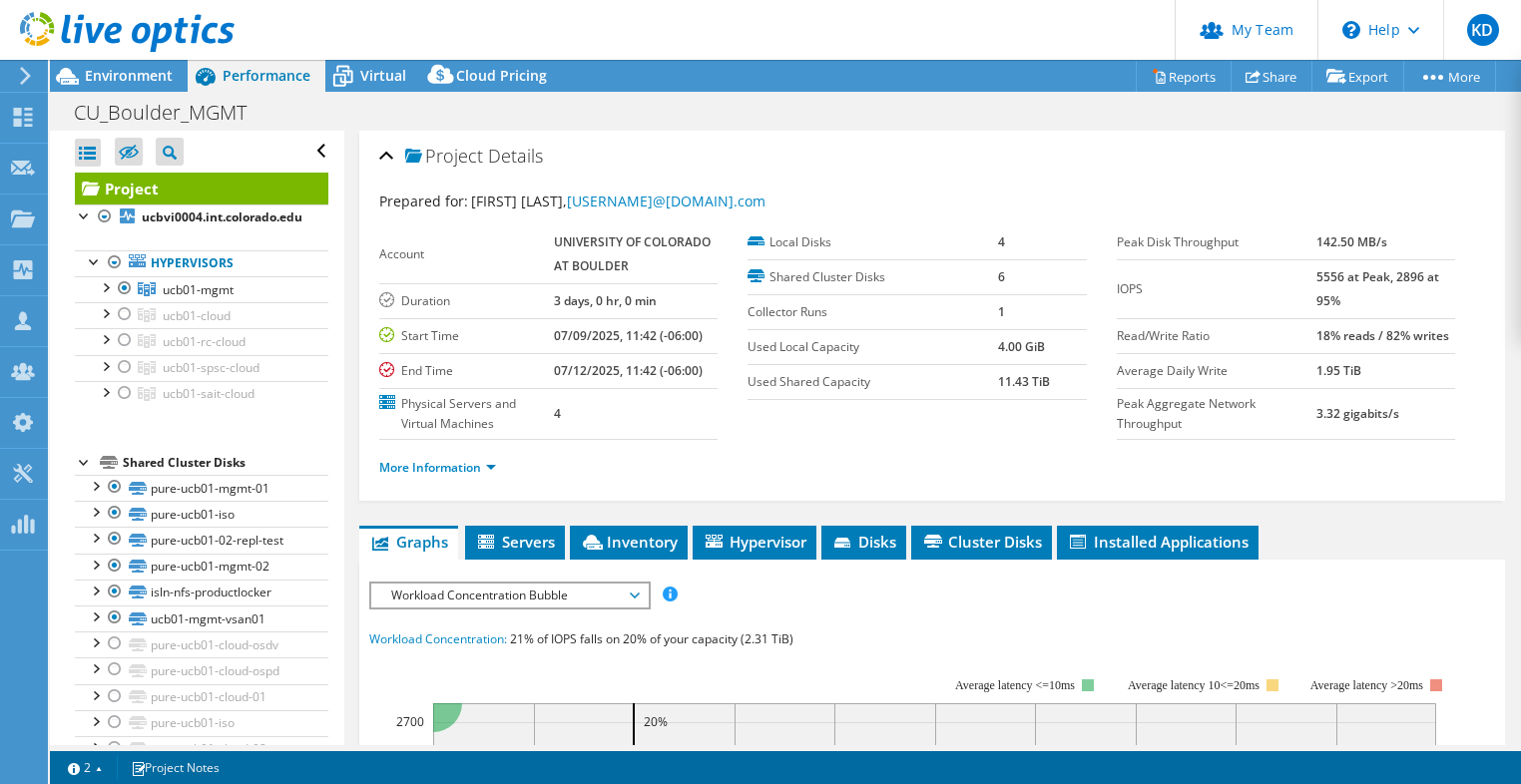 scroll, scrollTop: 265, scrollLeft: 0, axis: vertical 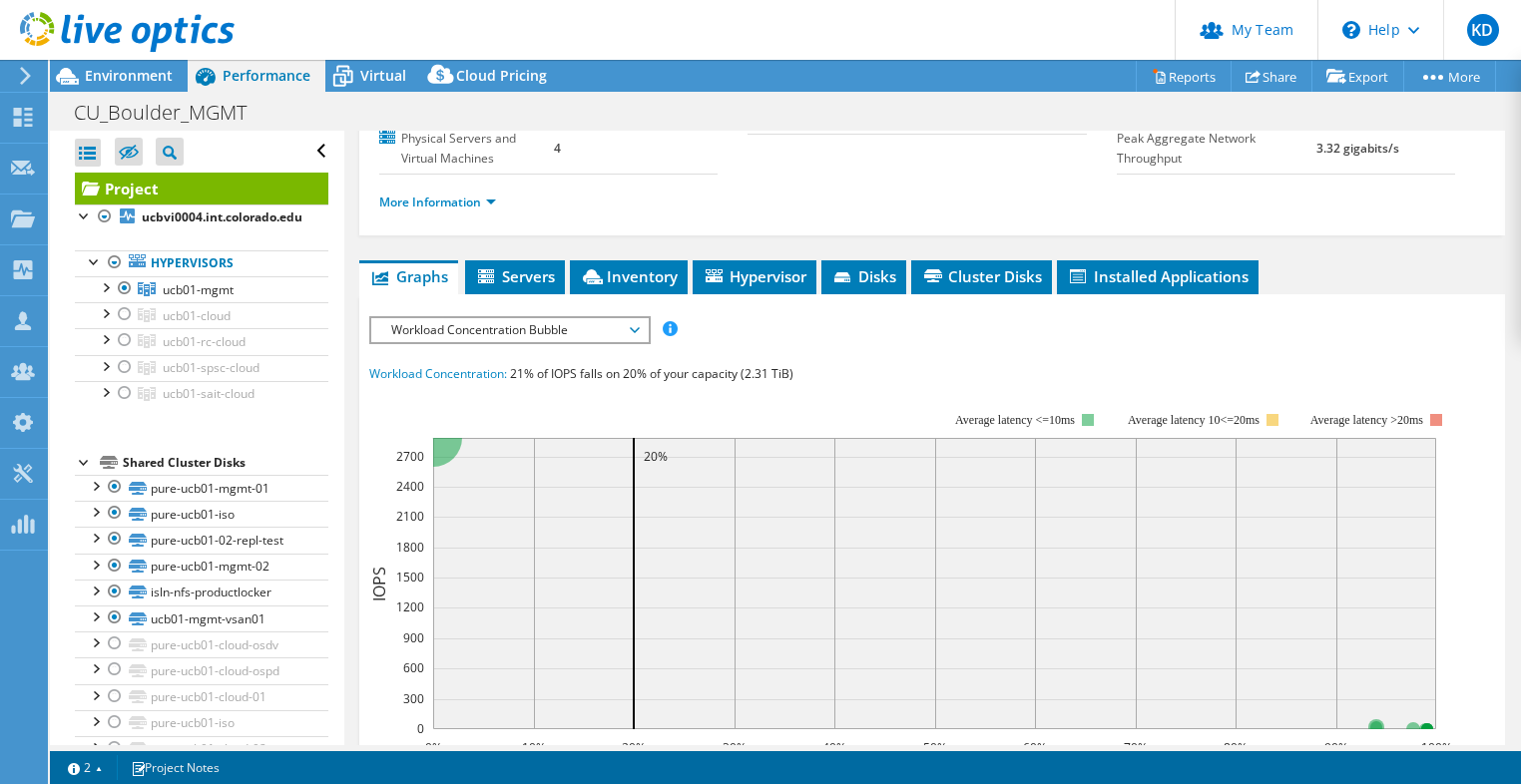 click on "Workload Concentration Bubble" at bounding box center [509, 330] 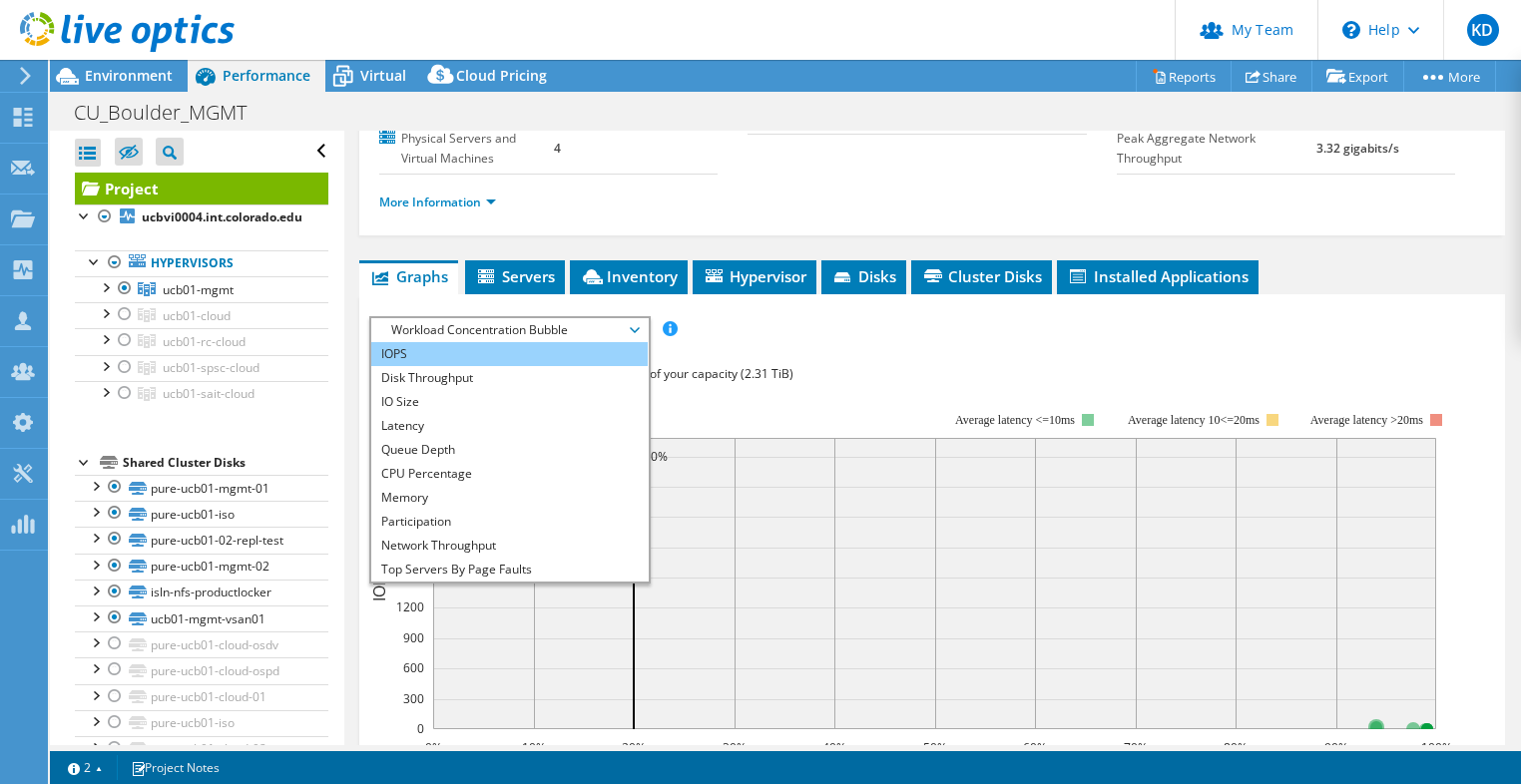 click on "IOPS" at bounding box center (509, 354) 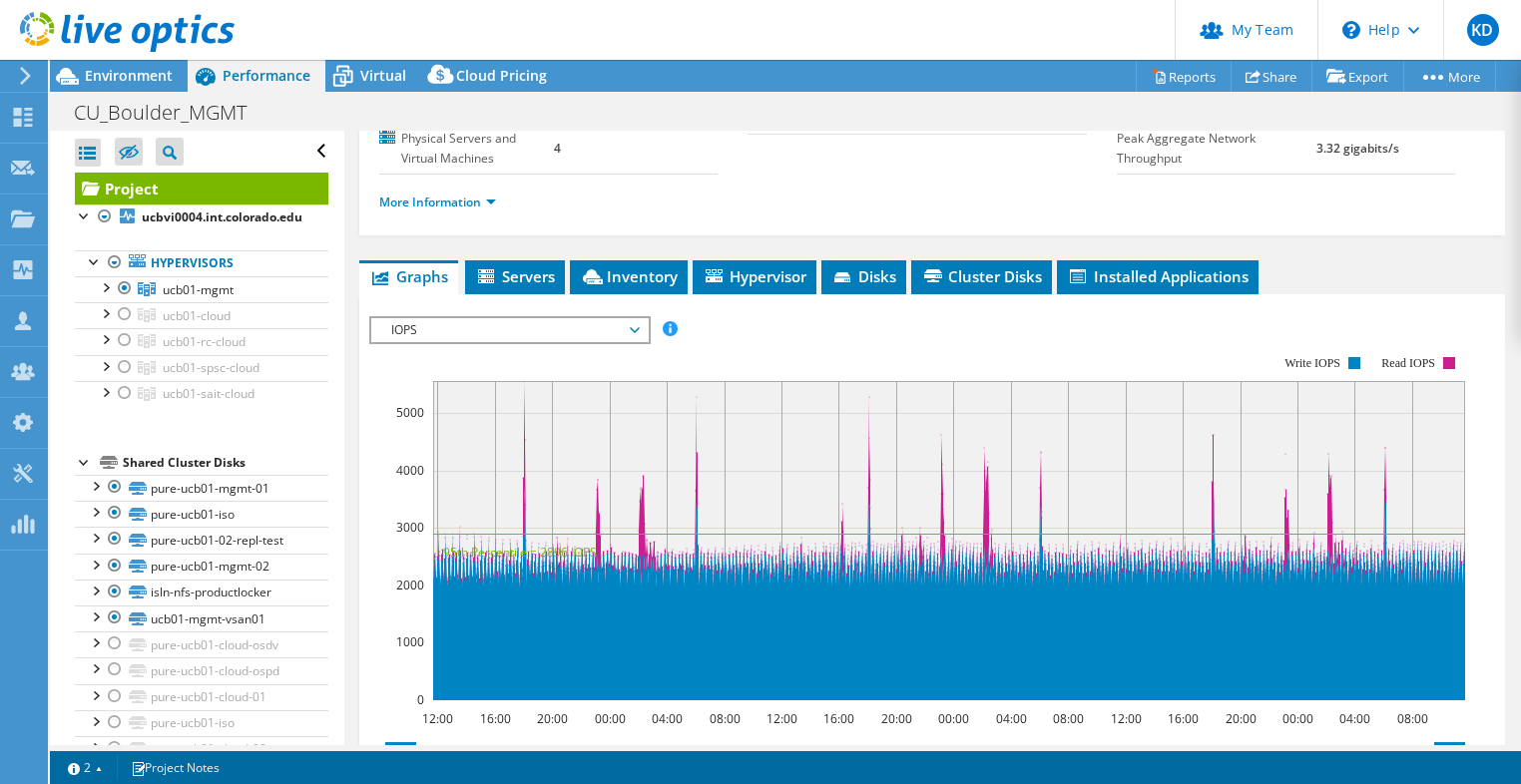 click on "IOPS" at bounding box center (509, 330) 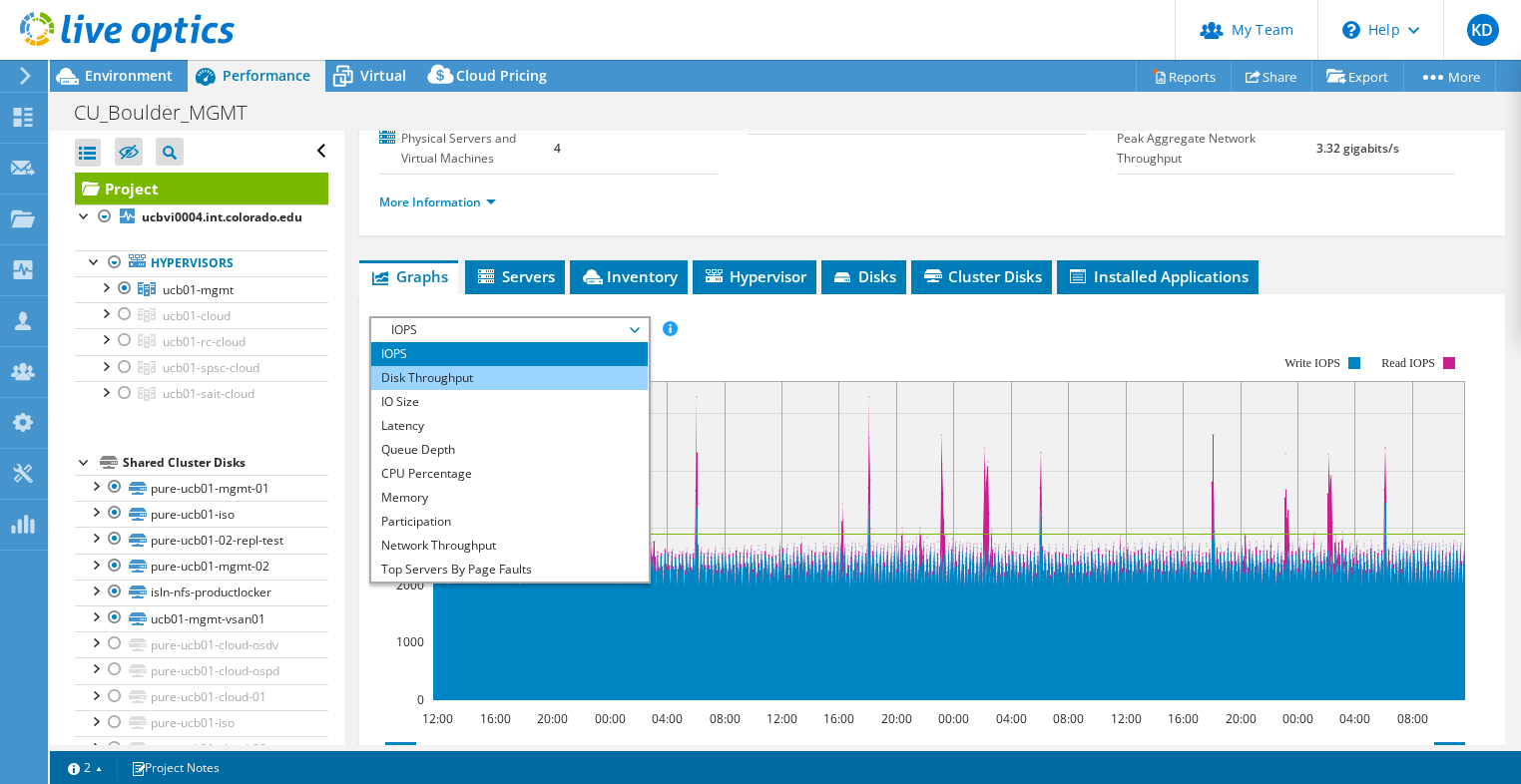 click on "Disk Throughput" at bounding box center (509, 378) 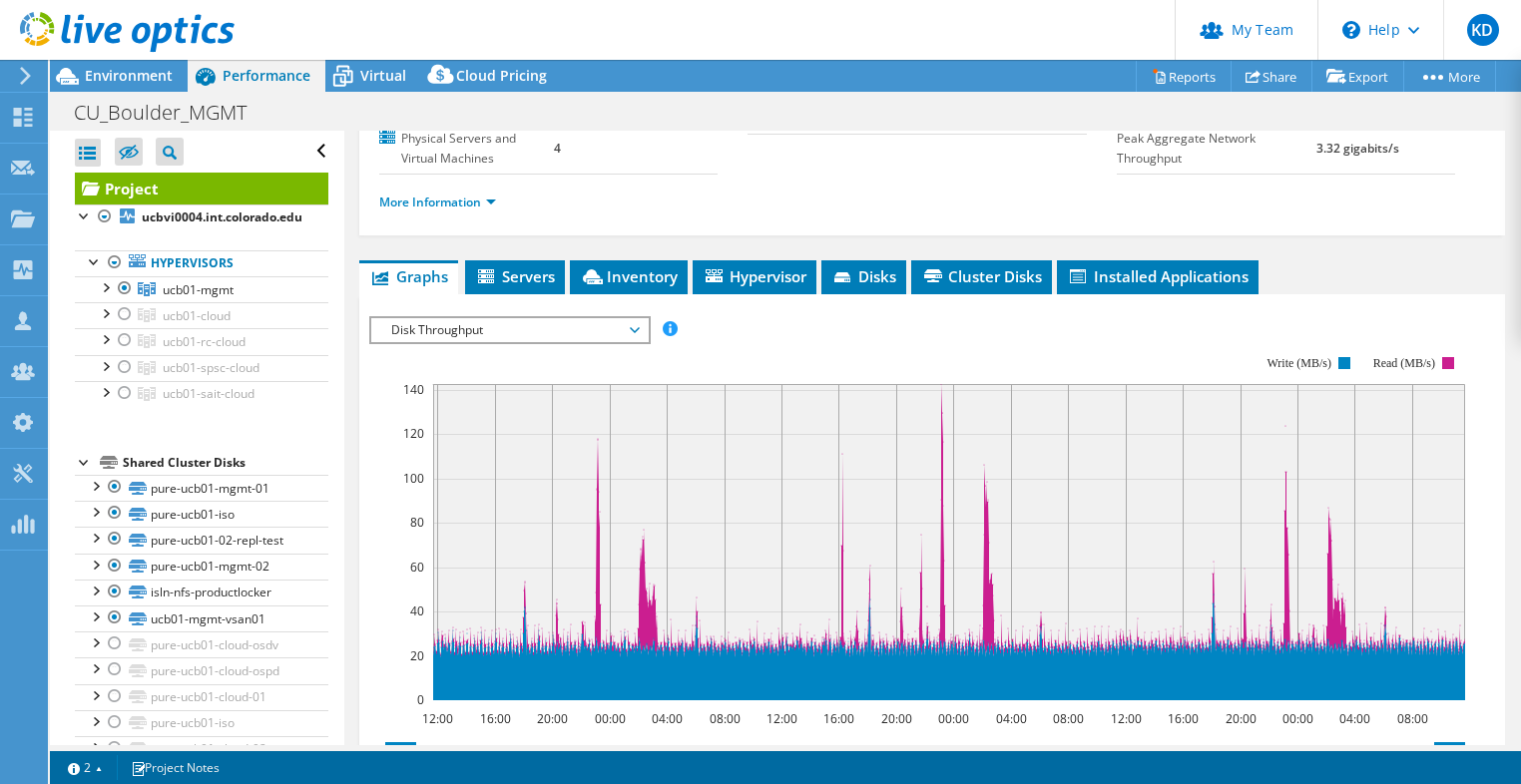 click on "Disk Throughput" at bounding box center [509, 330] 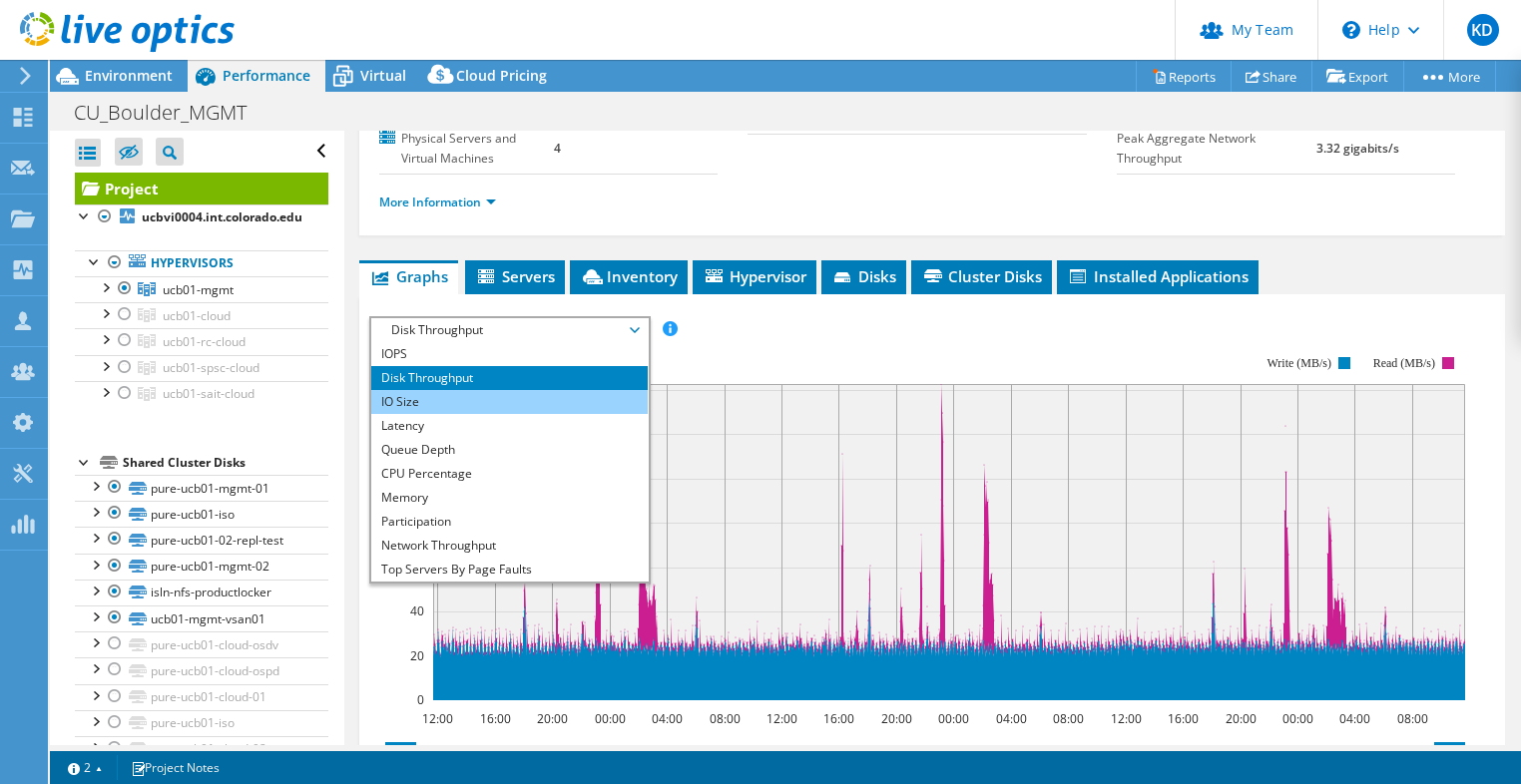 click on "IO Size" at bounding box center (509, 402) 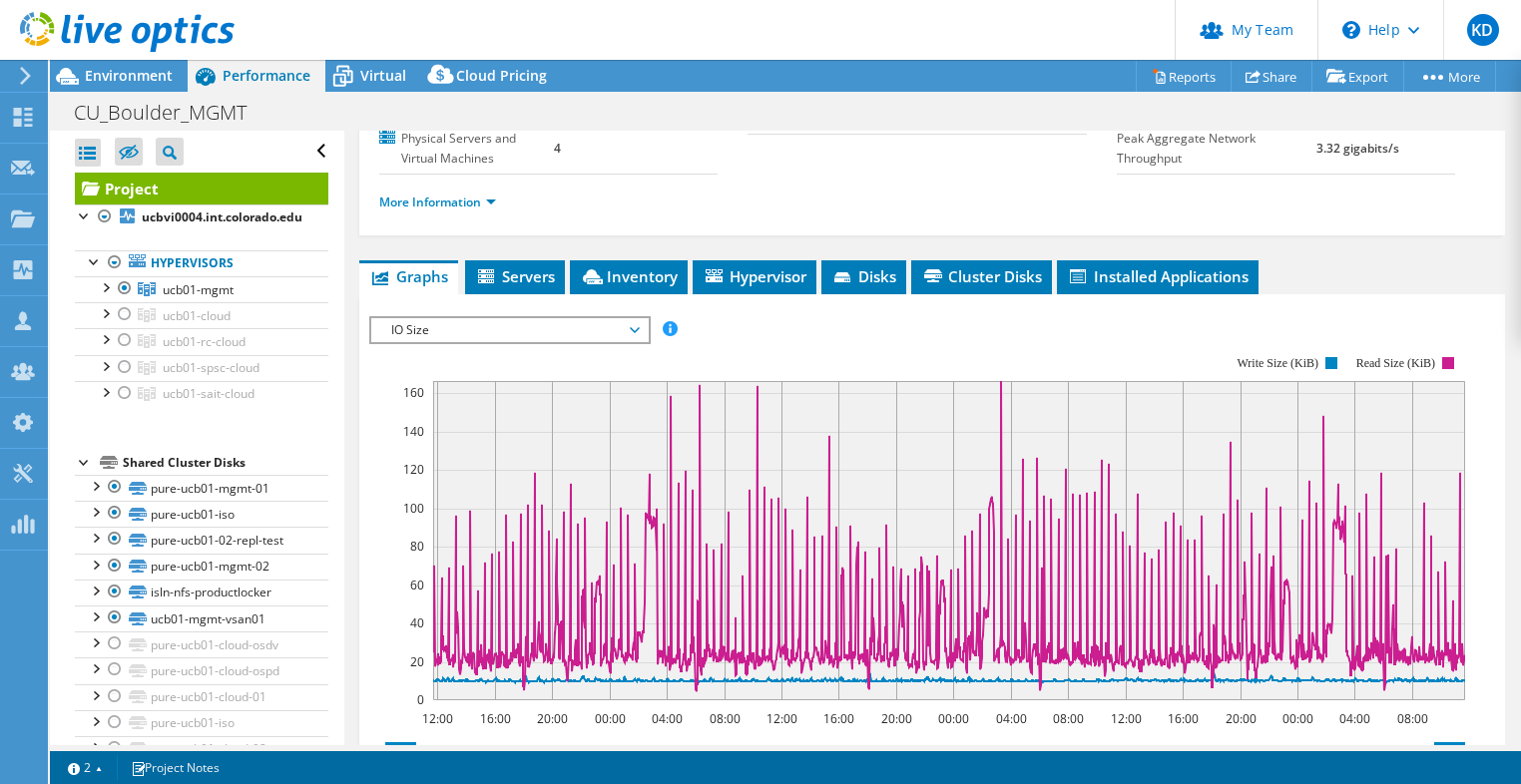 click on "IO Size" at bounding box center [509, 330] 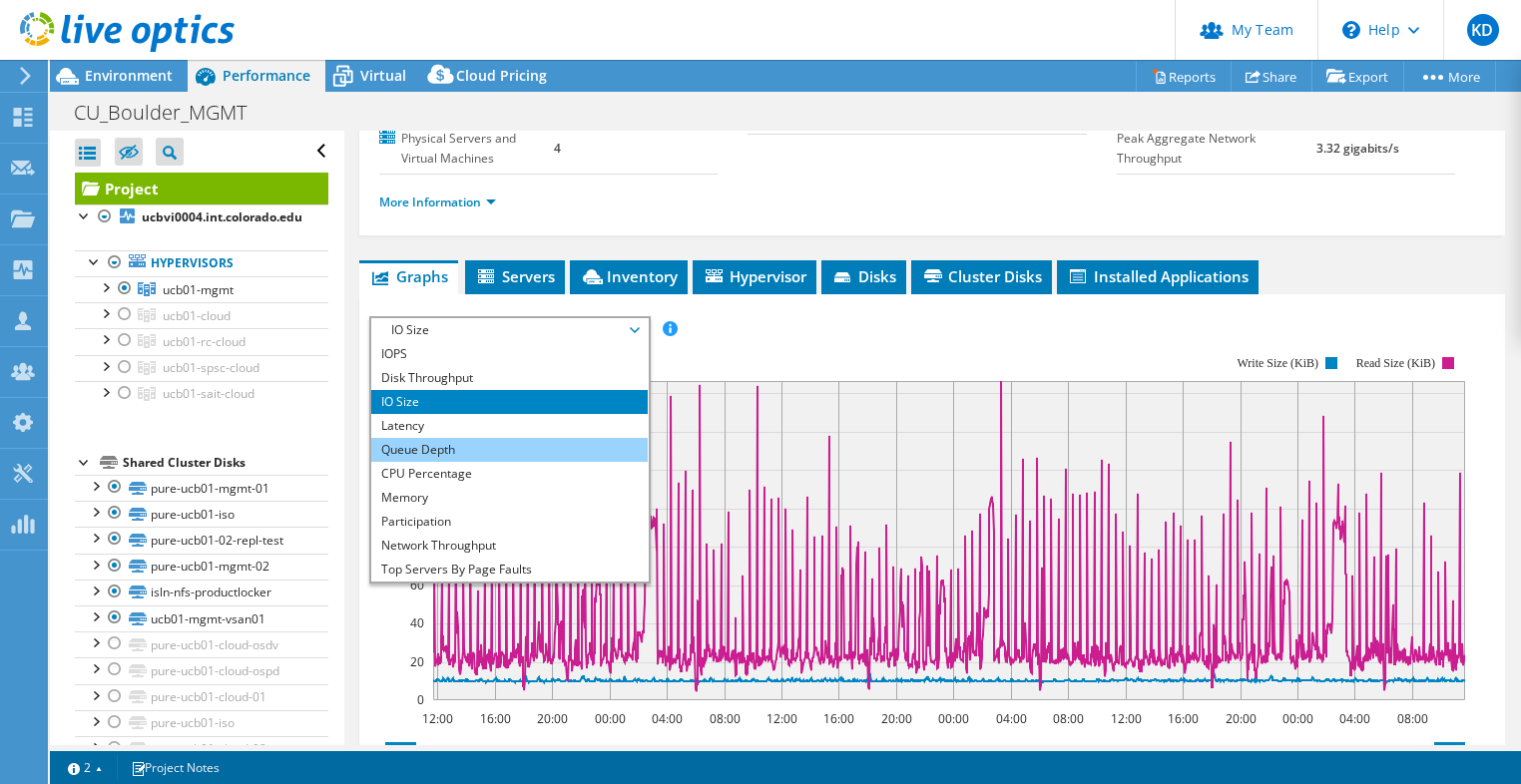 click on "Queue Depth" at bounding box center [509, 450] 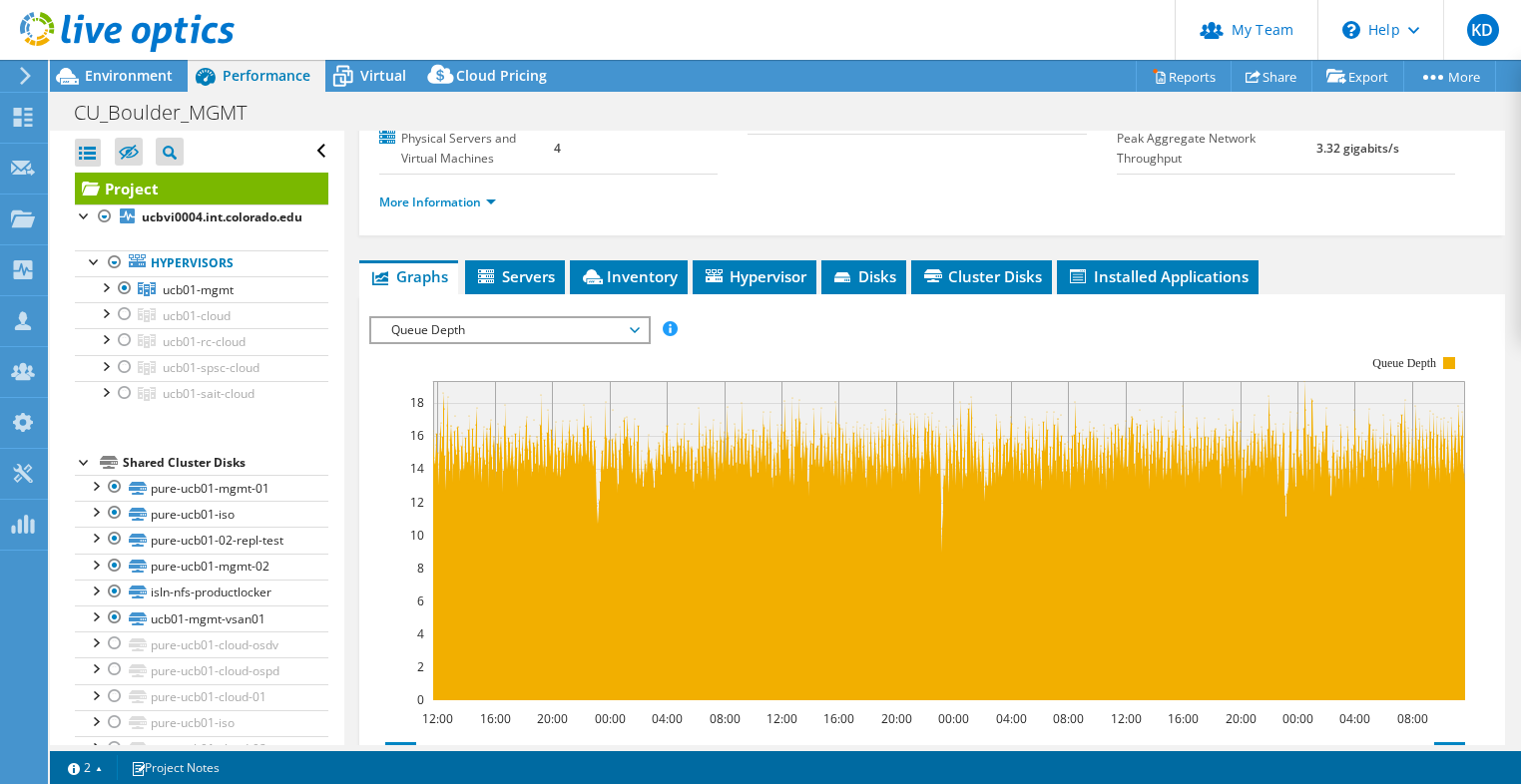 click on "Queue Depth" at bounding box center (509, 330) 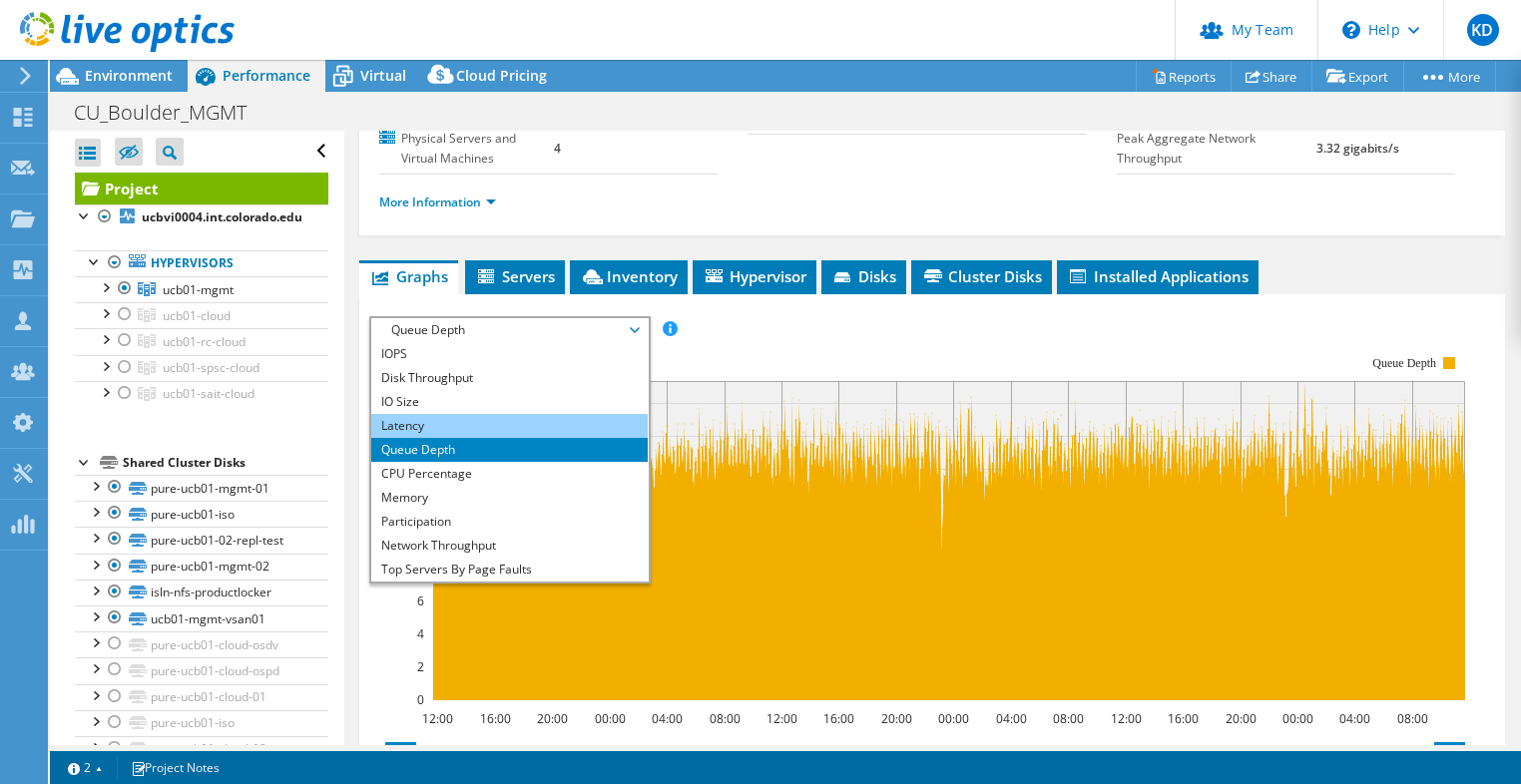 click on "Latency" at bounding box center [509, 426] 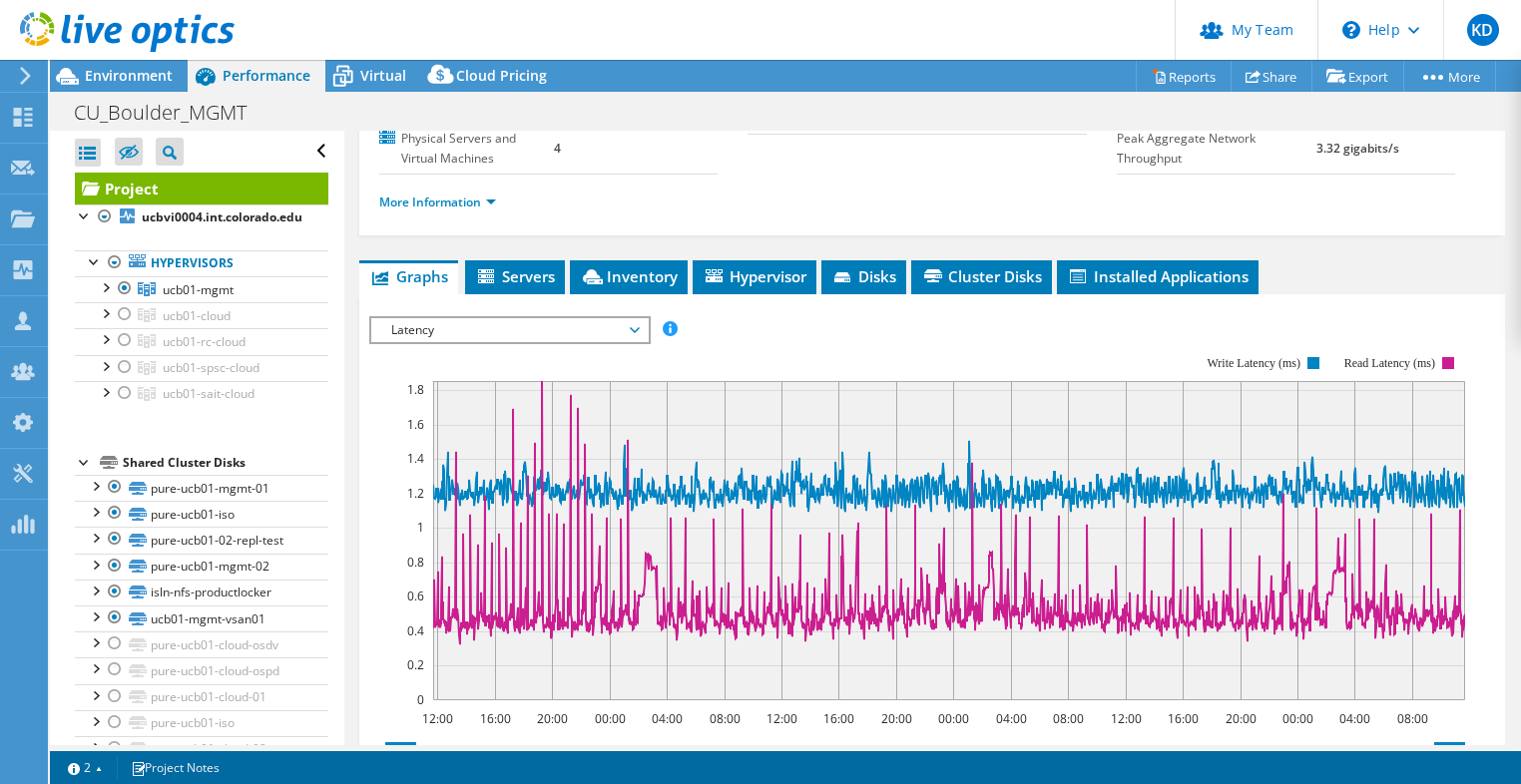 drag, startPoint x: 417, startPoint y: 324, endPoint x: 422, endPoint y: 333, distance: 10.29563 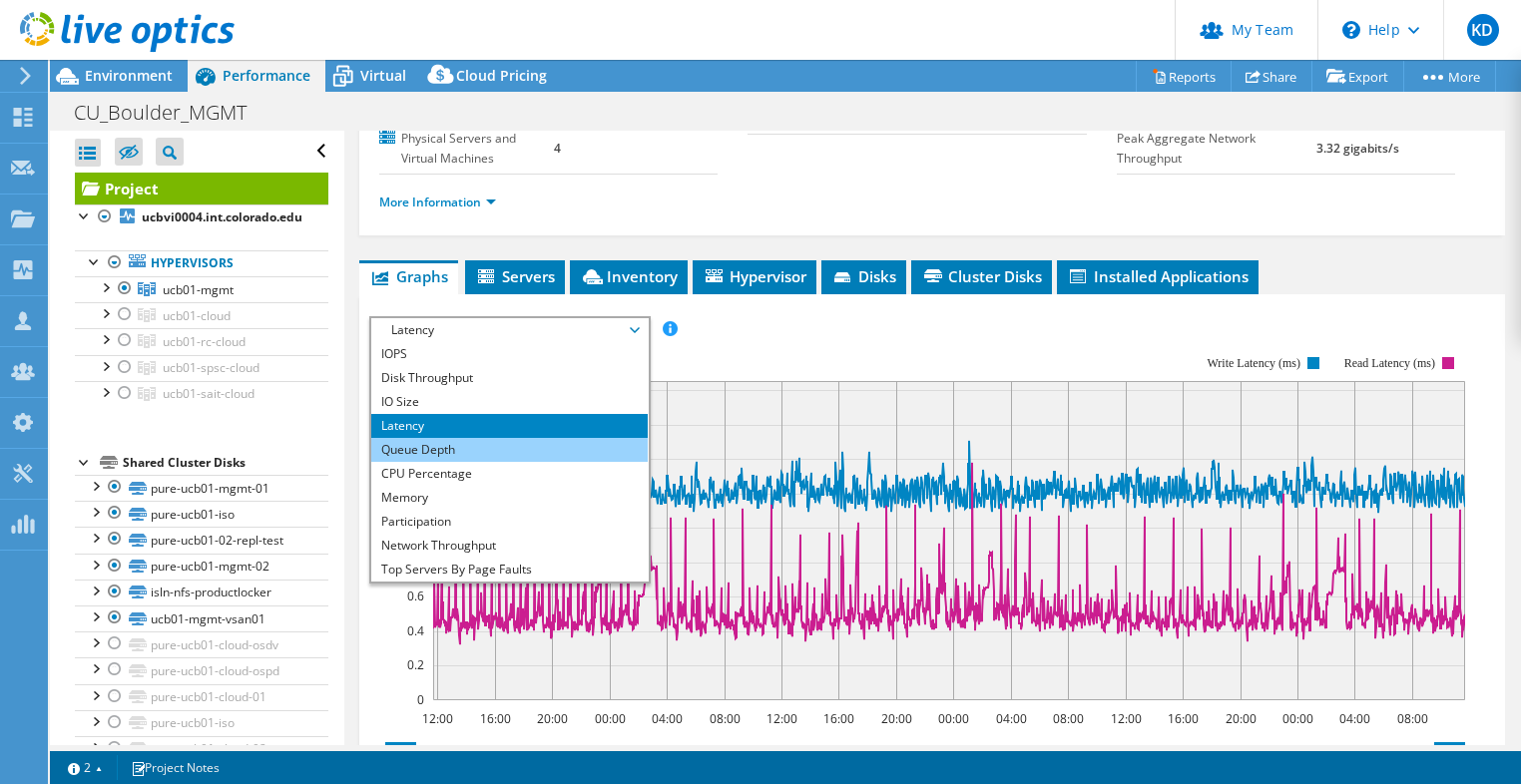 click on "Queue Depth" at bounding box center (509, 450) 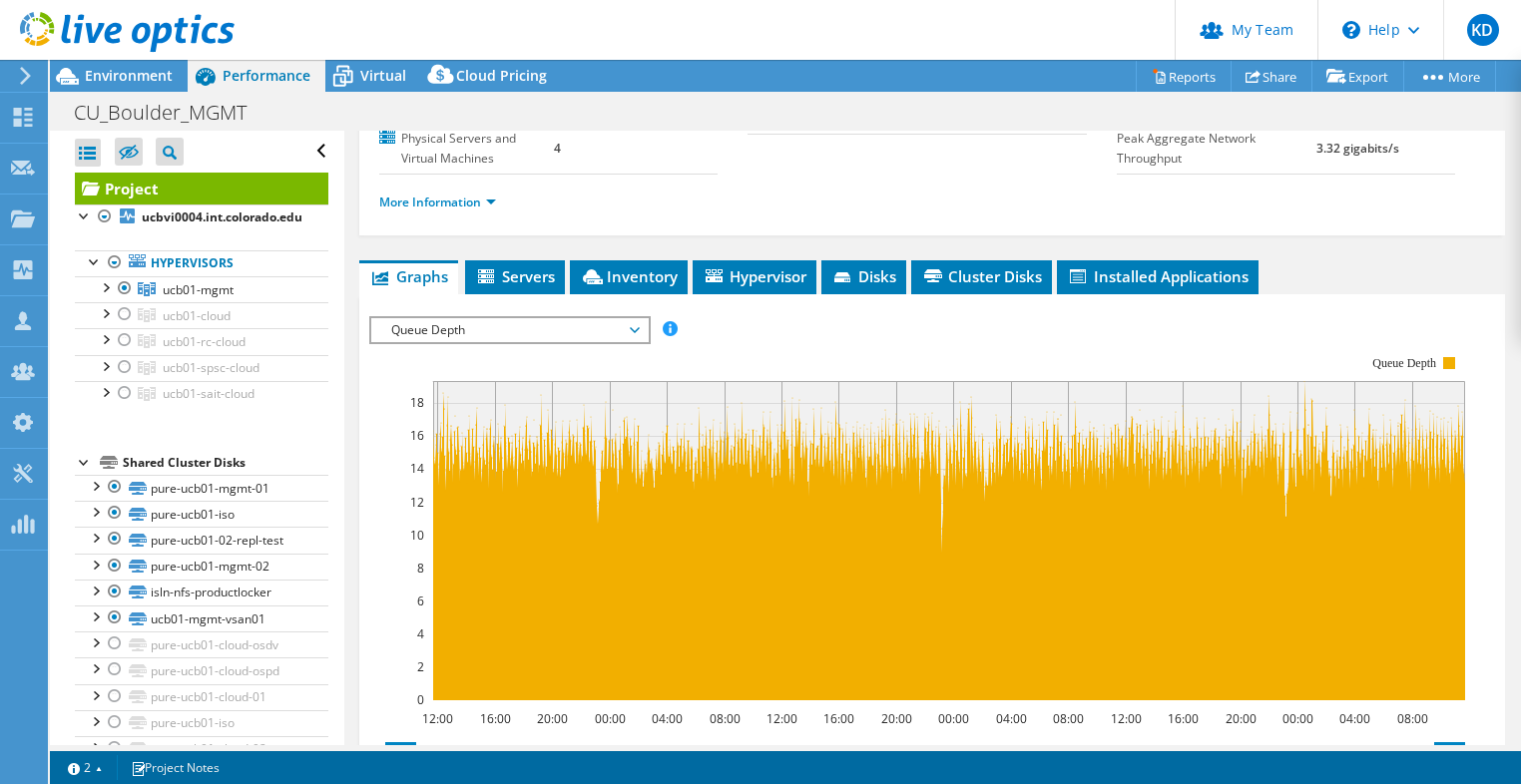 click on "Queue Depth" at bounding box center (509, 330) 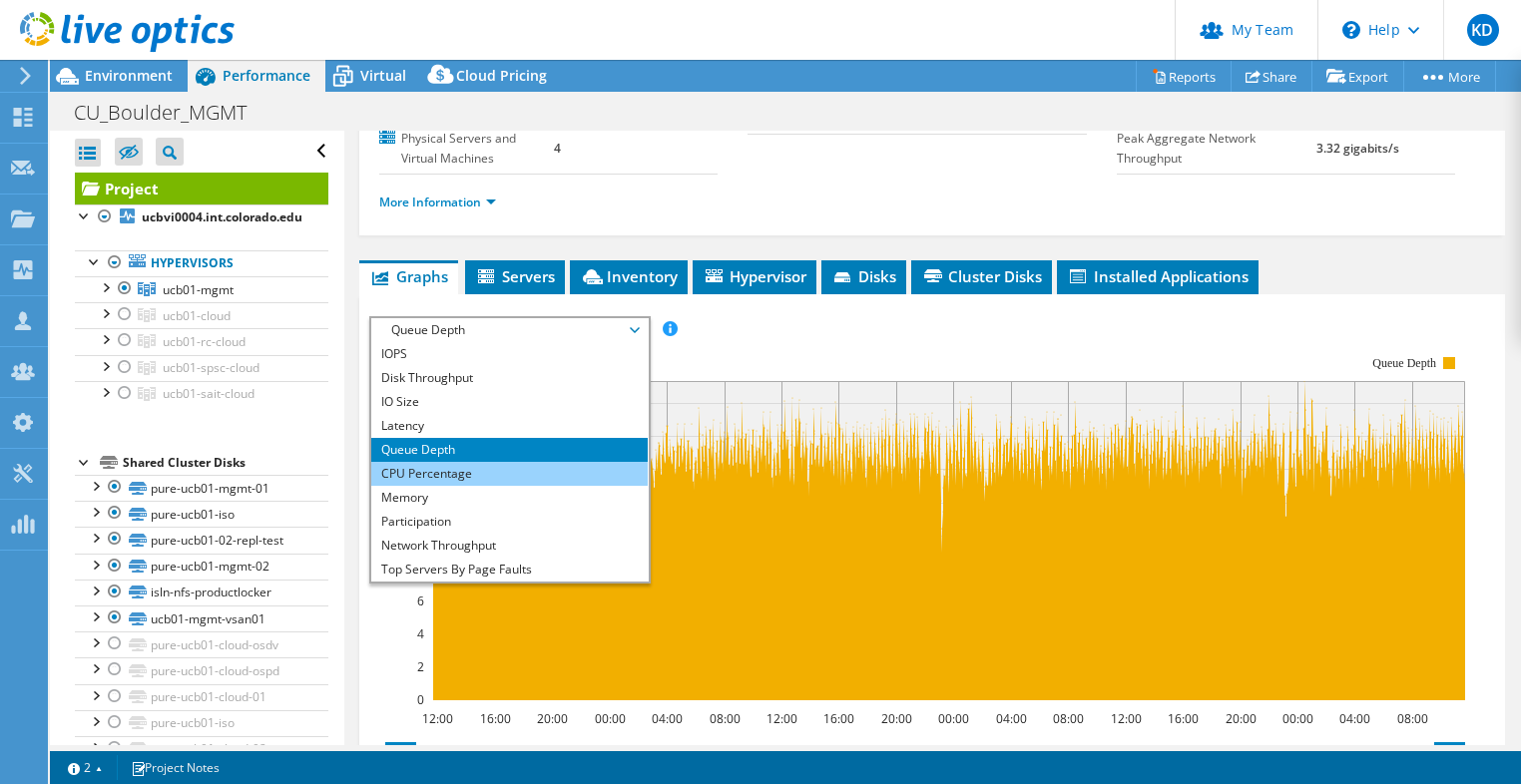 click on "CPU Percentage" at bounding box center [509, 474] 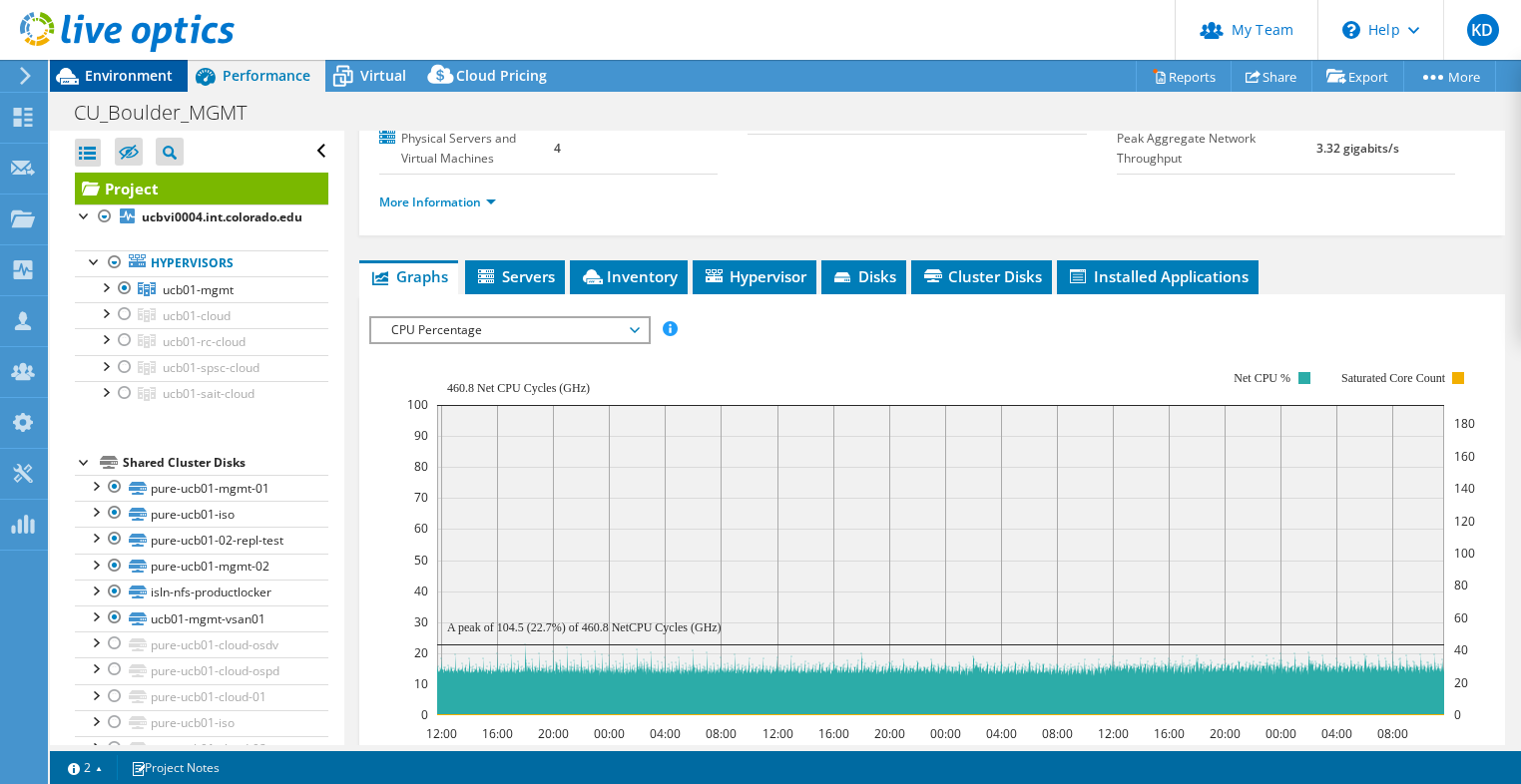 click on "Environment" at bounding box center [129, 75] 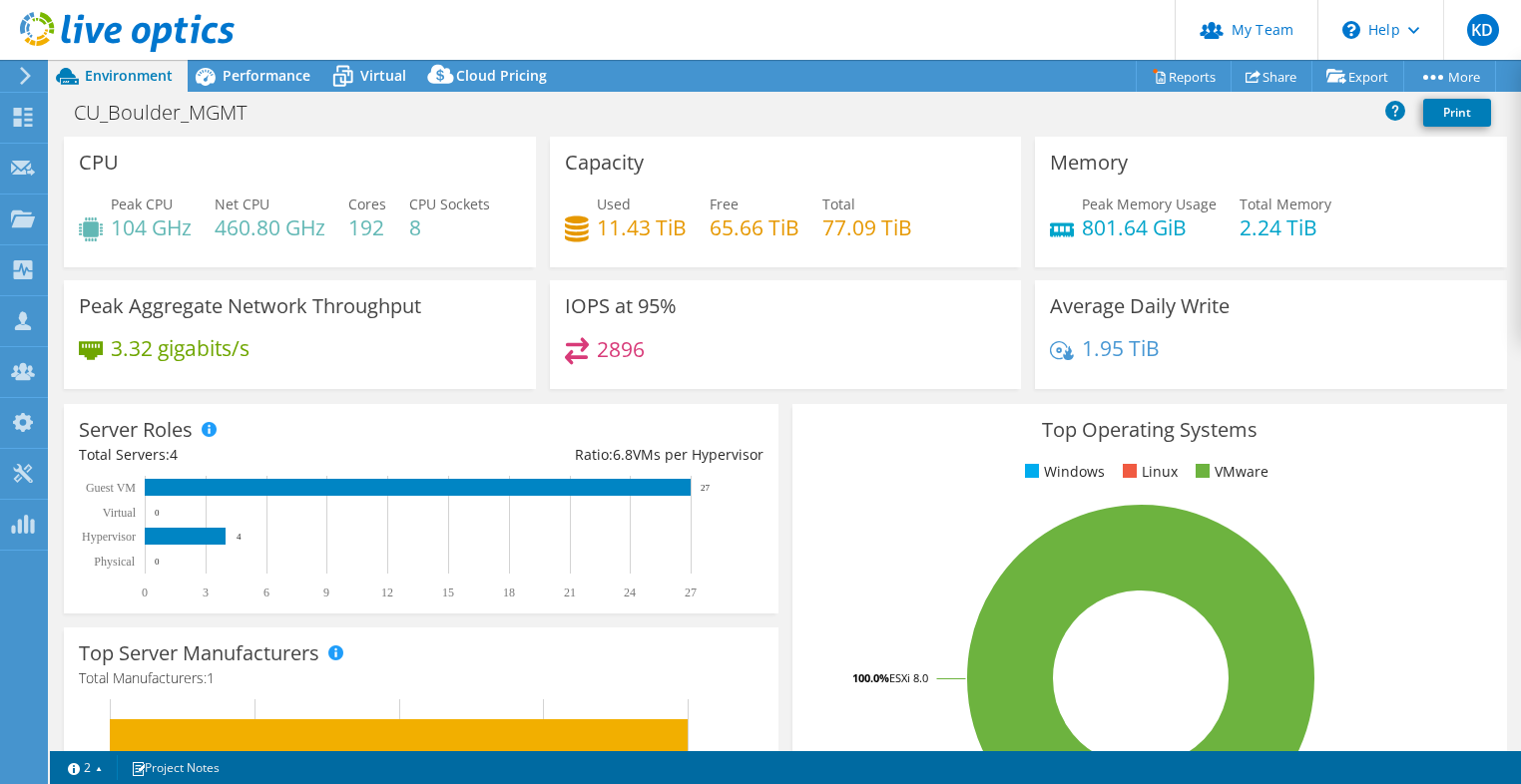 click on "2896" at bounding box center [785, 358] 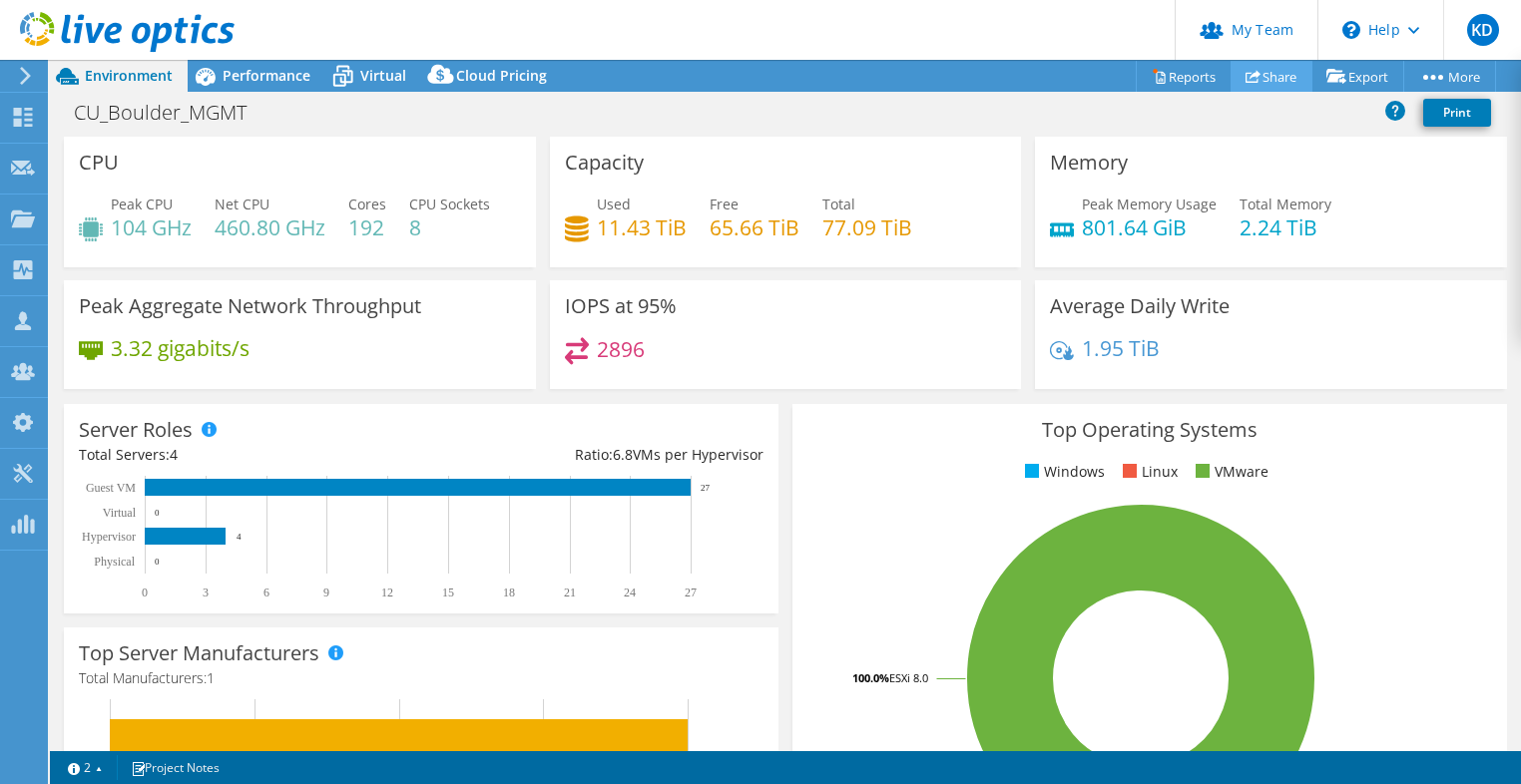 click on "Share" at bounding box center [1271, 76] 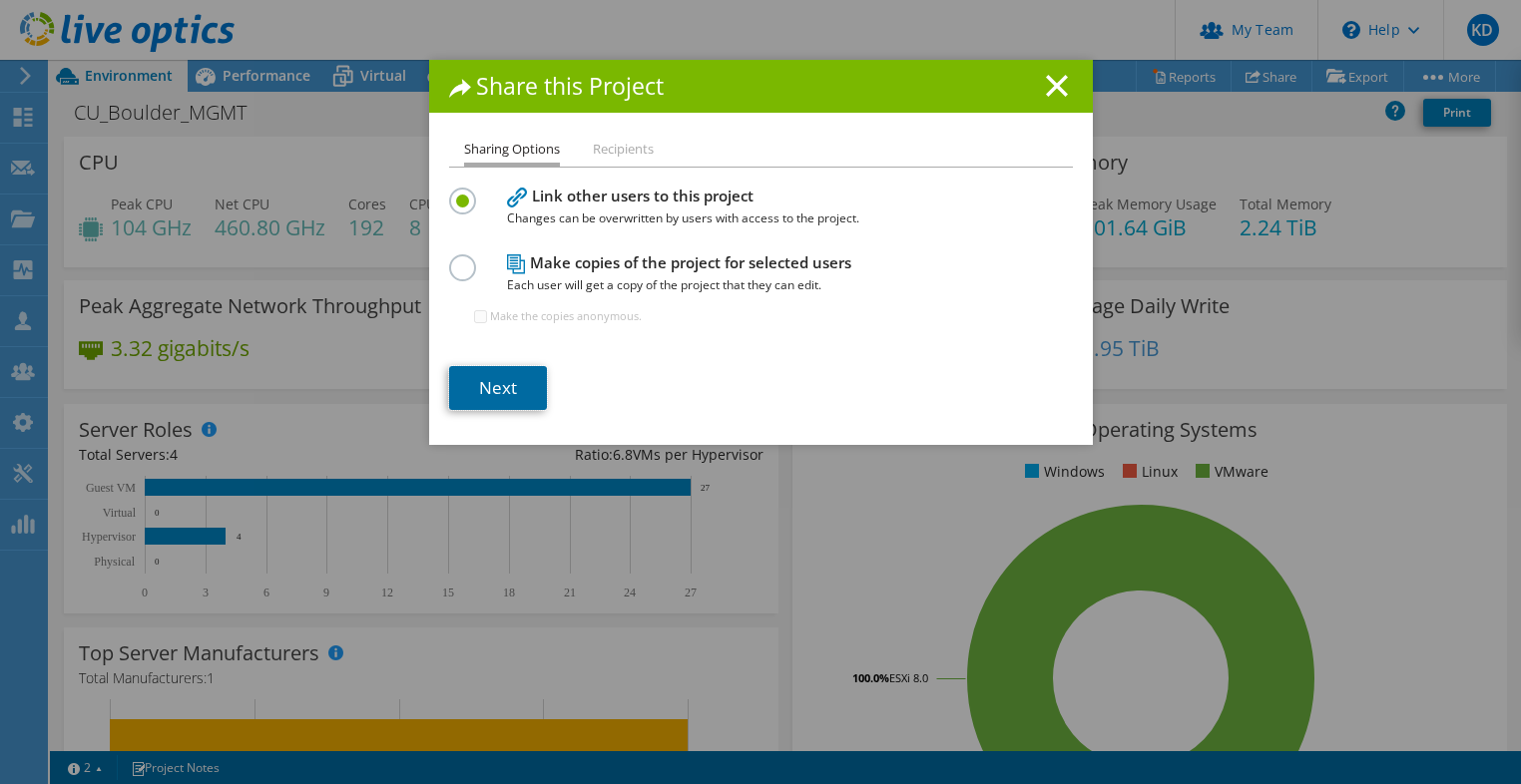 click on "Next" at bounding box center (498, 388) 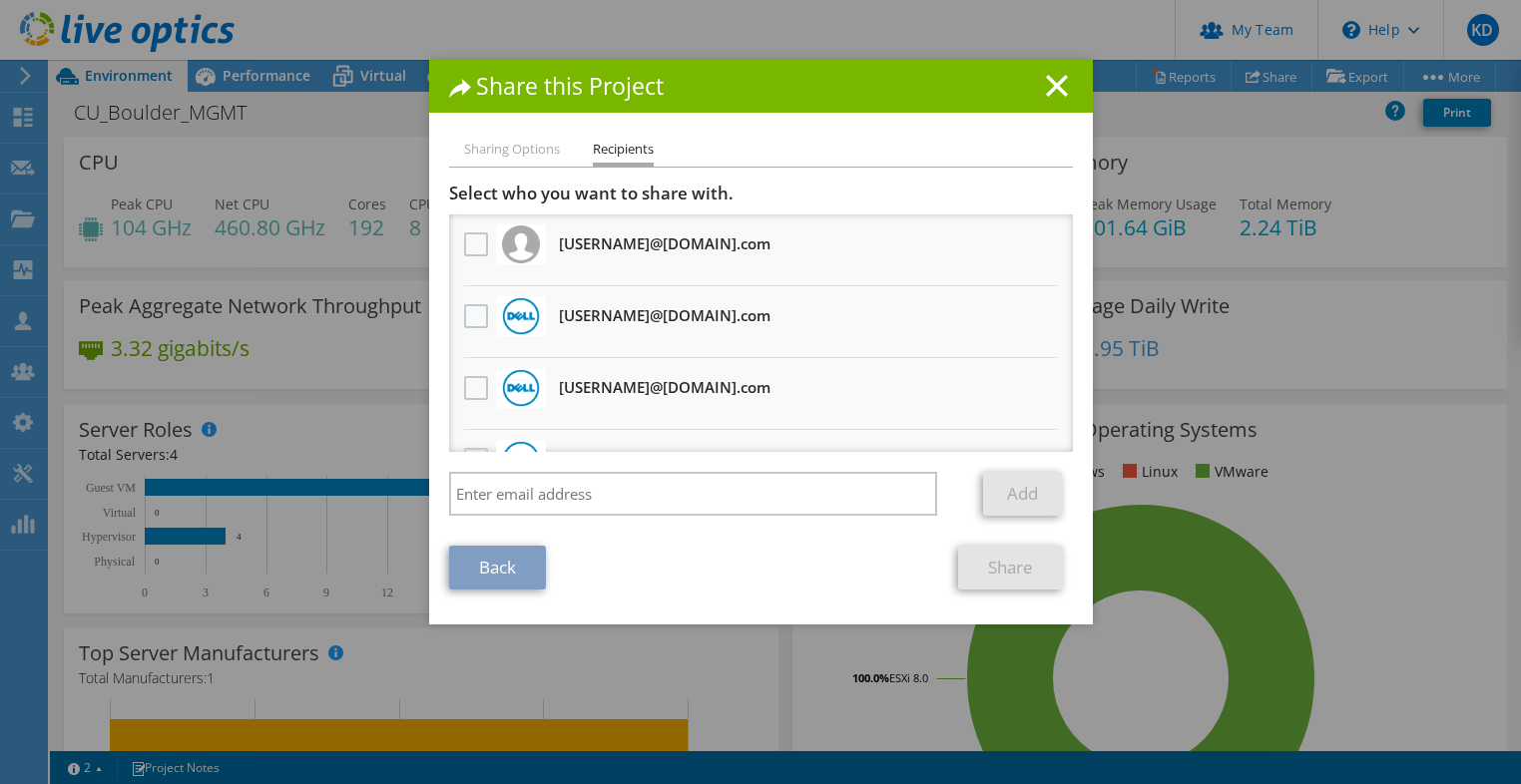 click on "vxrail_papi_client@liveoptics.com
Will receive an anonymous copy" at bounding box center [665, 315] 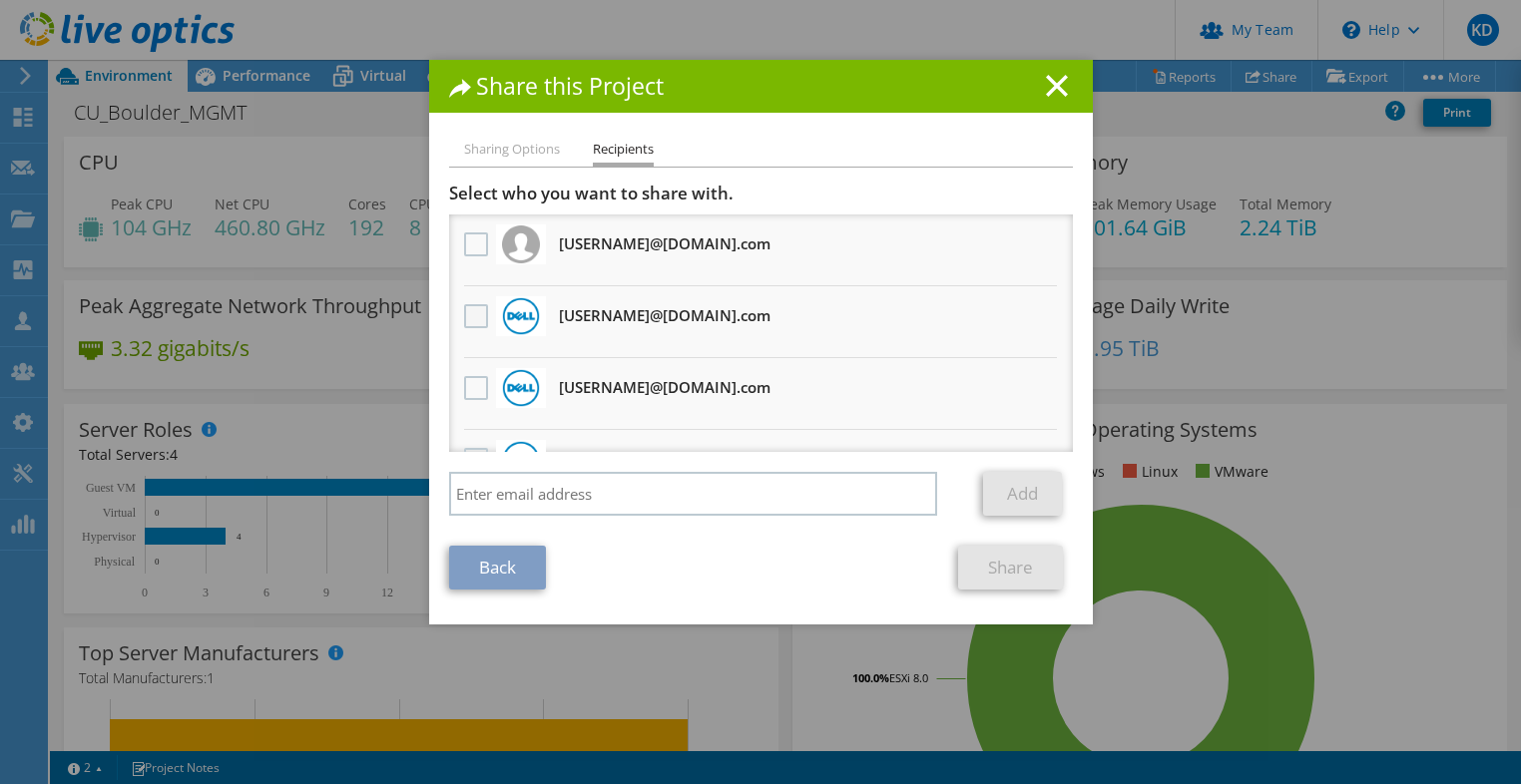 click at bounding box center [478, 316] 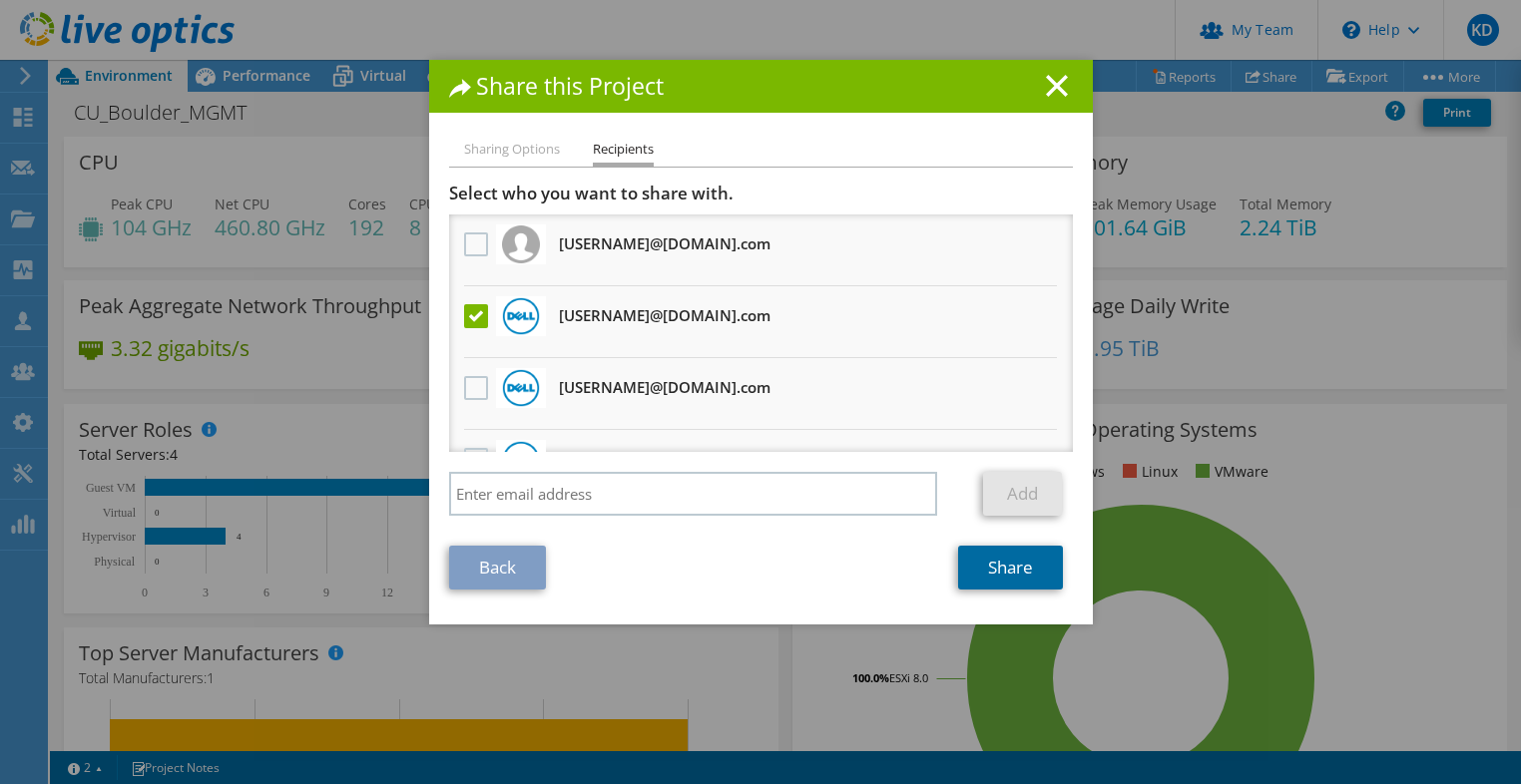 click on "Share" at bounding box center [1010, 568] 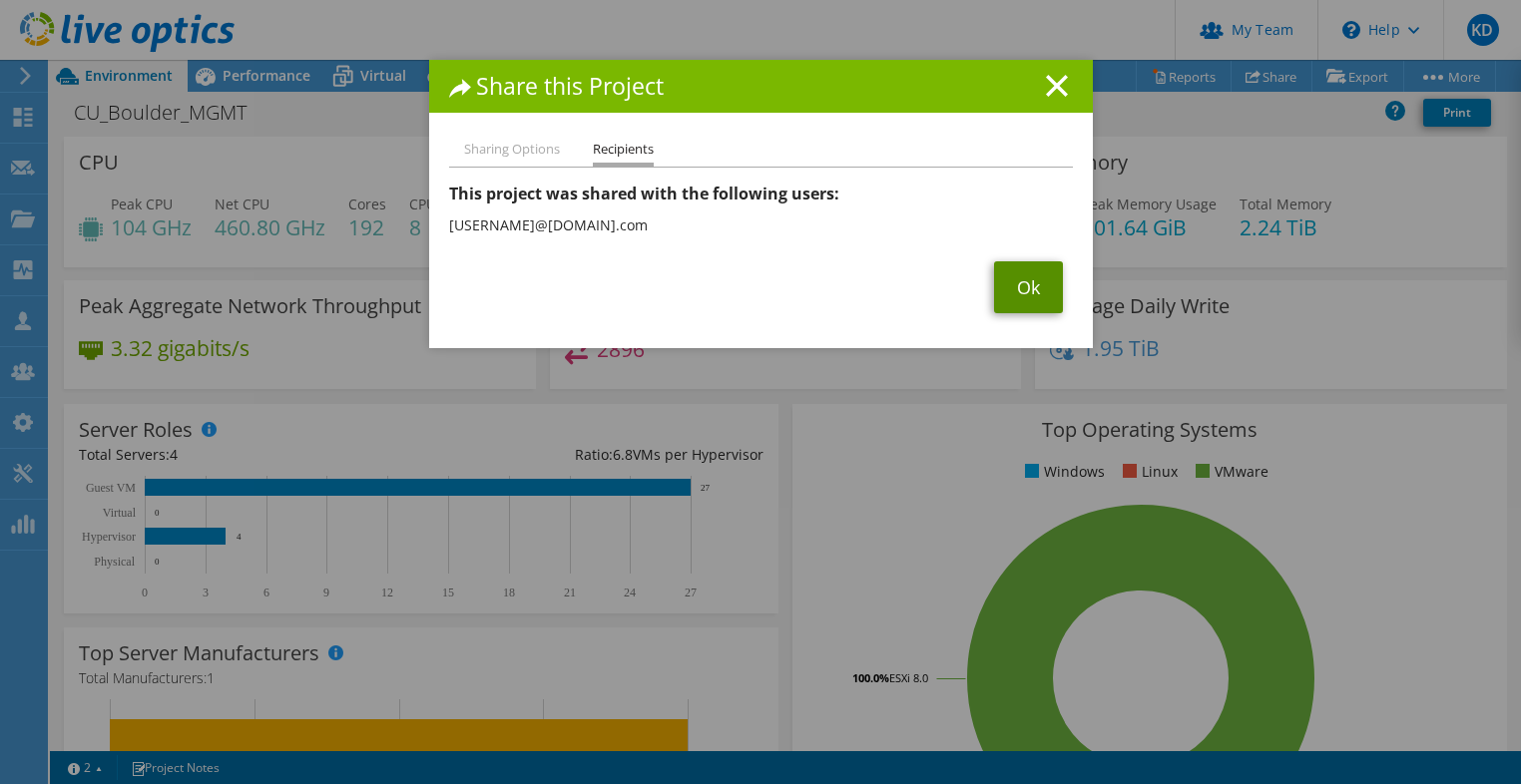 click on "Ok" at bounding box center [1028, 287] 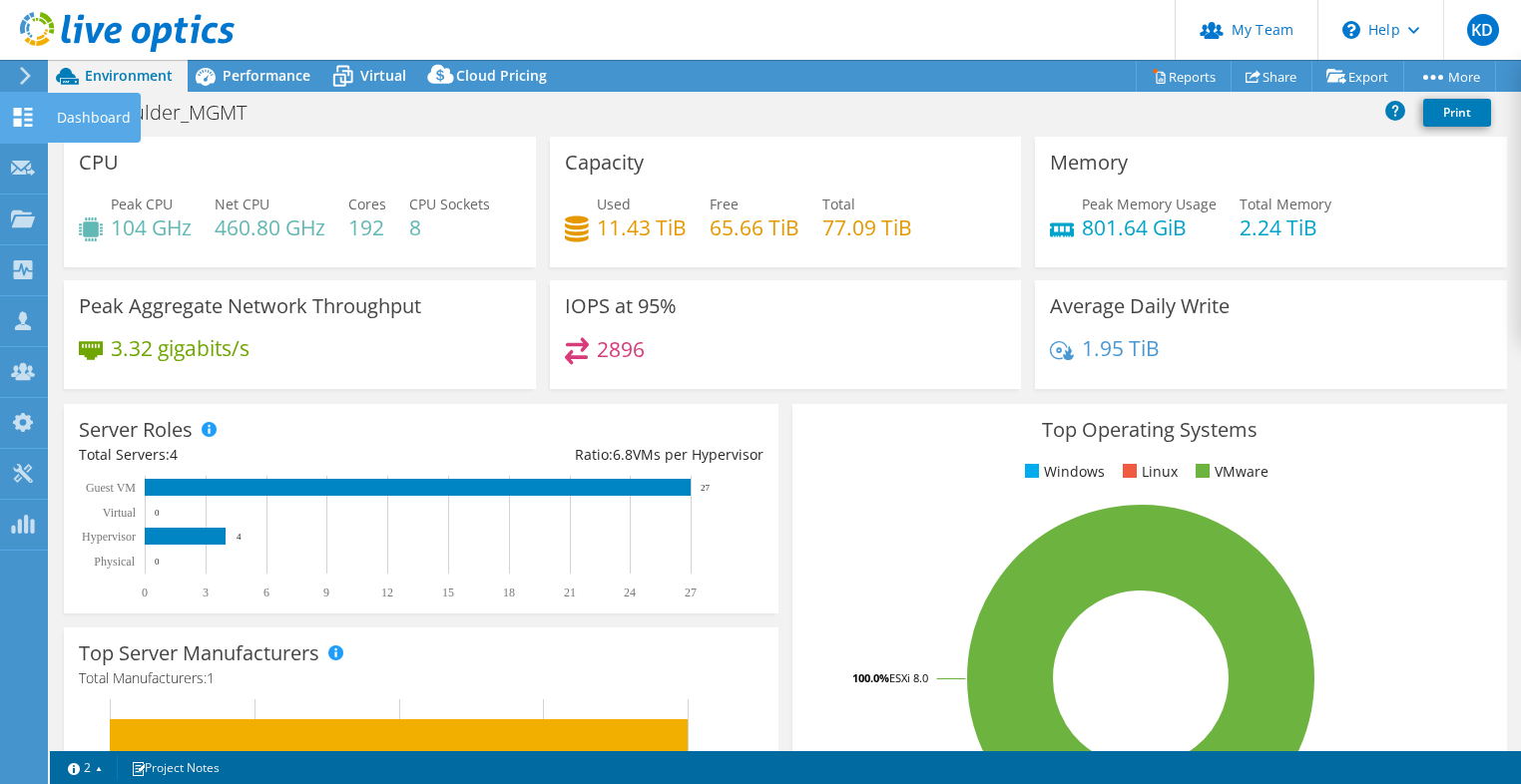 click on "Dashboard" at bounding box center [94, 118] 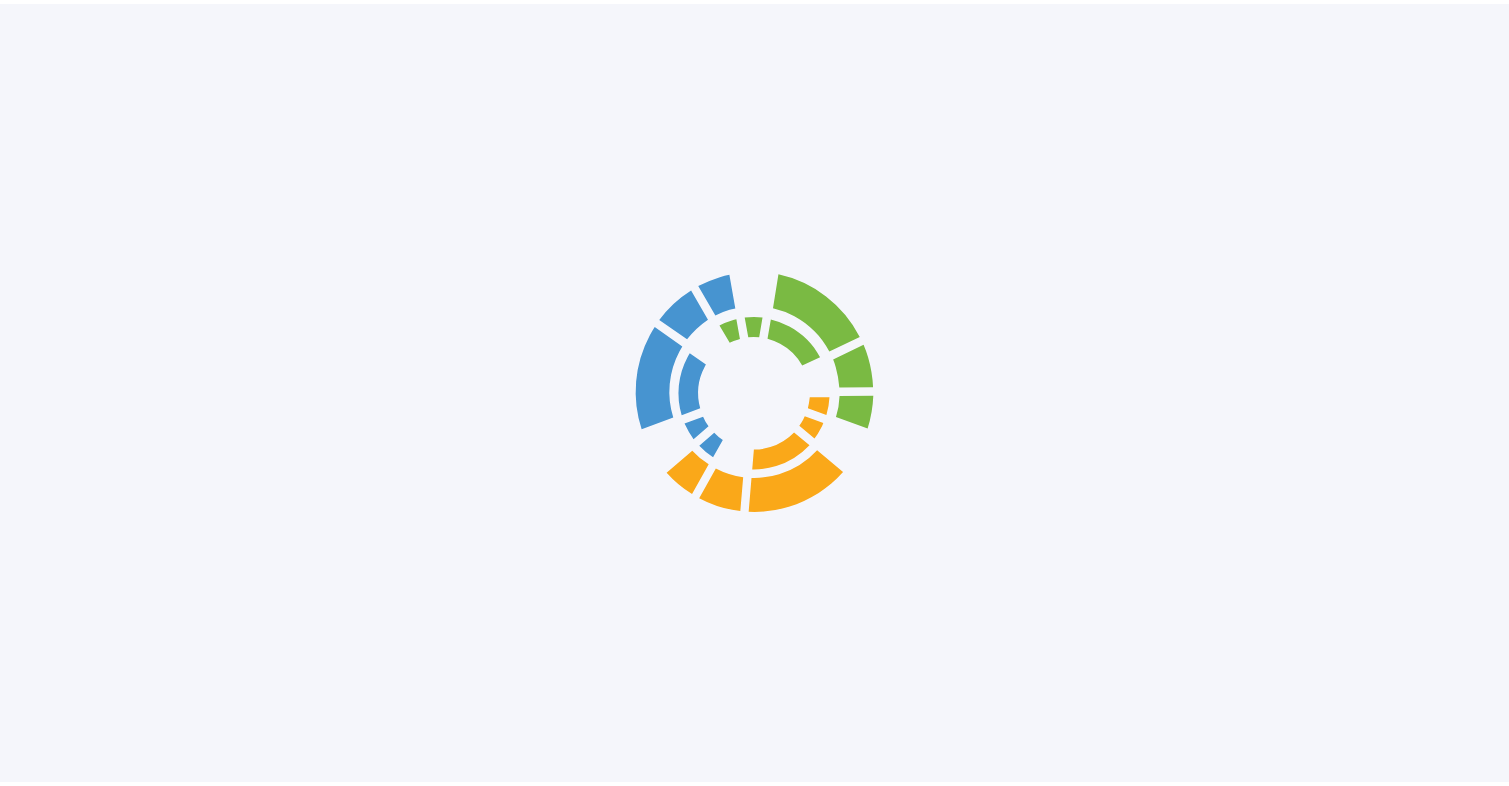 scroll, scrollTop: 0, scrollLeft: 0, axis: both 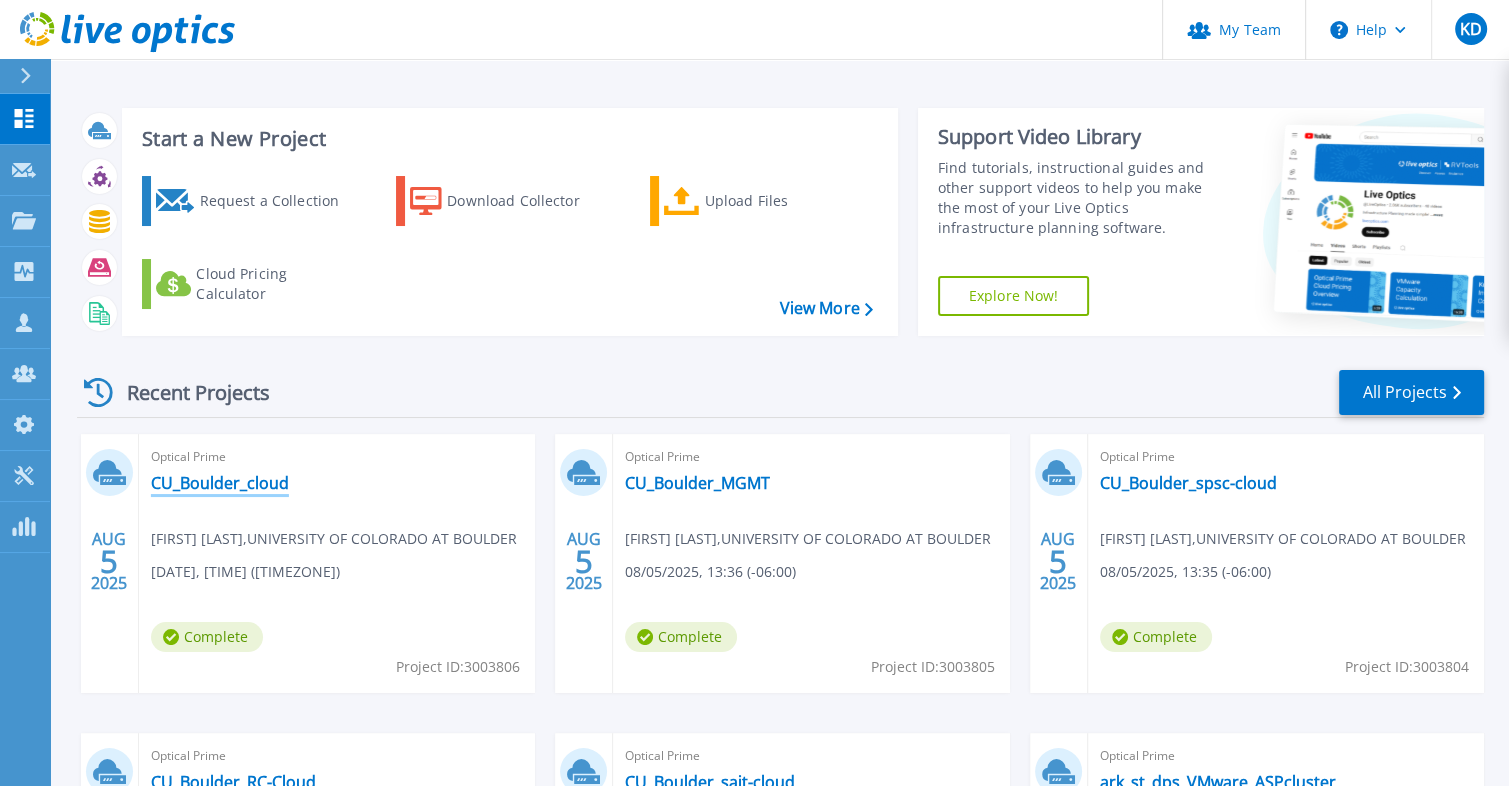 click on "CU_Boulder_cloud" at bounding box center (220, 483) 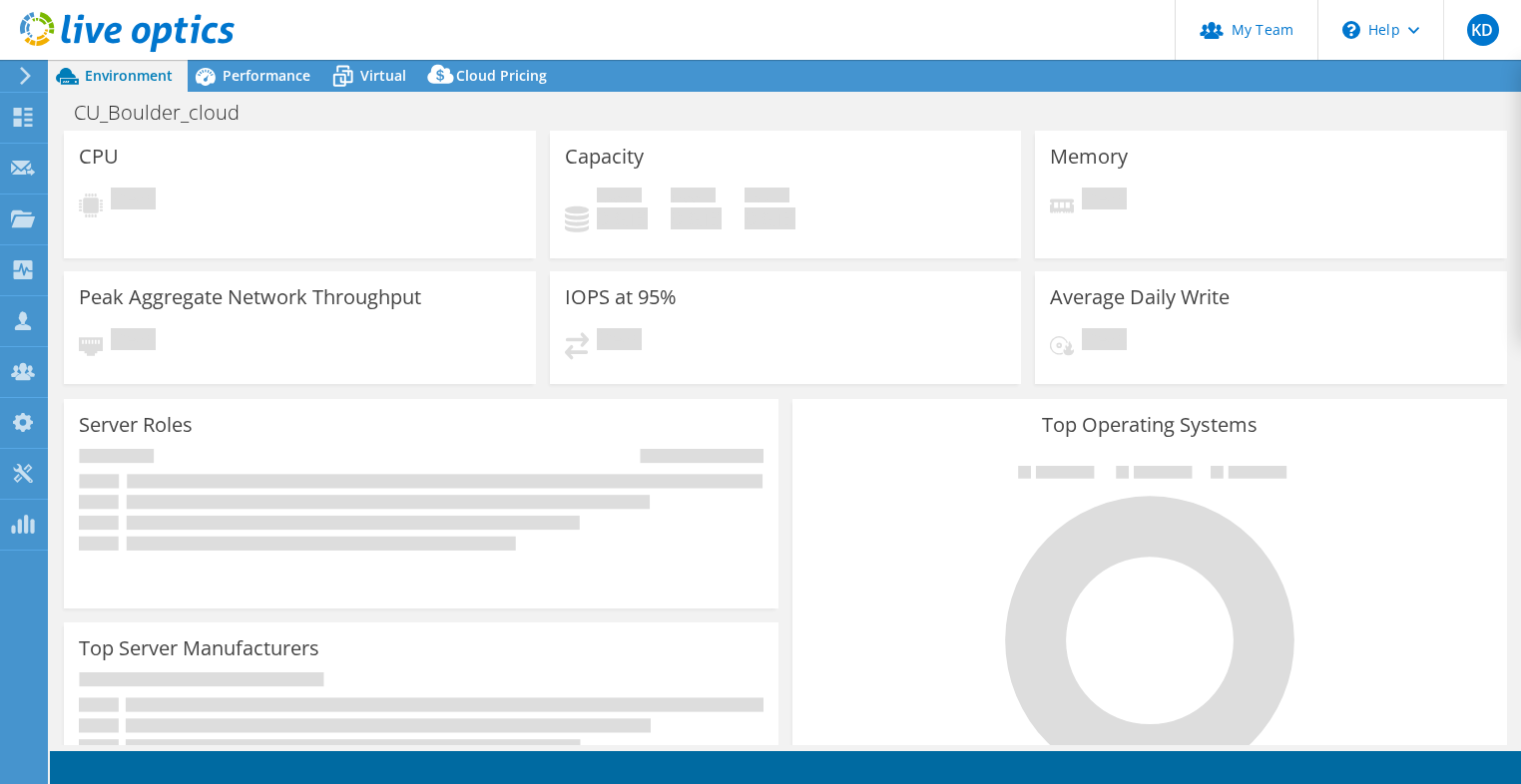scroll, scrollTop: 0, scrollLeft: 0, axis: both 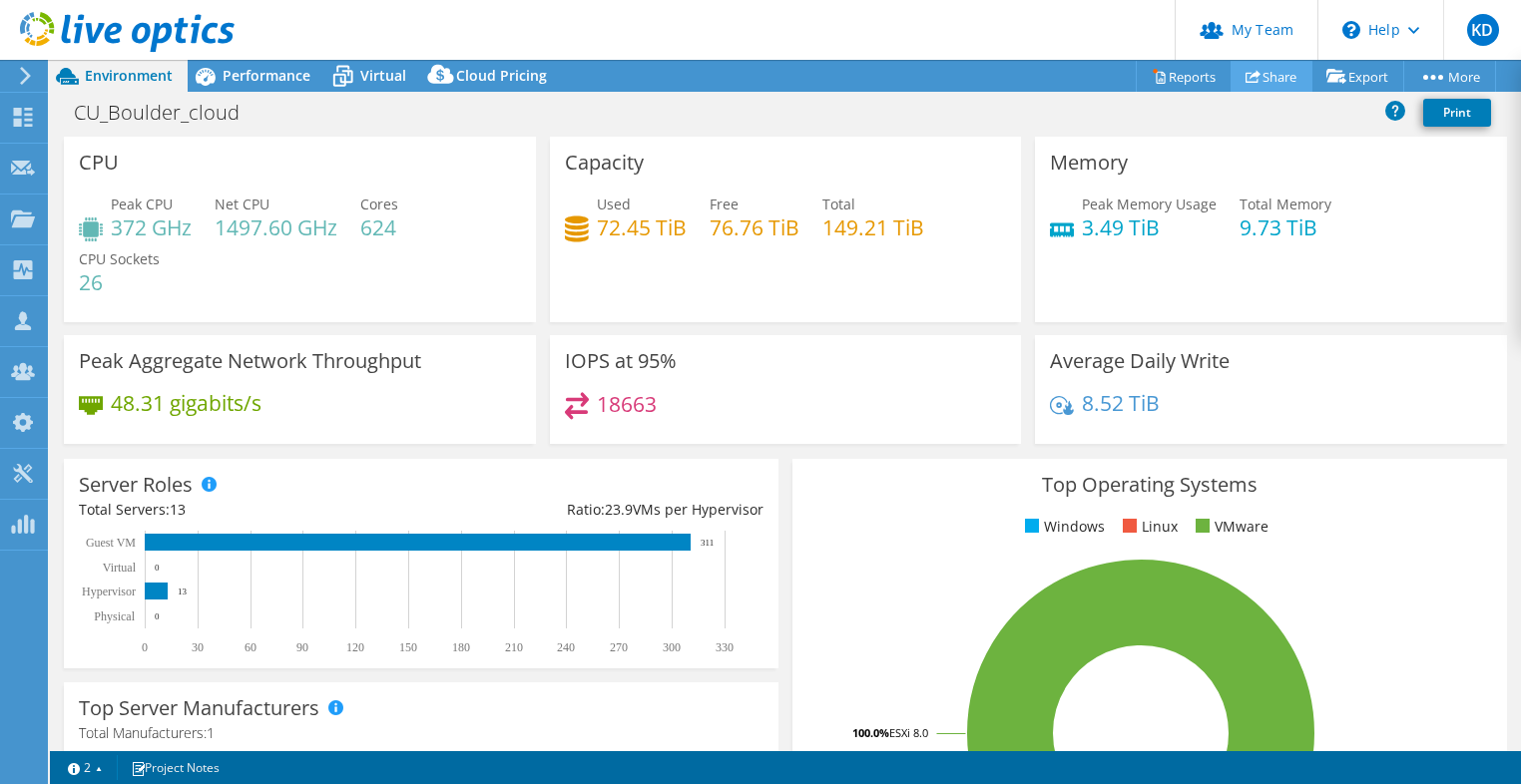 click on "Share" at bounding box center (1271, 76) 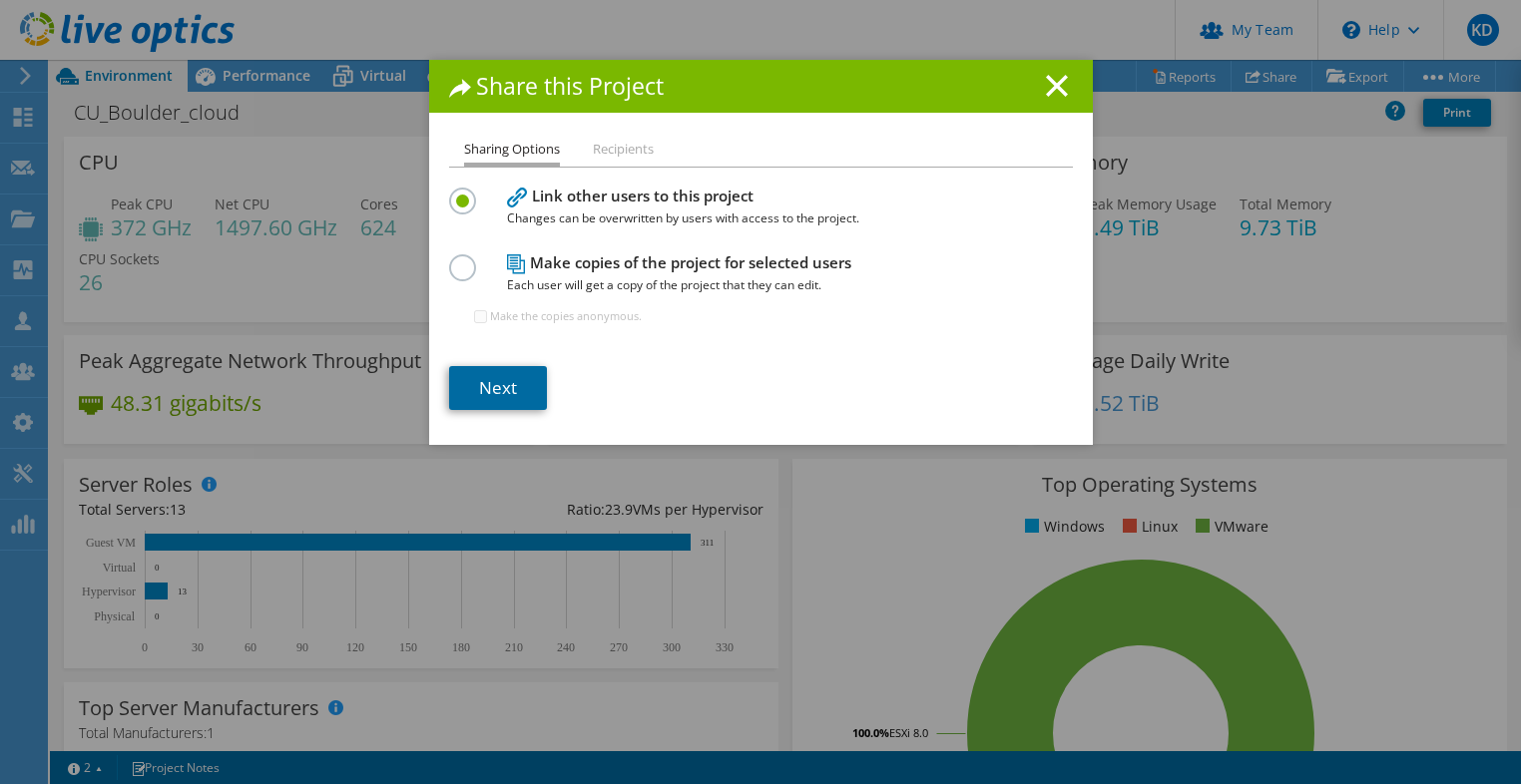 click on "Next" at bounding box center (498, 388) 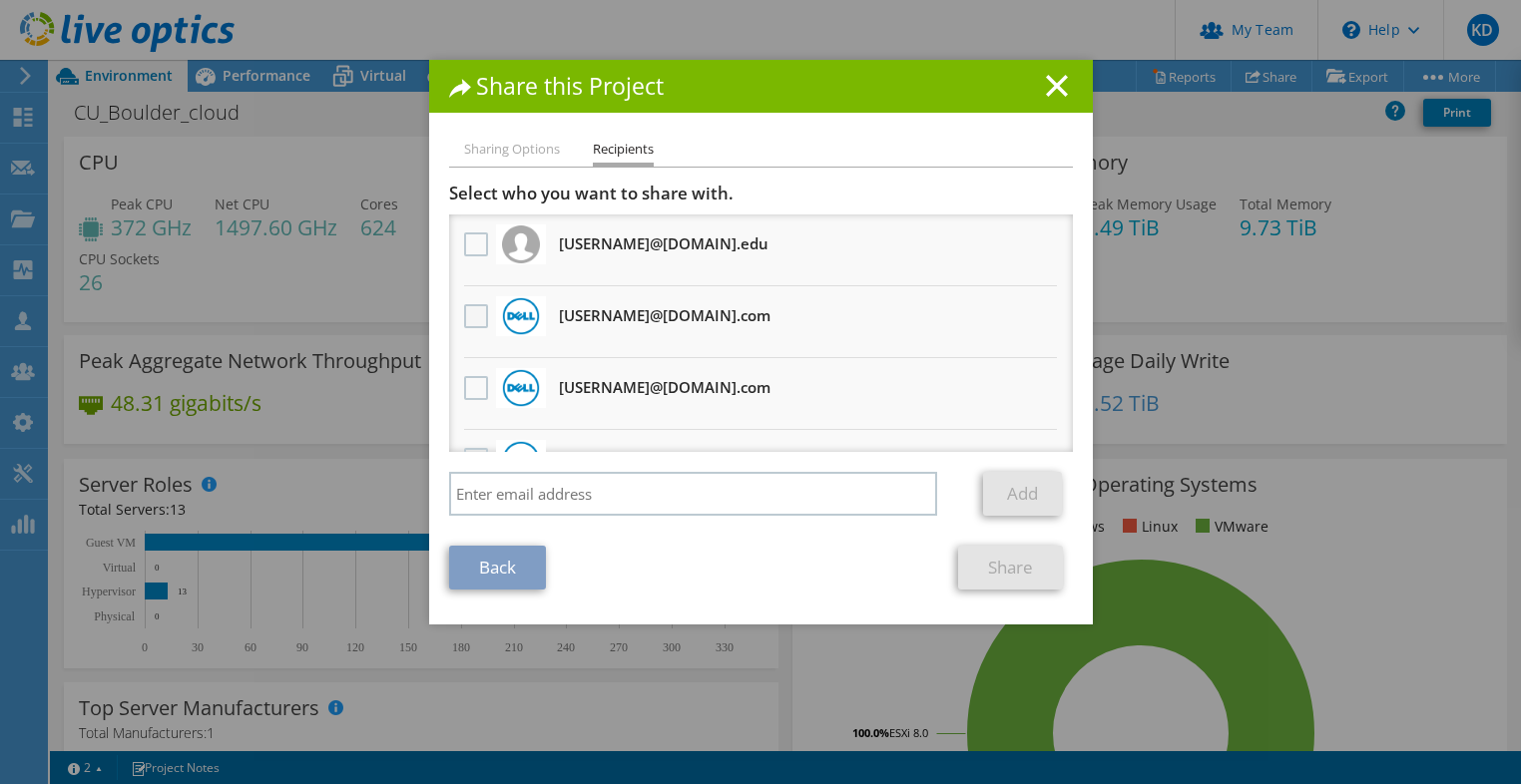 click at bounding box center [478, 316] 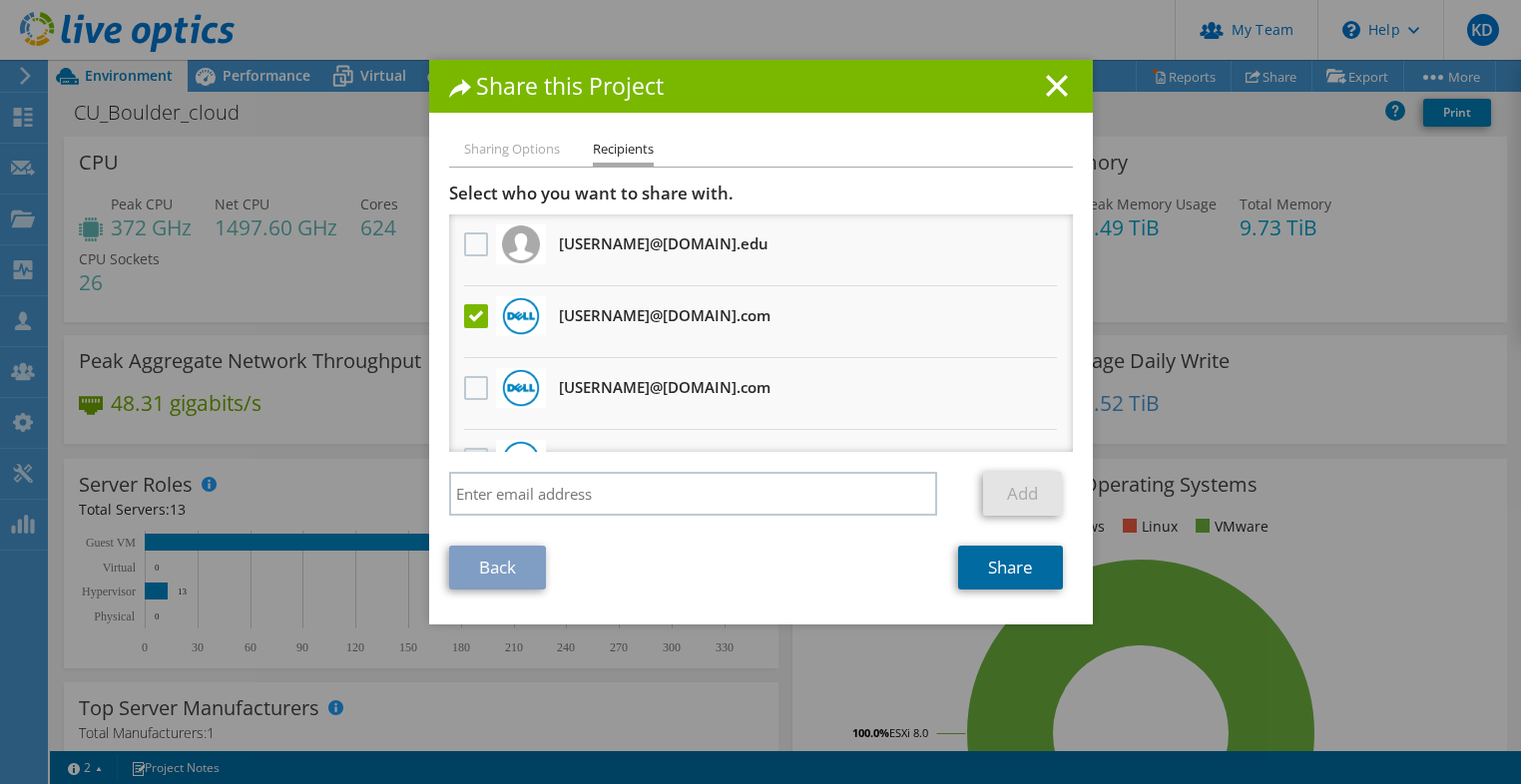 click on "Share" at bounding box center (1010, 568) 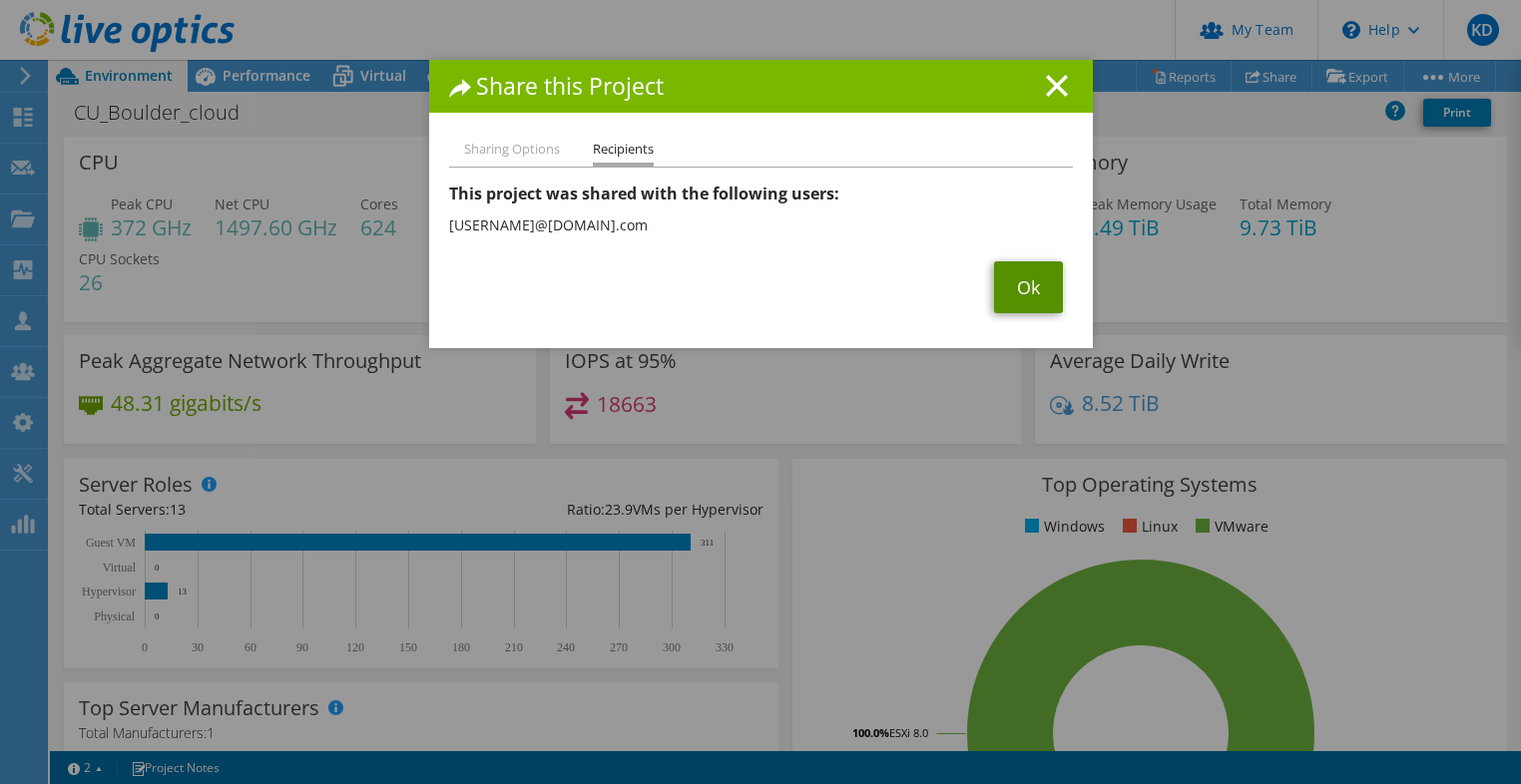 click on "Ok" at bounding box center (1028, 287) 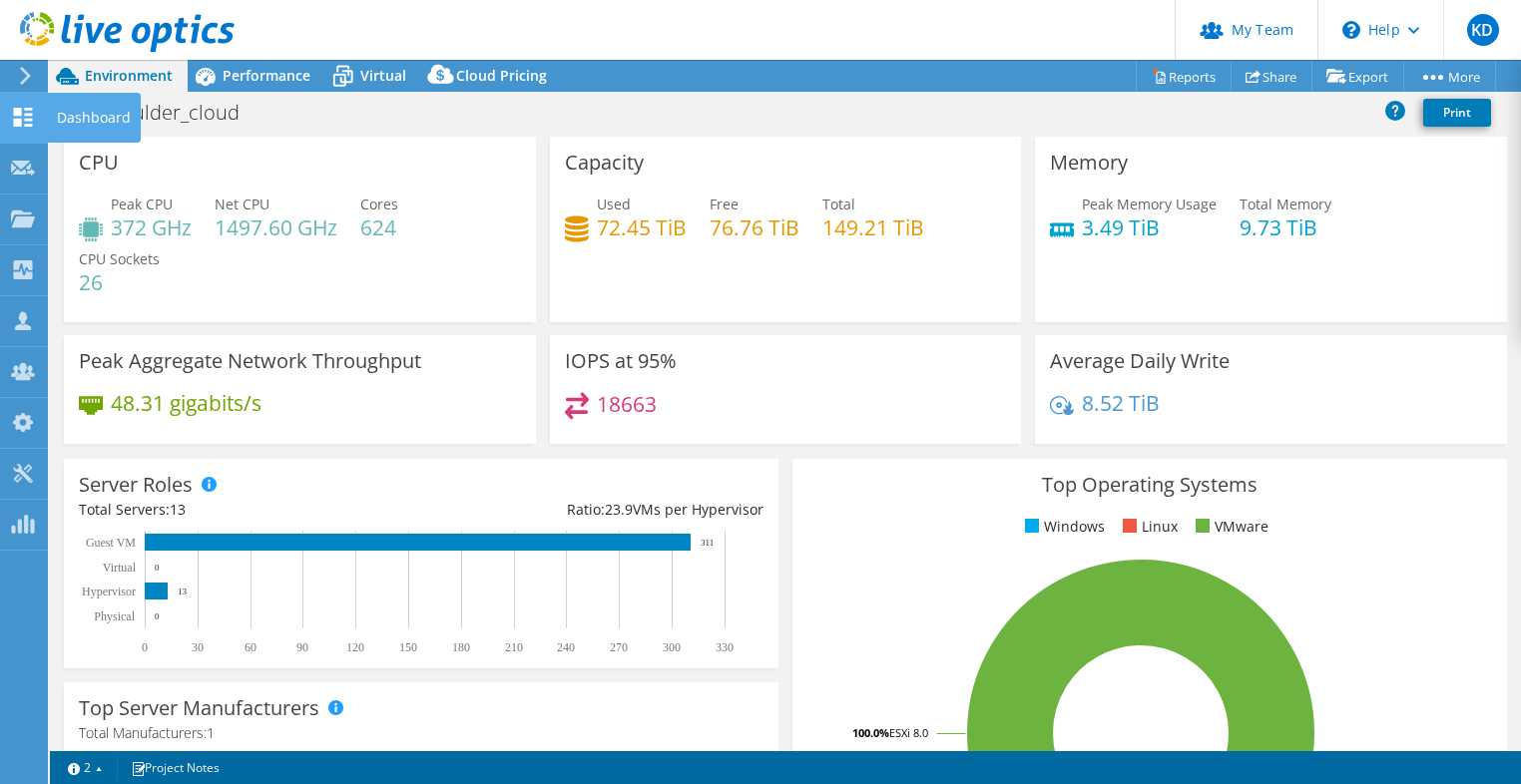 click on "Dashboard" at bounding box center [94, 118] 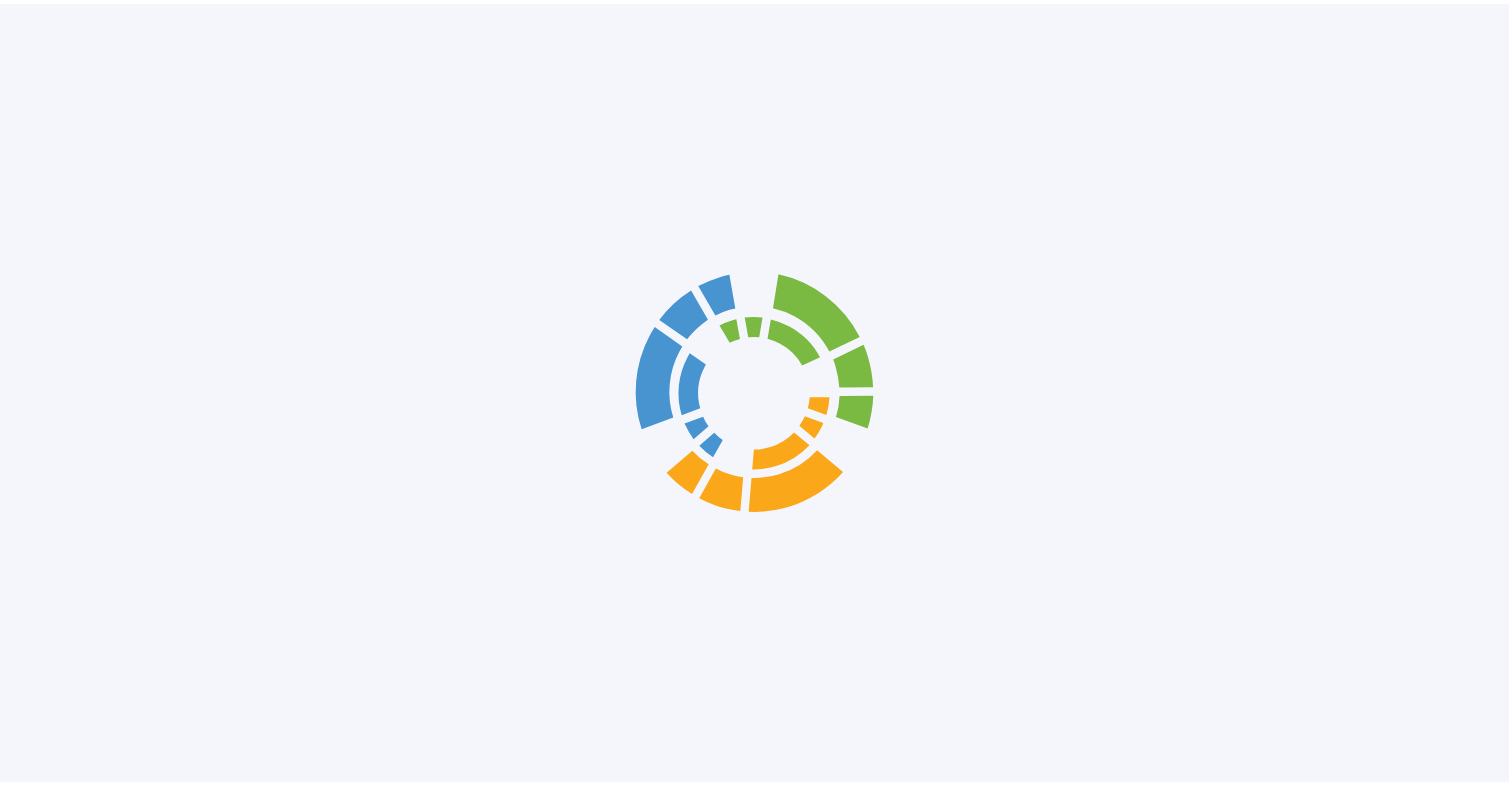 scroll, scrollTop: 0, scrollLeft: 0, axis: both 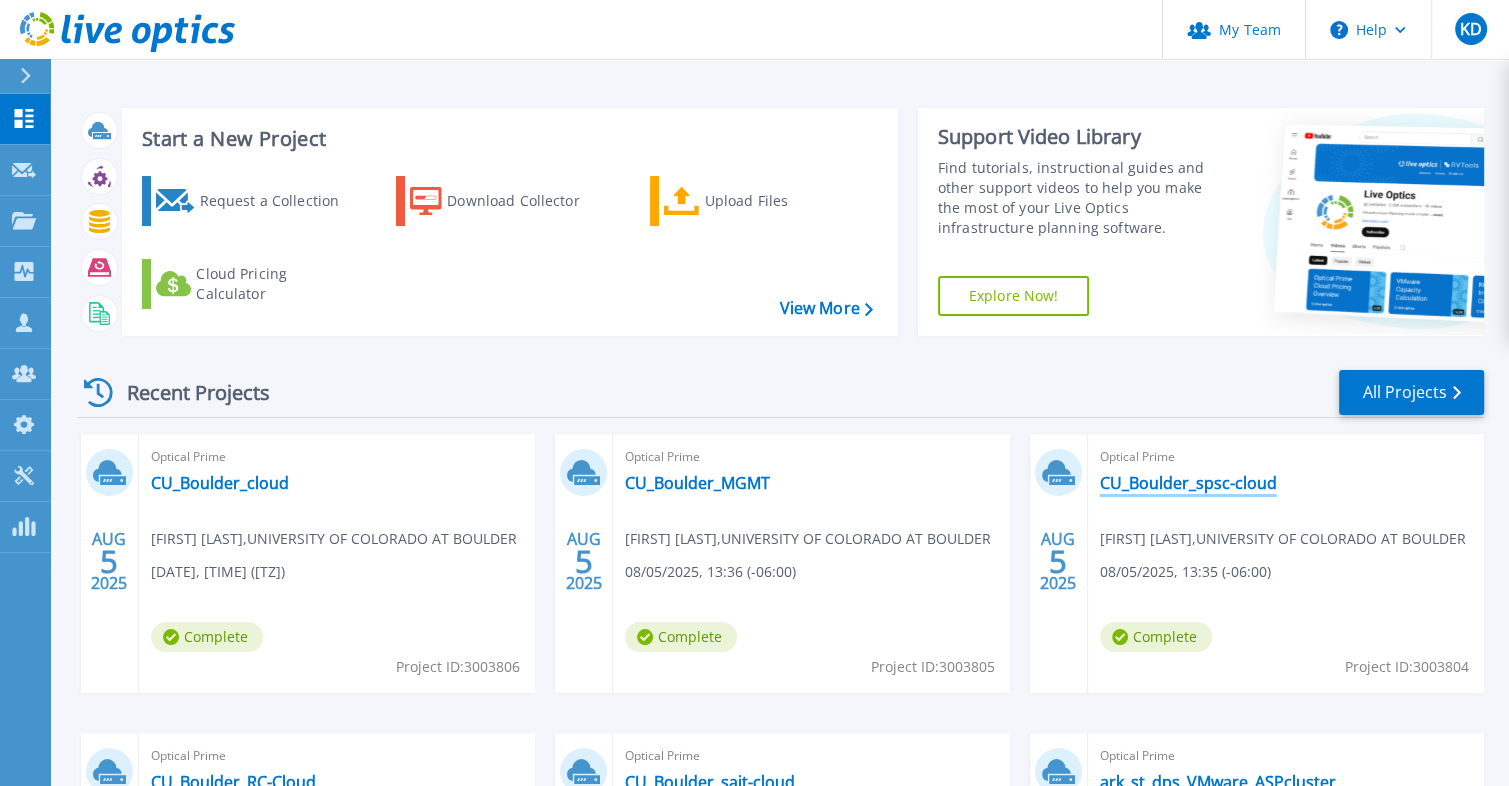 click on "CU_Boulder_spsc-cloud" at bounding box center (1188, 483) 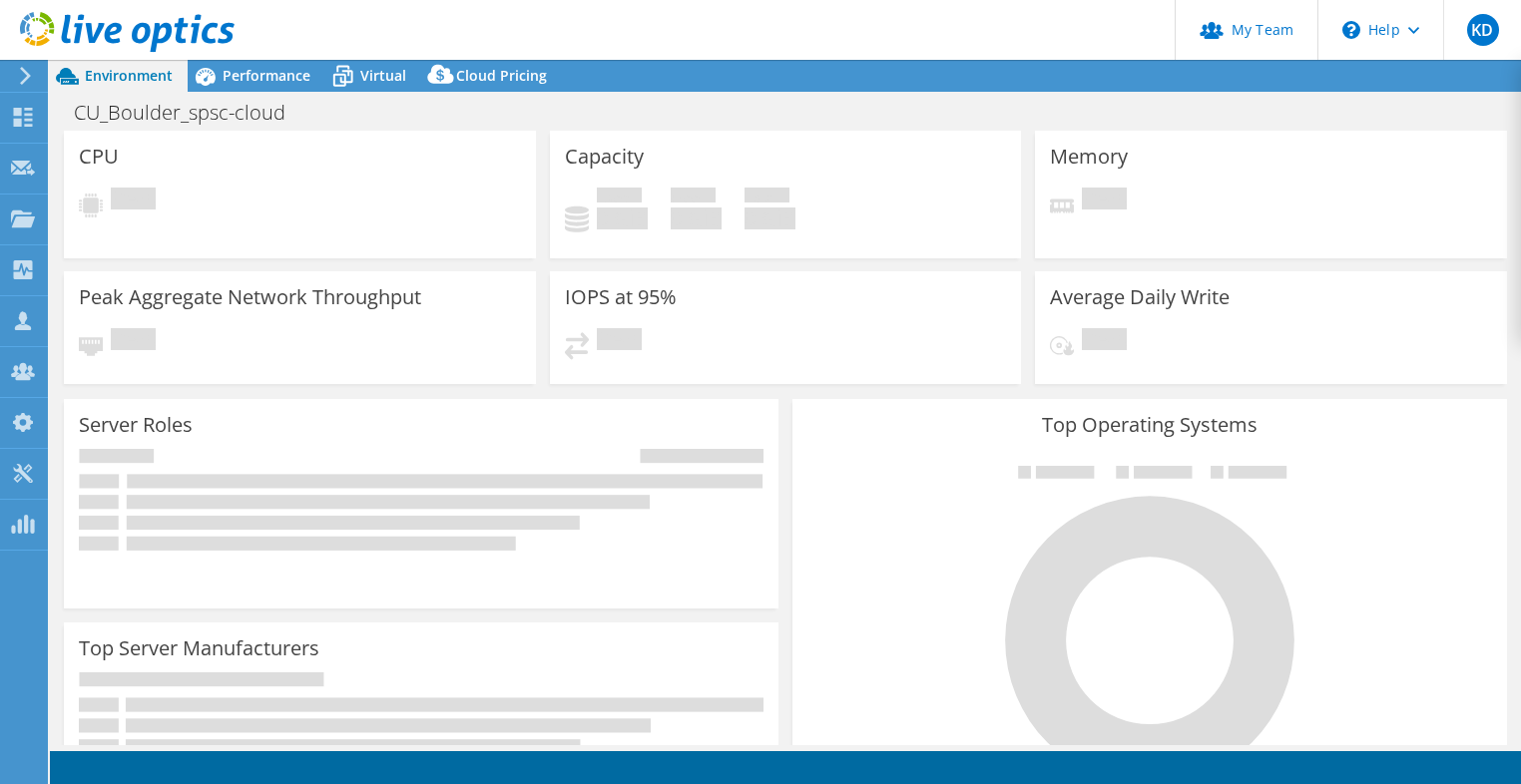 scroll, scrollTop: 0, scrollLeft: 0, axis: both 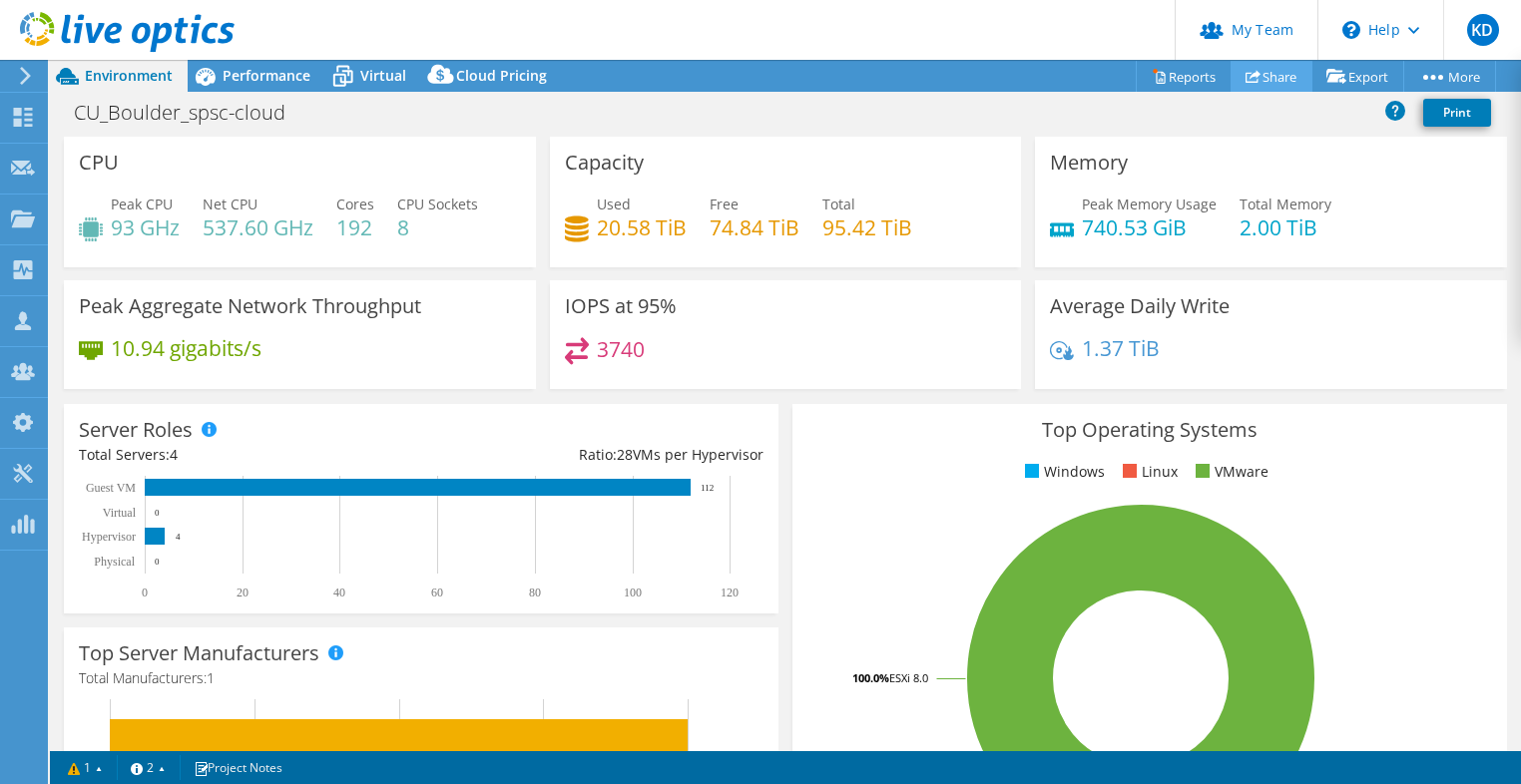 click on "Share" at bounding box center (1271, 76) 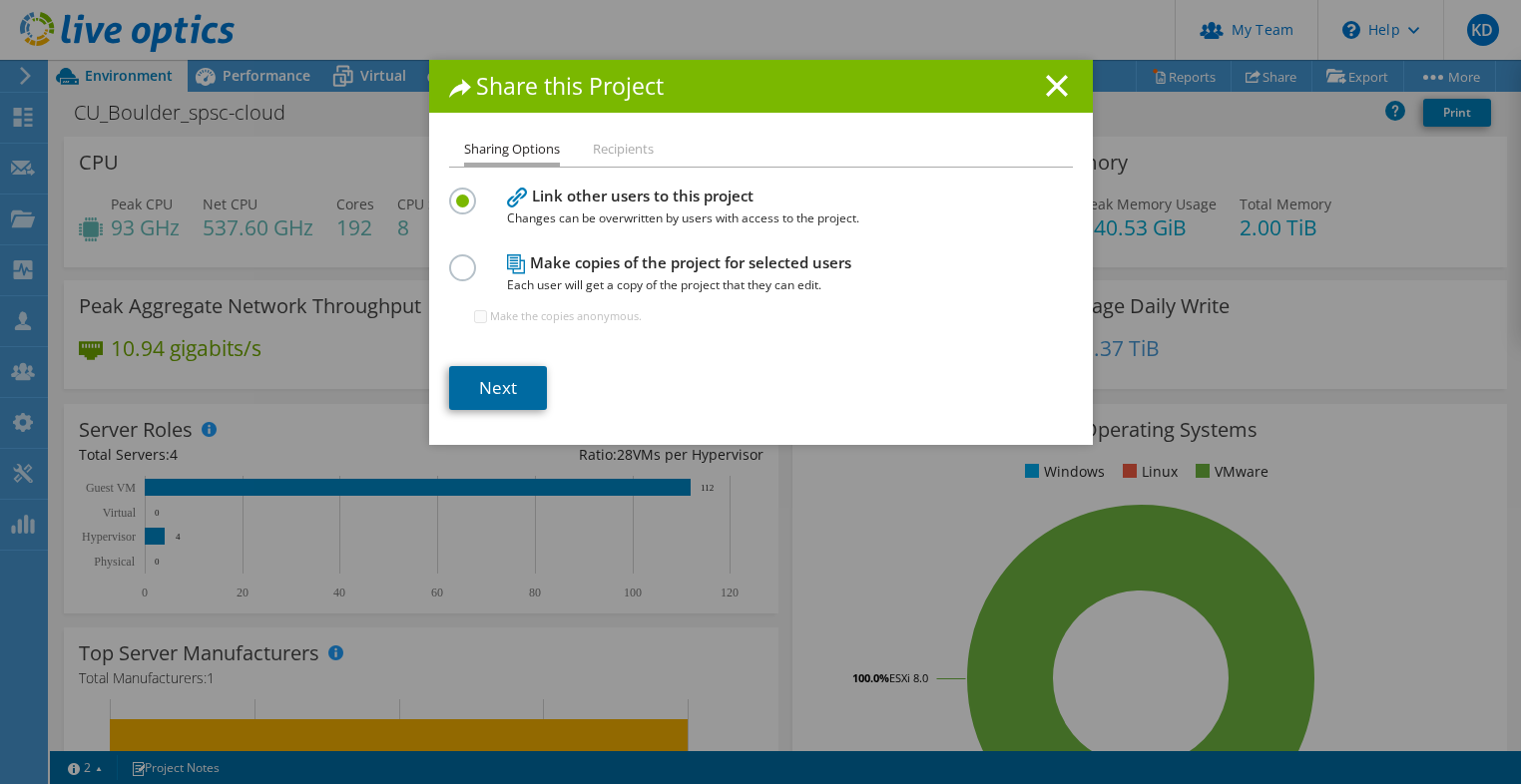 click on "Next" at bounding box center [498, 388] 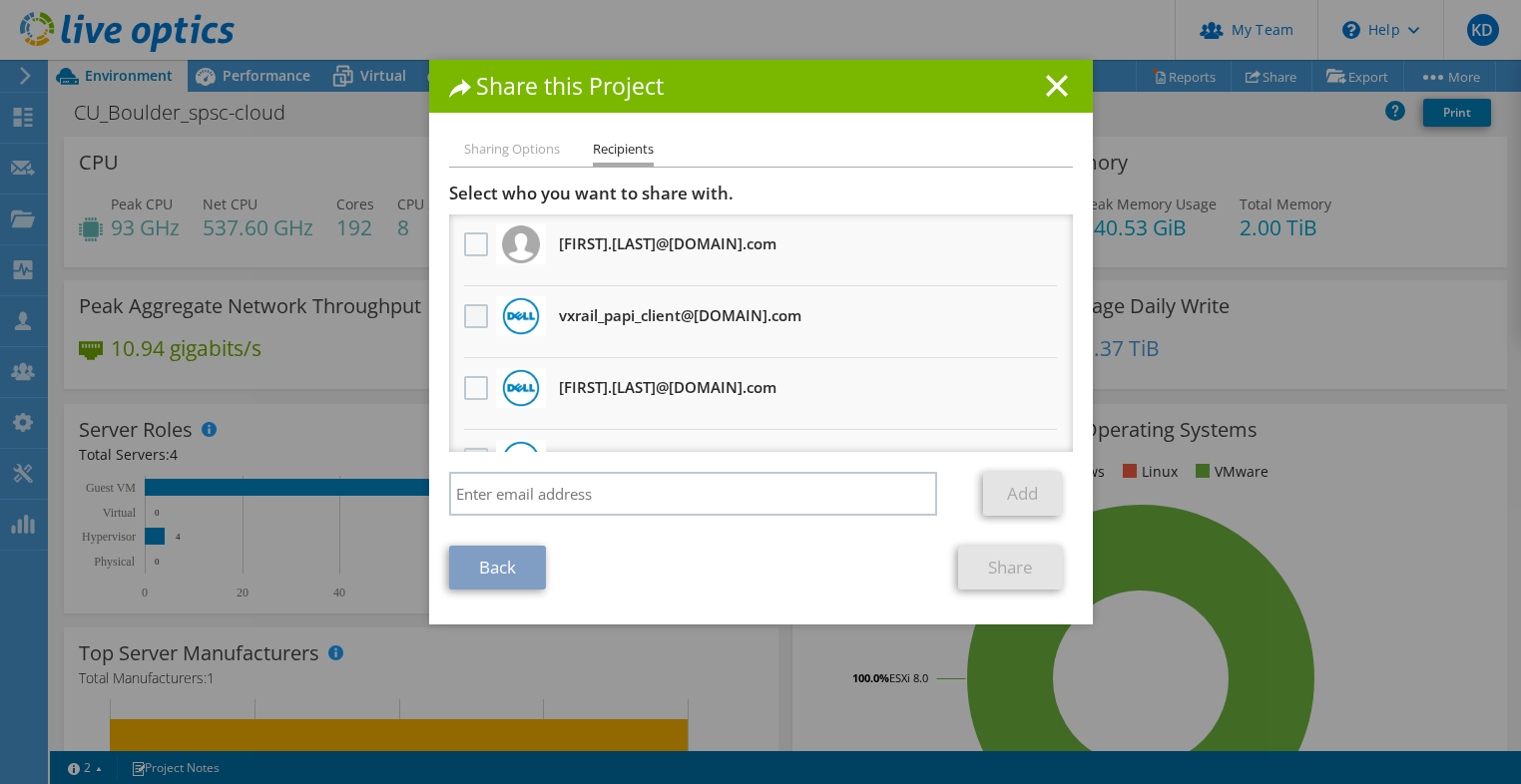 click at bounding box center [478, 316] 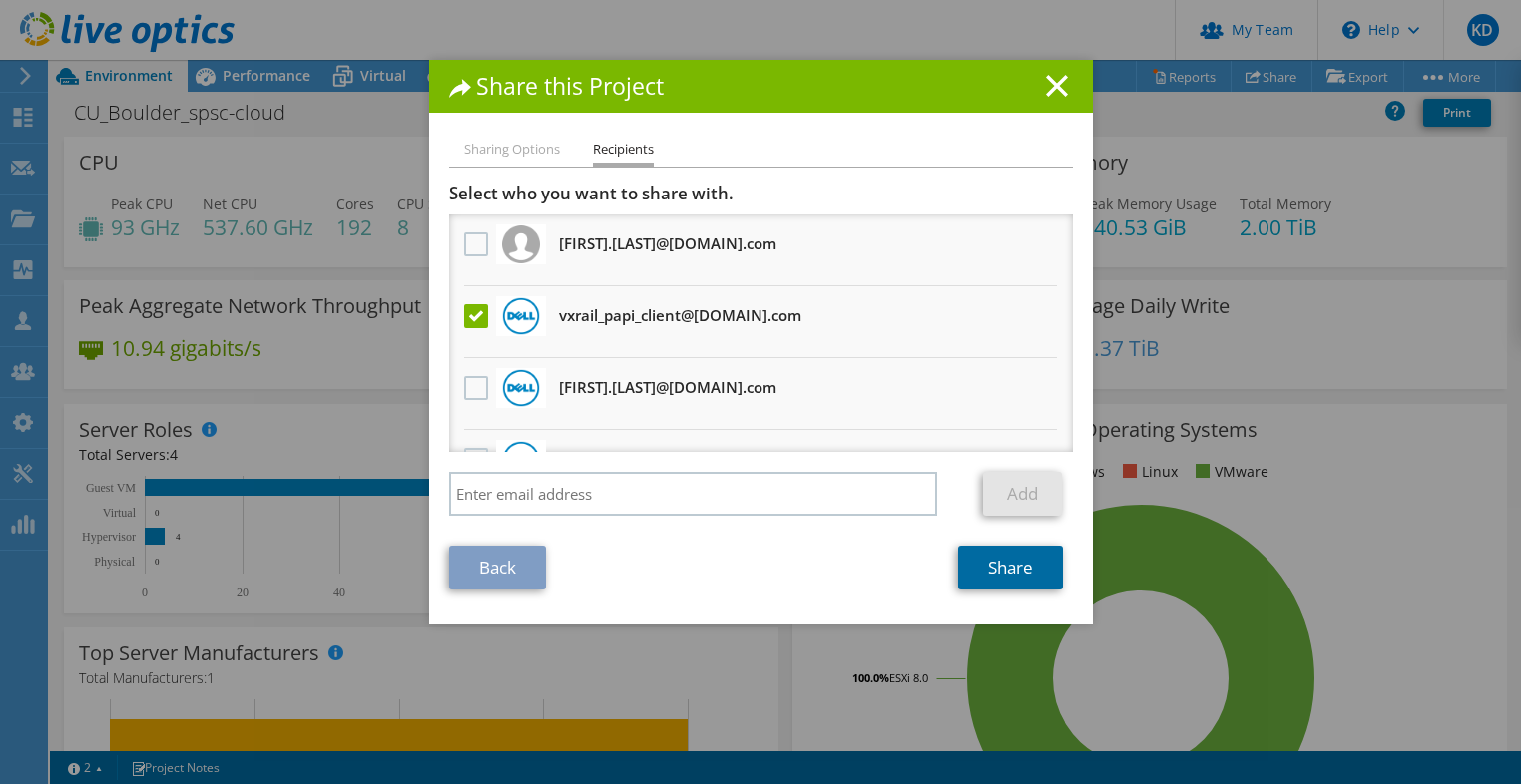 click on "Share" at bounding box center (1010, 568) 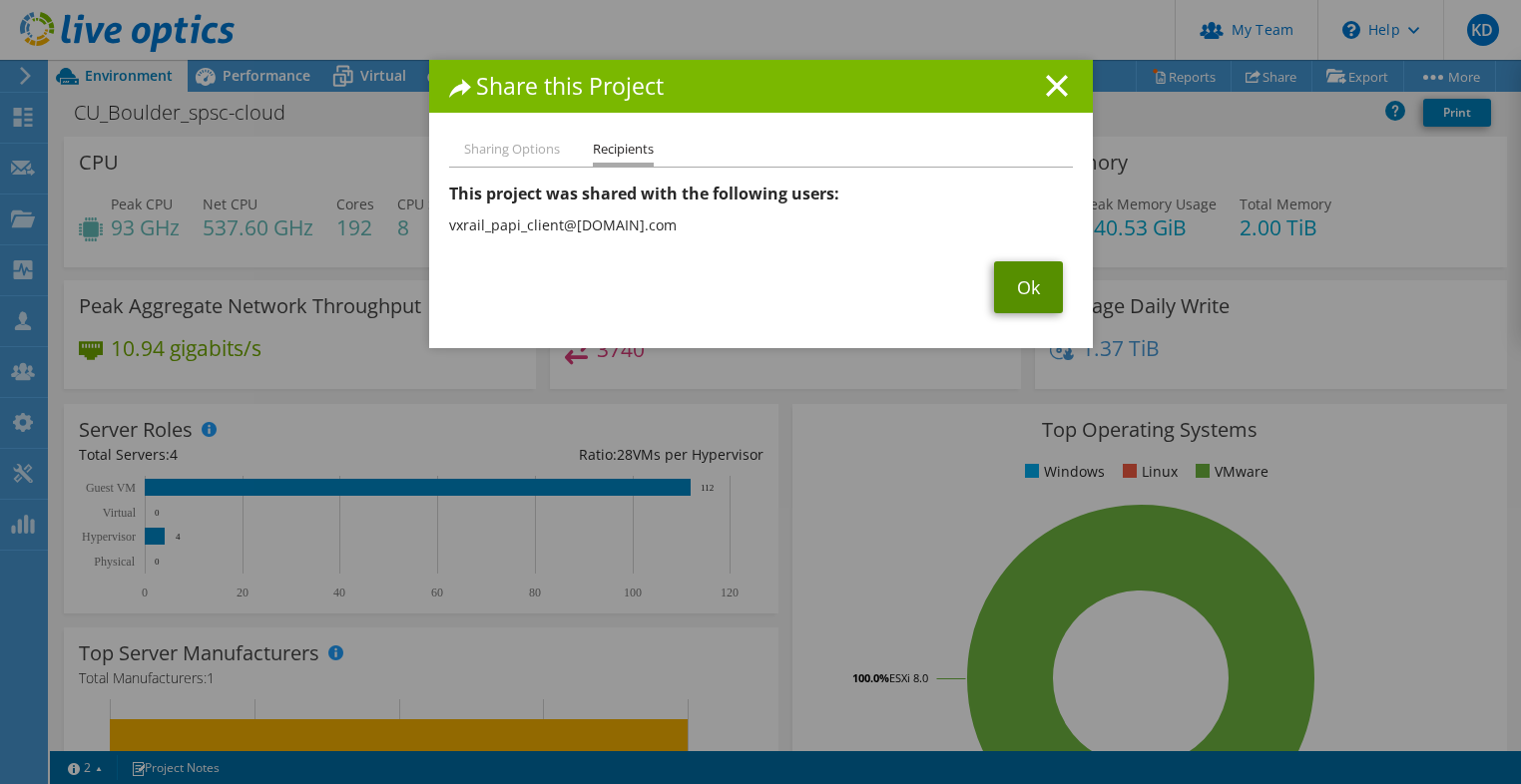 click on "Ok" at bounding box center [1028, 287] 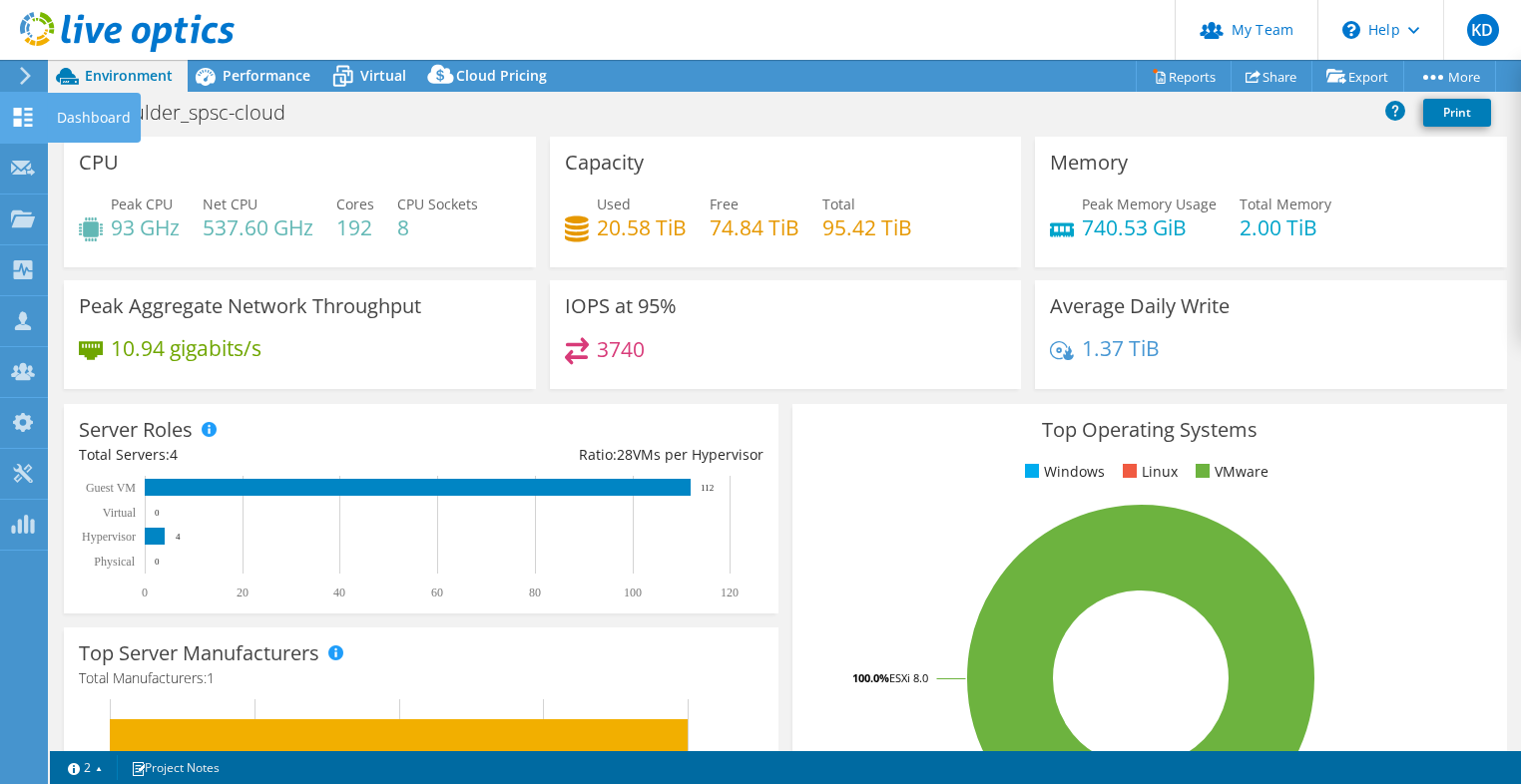 click on "Dashboard" at bounding box center (94, 118) 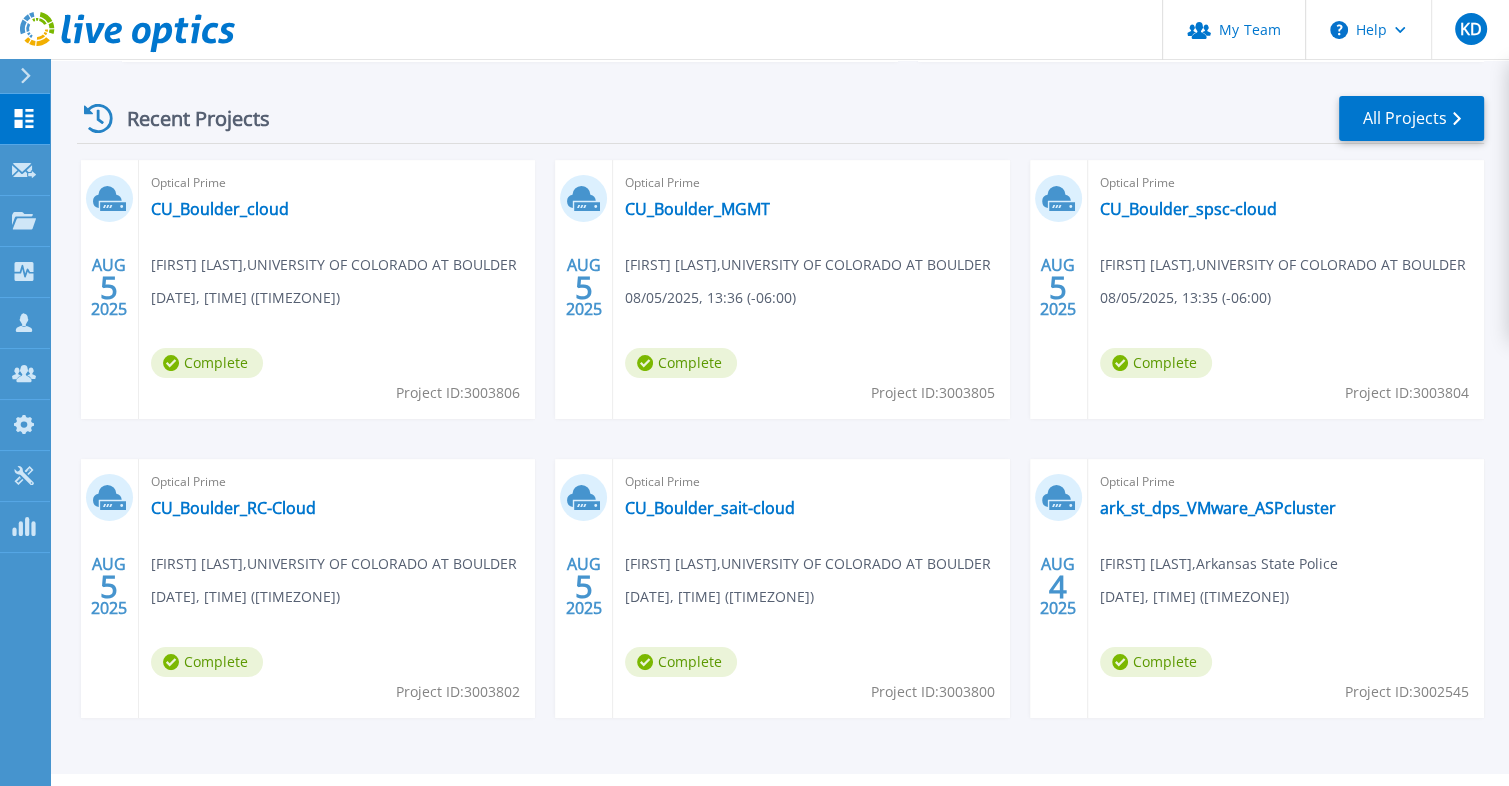 scroll, scrollTop: 321, scrollLeft: 0, axis: vertical 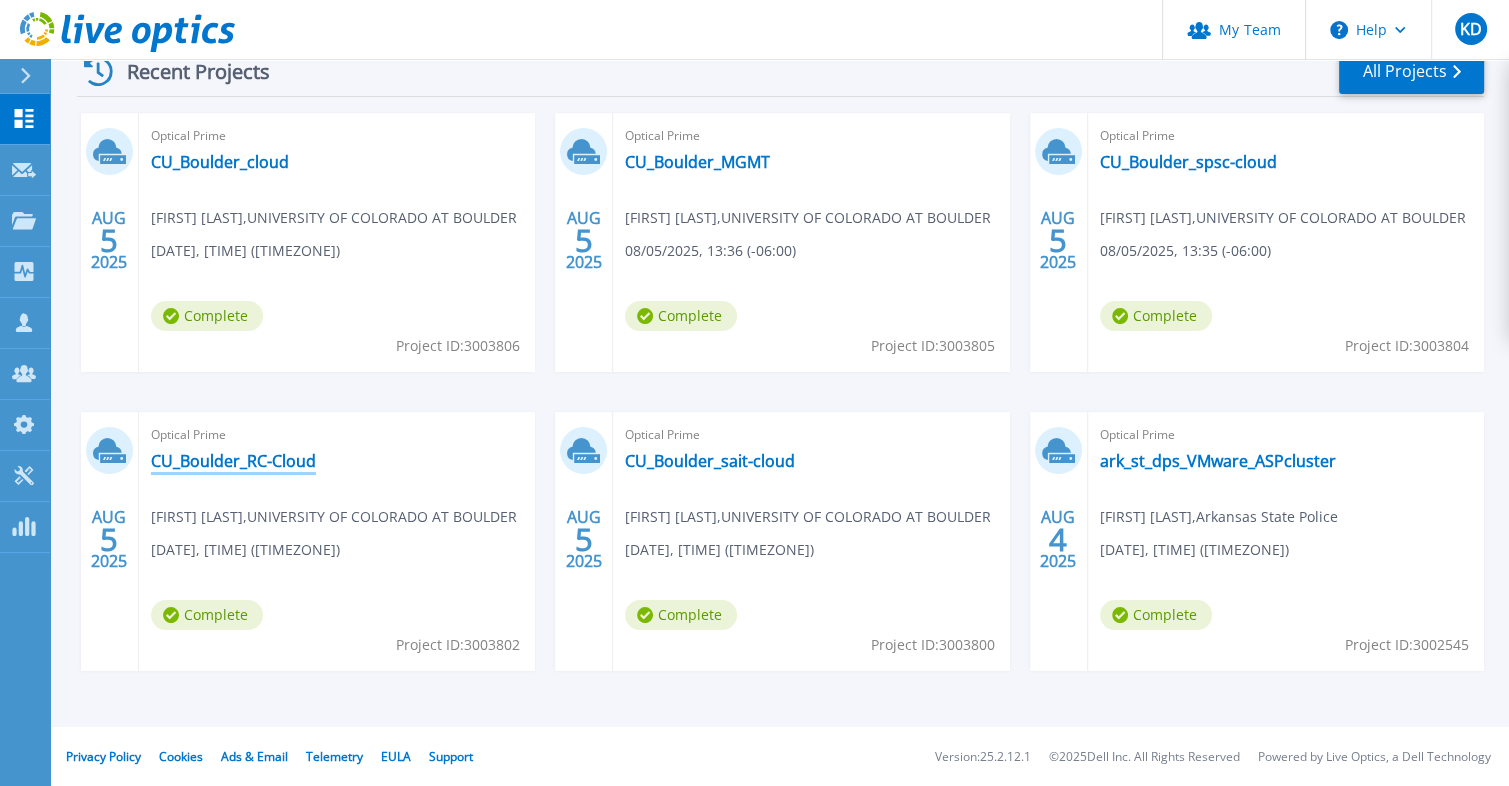 click on "CU_Boulder_RC-Cloud" at bounding box center (233, 461) 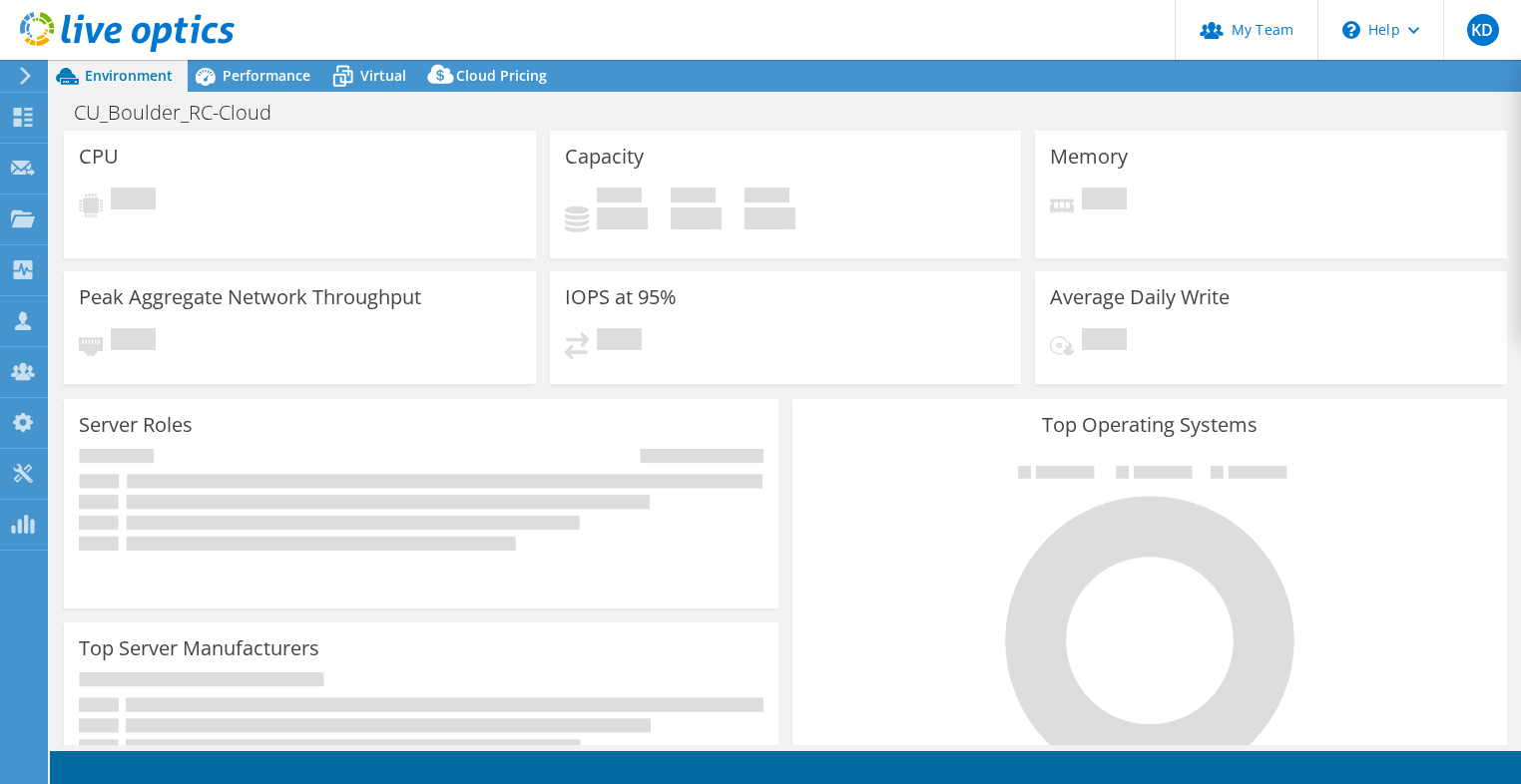 scroll, scrollTop: 0, scrollLeft: 0, axis: both 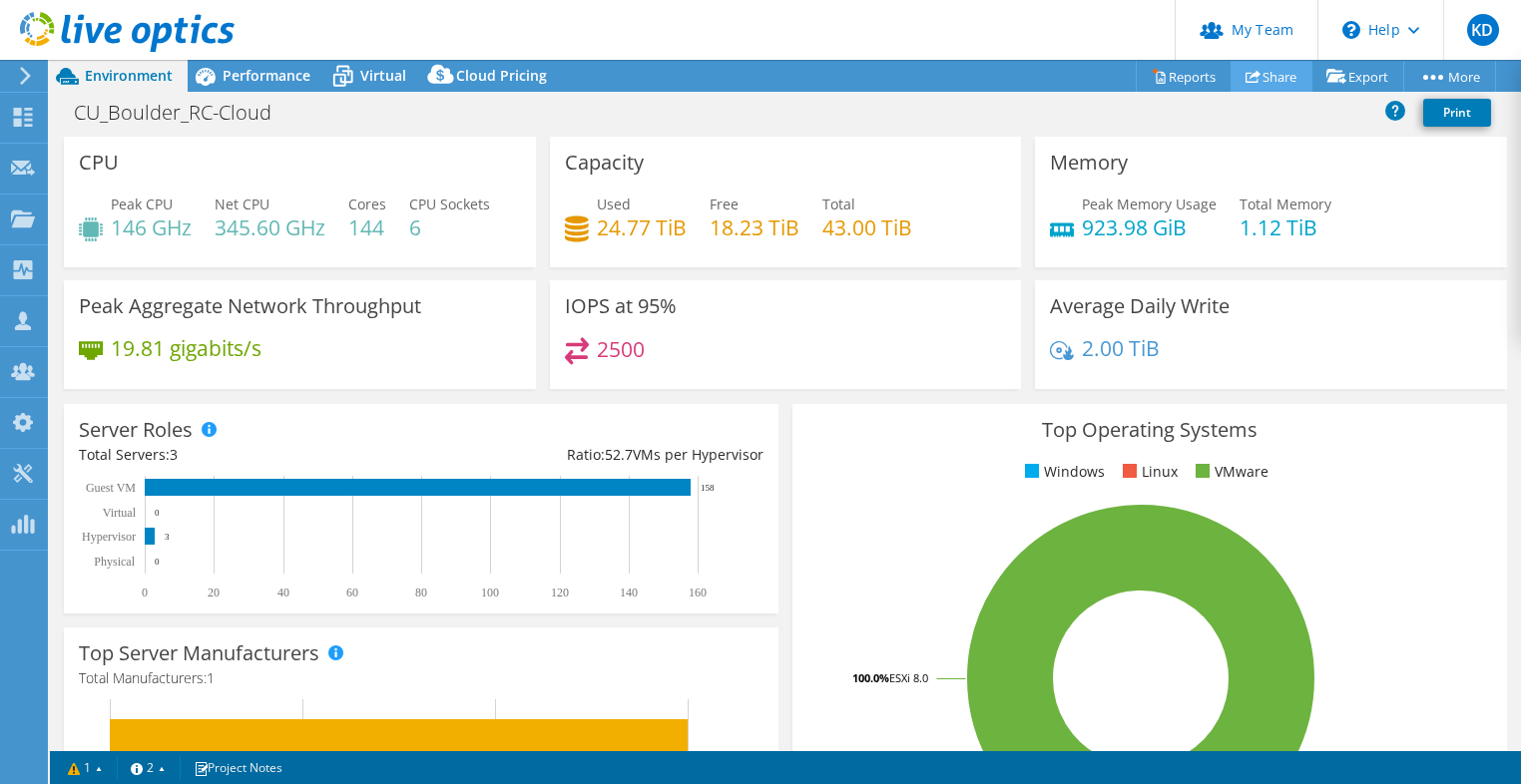 click on "Share" at bounding box center [1271, 76] 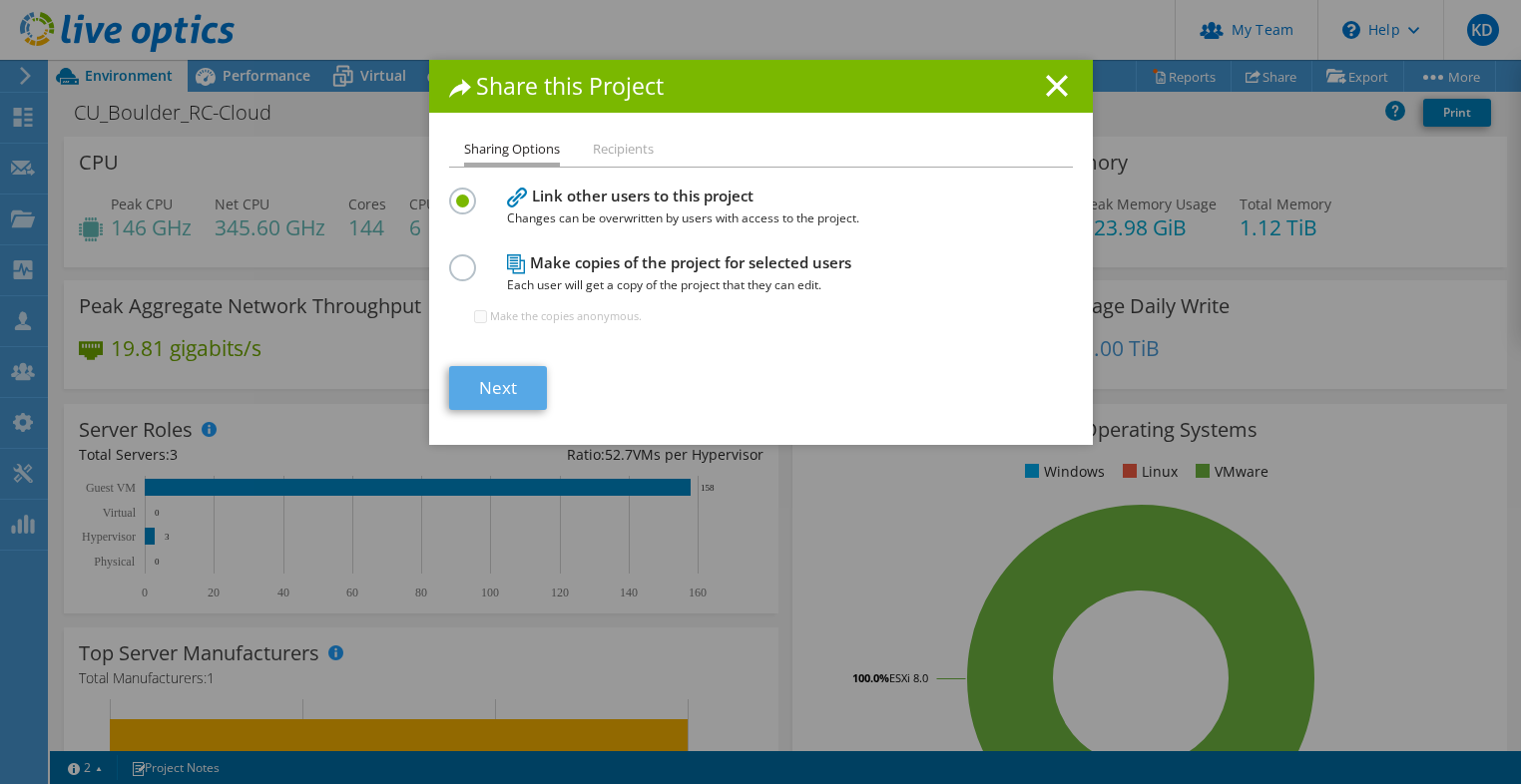 drag, startPoint x: 491, startPoint y: 360, endPoint x: 499, endPoint y: 377, distance: 18.788294 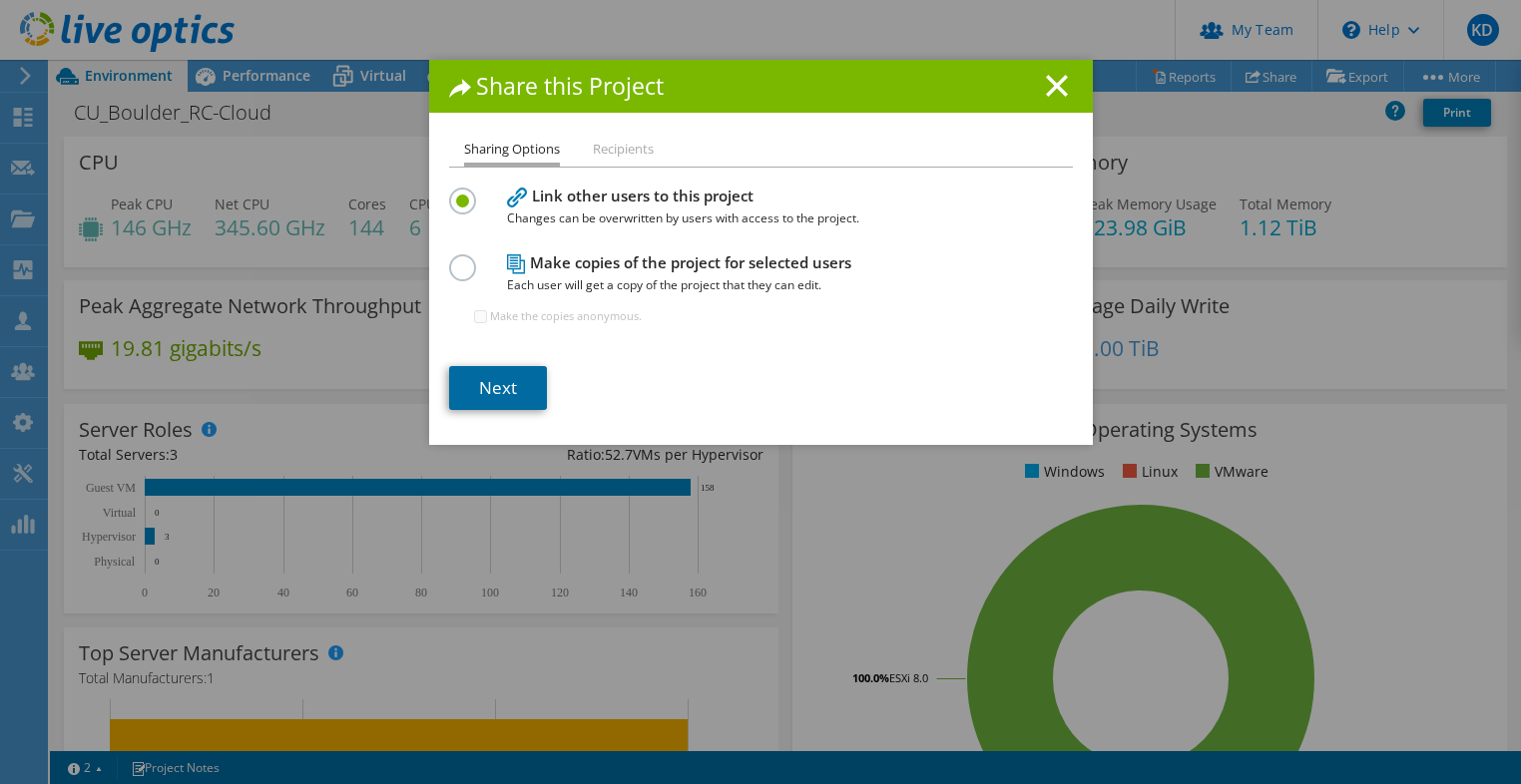 click on "Next" at bounding box center [498, 388] 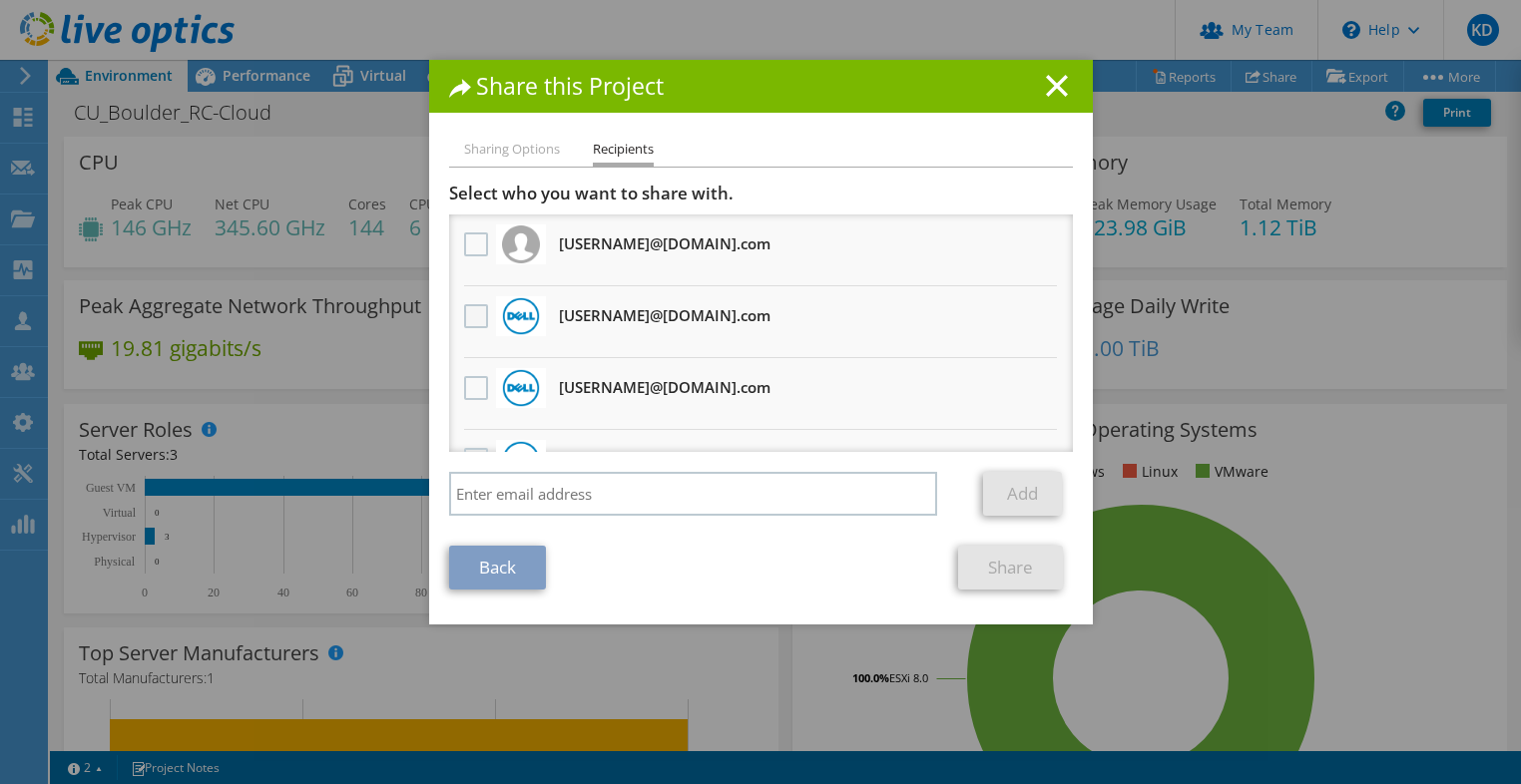 click at bounding box center [478, 316] 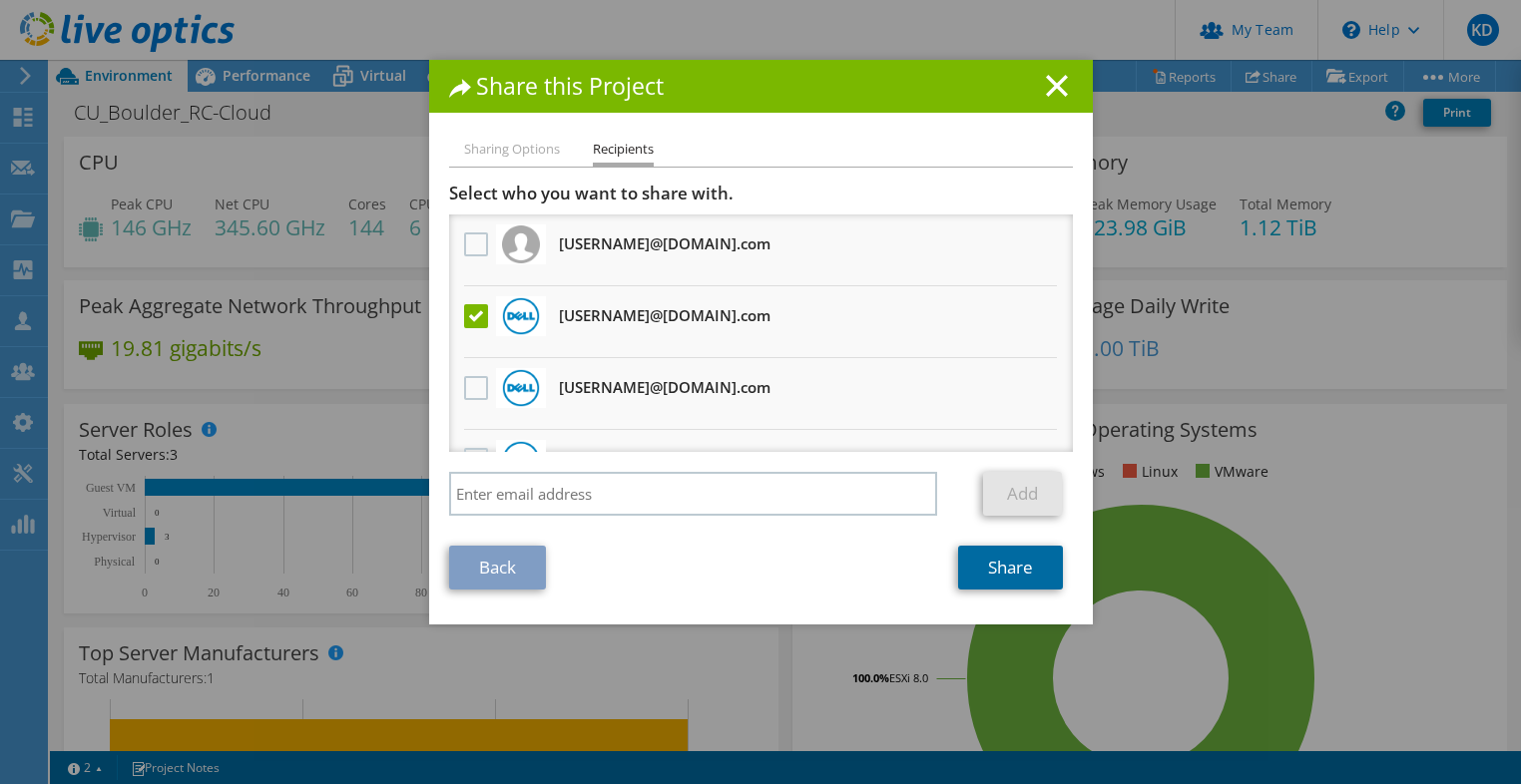 click on "Share" at bounding box center [1010, 568] 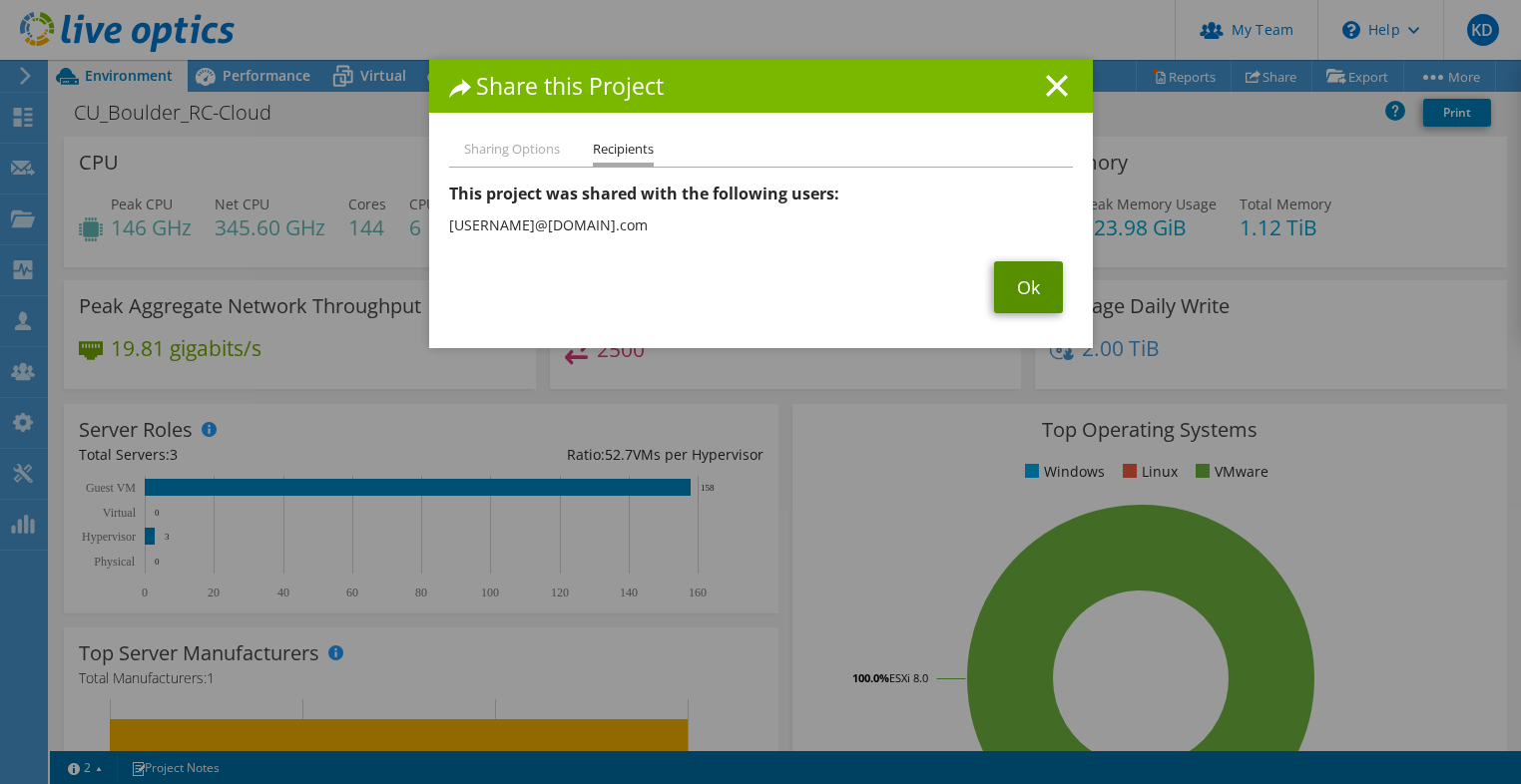 click on "Ok" at bounding box center (1028, 287) 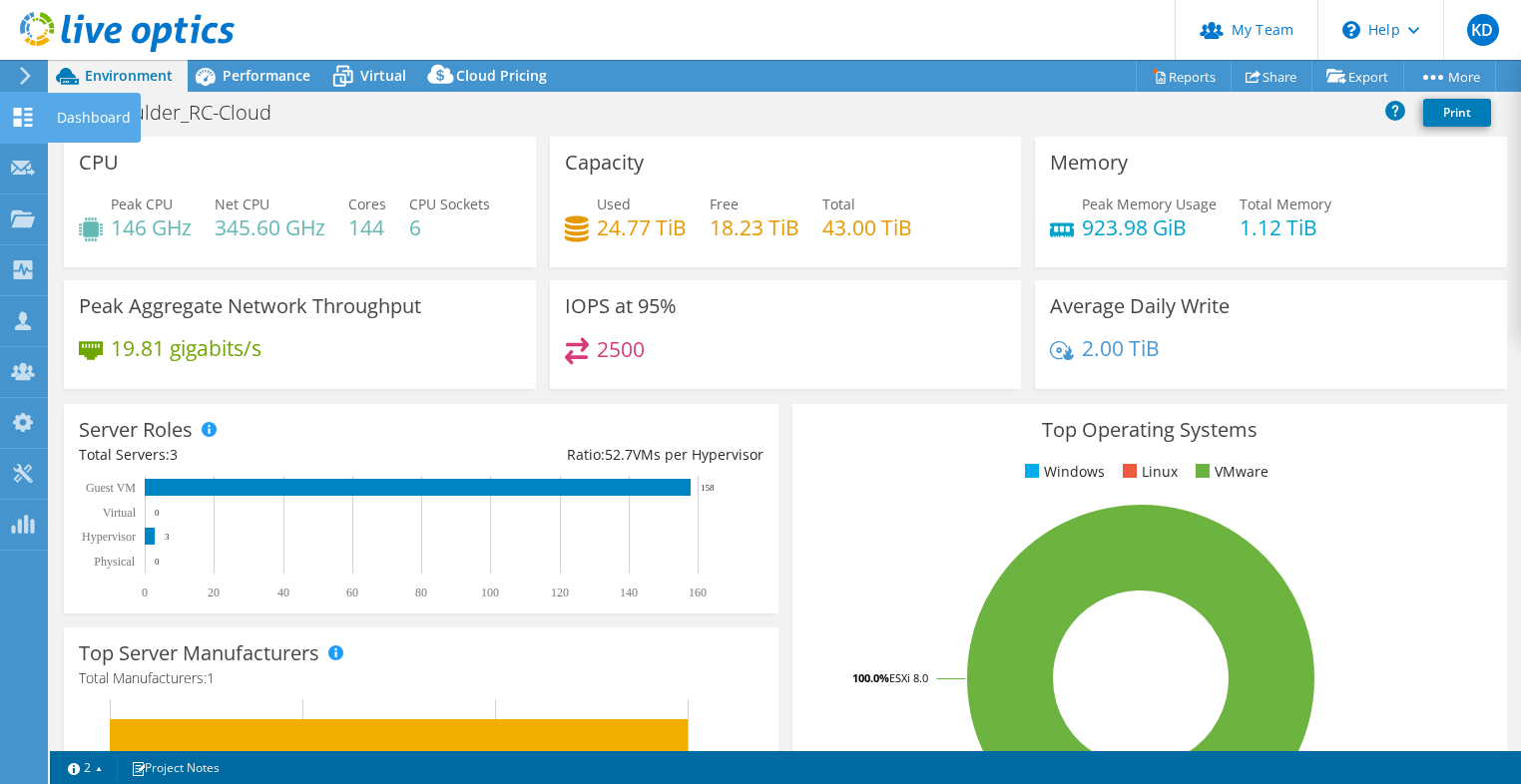 click on "Dashboard" at bounding box center (94, 118) 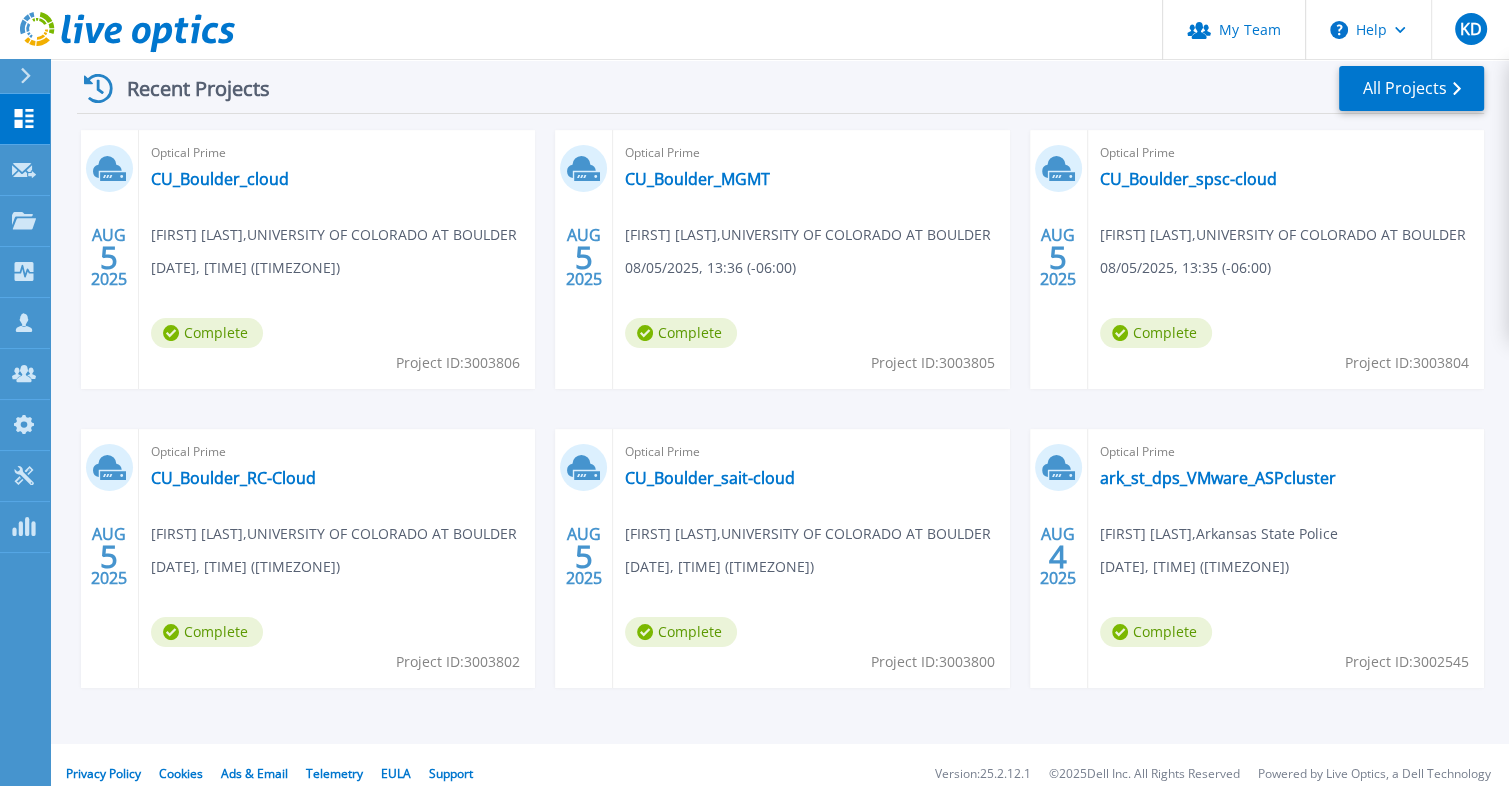 scroll, scrollTop: 321, scrollLeft: 0, axis: vertical 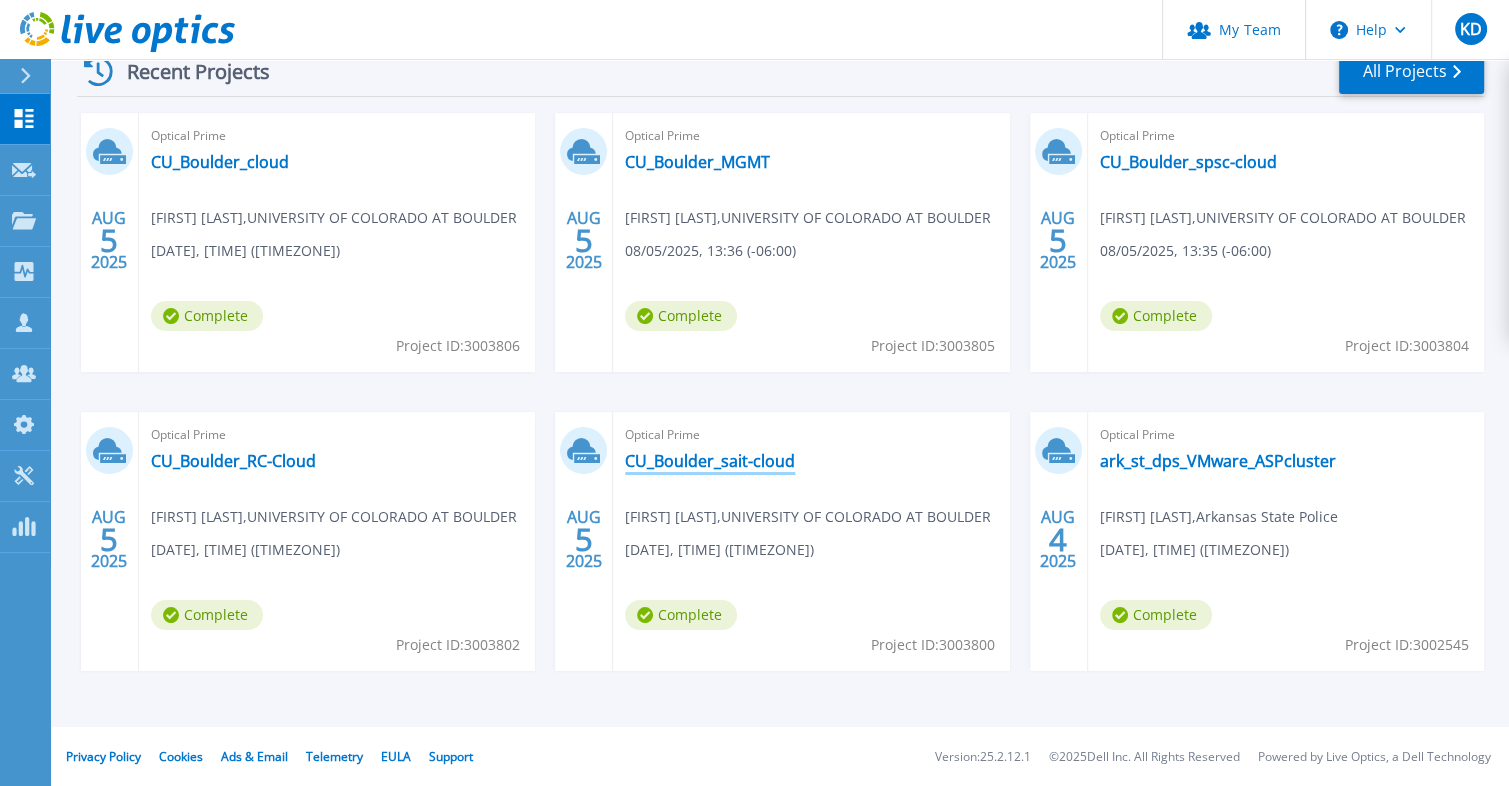 click on "CU_Boulder_sait-cloud" at bounding box center [710, 461] 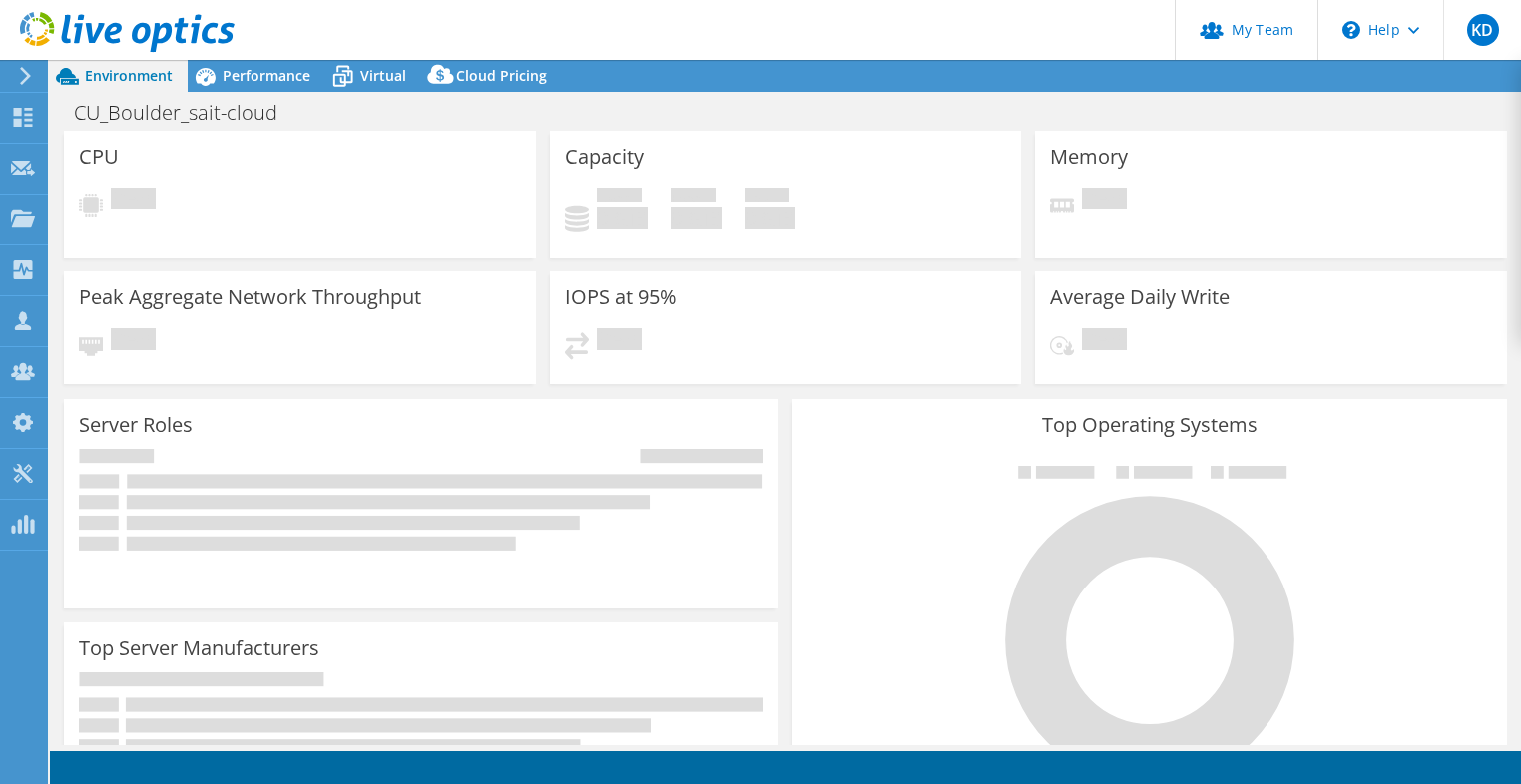 scroll, scrollTop: 0, scrollLeft: 0, axis: both 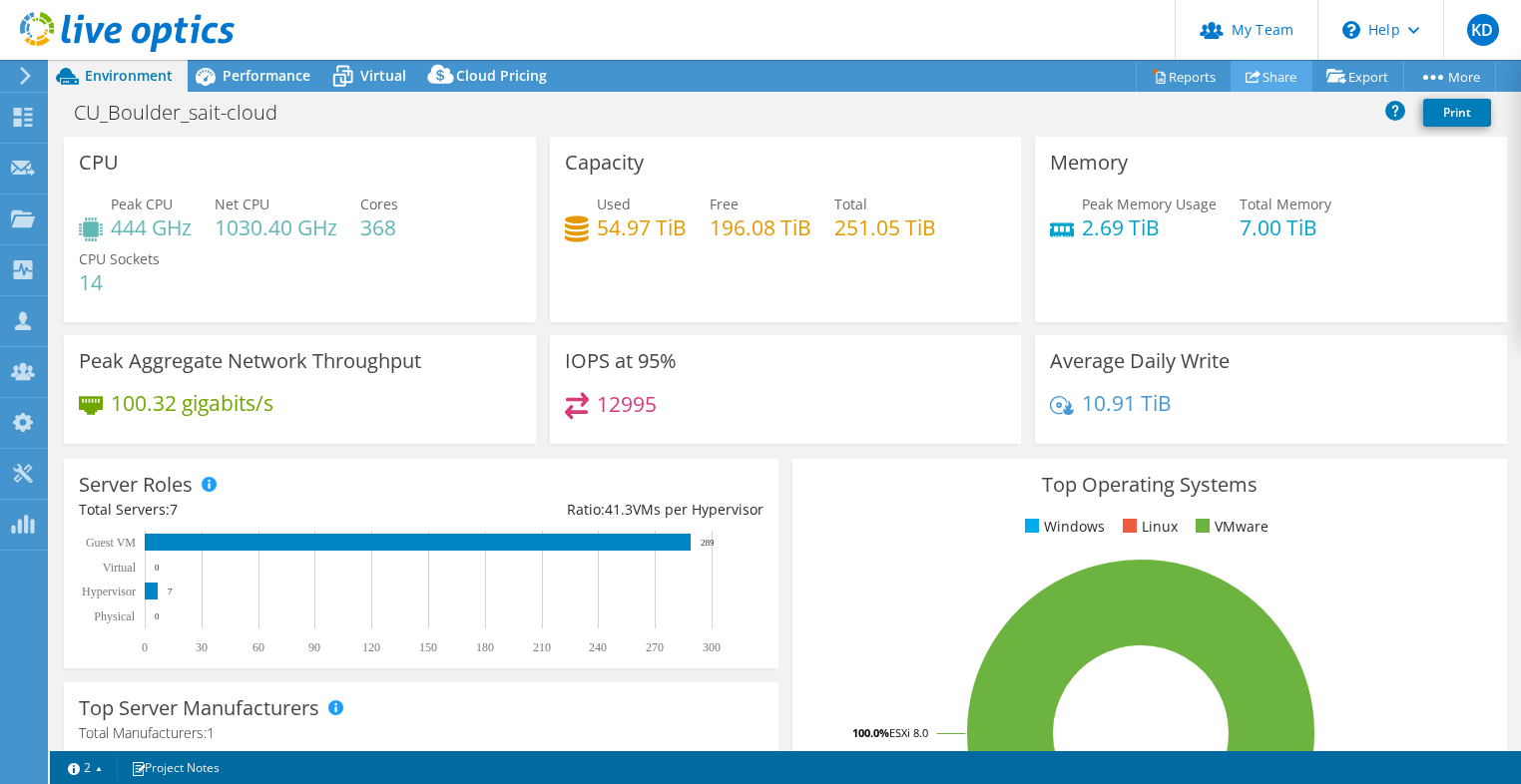 click 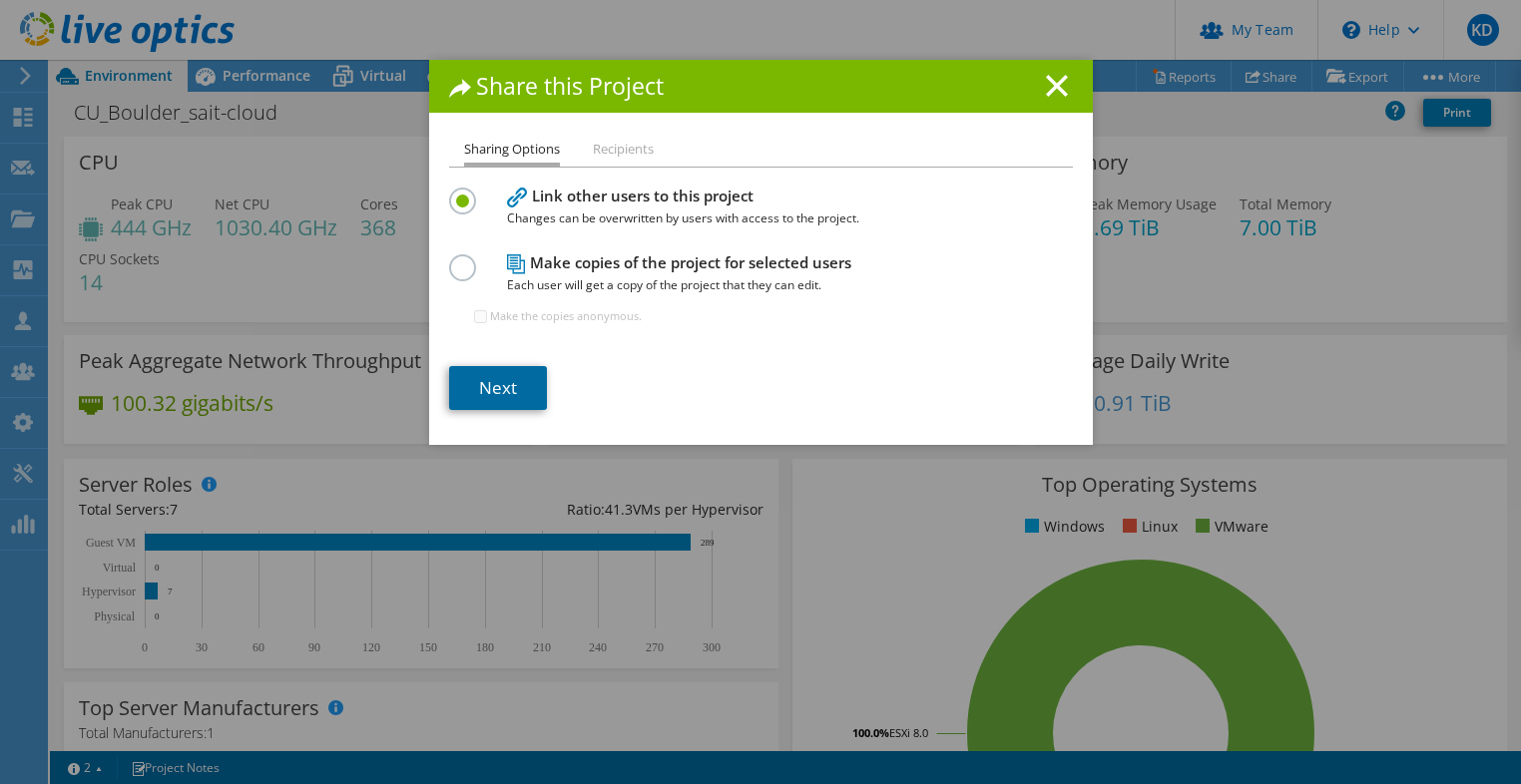 click on "Next" at bounding box center [498, 388] 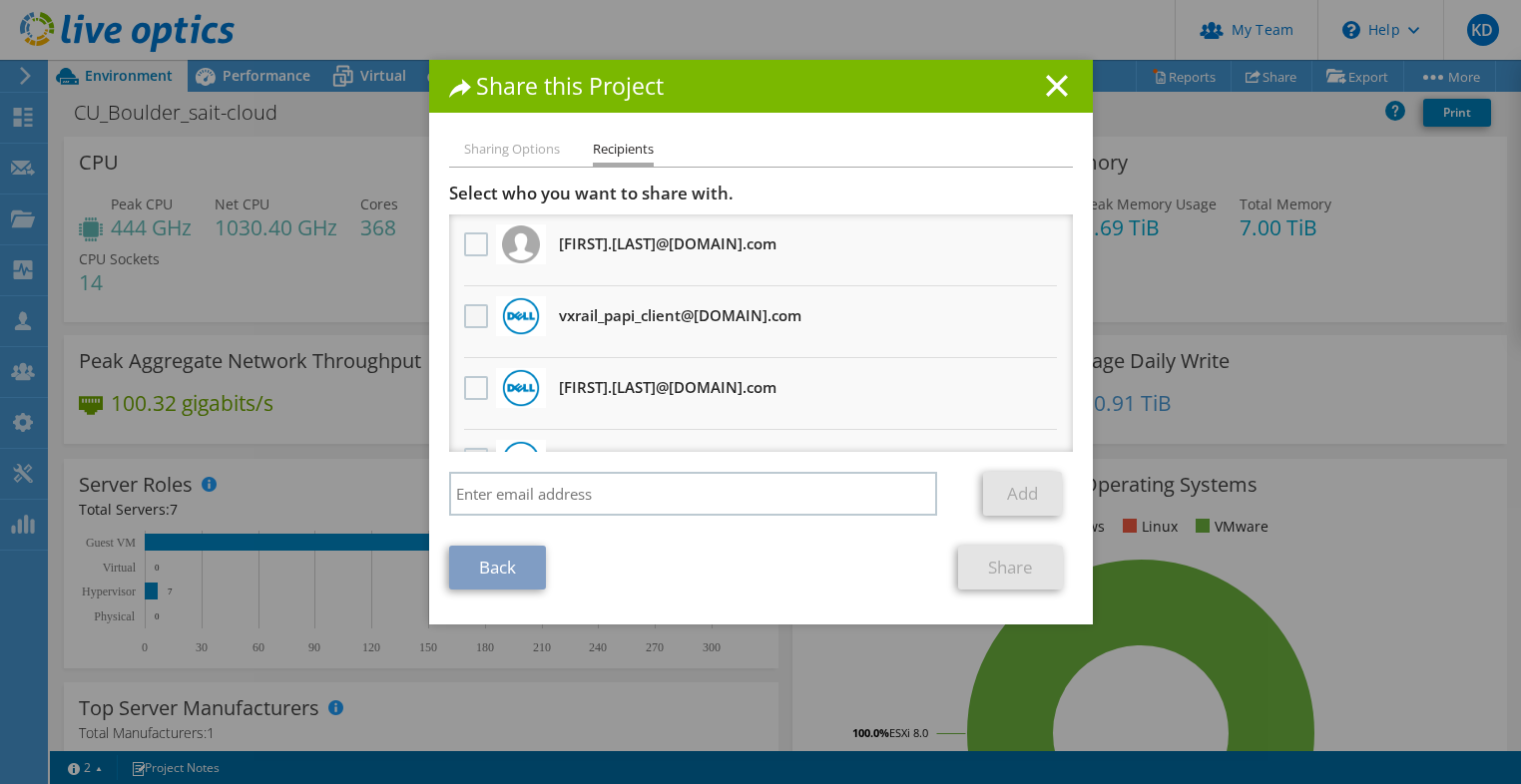 click at bounding box center [478, 316] 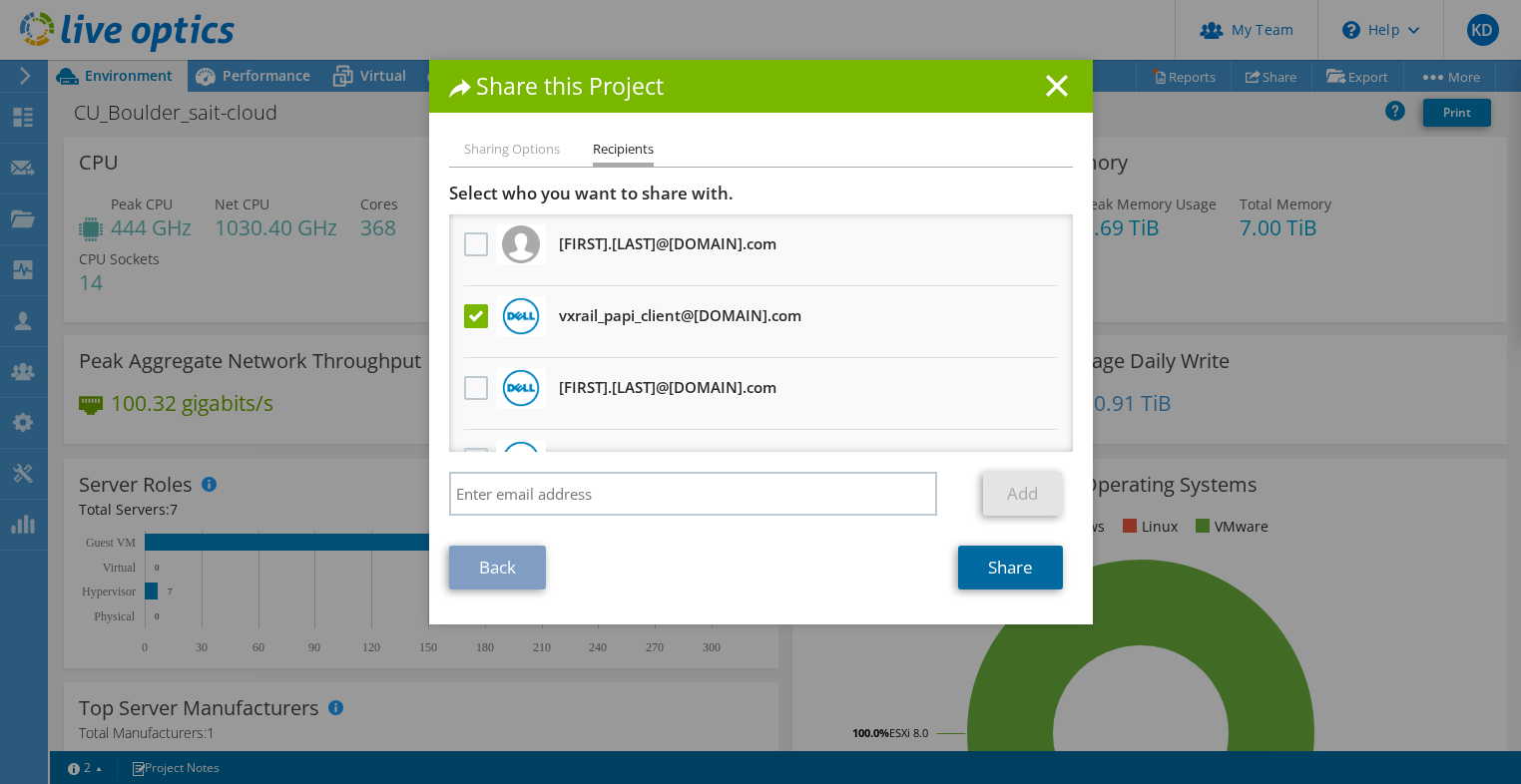 click on "Share" at bounding box center (1010, 568) 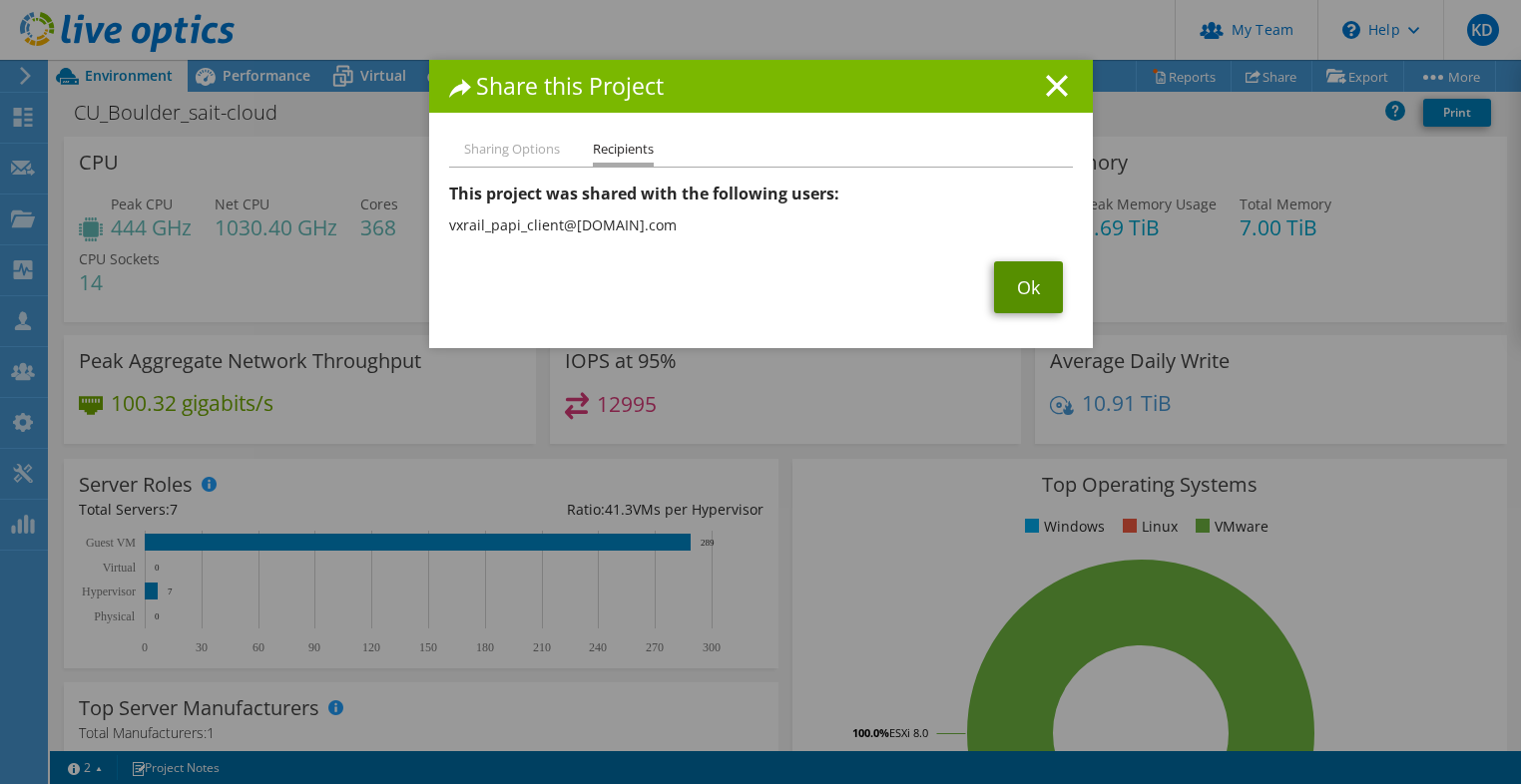 click on "Ok" at bounding box center (1028, 287) 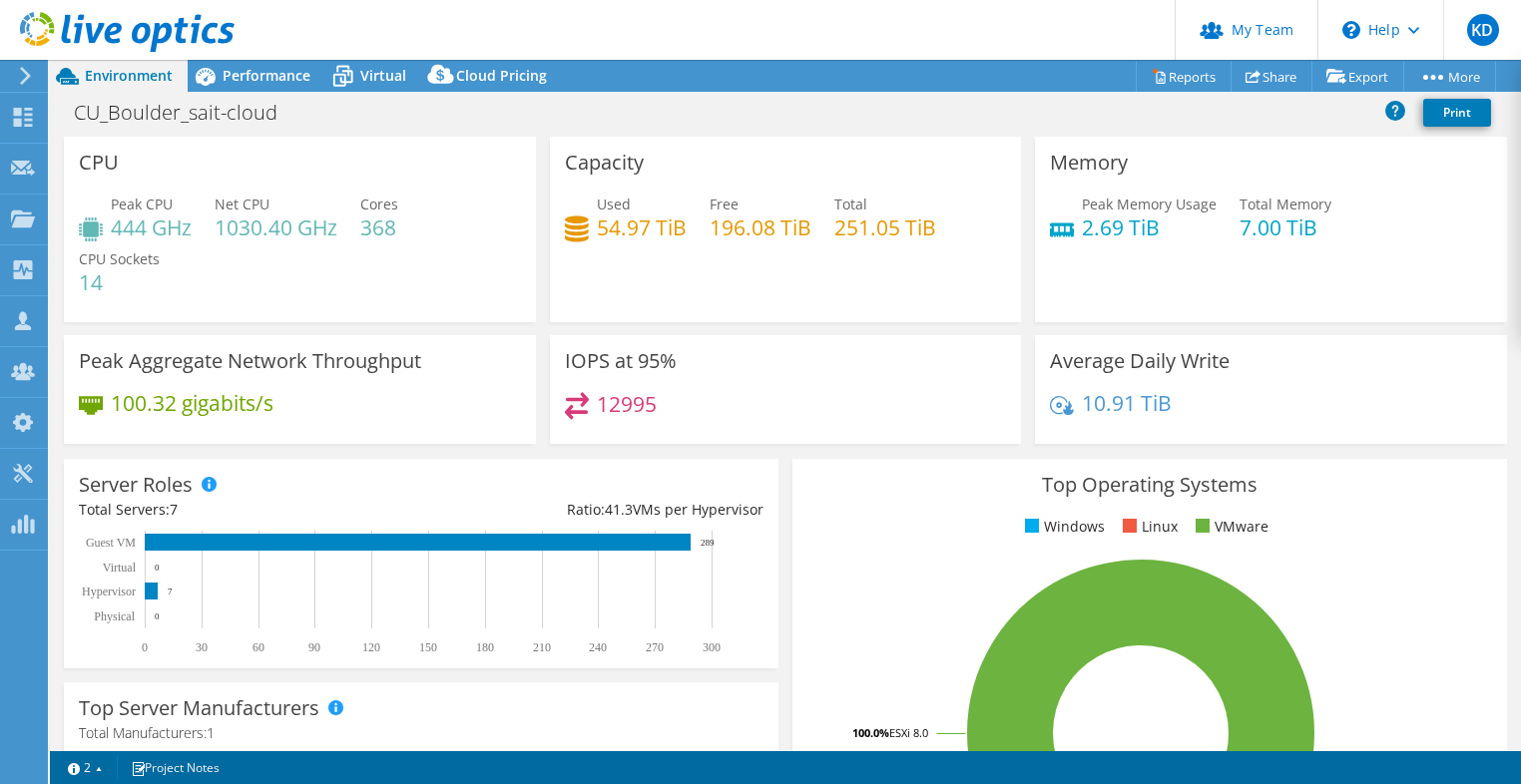 click 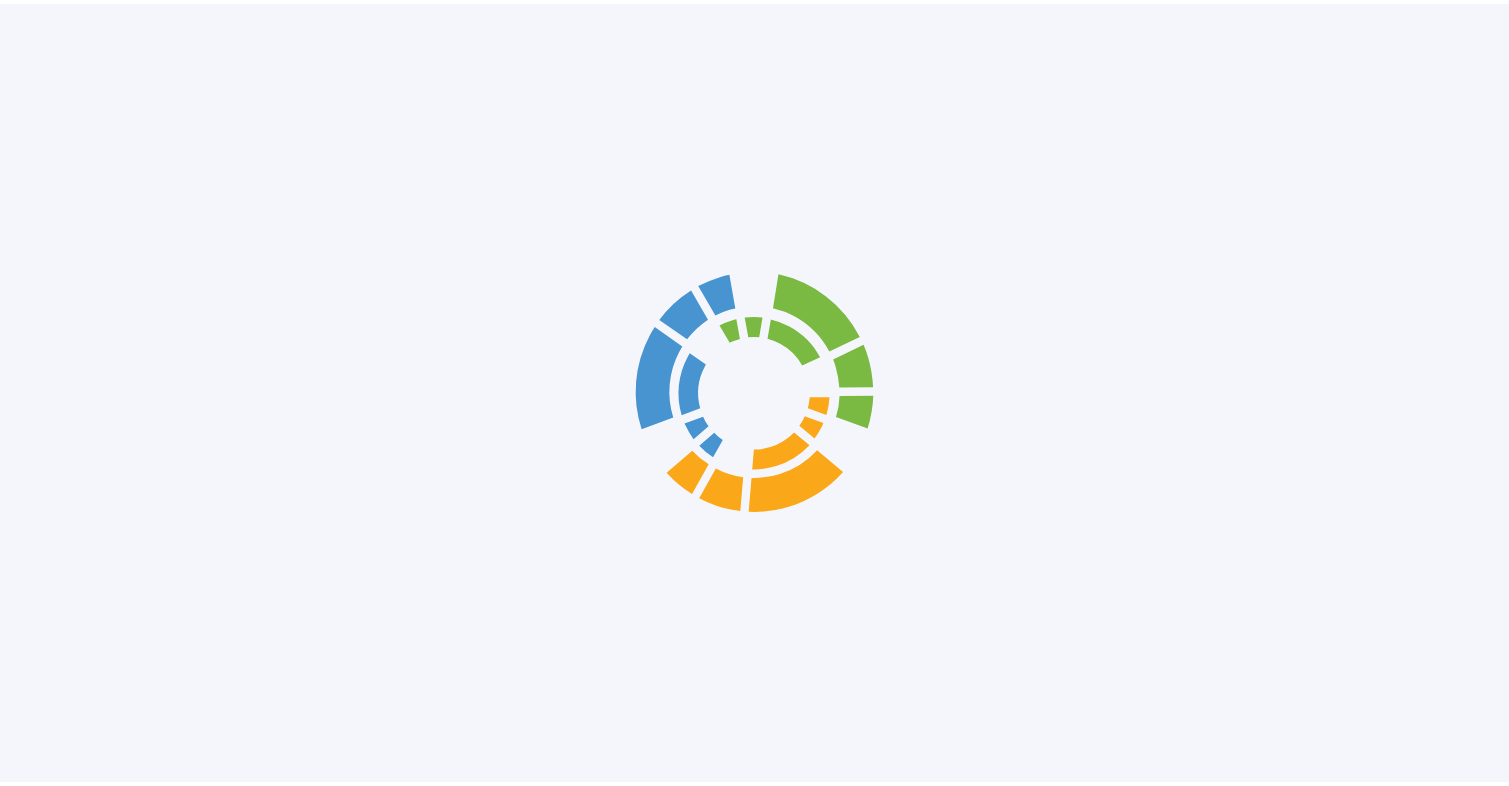 scroll, scrollTop: 0, scrollLeft: 0, axis: both 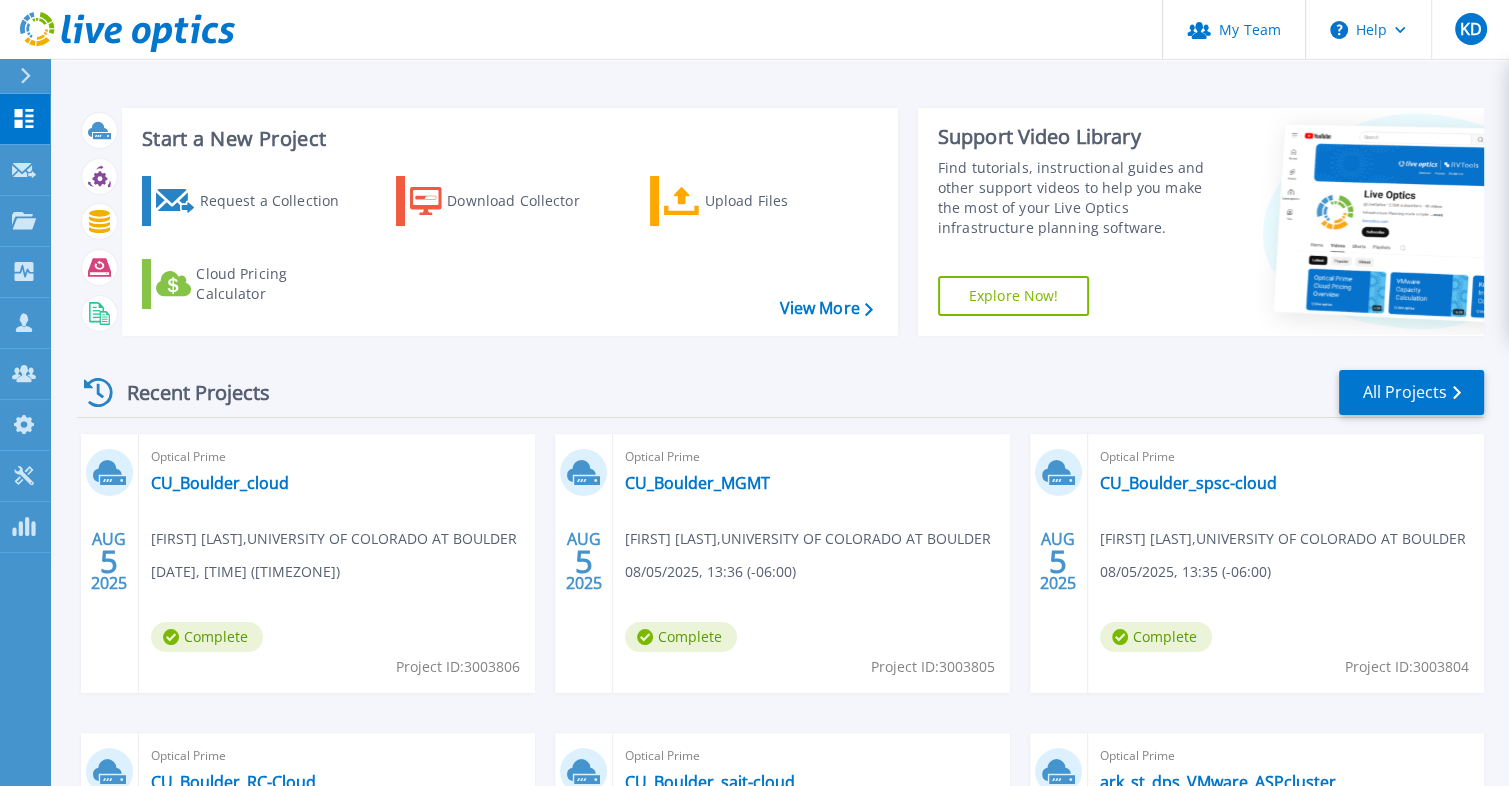 click on "Recent Projects All Projects" at bounding box center (780, 393) 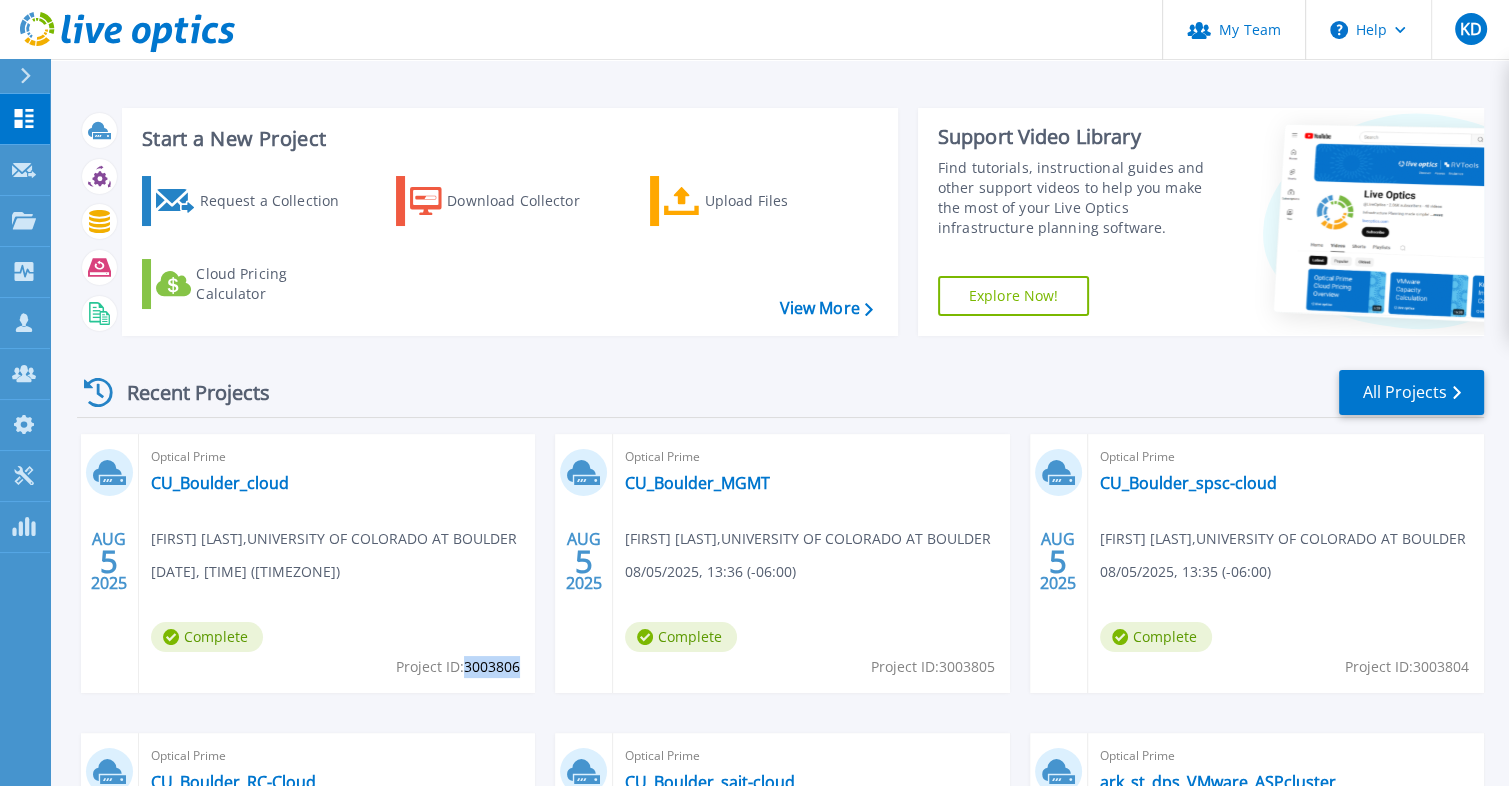 click on "Project ID:  3003806" at bounding box center [458, 667] 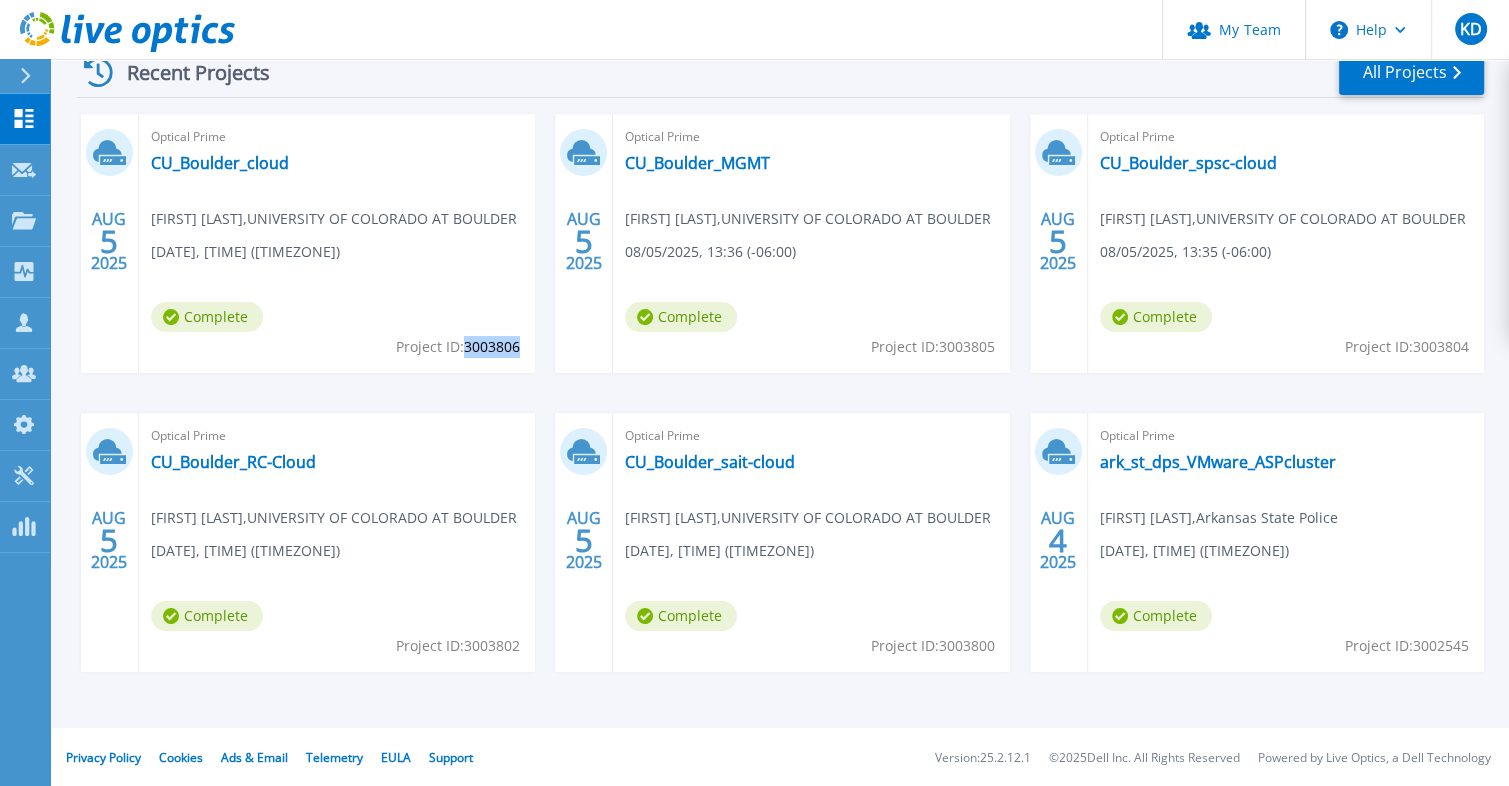 scroll, scrollTop: 321, scrollLeft: 0, axis: vertical 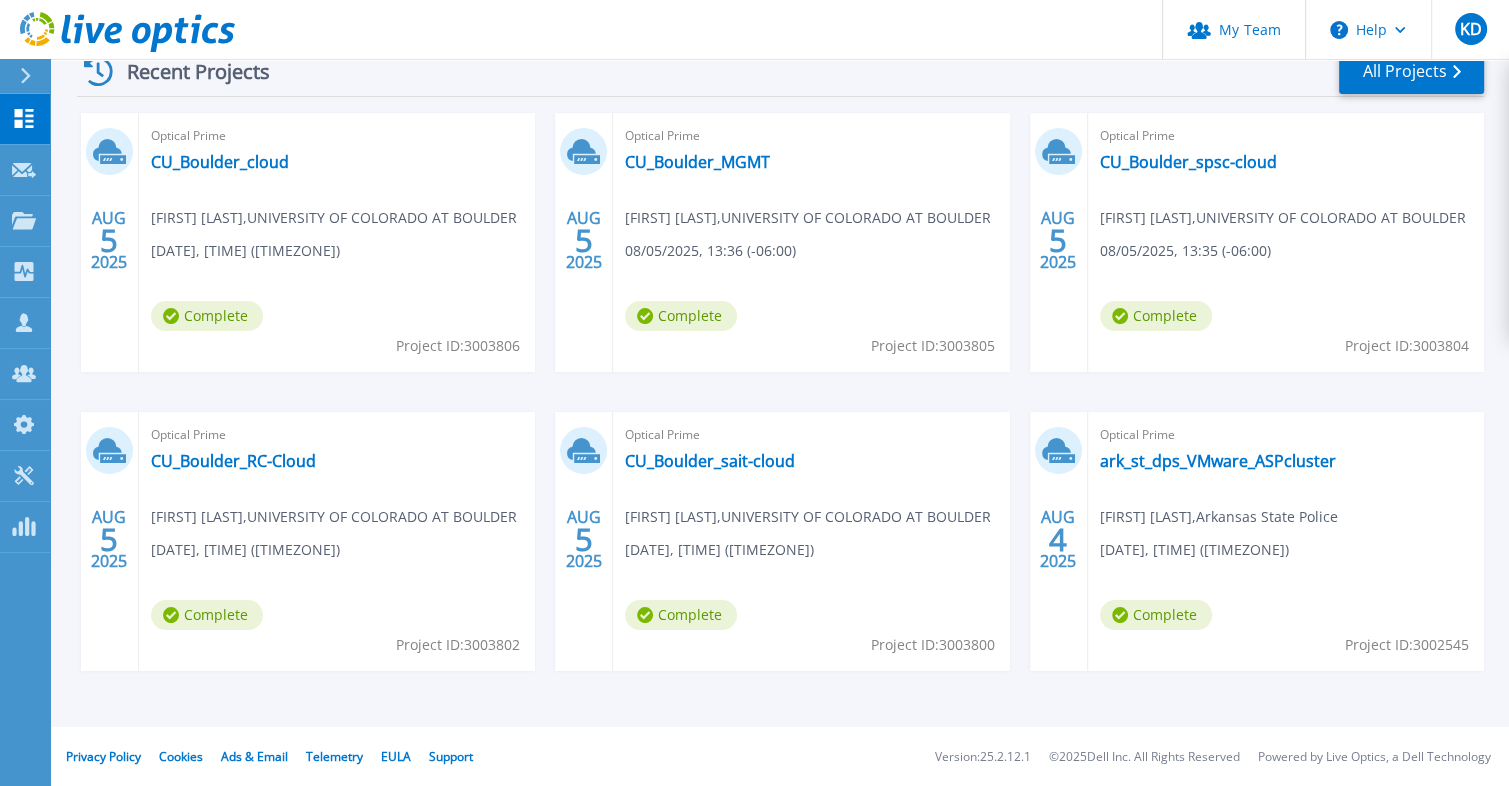click on "Project ID:  3003802" at bounding box center (458, 346) 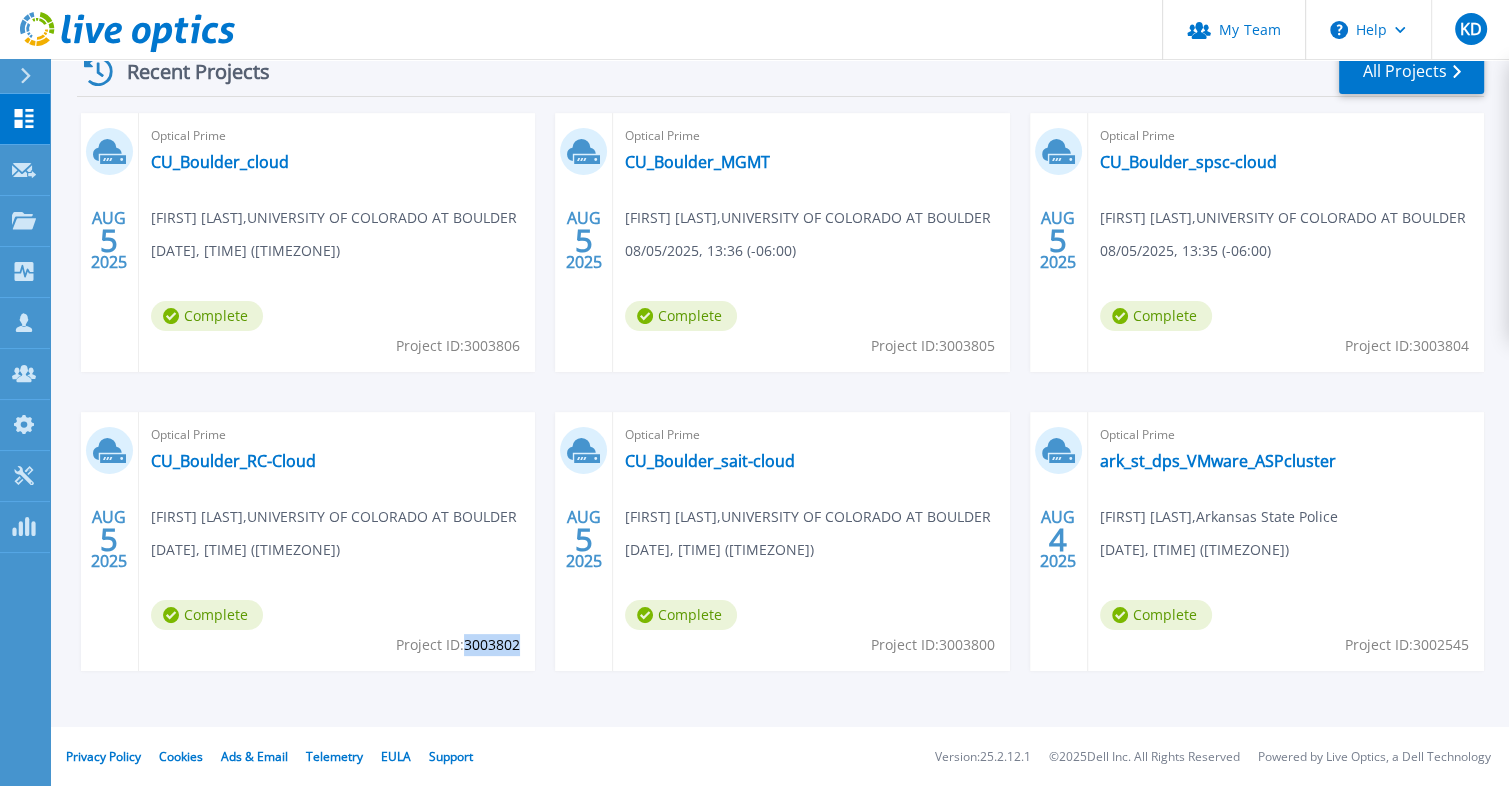 click on "Project ID:  3003802" at bounding box center [458, 346] 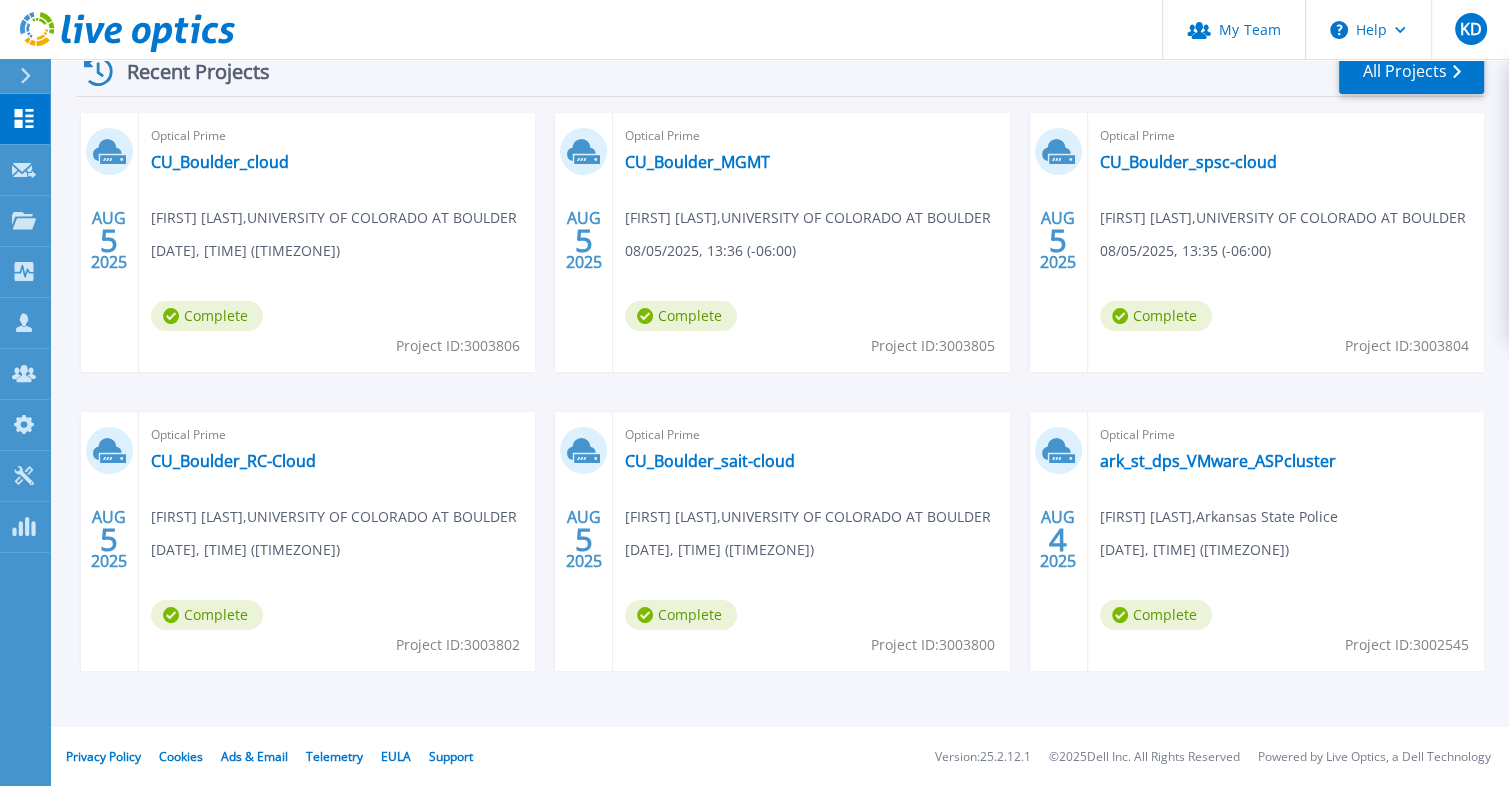 click on "Optical Prime CU_Boulder_cloud [FIRST] [LAST] , UNIVERSITY OF COLORADO AT BOULDER [DATE], [TIME] ([TIMEZONE]) Complete Project ID: 3003806" at bounding box center [337, 242] 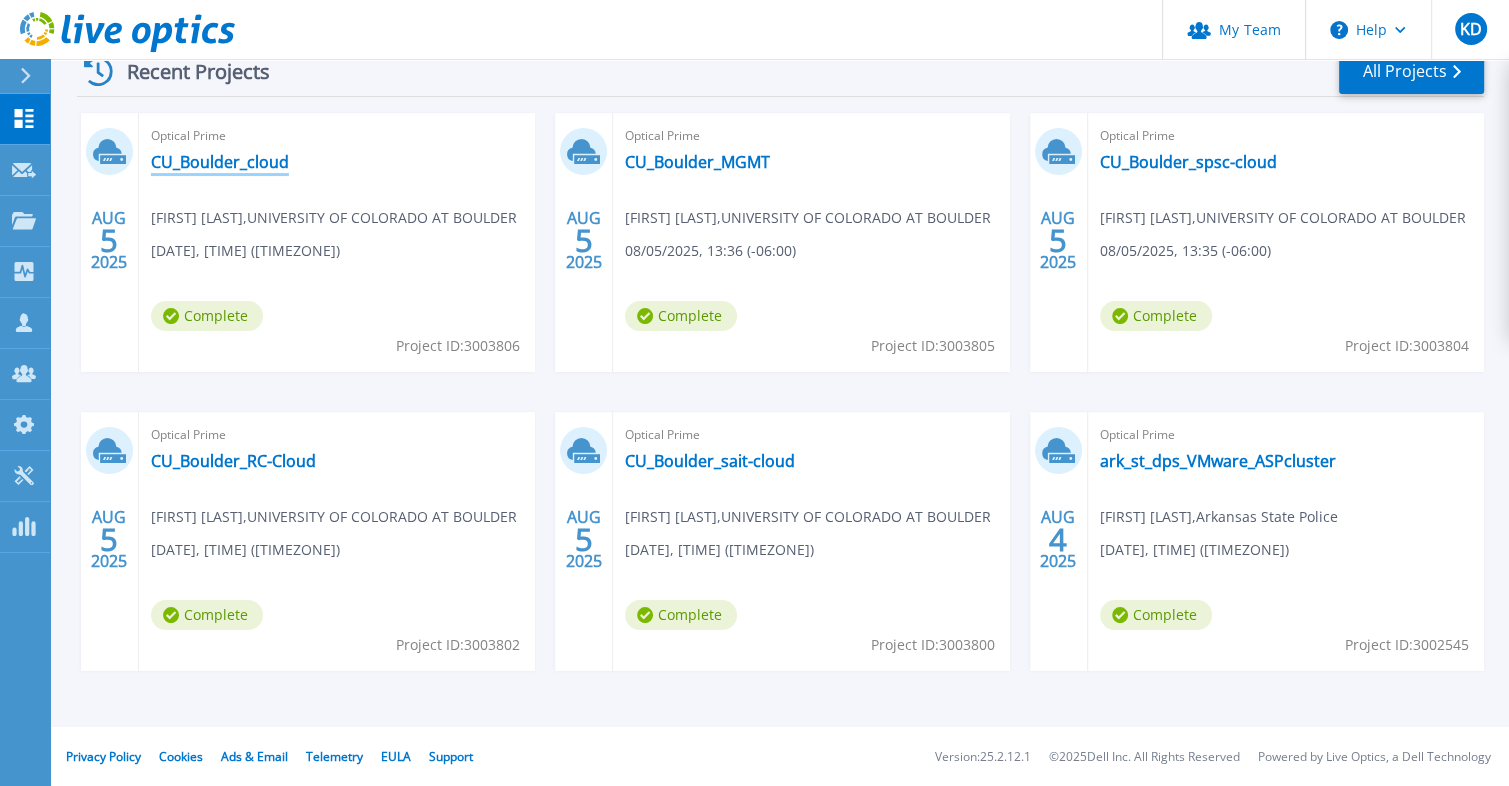 click on "CU_Boulder_cloud" at bounding box center (220, 162) 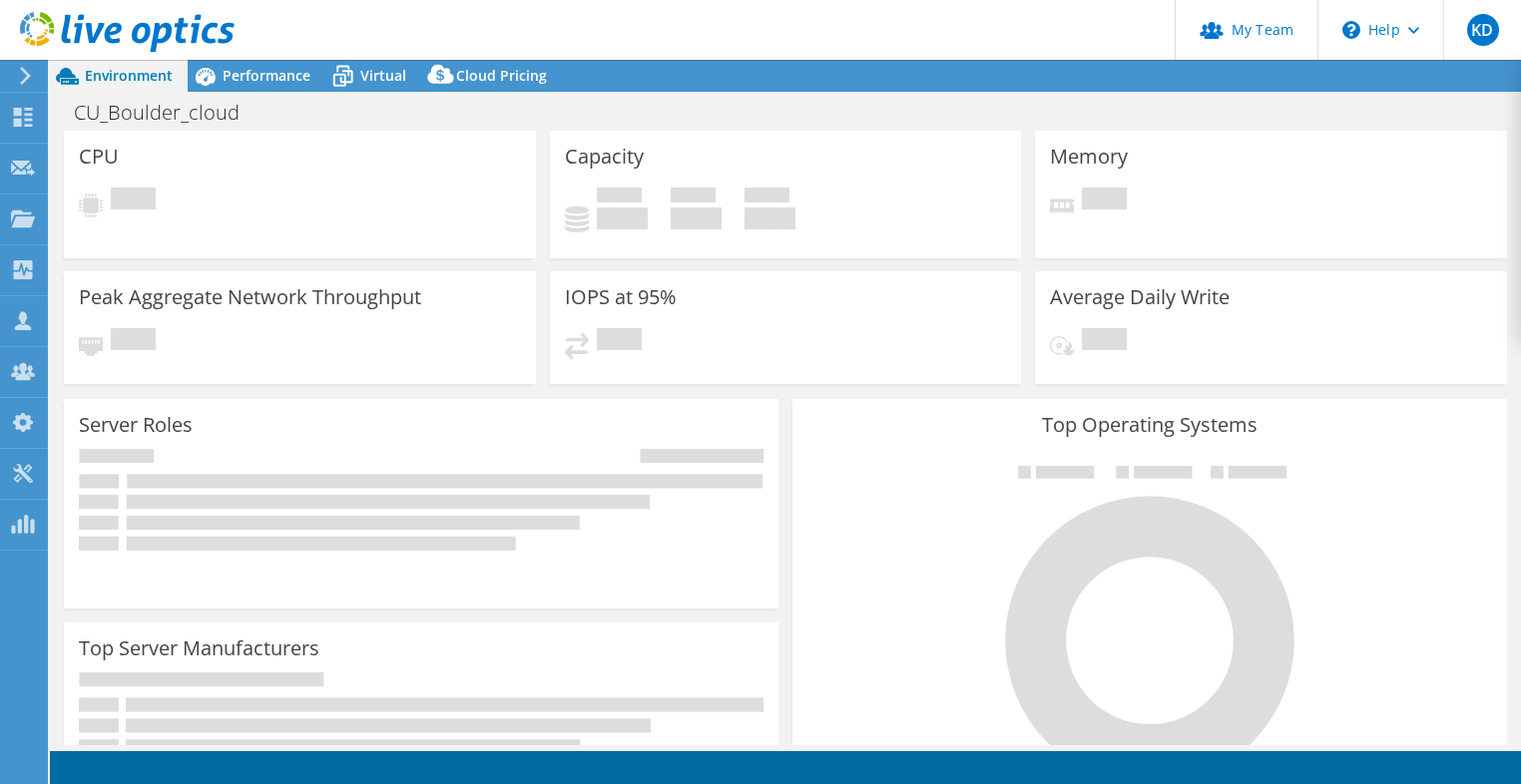 scroll, scrollTop: 0, scrollLeft: 0, axis: both 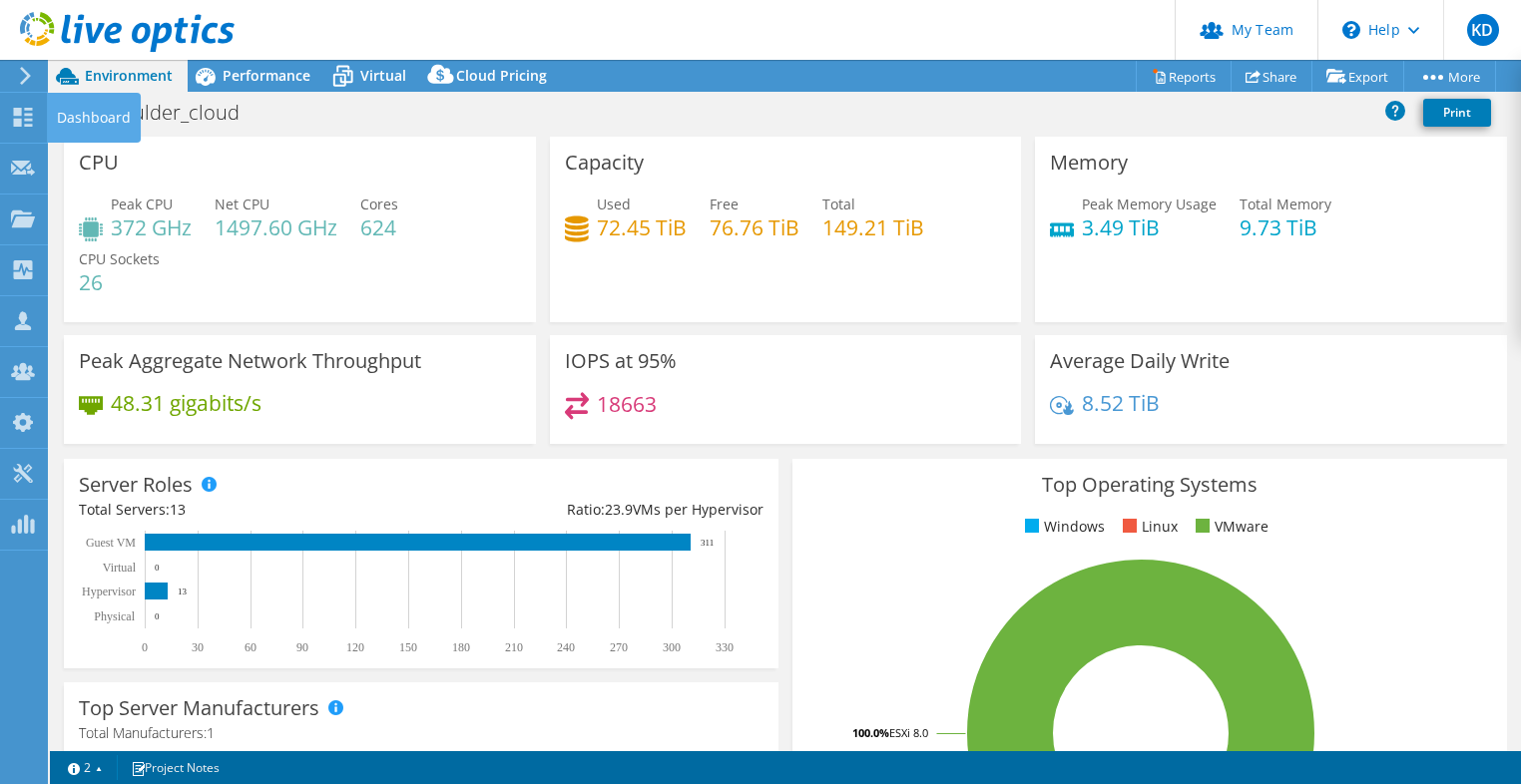 click on "Dashboard" at bounding box center (94, 118) 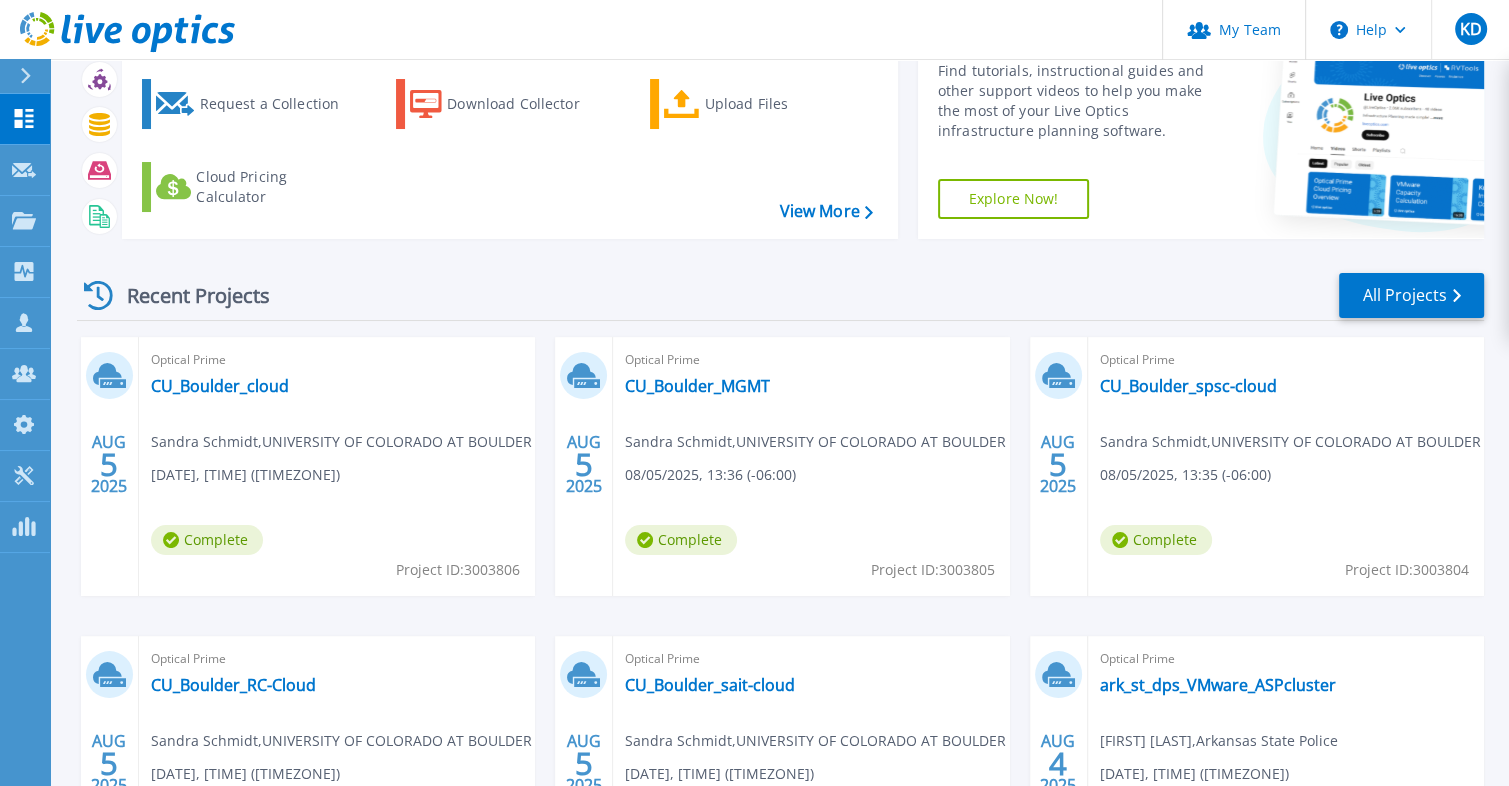 scroll, scrollTop: 133, scrollLeft: 0, axis: vertical 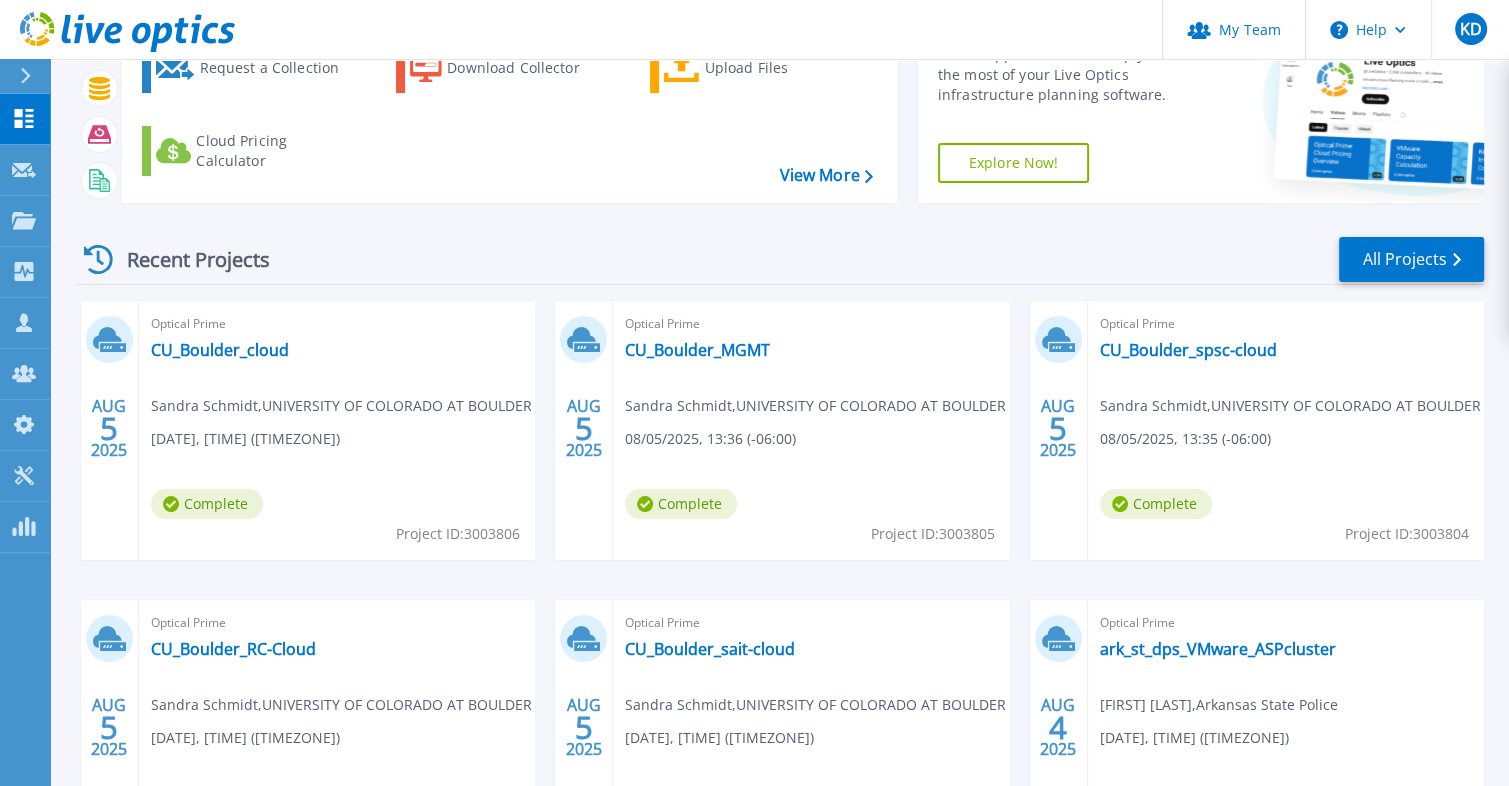 click on "Optical Prime CU_[CITY]_[STATE] Sandra Schmidt ,  UNIVERSITY OF COLORADO AT BOULDER 08/05/2025, 13:36 (-06:00) Complete Project ID:  3003805" at bounding box center (811, 430) 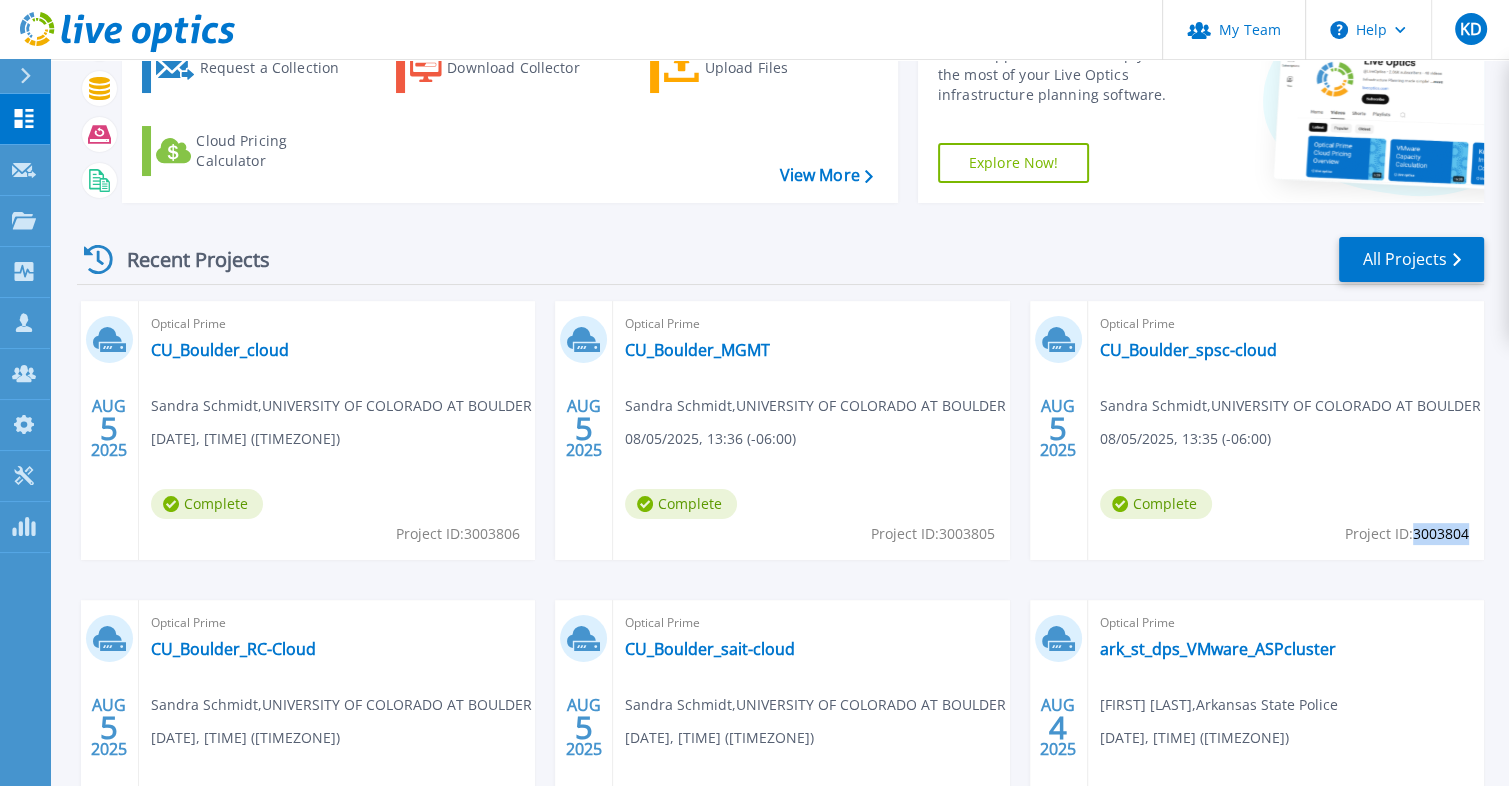 click on "Project ID:  3003804" at bounding box center [458, 534] 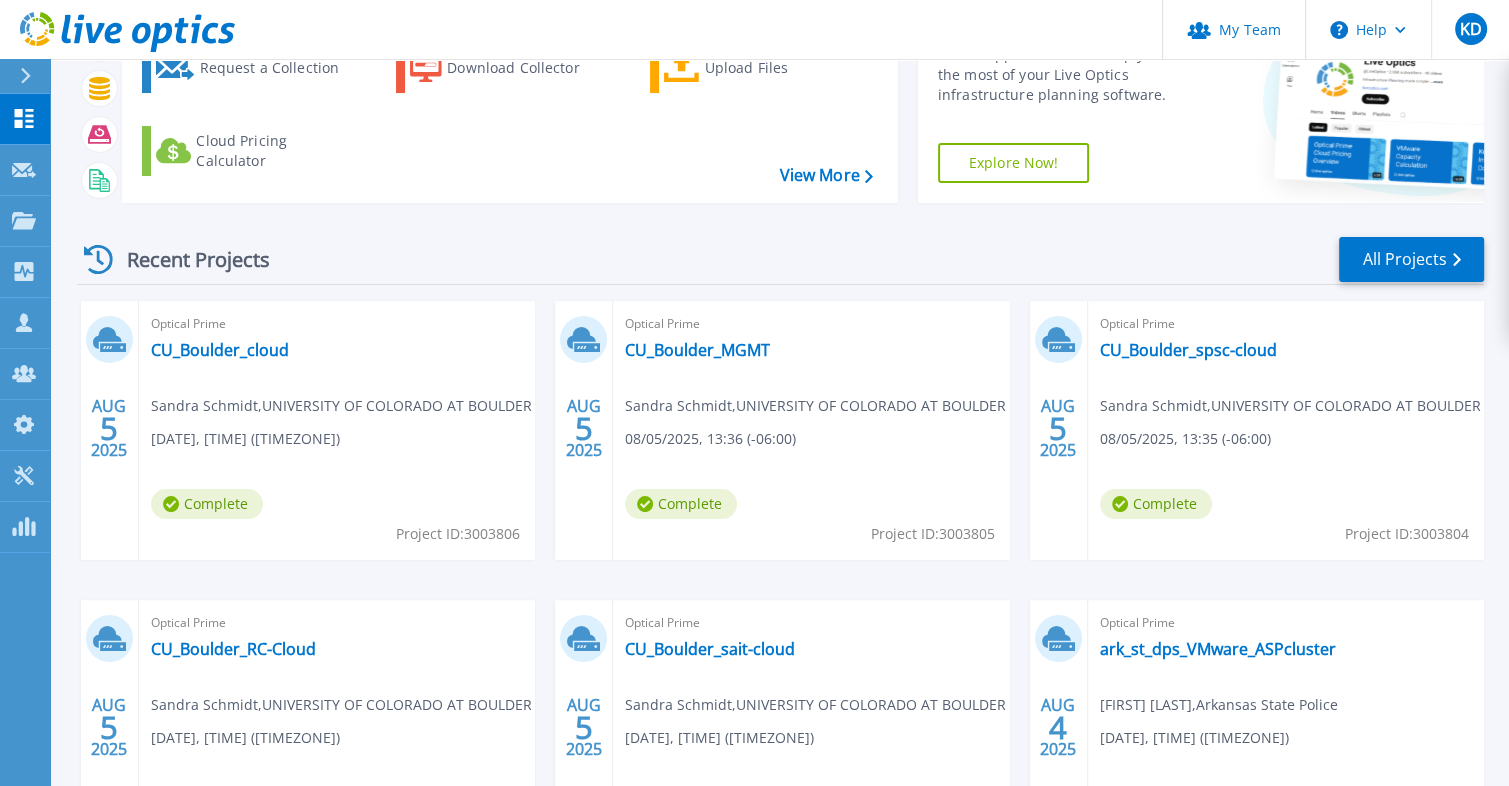 click on "AUG   5   2025 Optical Prime CU_[CITY]_[STATE] Sandra Schmidt ,  UNIVERSITY OF COLORADO AT BOULDER 08/05/2025, 13:37 (-06:00) Complete Project ID:  3003806 AUG   5   2025 Optical Prime CU_[CITY]_[STATE] Sandra Schmidt ,  UNIVERSITY OF COLORADO AT BOULDER 08/05/2025, 13:36 (-06:00) Complete Project ID:  3003805 AUG   5   2025 Optical Prime CU_[CITY]_[STATE] Sandra Schmidt ,  UNIVERSITY OF COLORADO AT BOULDER 08/05/2025, 13:35 (-06:00) Complete Project ID:  3003804 AUG   5   2025 Optical Prime CU_[CITY]_[STATE] Sandra Schmidt ,  UNIVERSITY OF COLORADO AT BOULDER 08/05/2025, 13:34 (-06:00) Complete Project ID:  3003802 AUG   5   2025 Optical Prime CU_[CITY]_[STATE] Sandra Schmidt ,  UNIVERSITY OF COLORADO AT BOULDER 08/05/2025, 13:34 (-06:00) Complete Project ID:  3003800 AUG   4   2025 Optical Prime ark_st_dps_VMware_ASPcluster William Cearns ,  Arkansas State Police 08/04/2025, 18:01 (-05:00) Complete Project ID:  3002545" at bounding box center [772, 600] 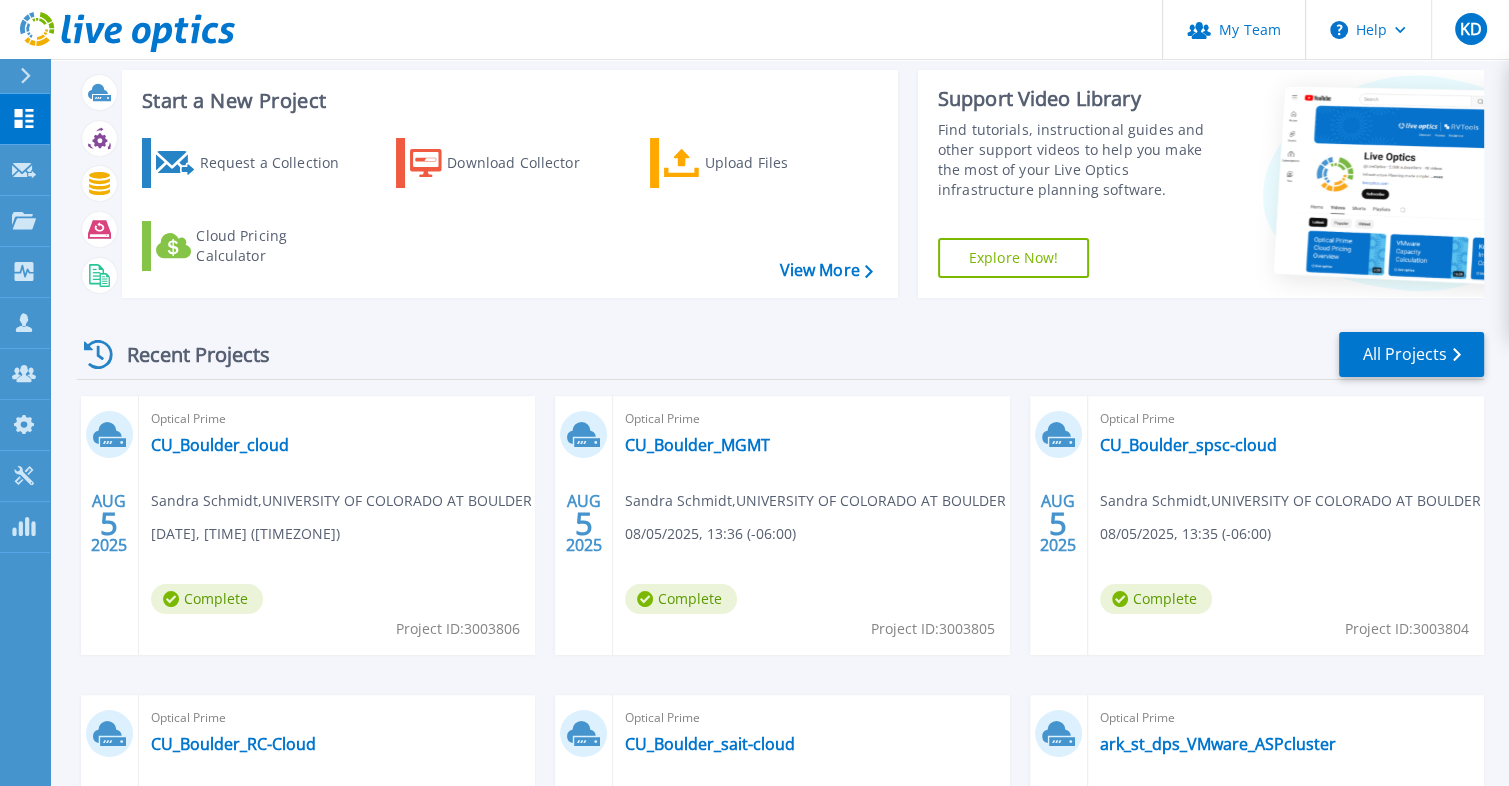 scroll, scrollTop: 0, scrollLeft: 0, axis: both 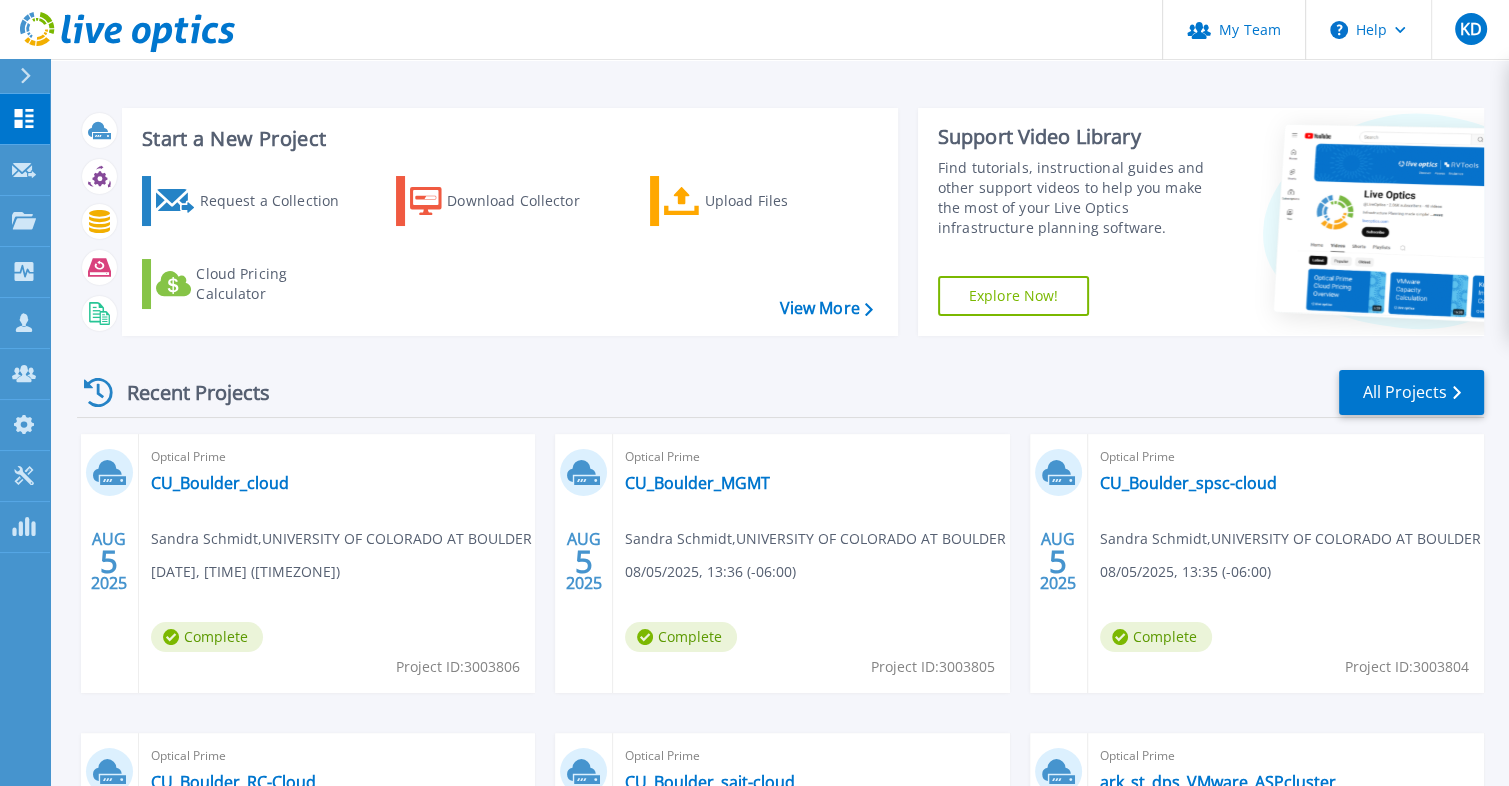 click on "Optical Prime CU_[CITY]_[STATE] Sandra Schmidt ,  UNIVERSITY OF COLORADO AT BOULDER 08/05/2025, 13:35 (-06:00) Complete Project ID:  3003804" at bounding box center [1286, 563] 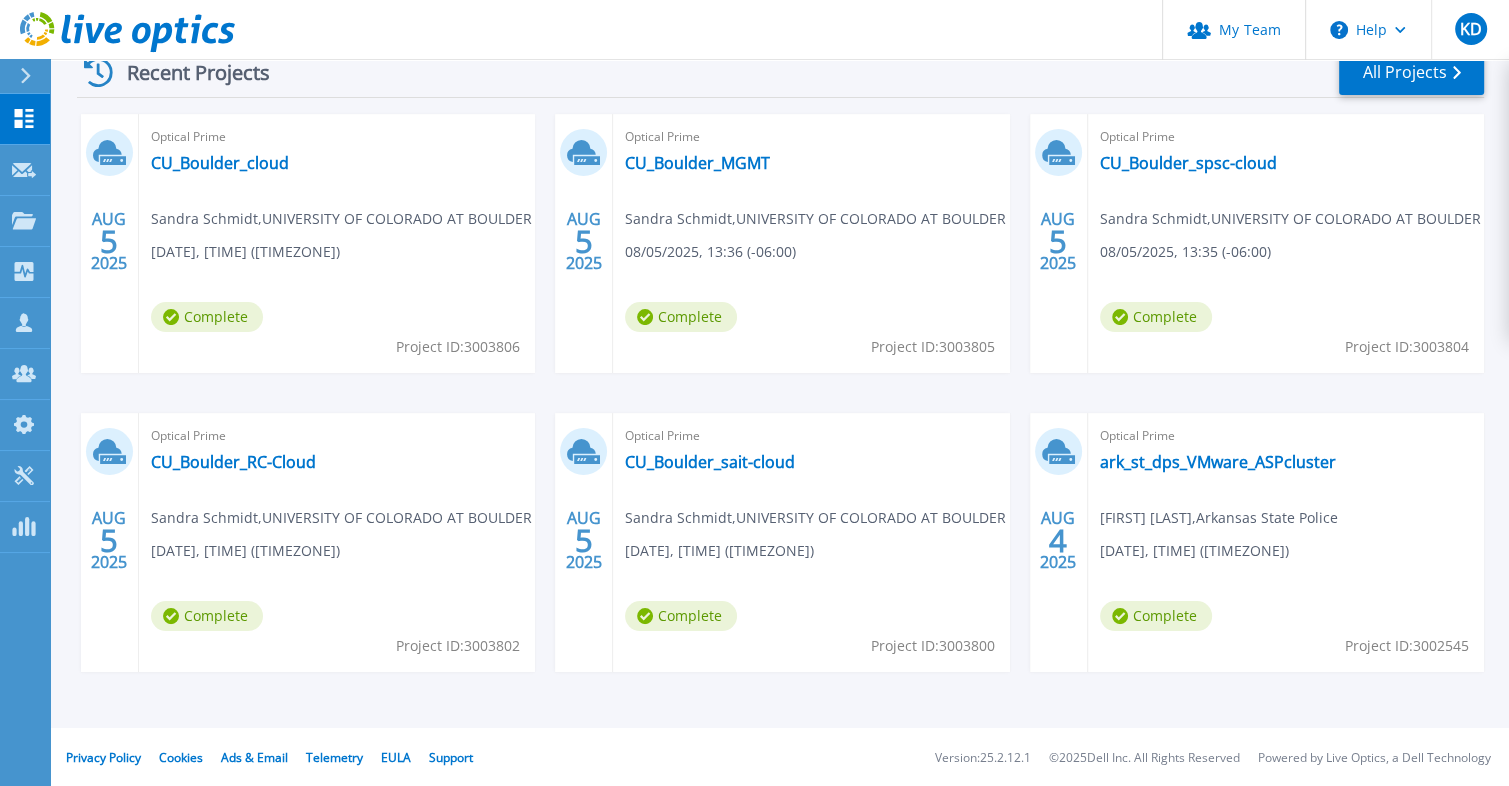 scroll, scrollTop: 321, scrollLeft: 0, axis: vertical 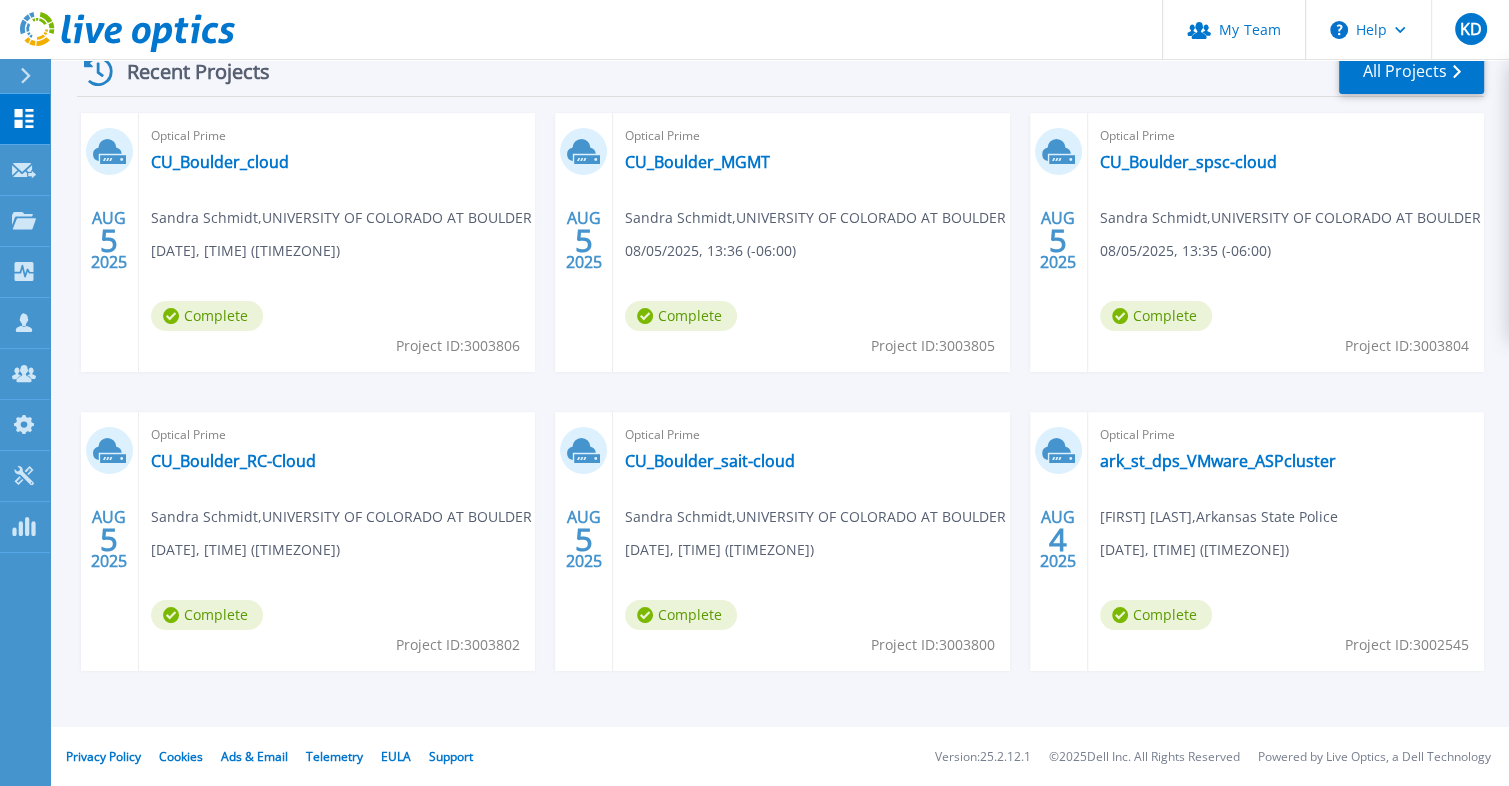 click on "Project ID:  3003802" at bounding box center (458, 346) 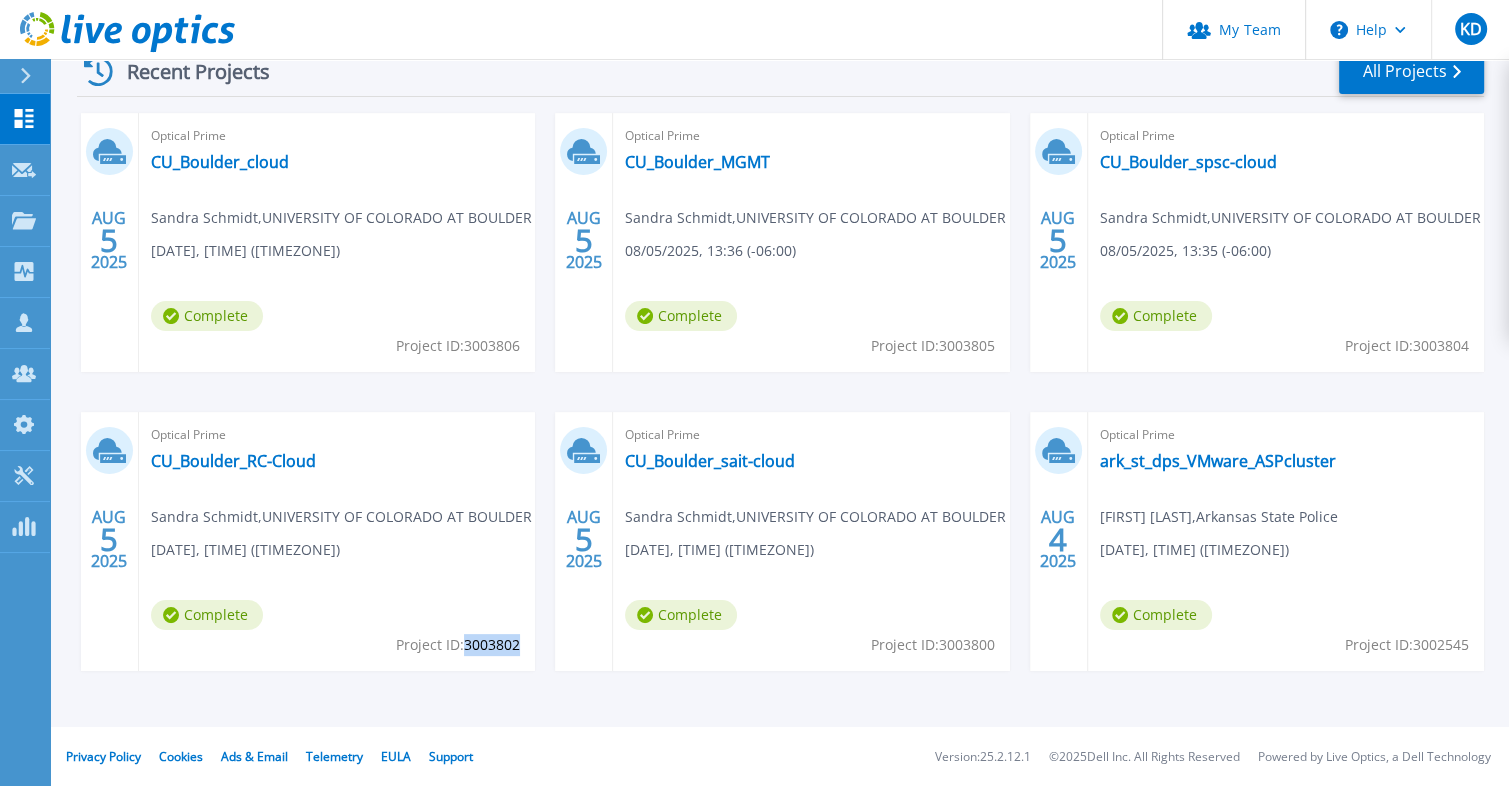 click on "Project ID:  3003802" at bounding box center [458, 346] 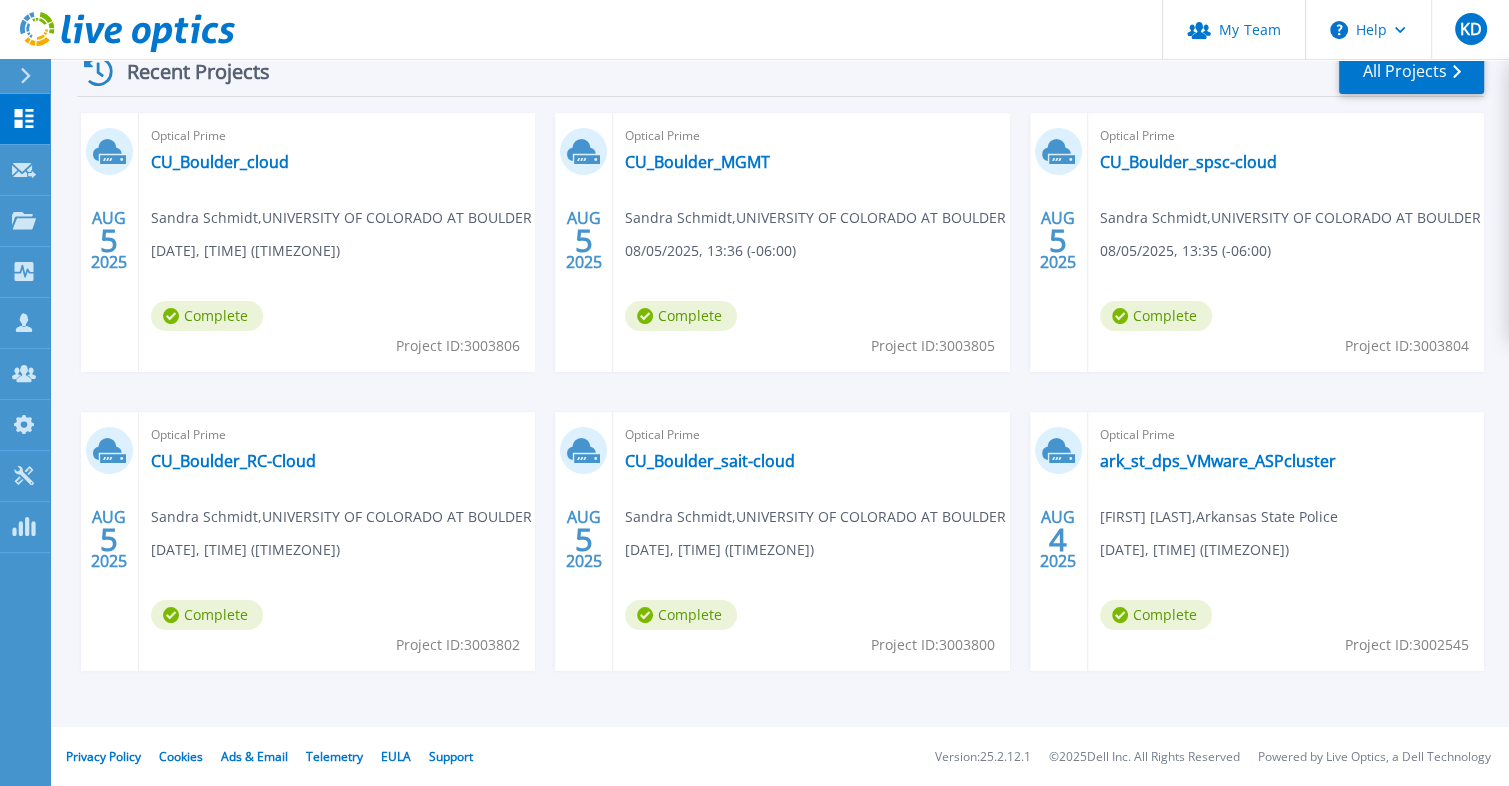 click on "Optical Prime CU_[CITY]_[STATE] Sandra Schmidt ,  UNIVERSITY OF COLORADO AT BOULDER 08/05/2025, 13:34 (-06:00) Complete Project ID:  3003800" at bounding box center [811, 541] 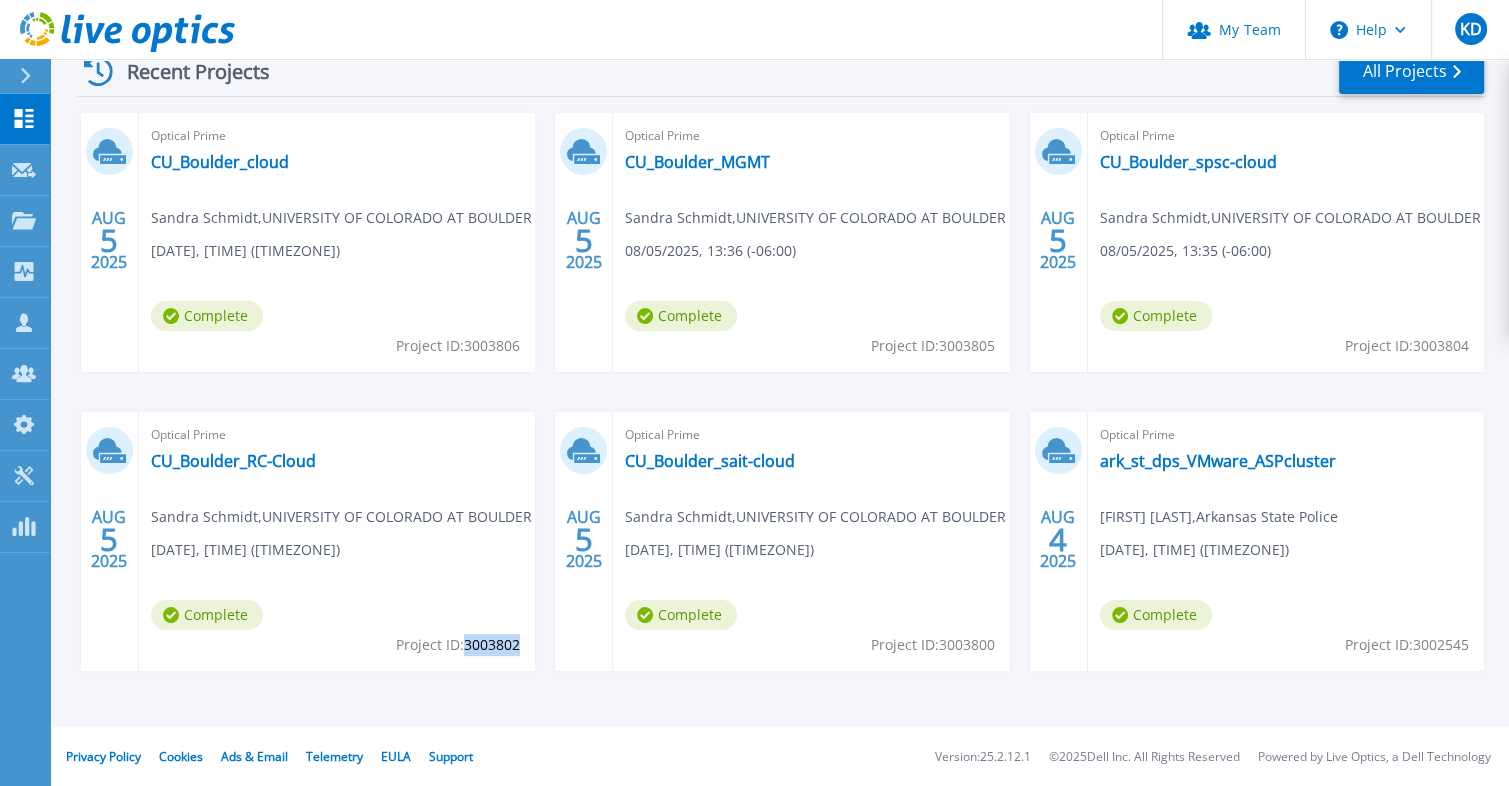 click on "Project ID:  3003802" at bounding box center (458, 346) 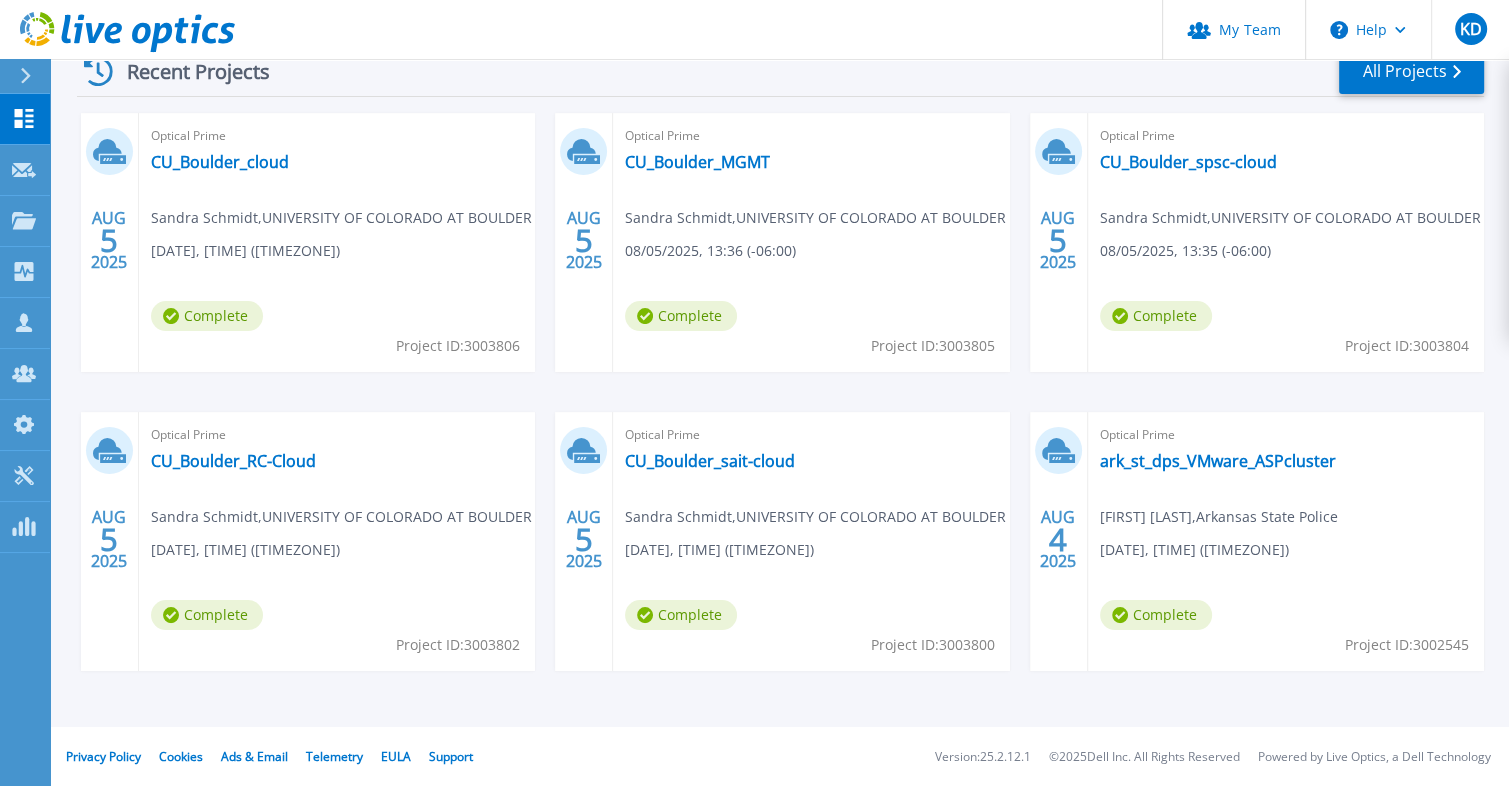 click on "Project ID:  3003800" at bounding box center [458, 346] 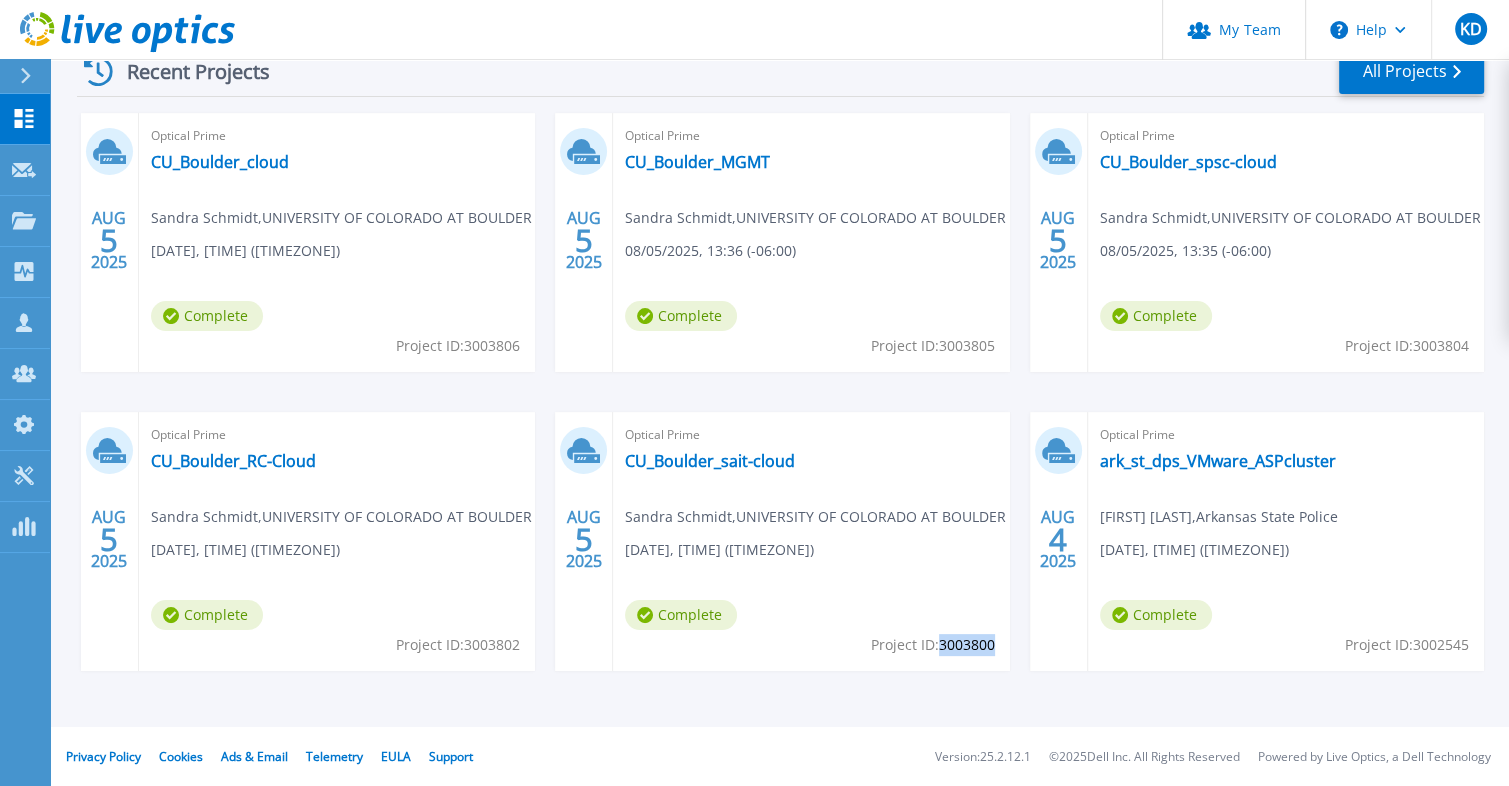 click on "Project ID:  3003800" at bounding box center (458, 346) 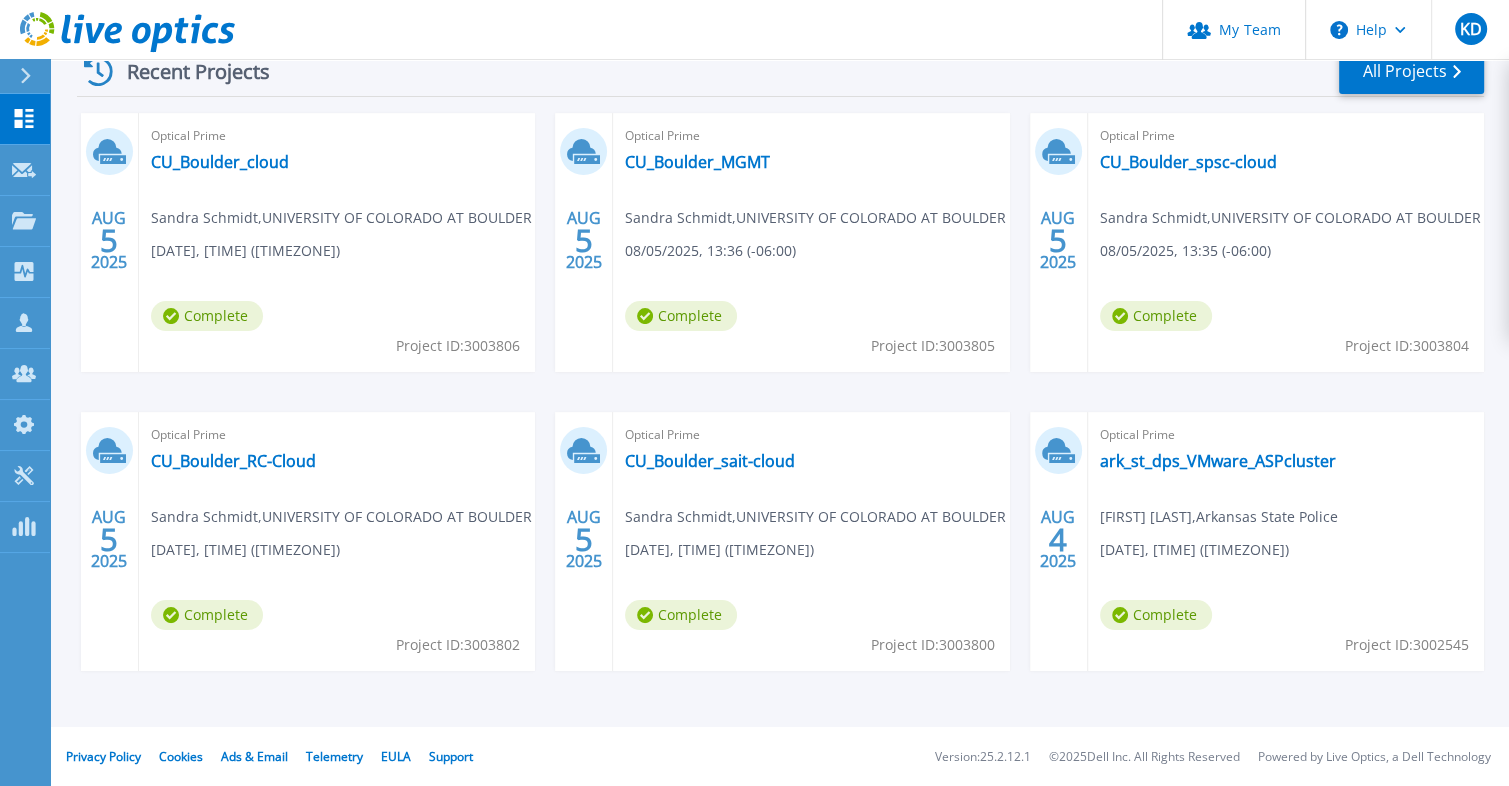 click on "Privacy Policy Cookies Ads & Email Telemetry EULA Support Version:  25.2.12.1 ©  2025  Dell Inc. All Rights Reserved Powered by Live Optics, a Dell Technology" at bounding box center [778, 757] 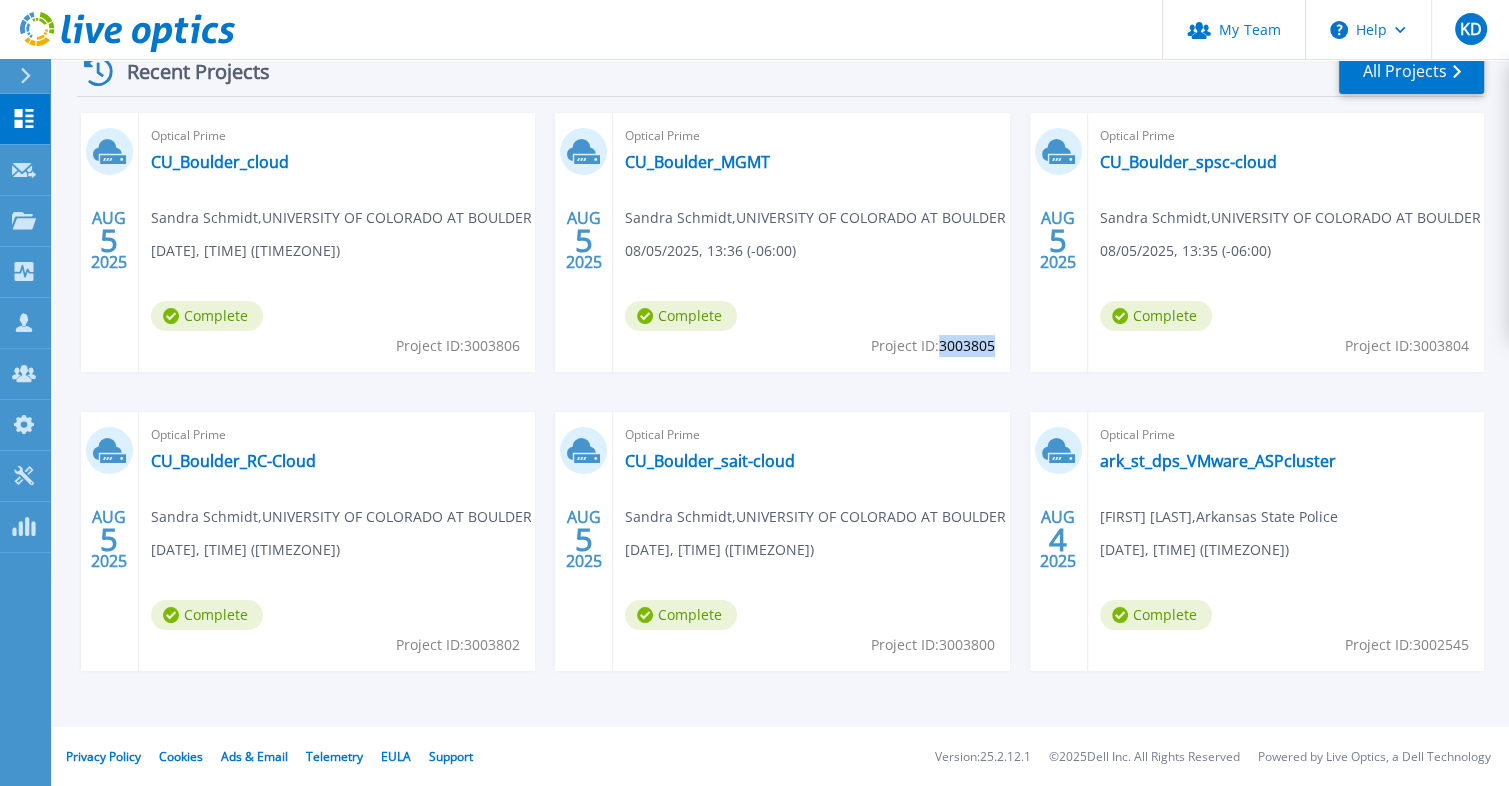 click on "Project ID:  3003805" at bounding box center (458, 346) 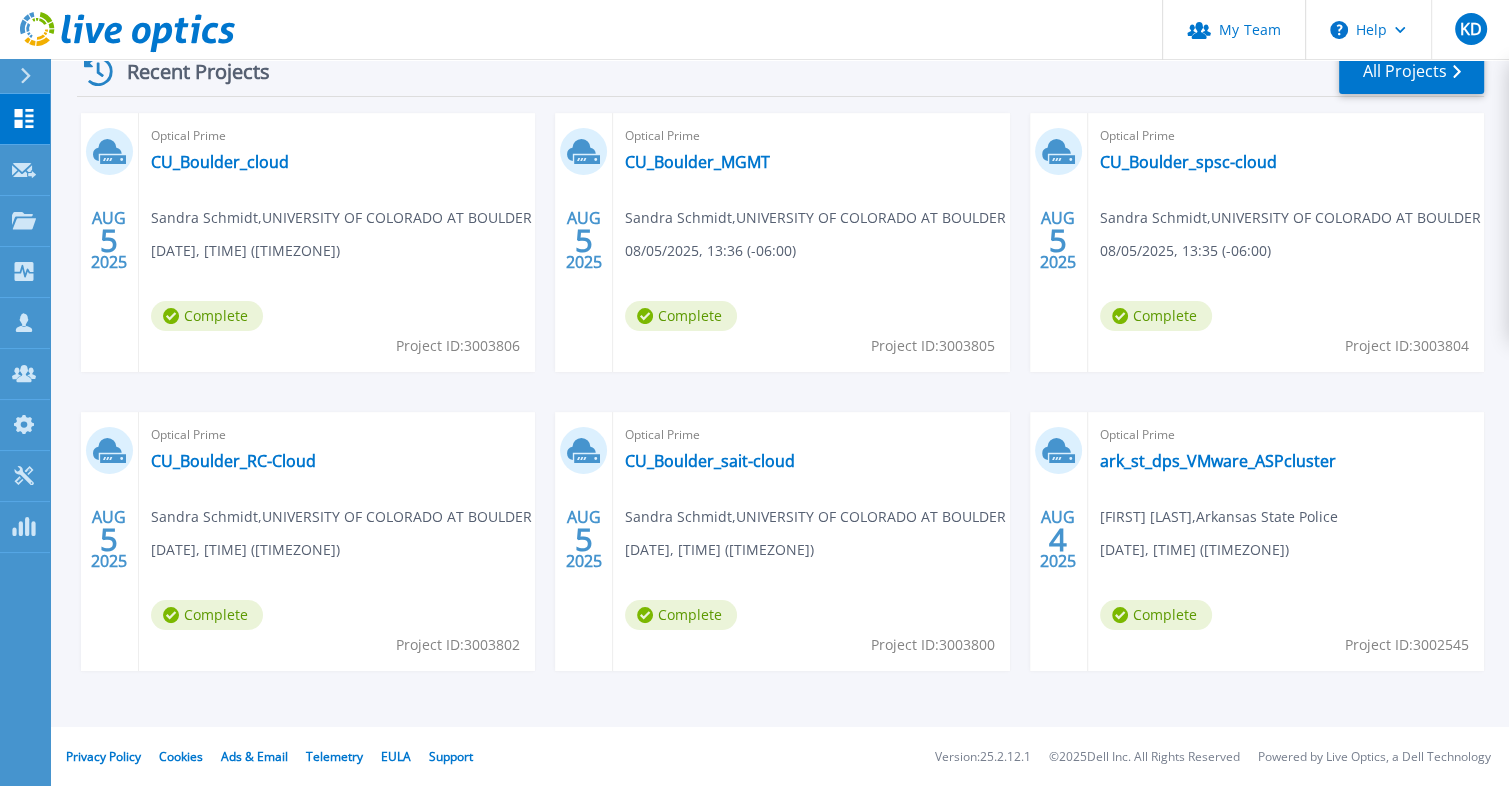 click on "AUG   5   2025 Optical Prime CU_[CITY]_[STATE] Sandra Schmidt ,  UNIVERSITY OF COLORADO AT BOULDER 08/05/2025, 13:37 (-06:00) Complete Project ID:  3003806 AUG   5   2025 Optical Prime CU_[CITY]_[STATE] Sandra Schmidt ,  UNIVERSITY OF COLORADO AT BOULDER 08/05/2025, 13:36 (-06:00) Complete Project ID:  3003805 AUG   5   2025 Optical Prime CU_[CITY]_[STATE] Sandra Schmidt ,  UNIVERSITY OF COLORADO AT BOULDER 08/05/2025, 13:35 (-06:00) Complete Project ID:  3003804 AUG   5   2025 Optical Prime CU_[CITY]_[STATE] Sandra Schmidt ,  UNIVERSITY OF COLORADO AT BOULDER 08/05/2025, 13:34 (-06:00) Complete Project ID:  3003802 AUG   5   2025 Optical Prime CU_[CITY]_[STATE] Sandra Schmidt ,  UNIVERSITY OF COLORADO AT BOULDER 08/05/2025, 13:34 (-06:00) Complete Project ID:  3003800 AUG   4   2025 Optical Prime ark_st_dps_VMware_ASPcluster William Cearns ,  Arkansas State Police 08/04/2025, 18:01 (-05:00) Complete Project ID:  3002545" at bounding box center (772, 412) 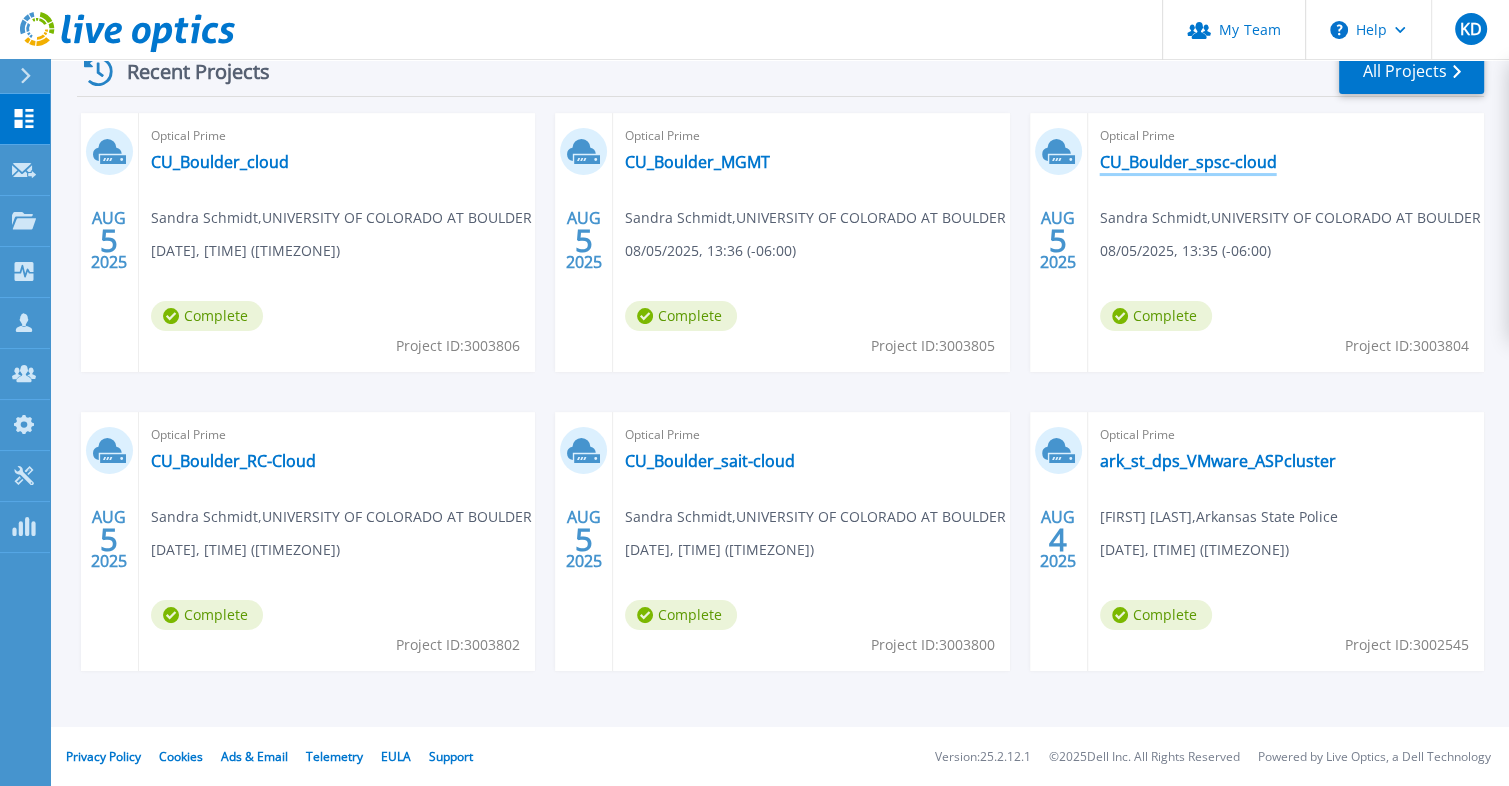 click on "CU_Boulder_spsc-cloud" at bounding box center (1188, 162) 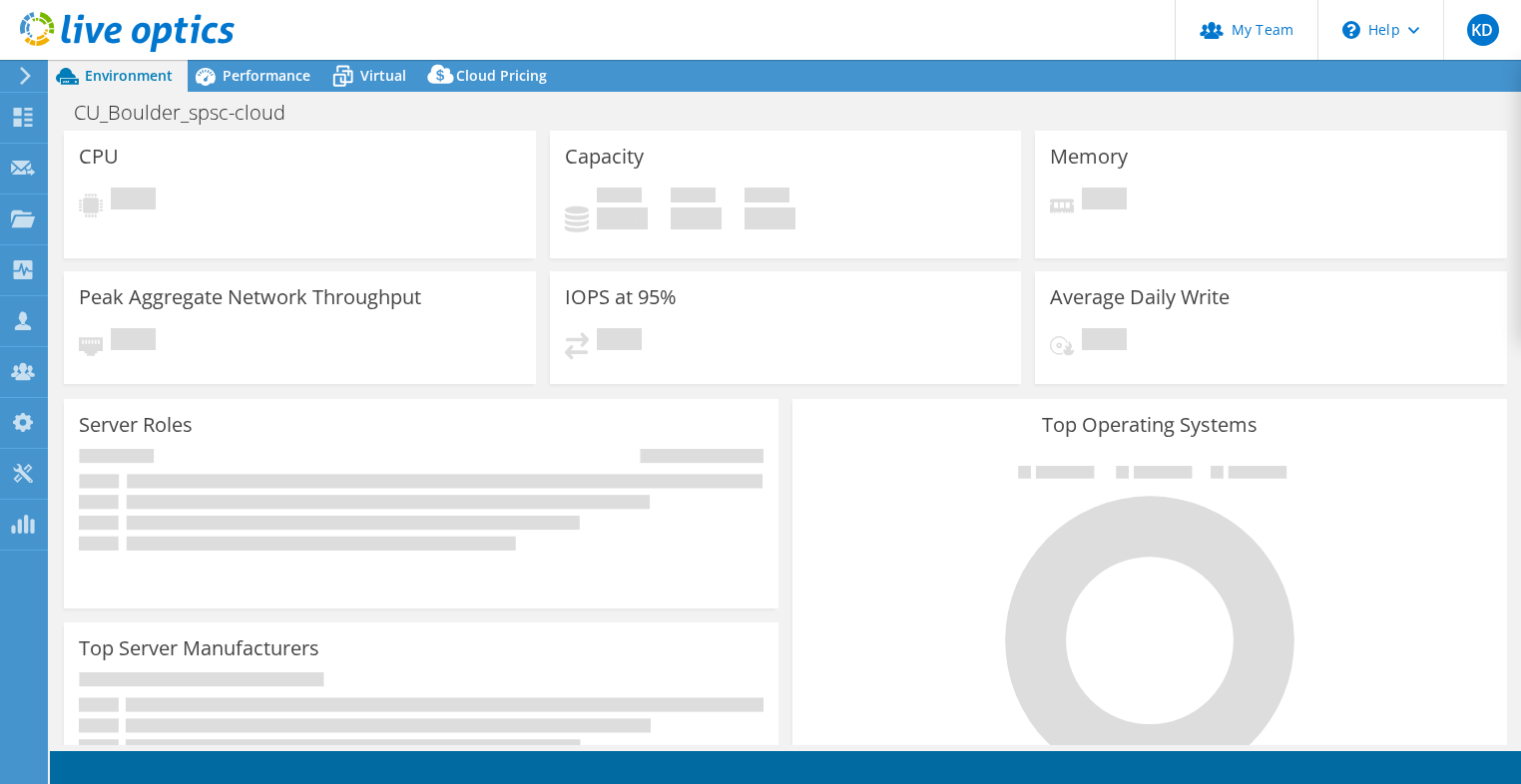scroll, scrollTop: 0, scrollLeft: 0, axis: both 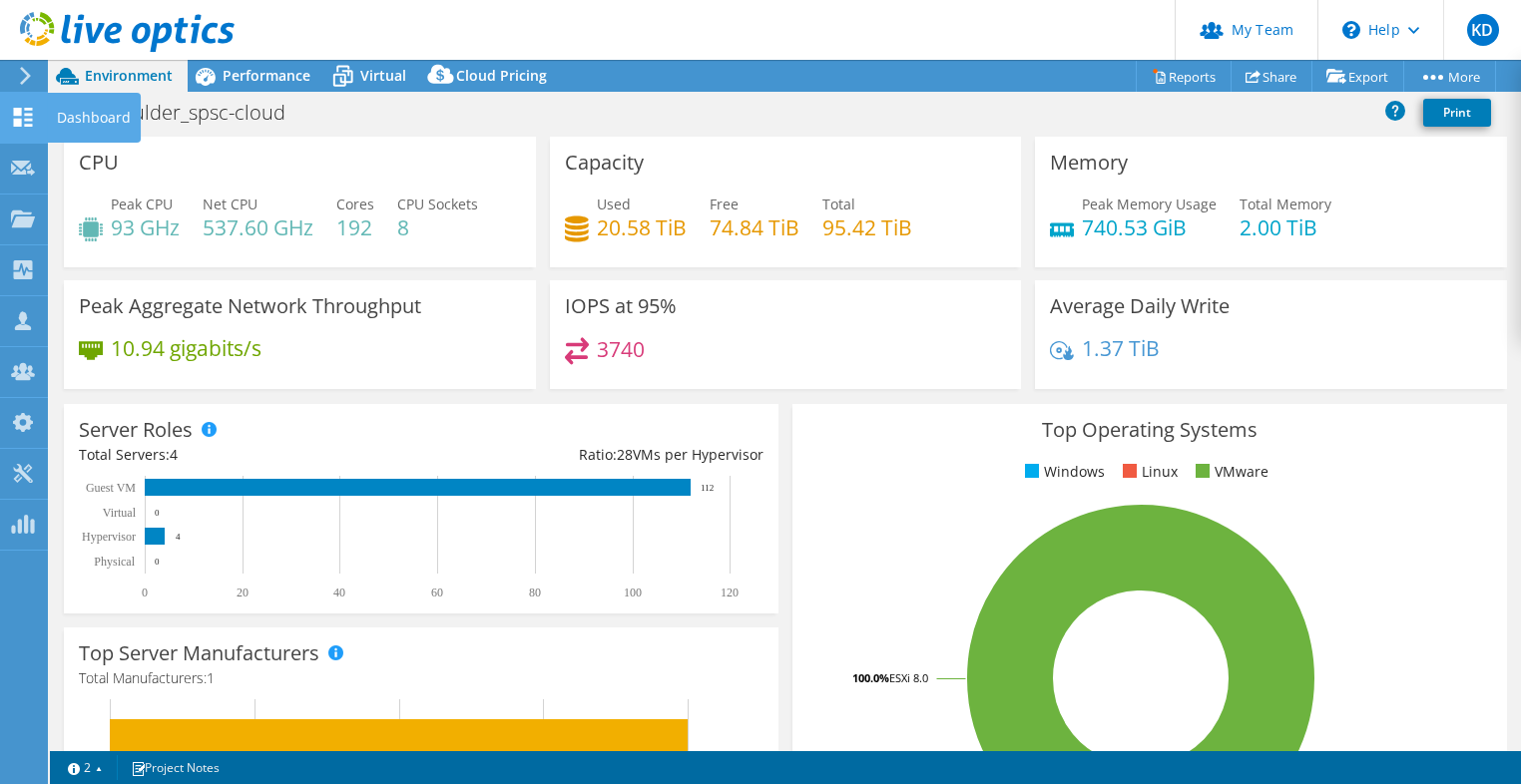click on "Dashboard" at bounding box center (94, 118) 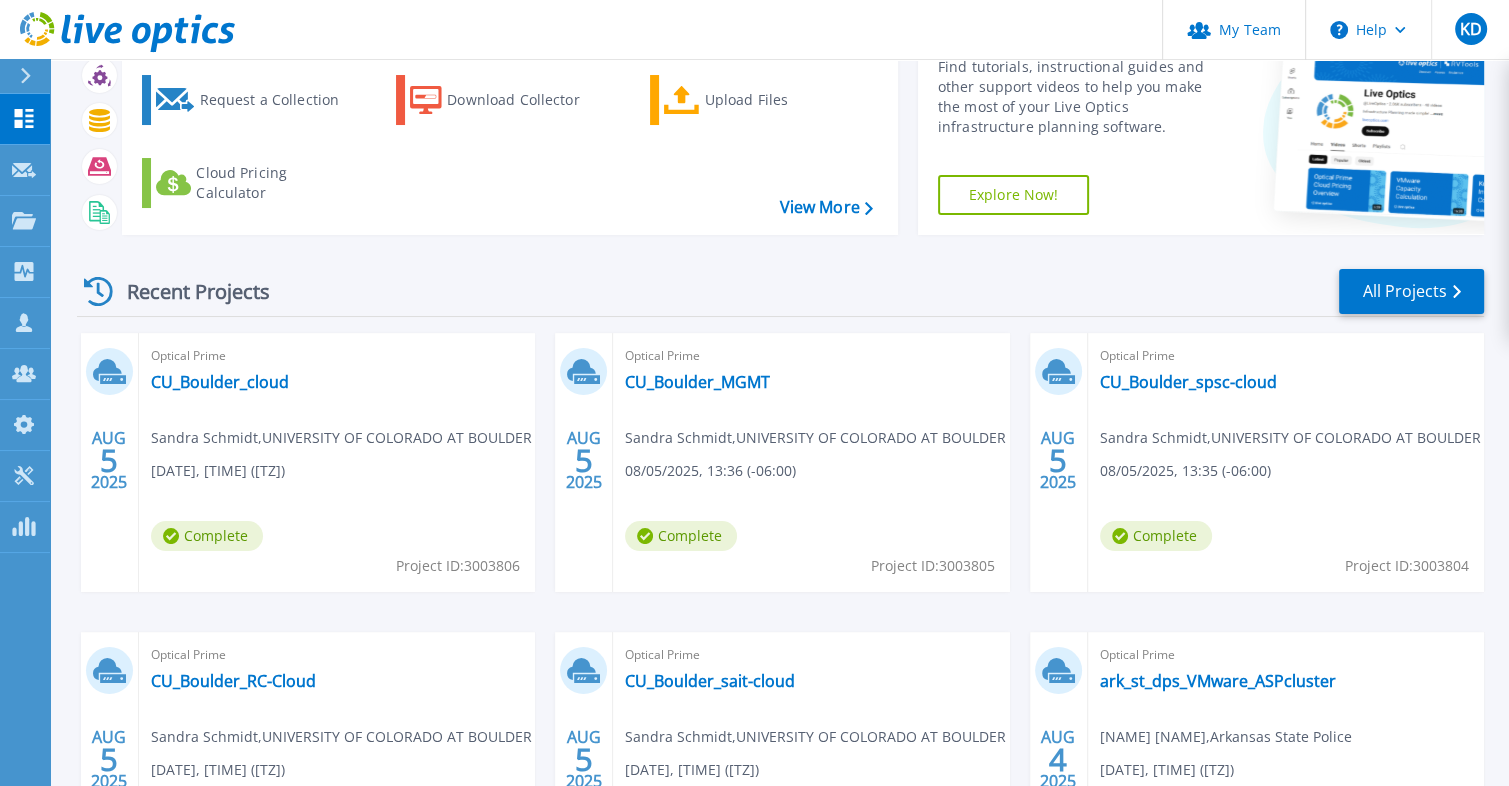scroll, scrollTop: 133, scrollLeft: 0, axis: vertical 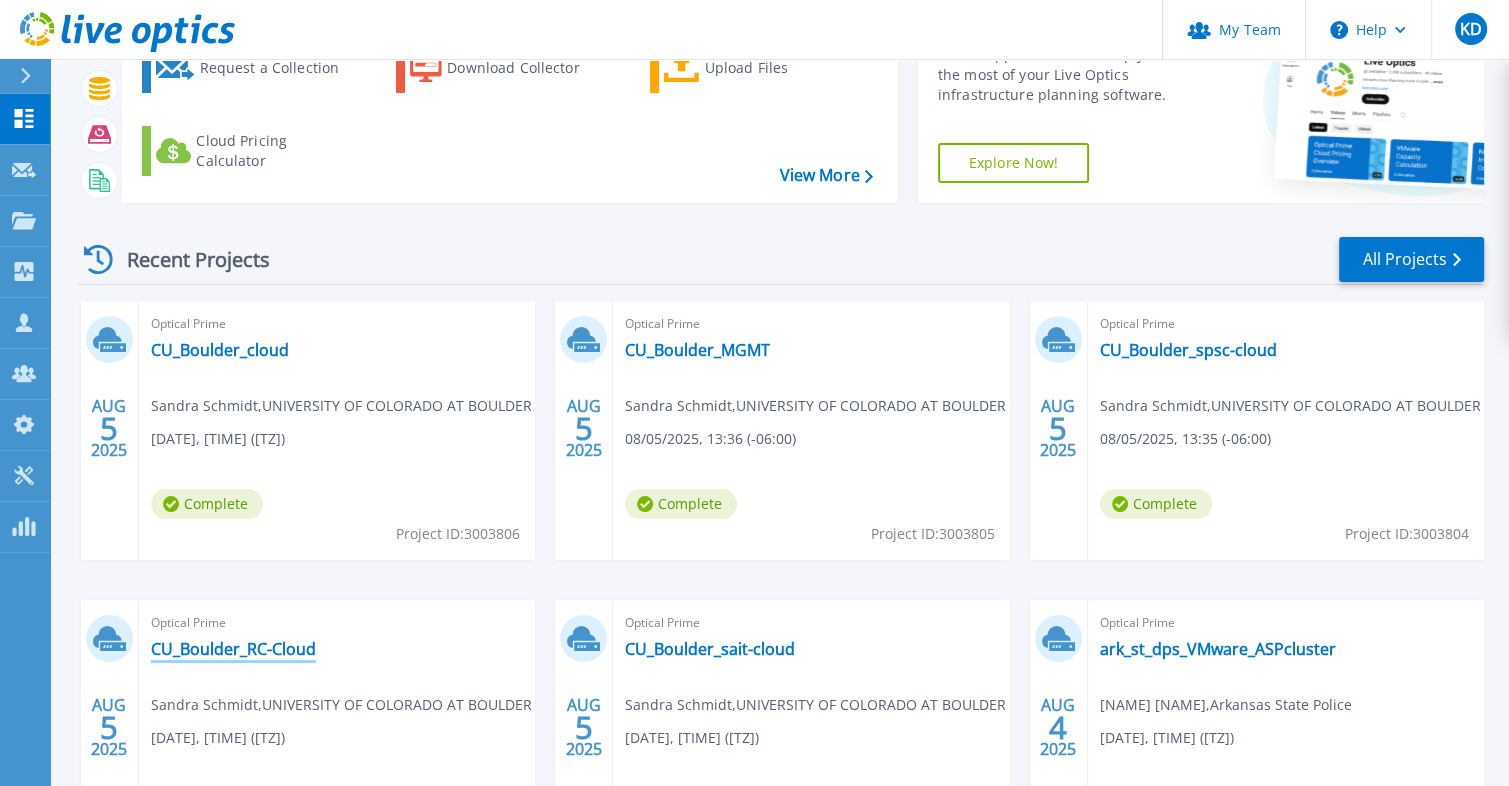 click on "CU_Boulder_RC-Cloud" at bounding box center (233, 649) 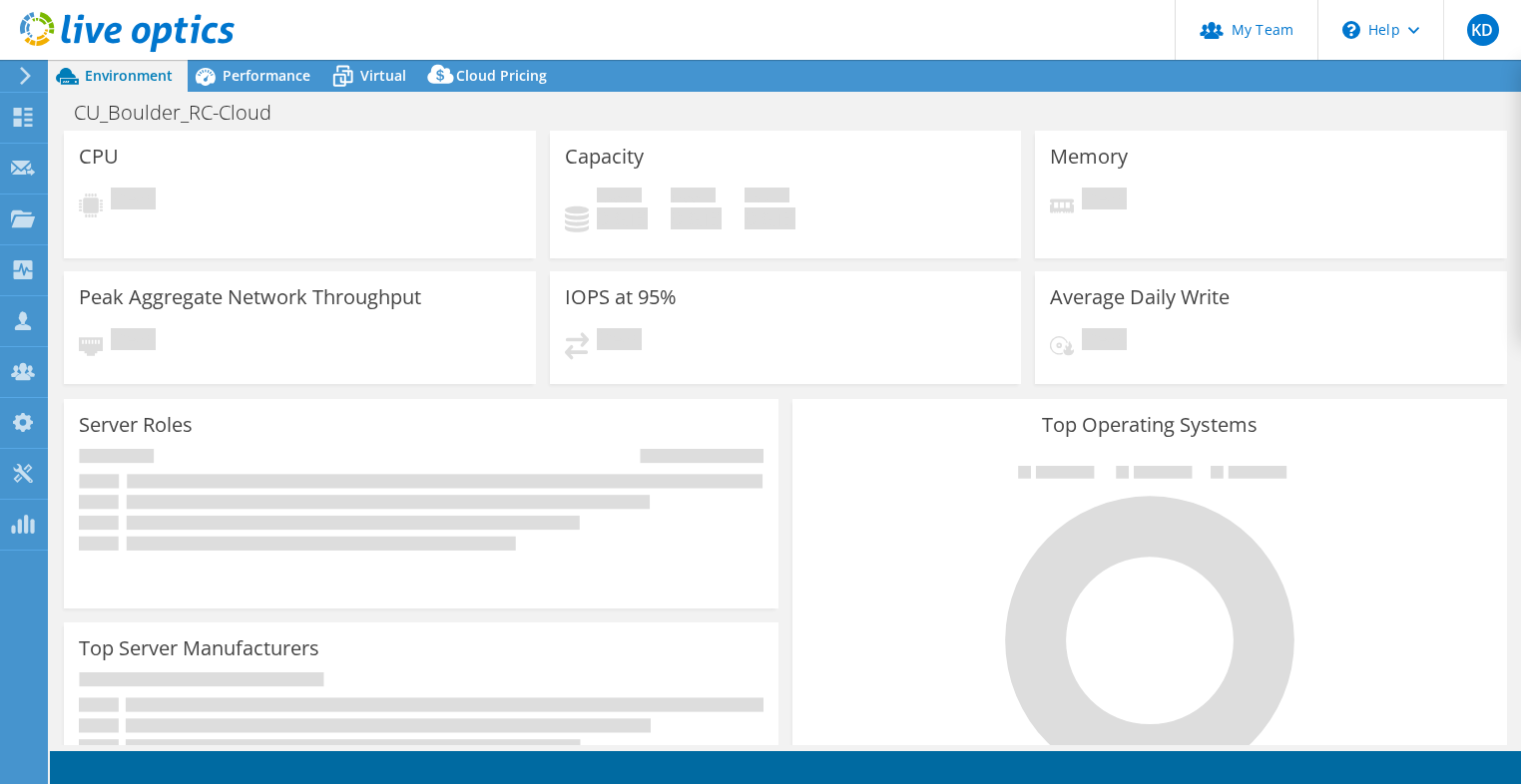 scroll, scrollTop: 0, scrollLeft: 0, axis: both 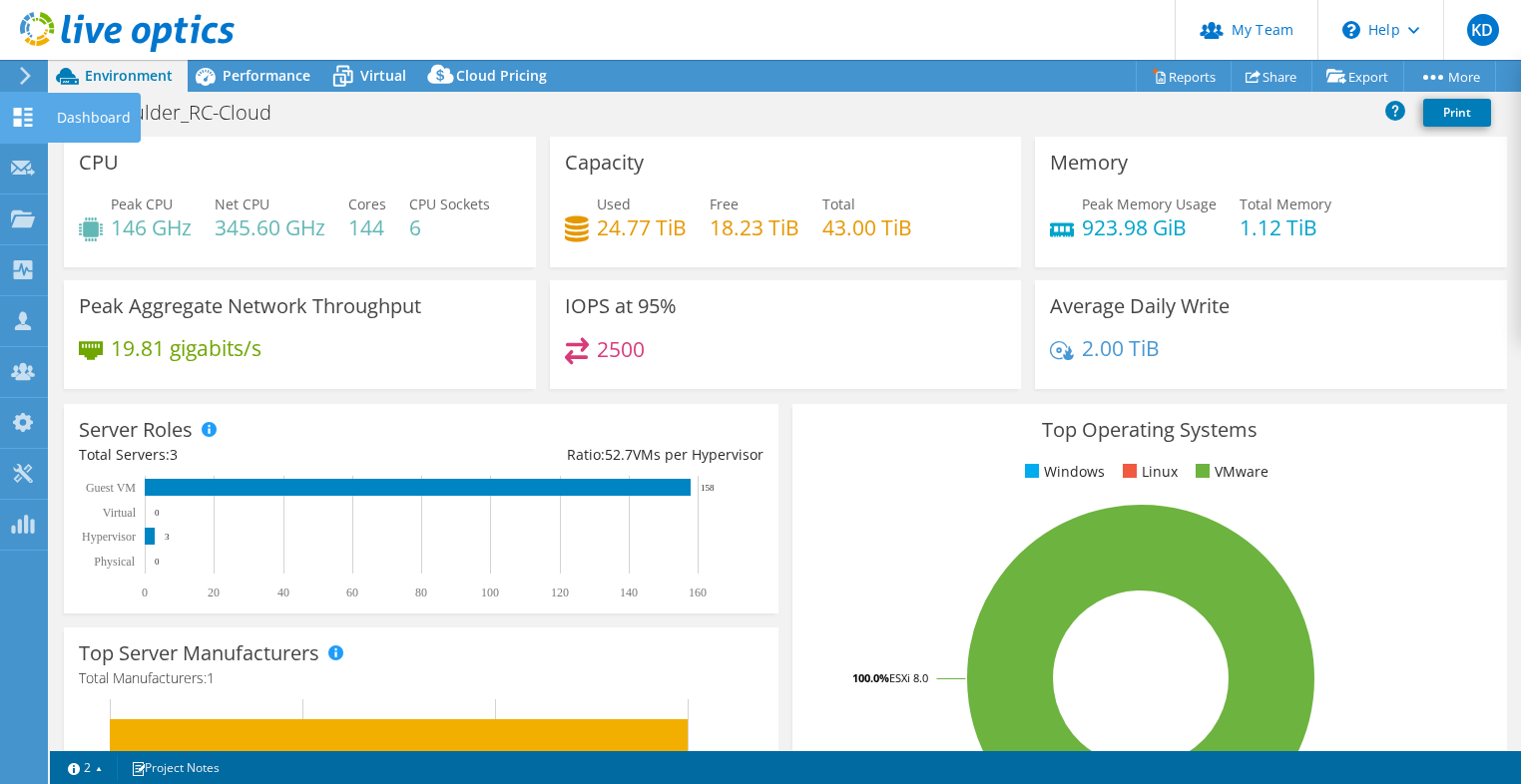 click on "Dashboard" at bounding box center (94, 118) 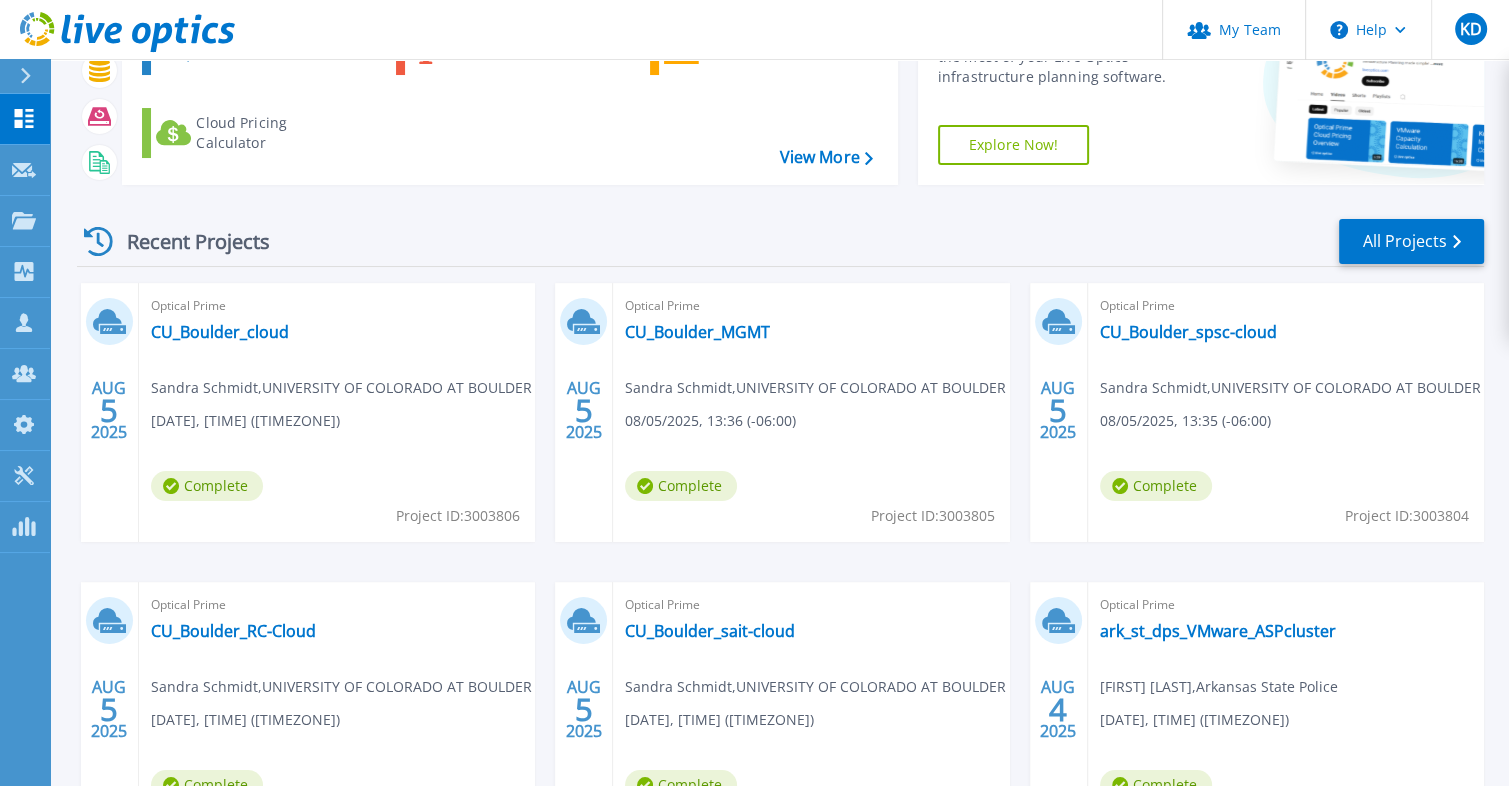 scroll, scrollTop: 266, scrollLeft: 0, axis: vertical 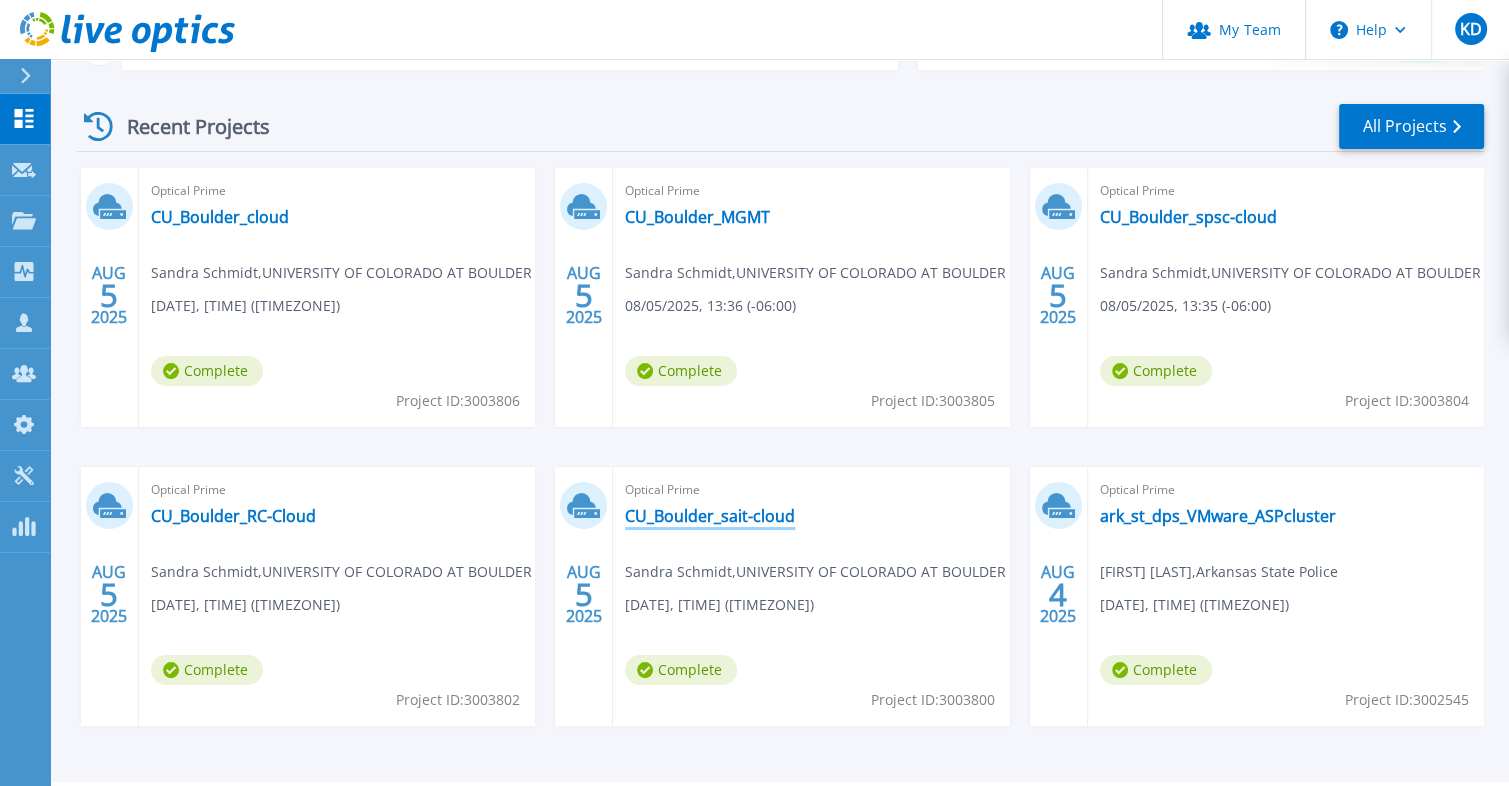 click on "CU_Boulder_sait-cloud" at bounding box center (710, 516) 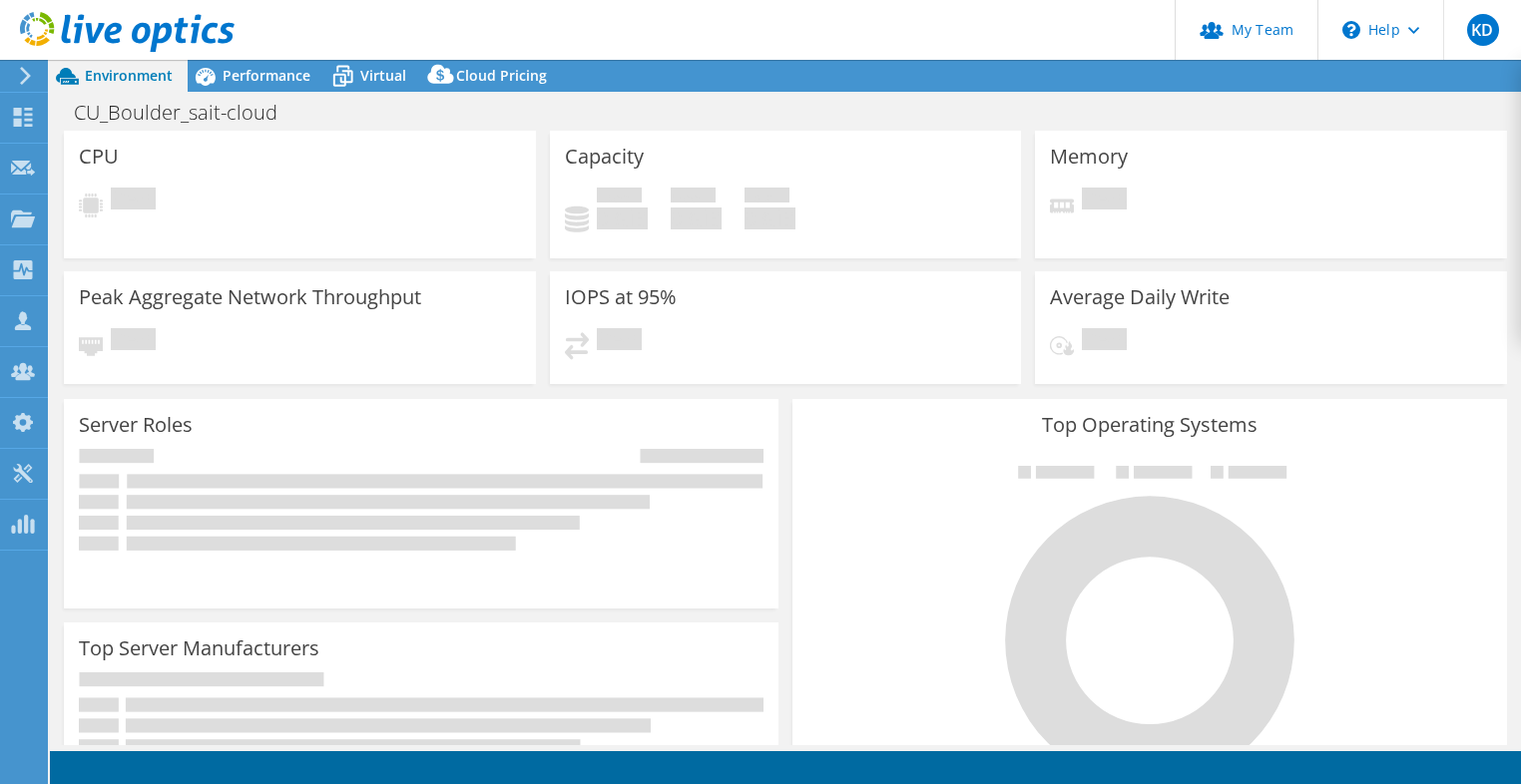 scroll, scrollTop: 0, scrollLeft: 0, axis: both 